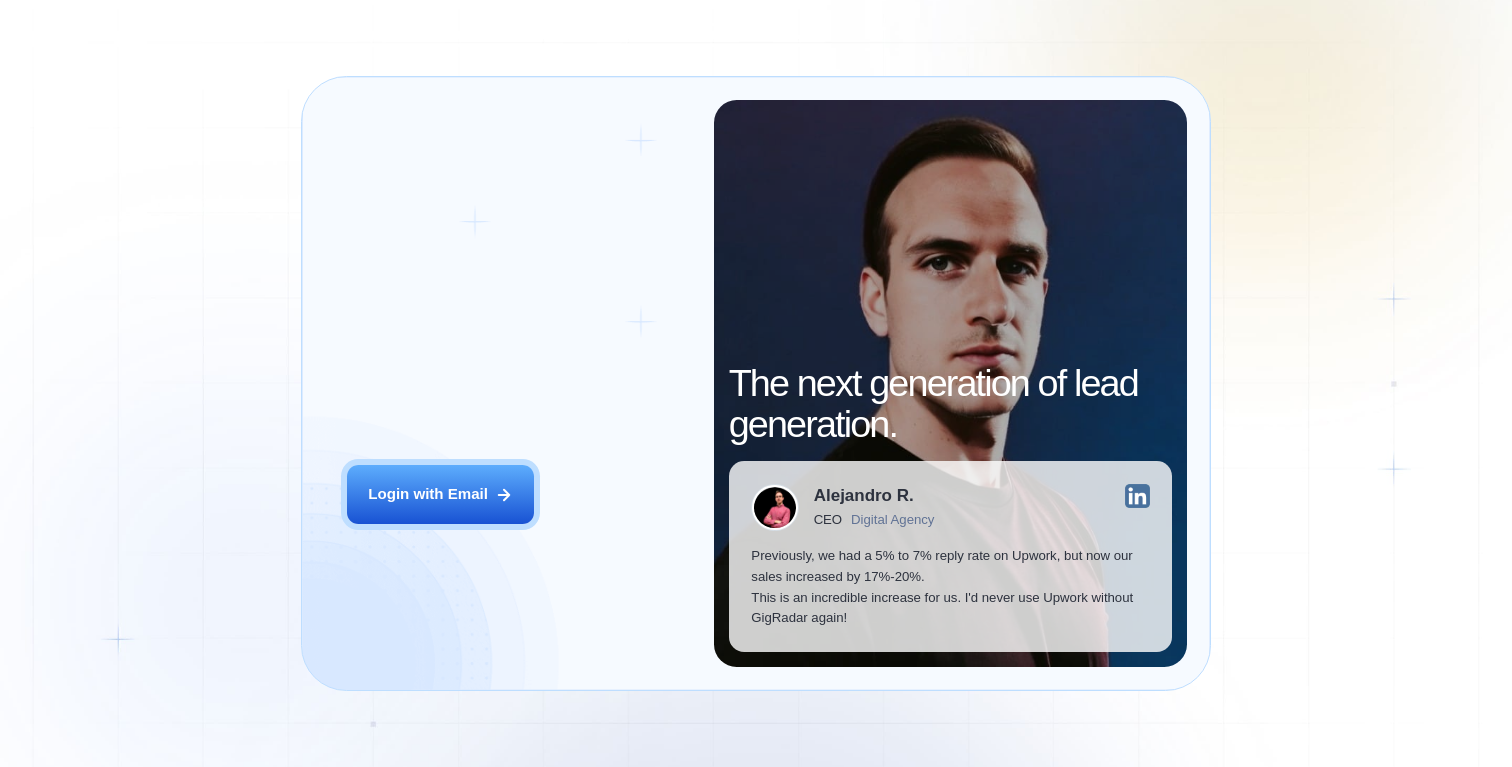 scroll, scrollTop: 0, scrollLeft: 0, axis: both 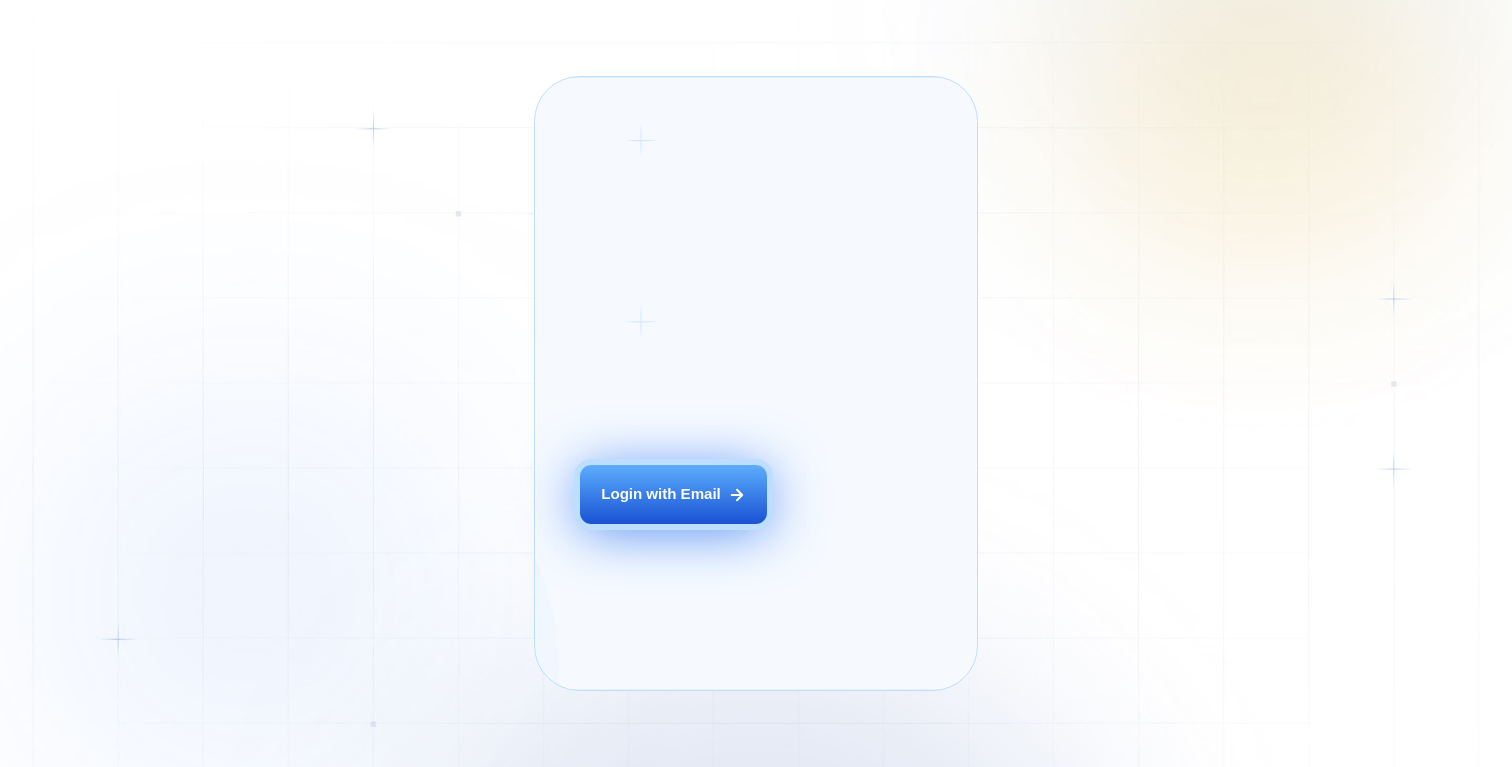click on "Login with Email" at bounding box center (673, 494) 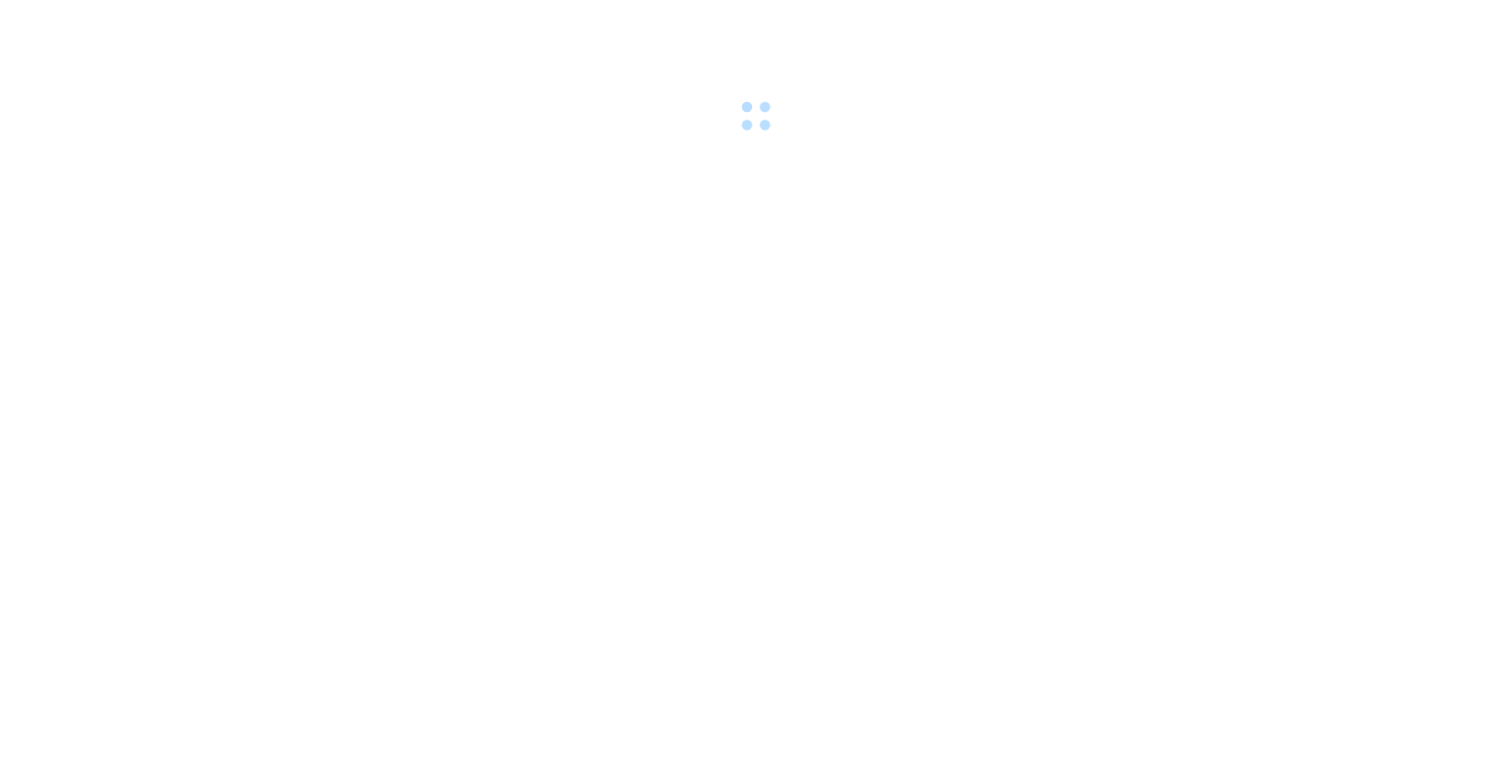 scroll, scrollTop: 0, scrollLeft: 0, axis: both 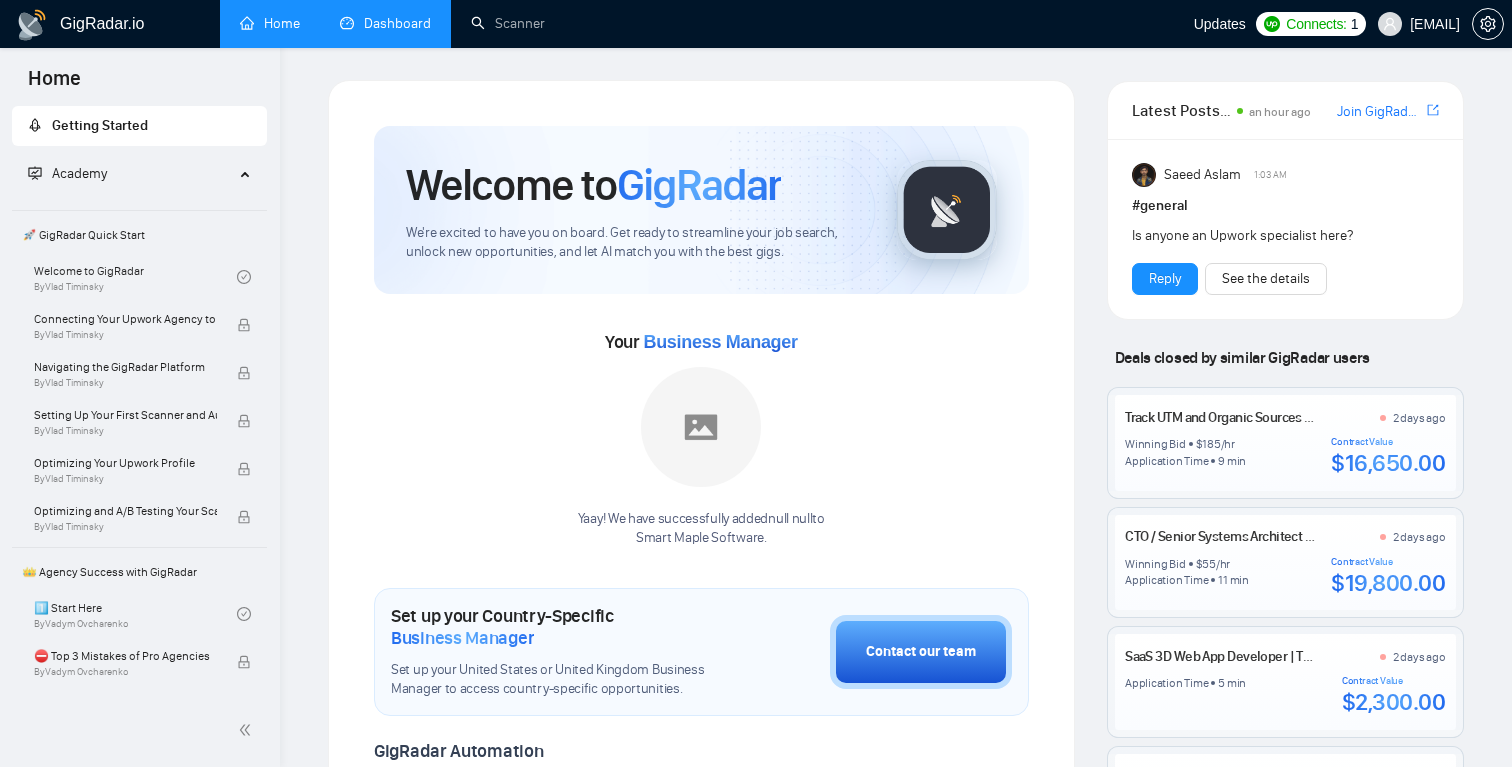 click on "Dashboard" at bounding box center [385, 23] 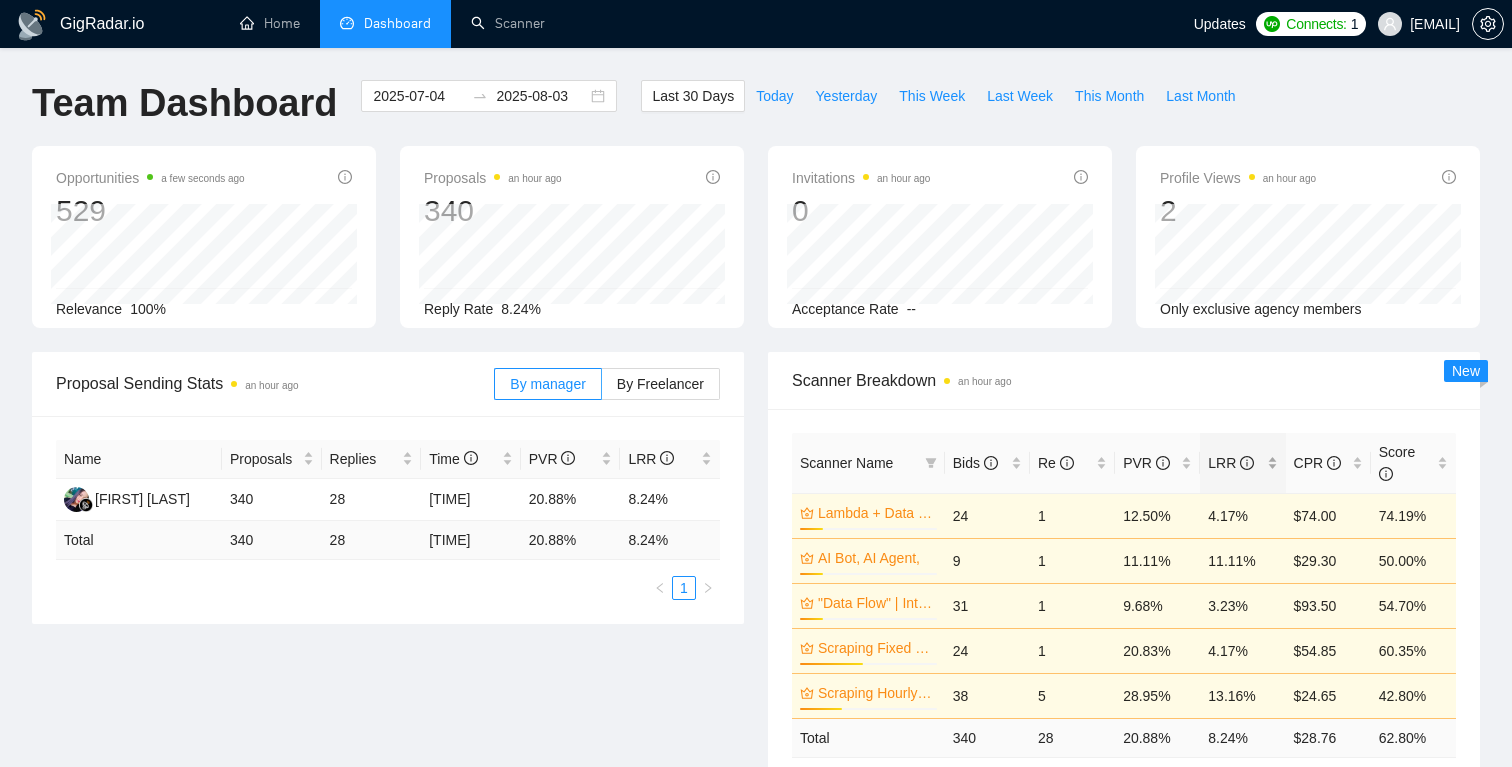 click on "LRR" at bounding box center [1231, 463] 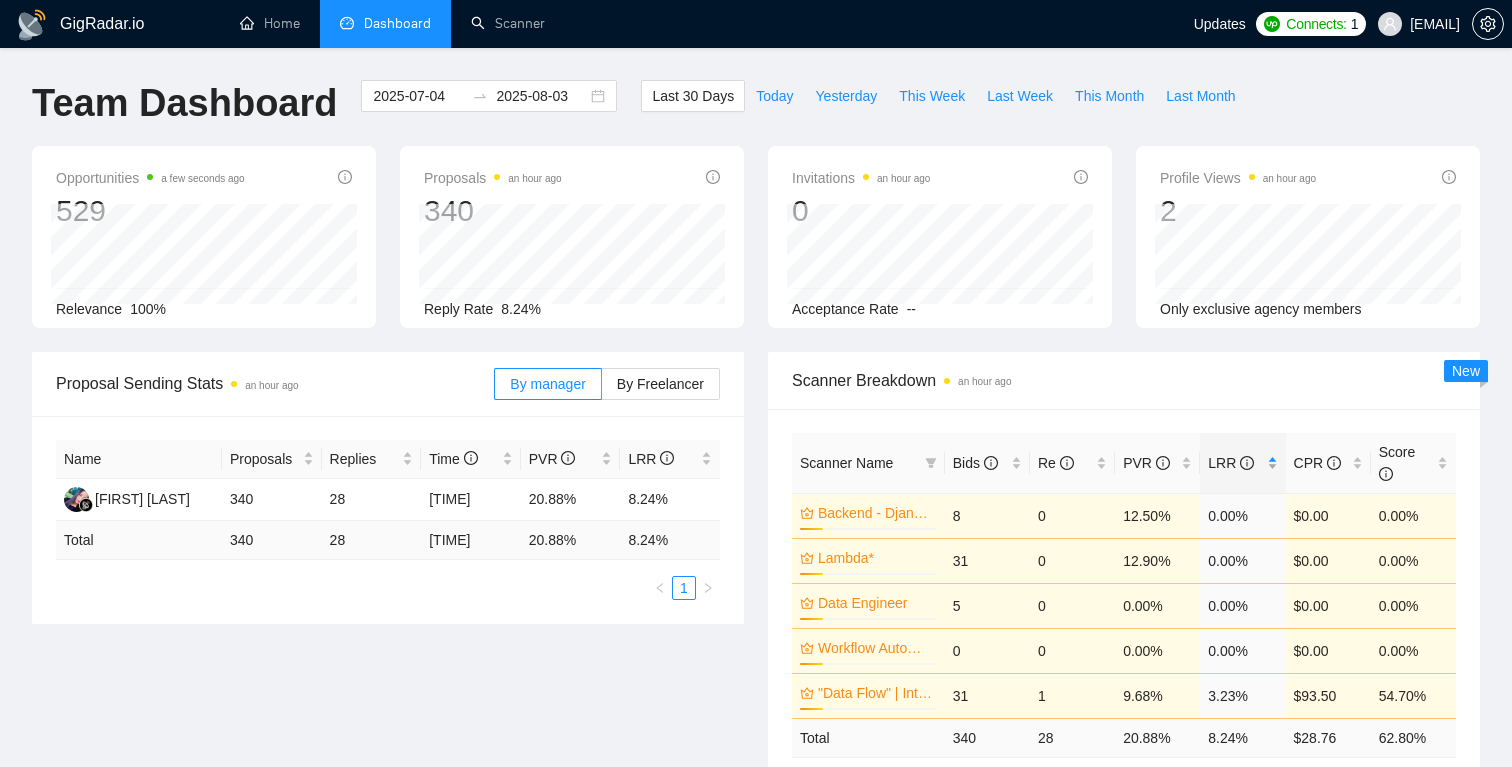 click on "LRR" at bounding box center [1231, 463] 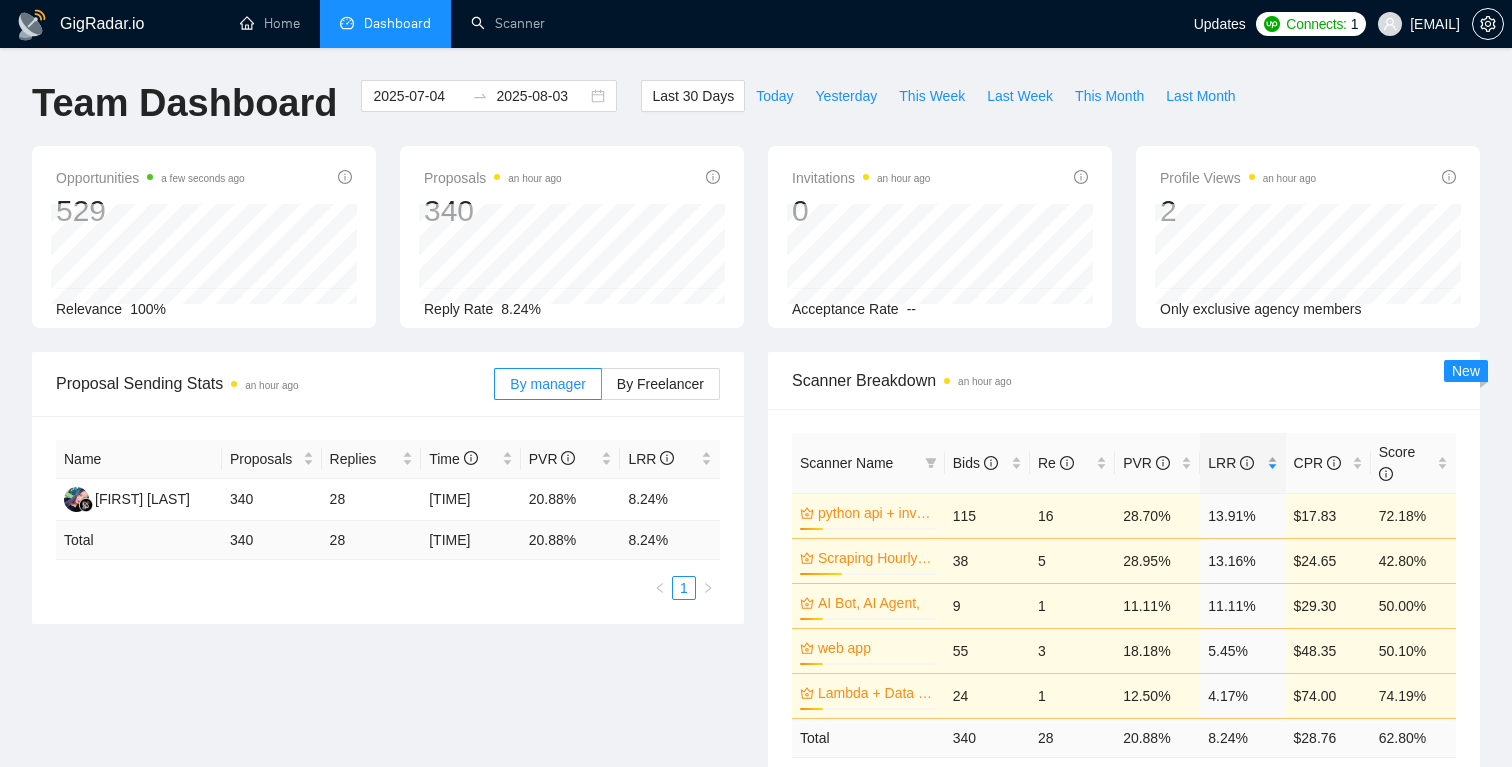 click on "LRR" at bounding box center [1231, 463] 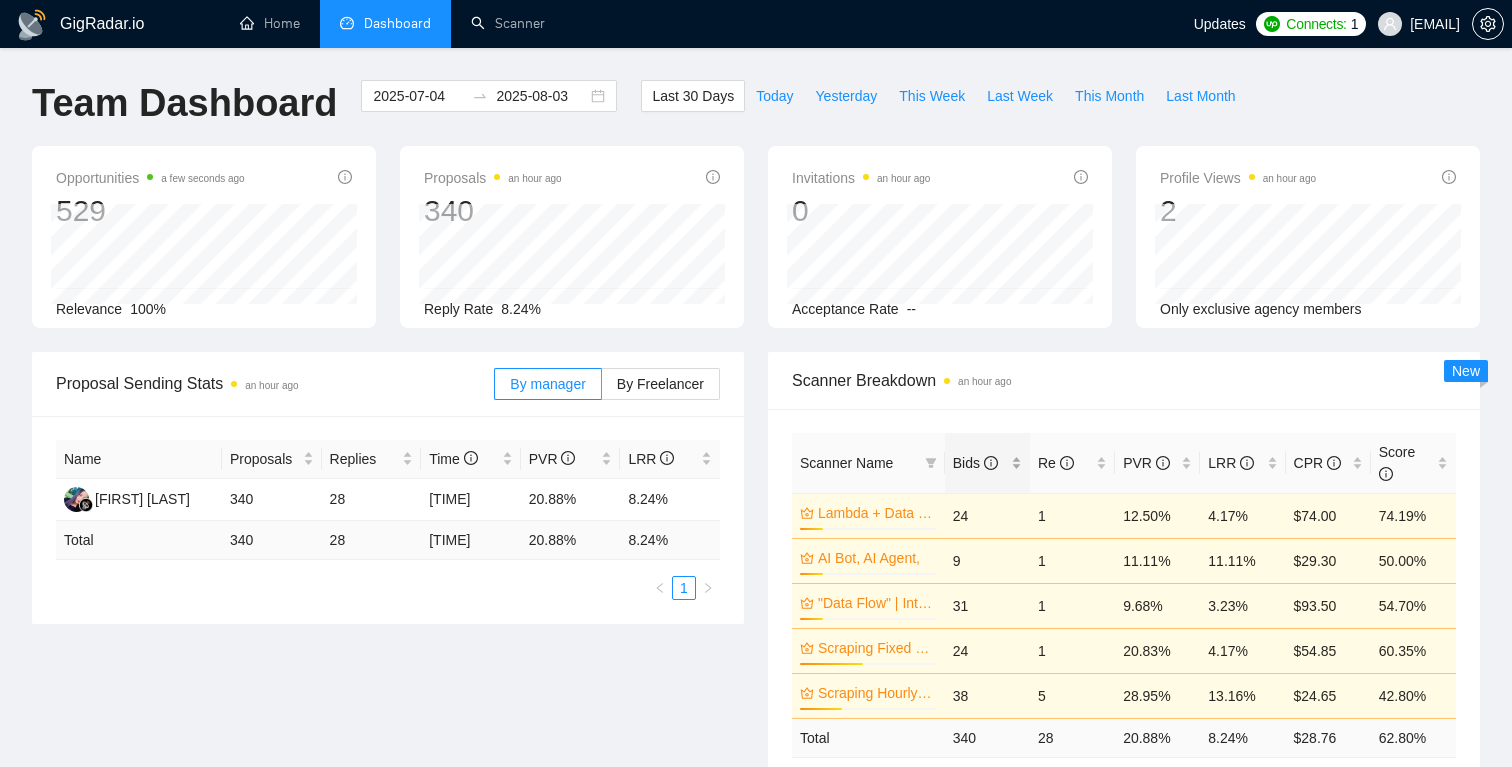 click on "Bids" at bounding box center (980, 463) 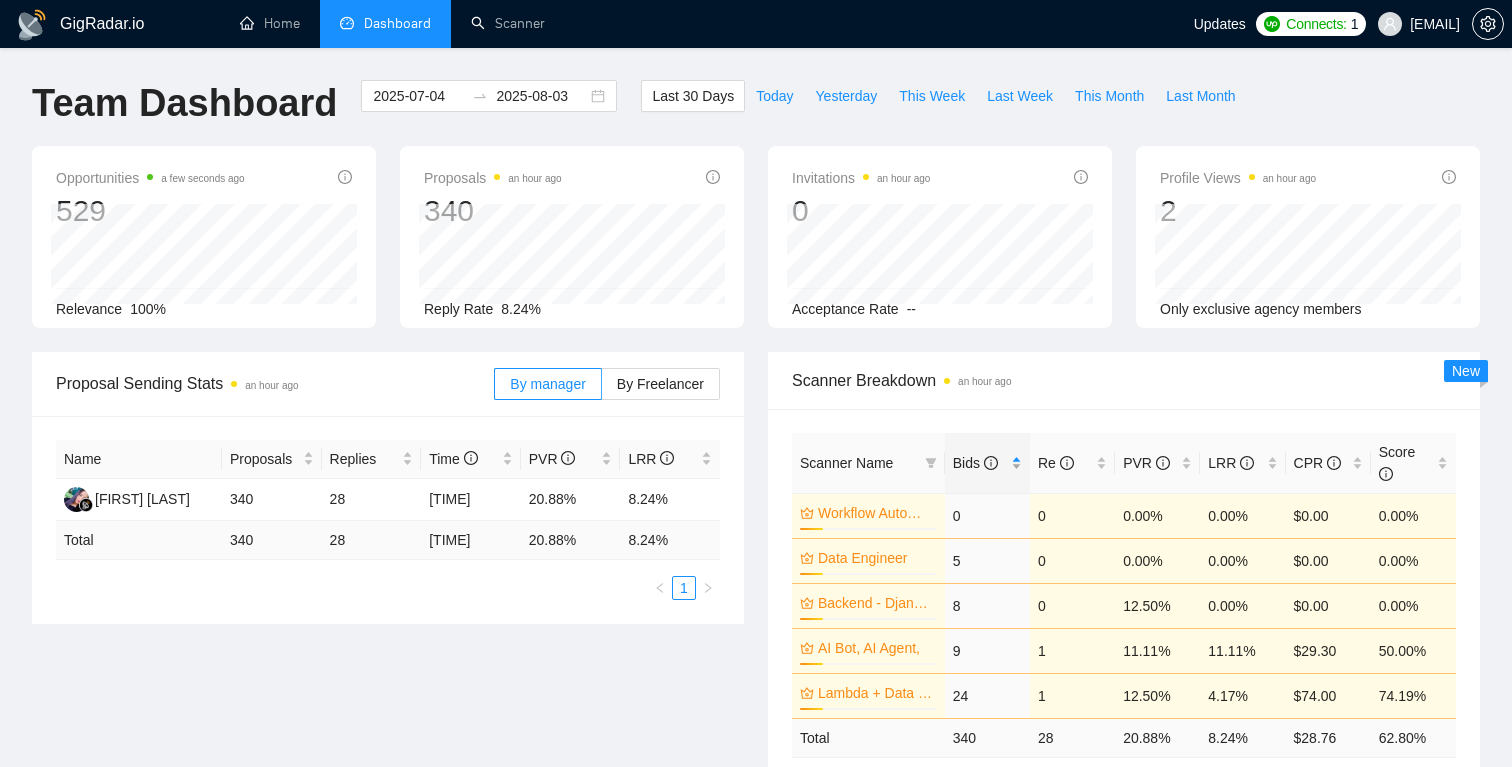 click on "Bids" at bounding box center [980, 463] 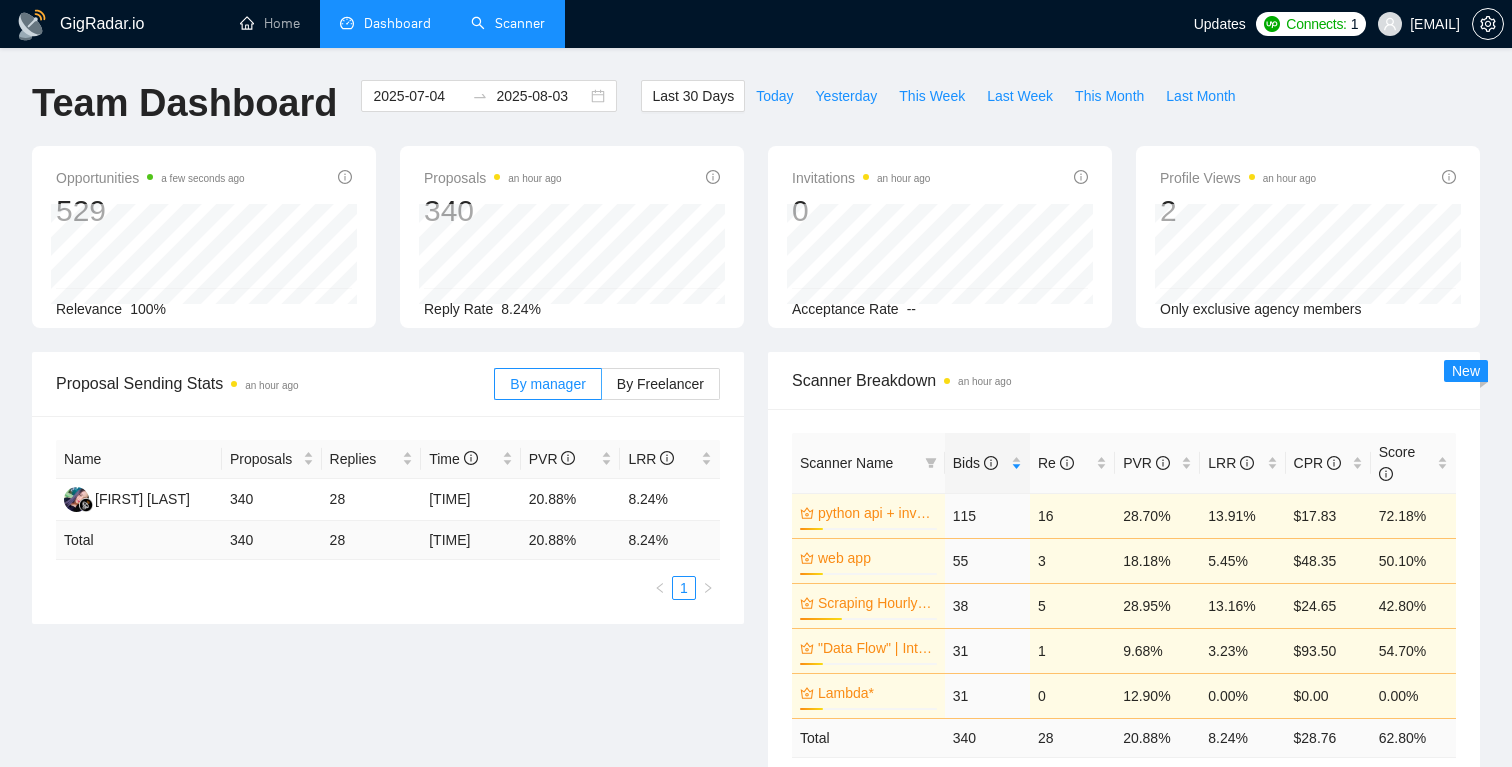 click on "Scanner" at bounding box center (508, 23) 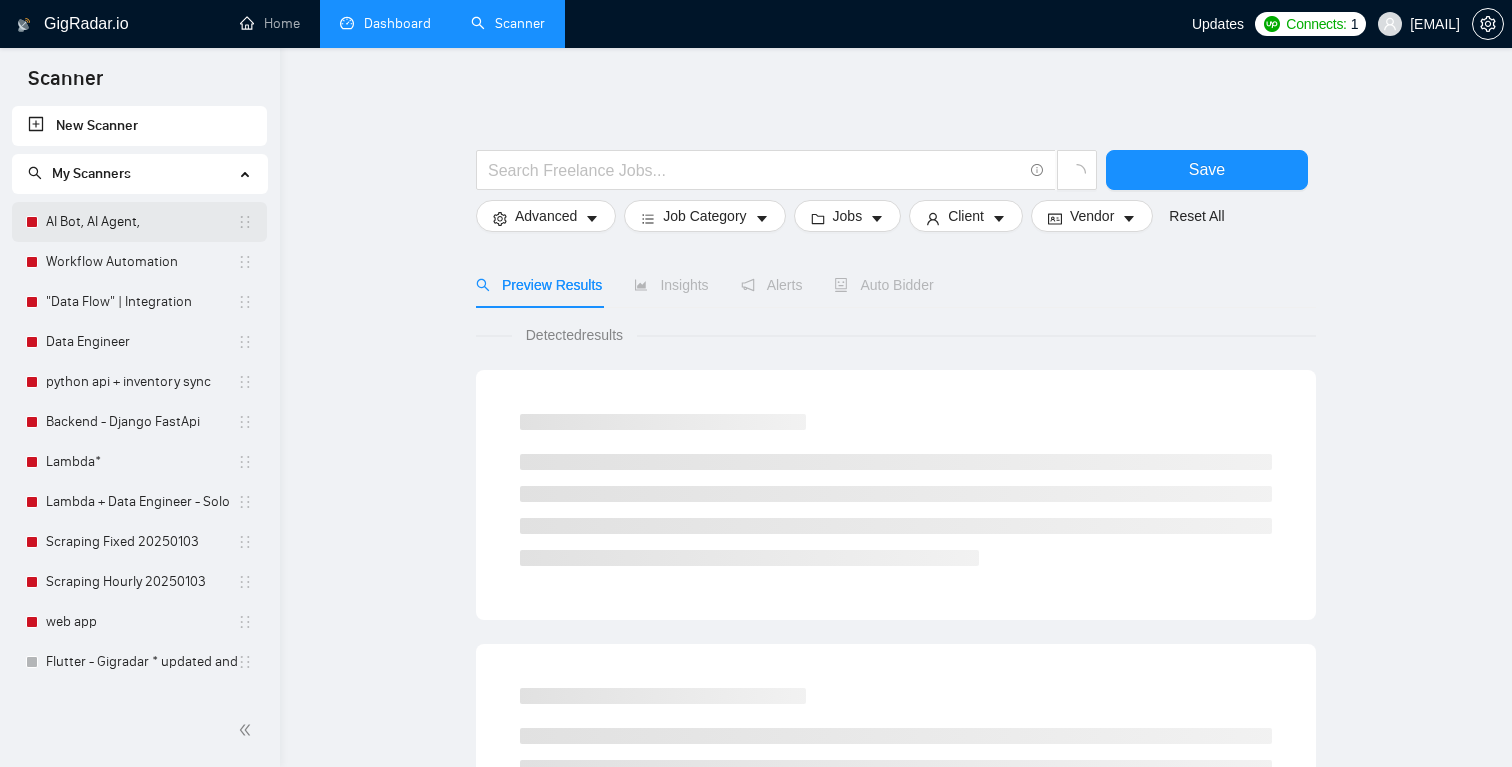 click on "AI Bot, AI Agent," at bounding box center [141, 222] 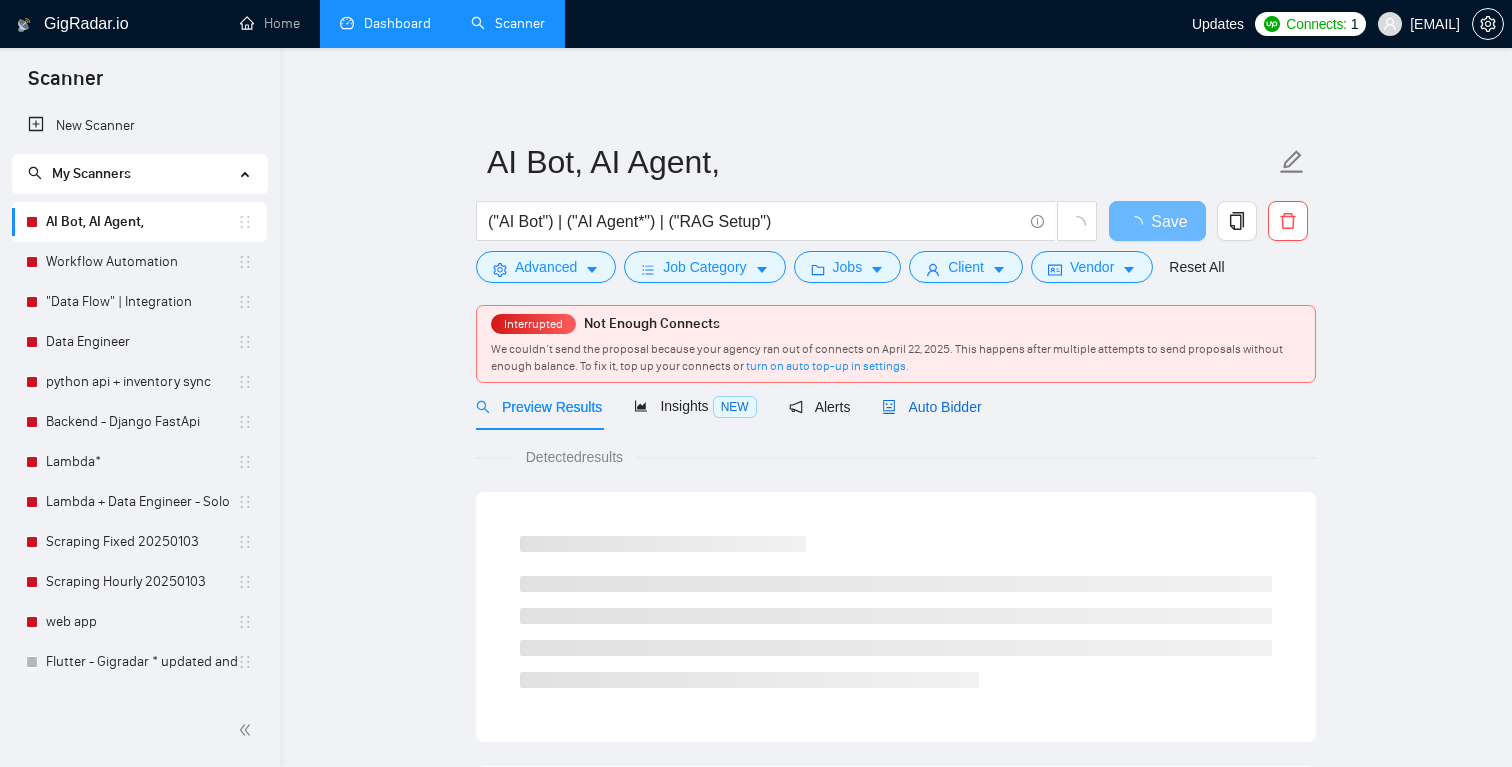 click on "Auto Bidder" at bounding box center [931, 407] 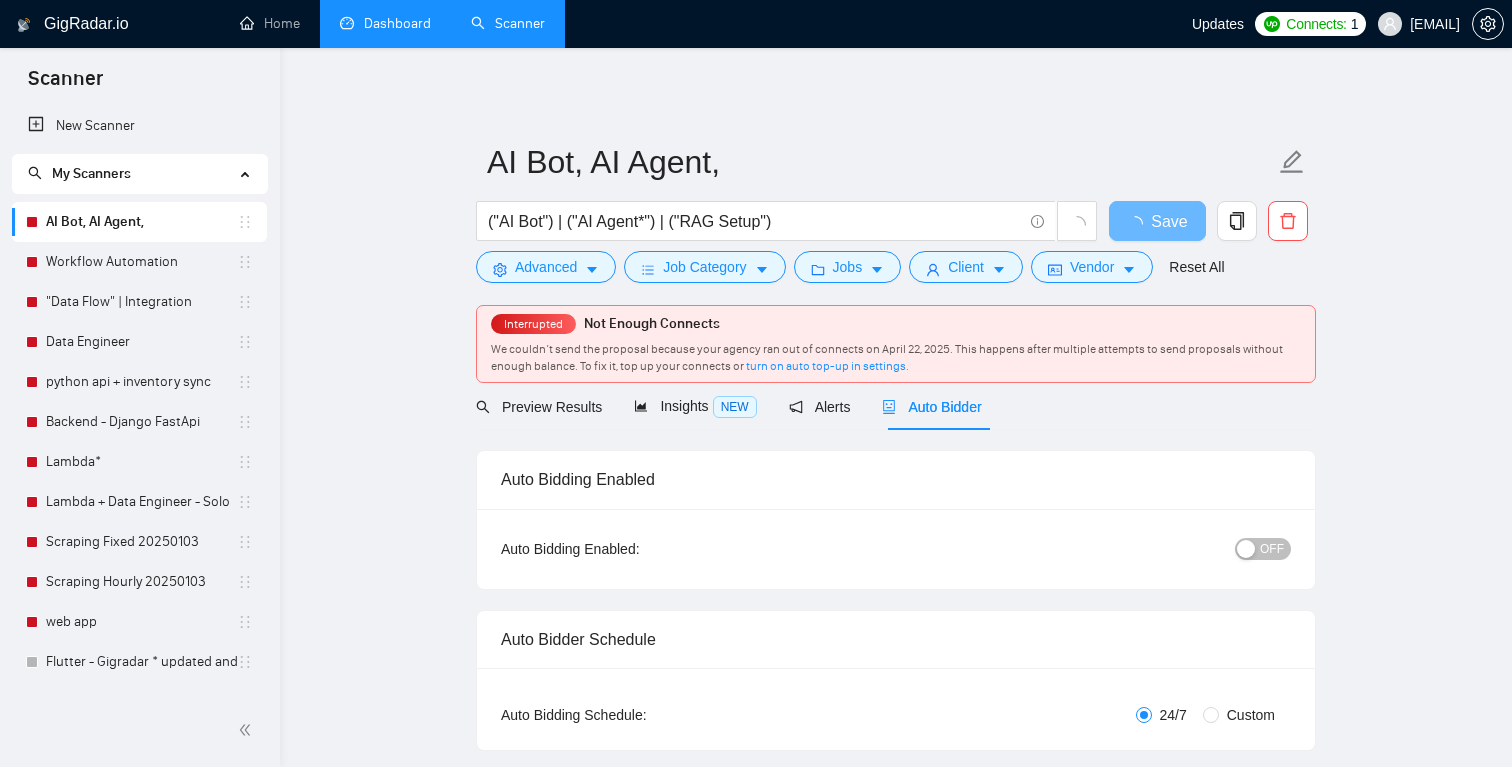 scroll, scrollTop: 25, scrollLeft: 0, axis: vertical 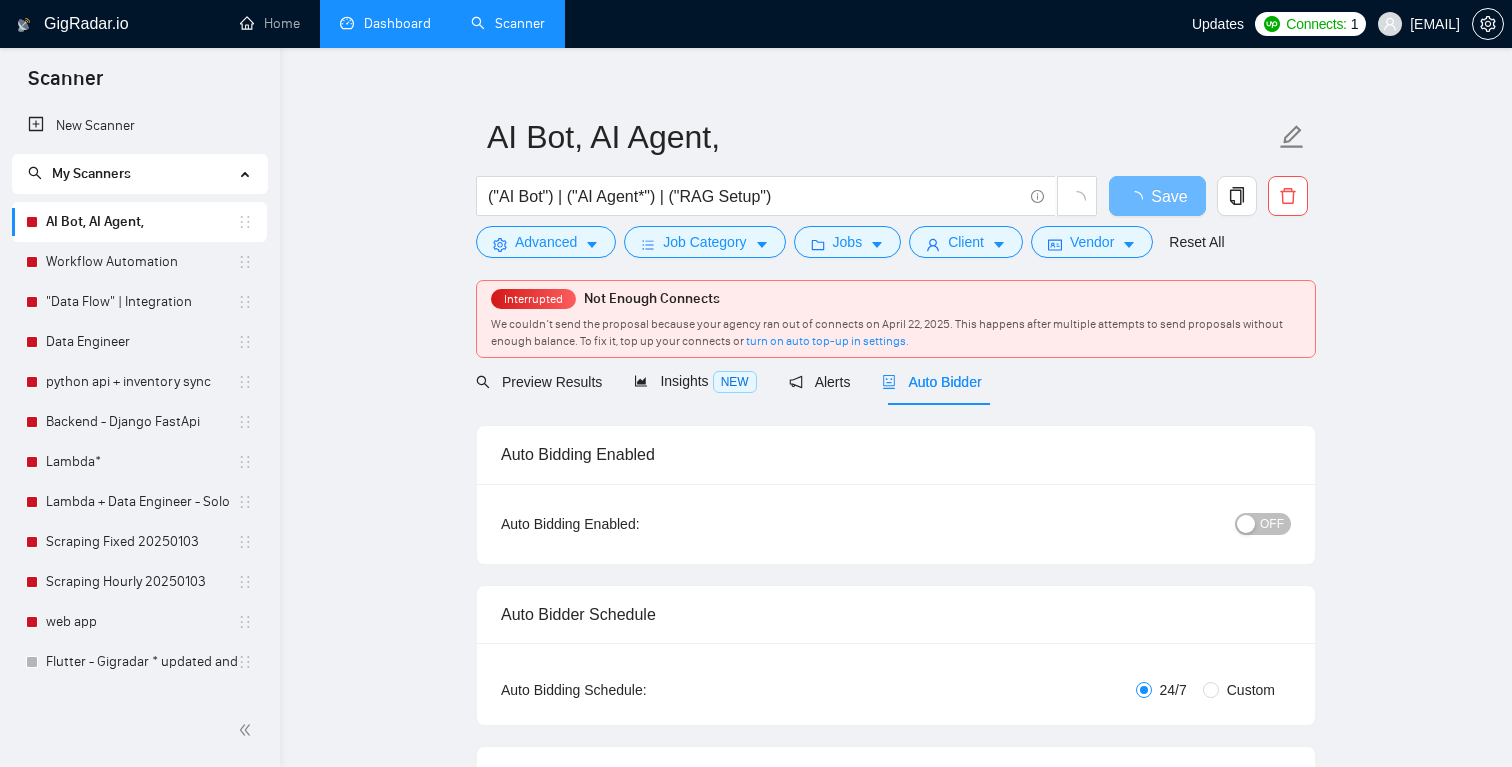 click on "OFF" at bounding box center [1272, 524] 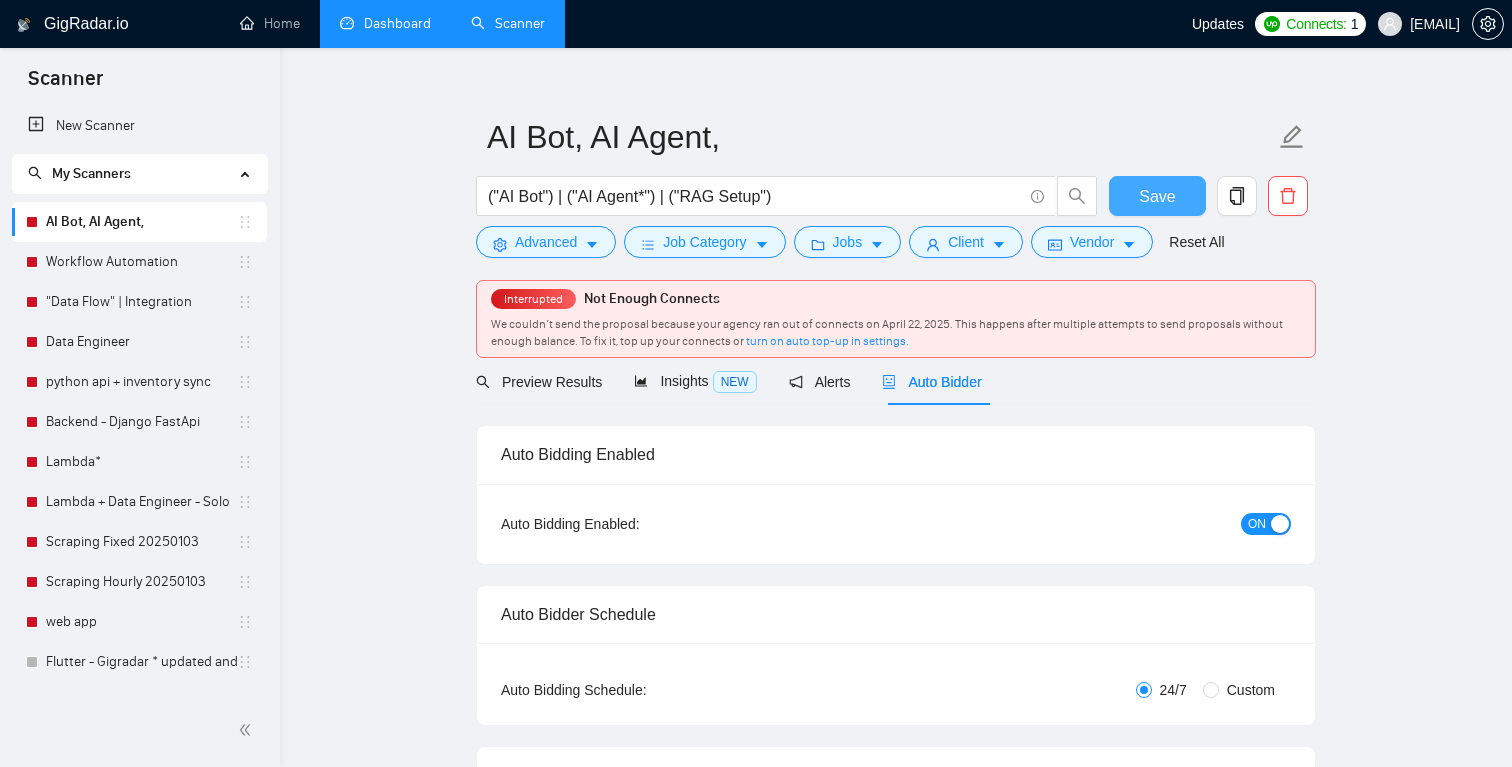 click on "Save" at bounding box center [1157, 196] 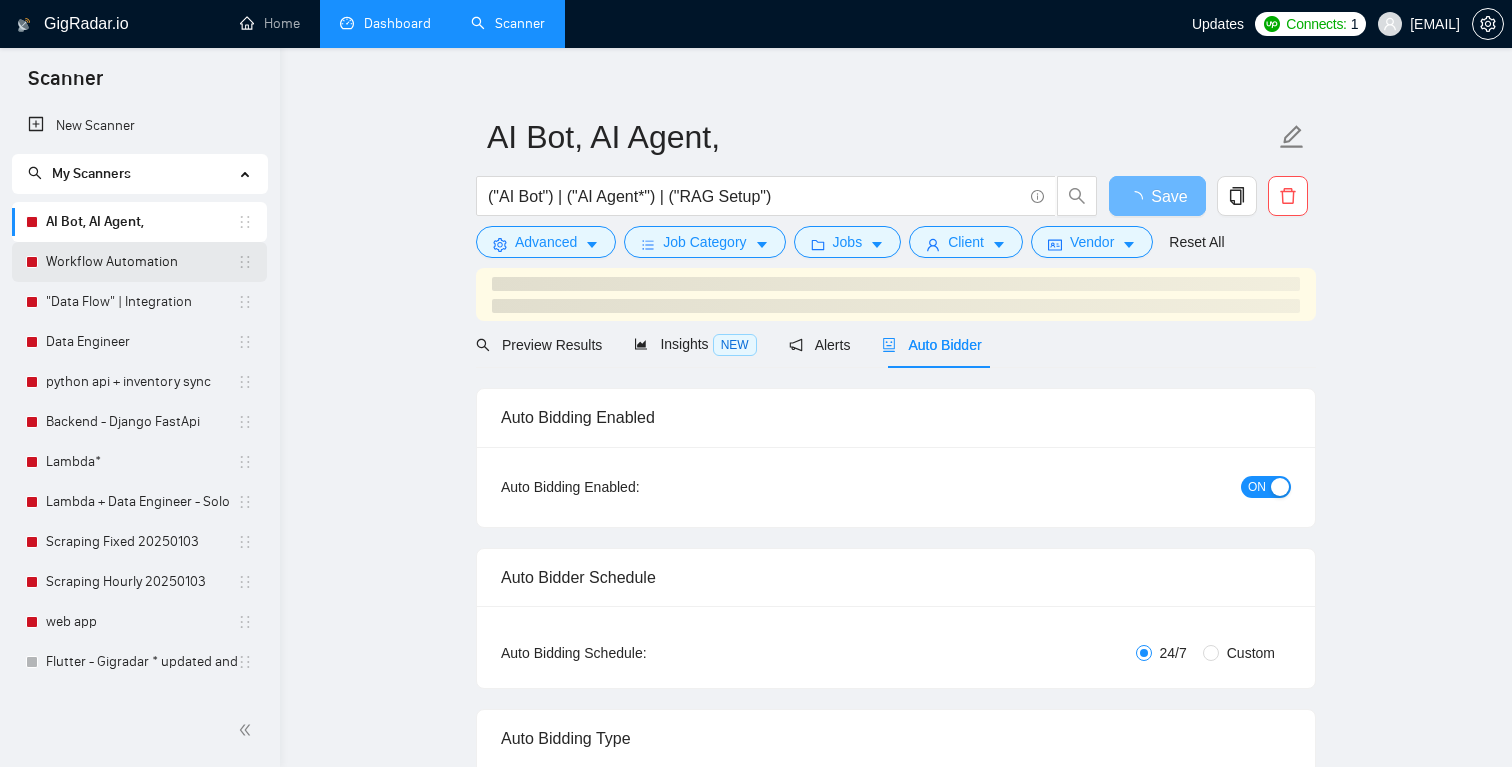 click on "Workflow Automation" at bounding box center (141, 262) 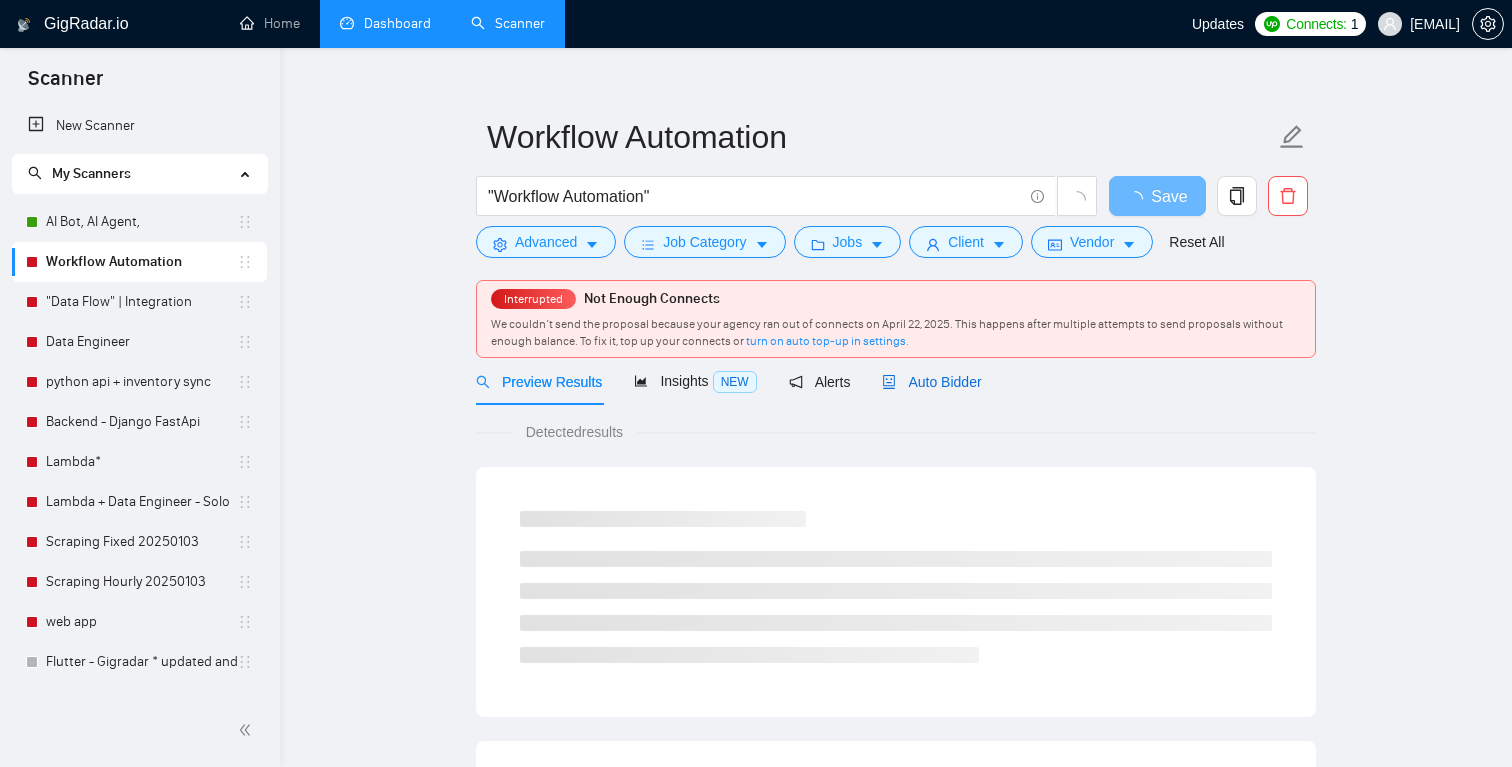 click on "Auto Bidder" at bounding box center [931, 382] 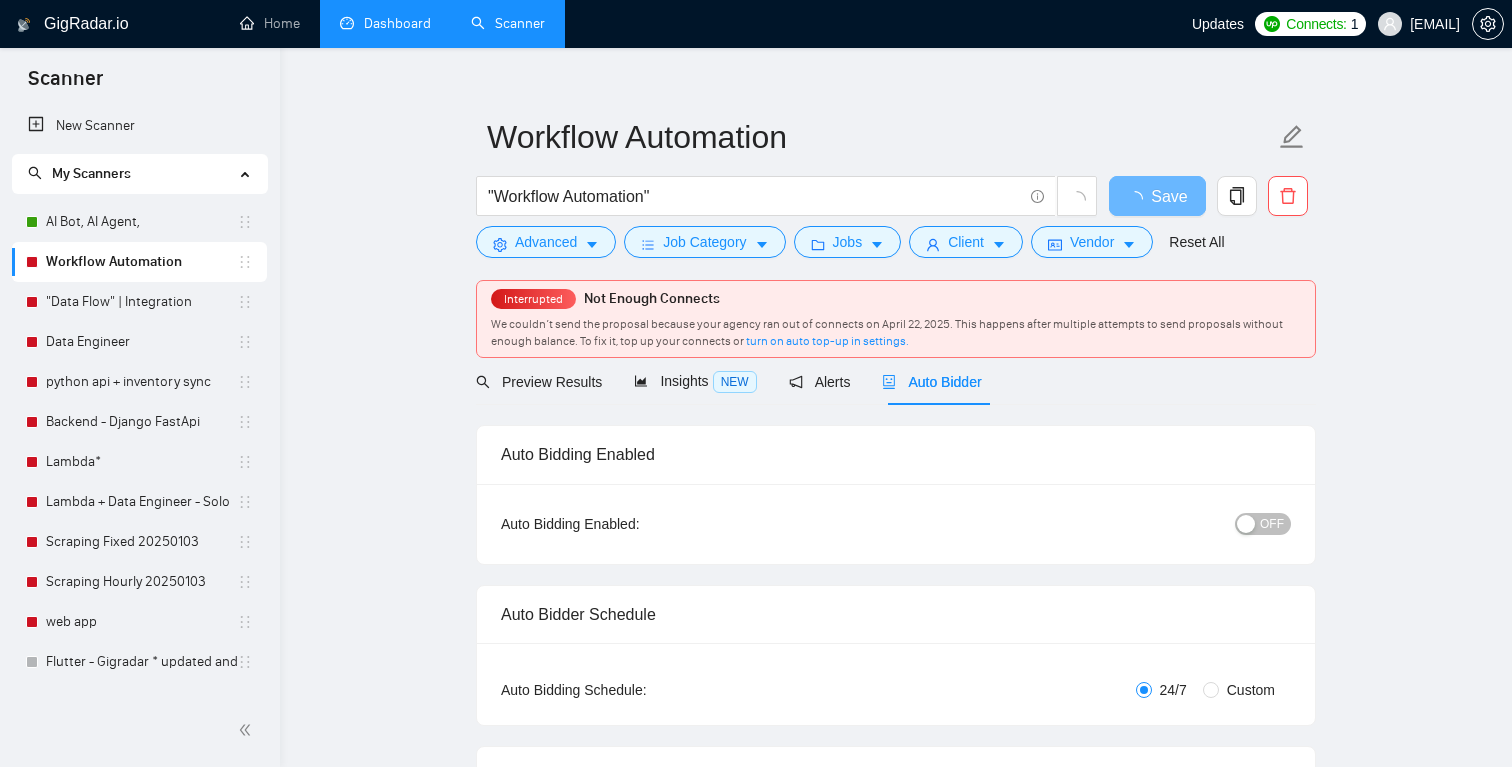 click on "OFF" at bounding box center [1272, 524] 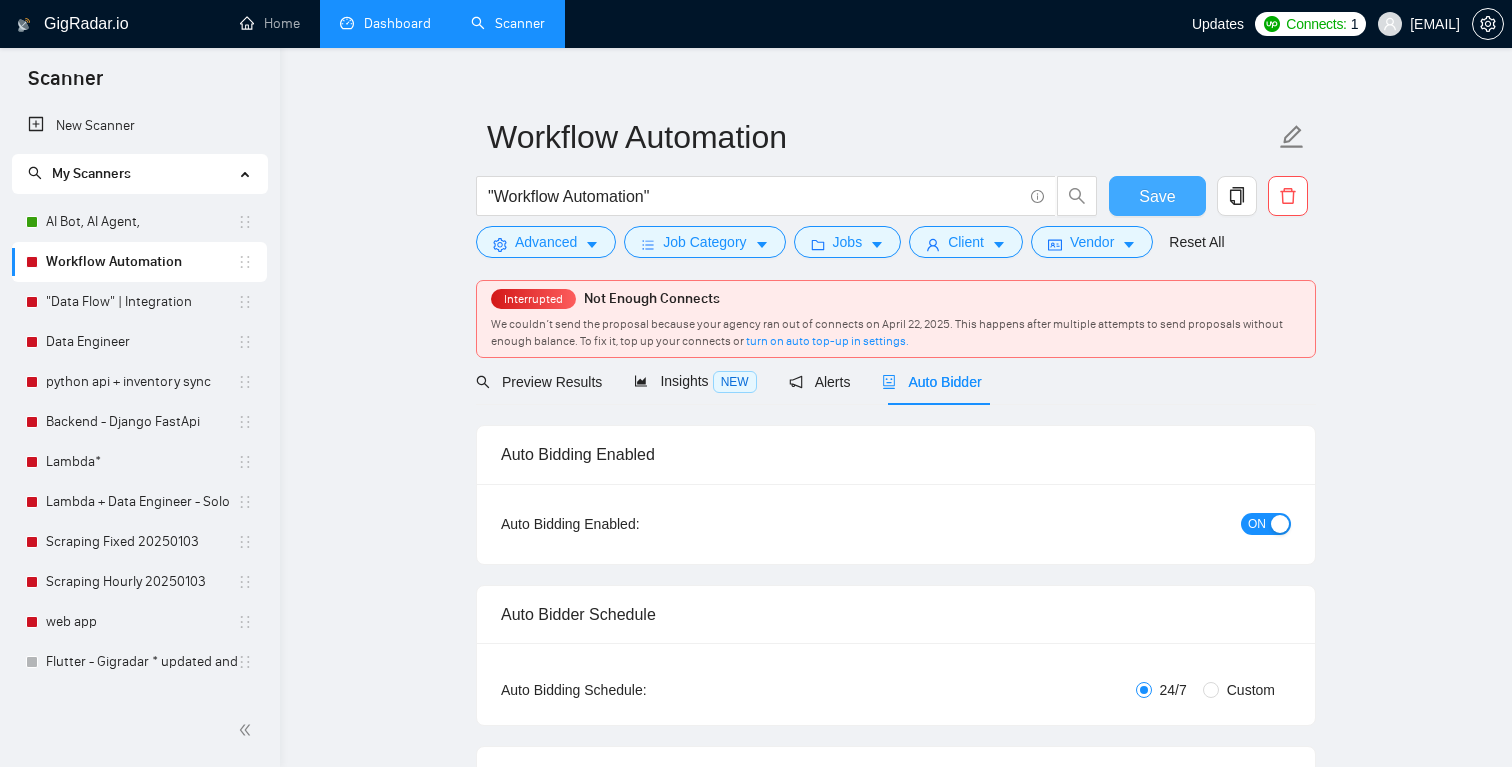 click on "Save" at bounding box center [1157, 196] 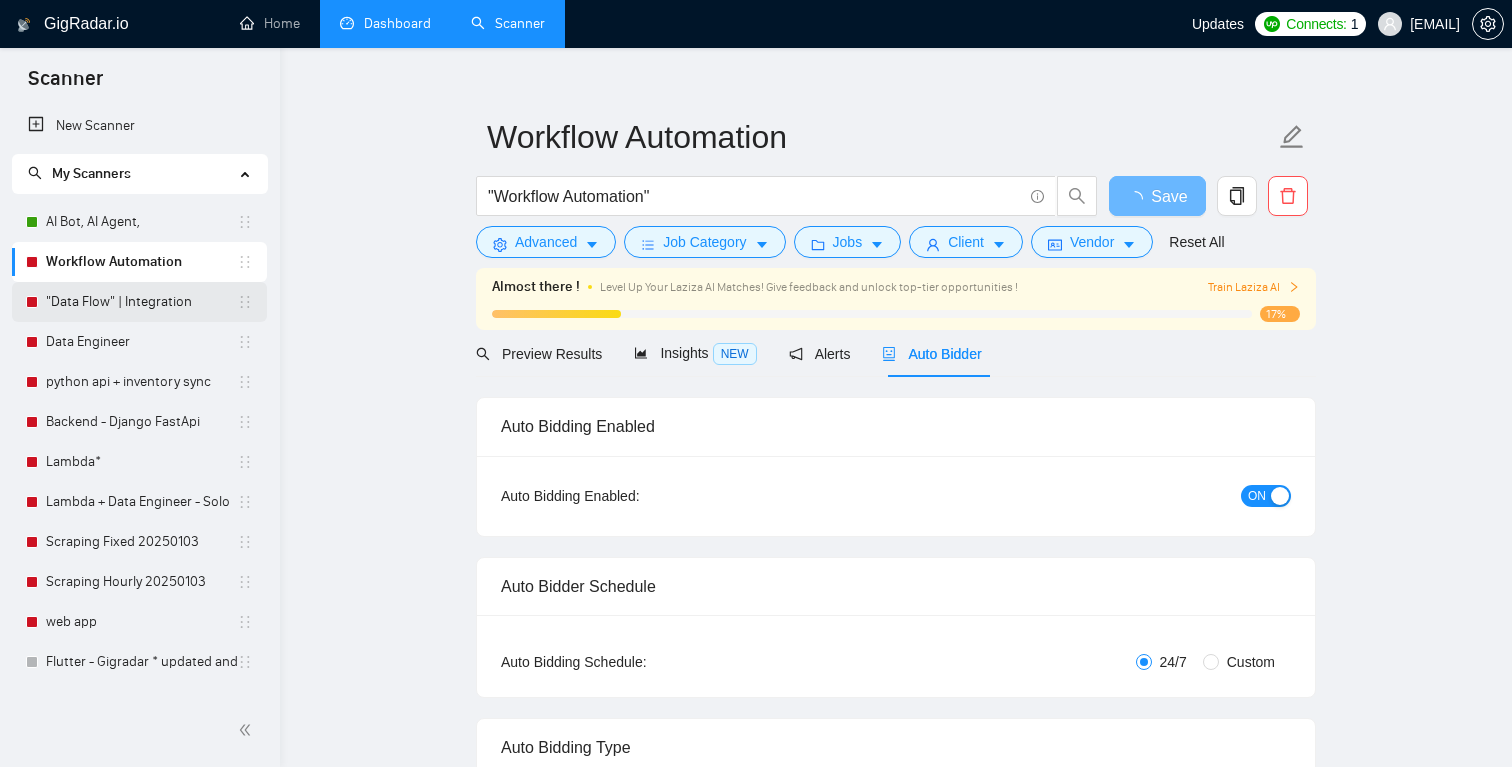 click on ""Data Flow" | Integration" at bounding box center [141, 302] 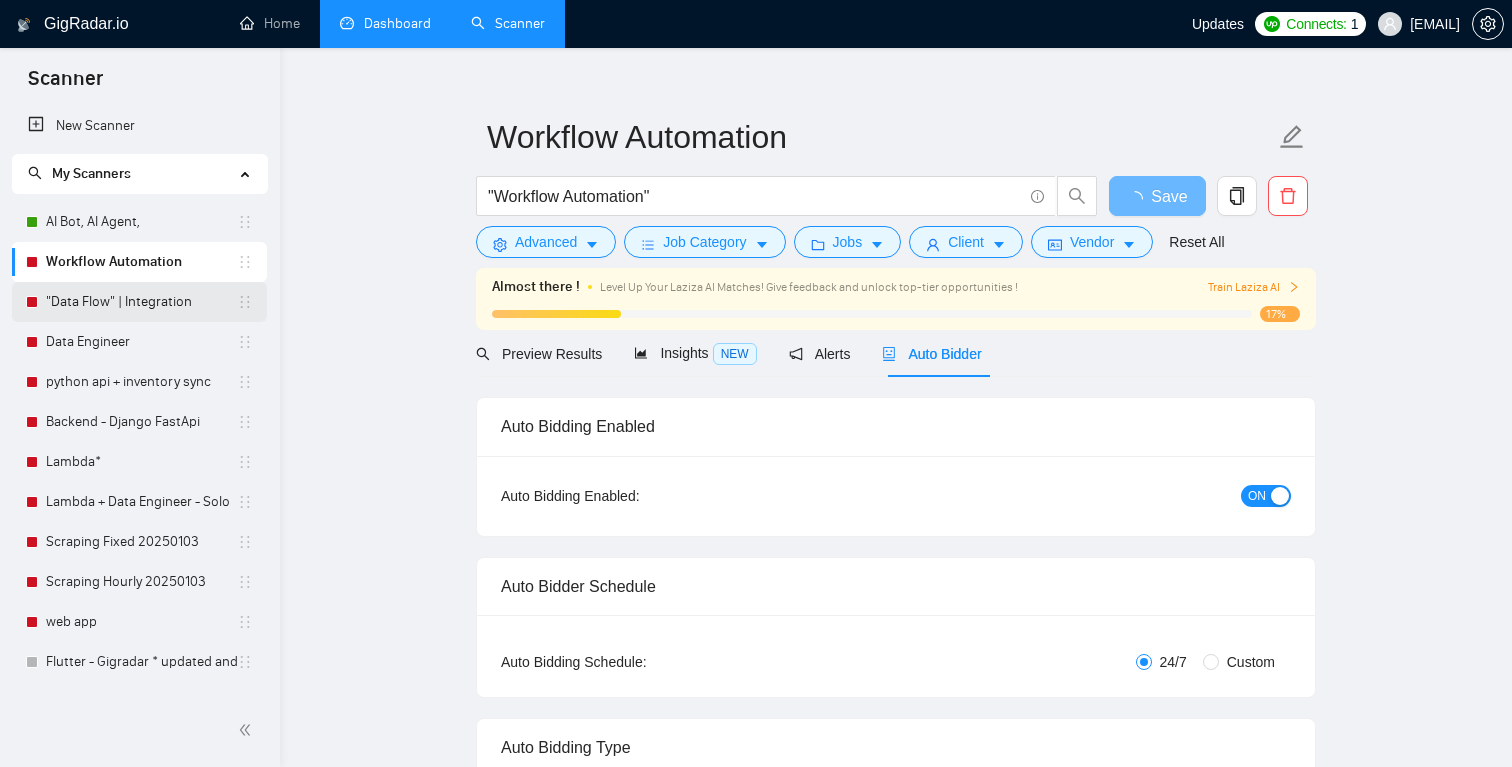 click on ""Data Flow" | Integration" at bounding box center (141, 302) 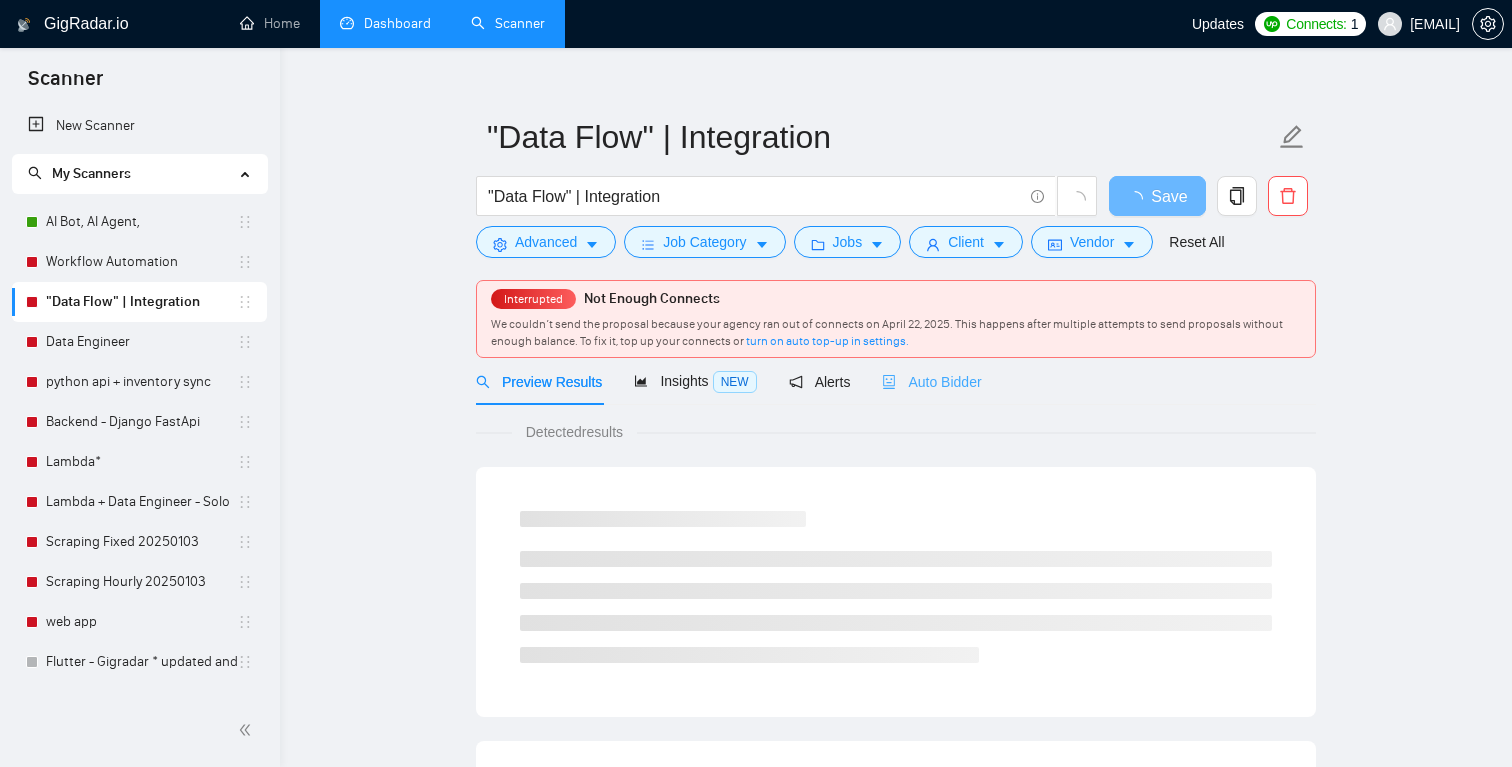 click on "Auto Bidder" at bounding box center [931, 381] 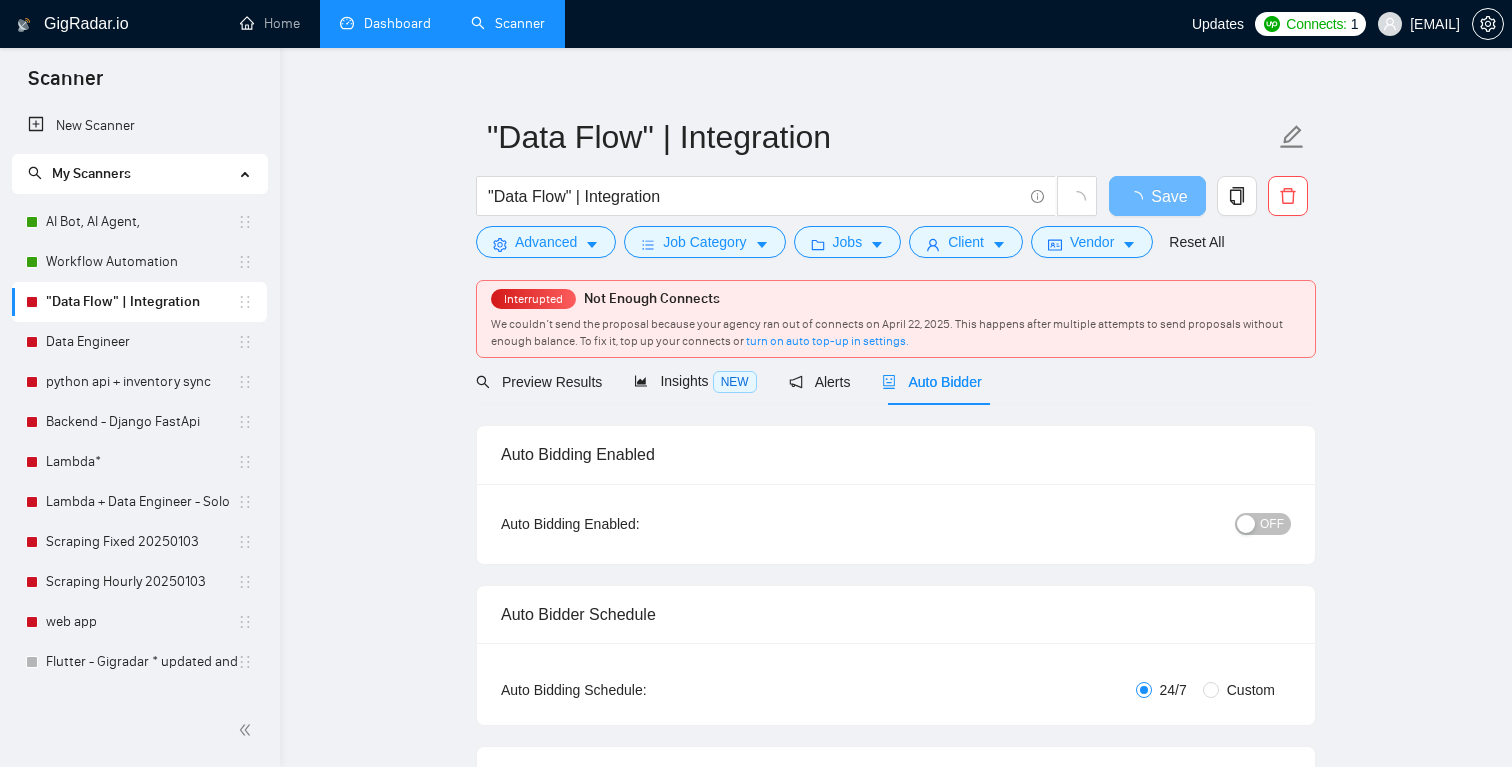 click on "OFF" at bounding box center [1272, 524] 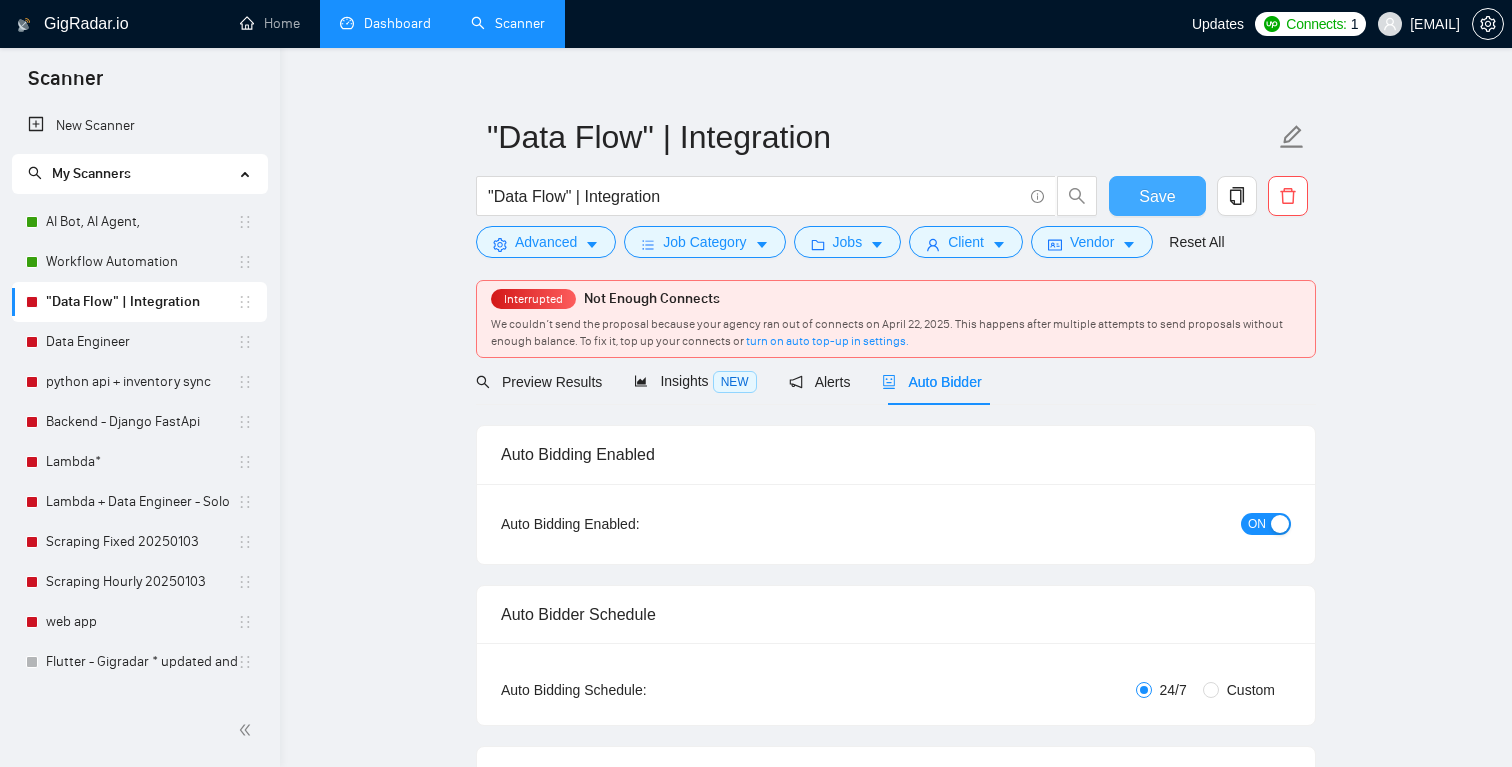click on "Save" at bounding box center (1157, 196) 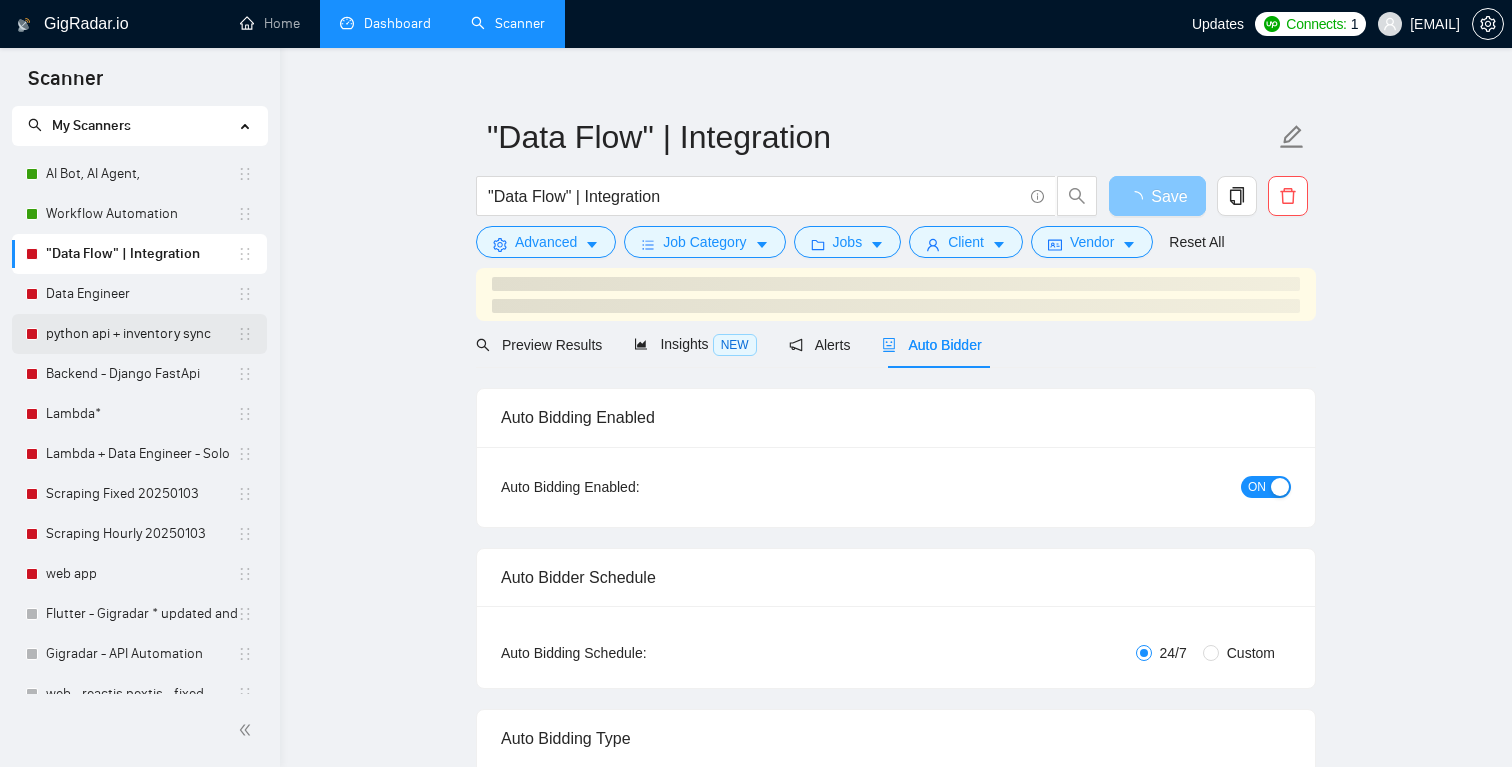 scroll, scrollTop: 0, scrollLeft: 0, axis: both 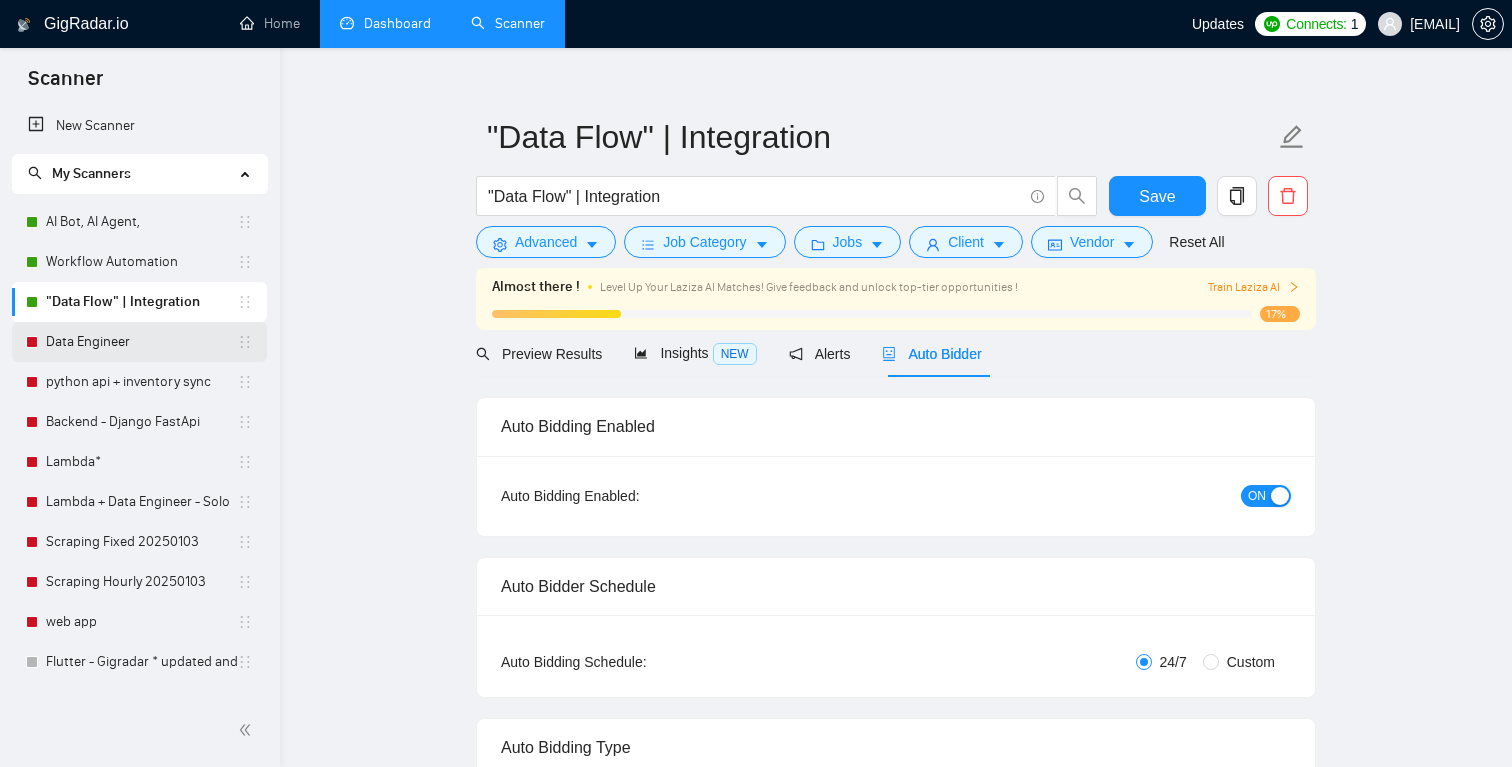 click on "Data Engineer" at bounding box center (141, 342) 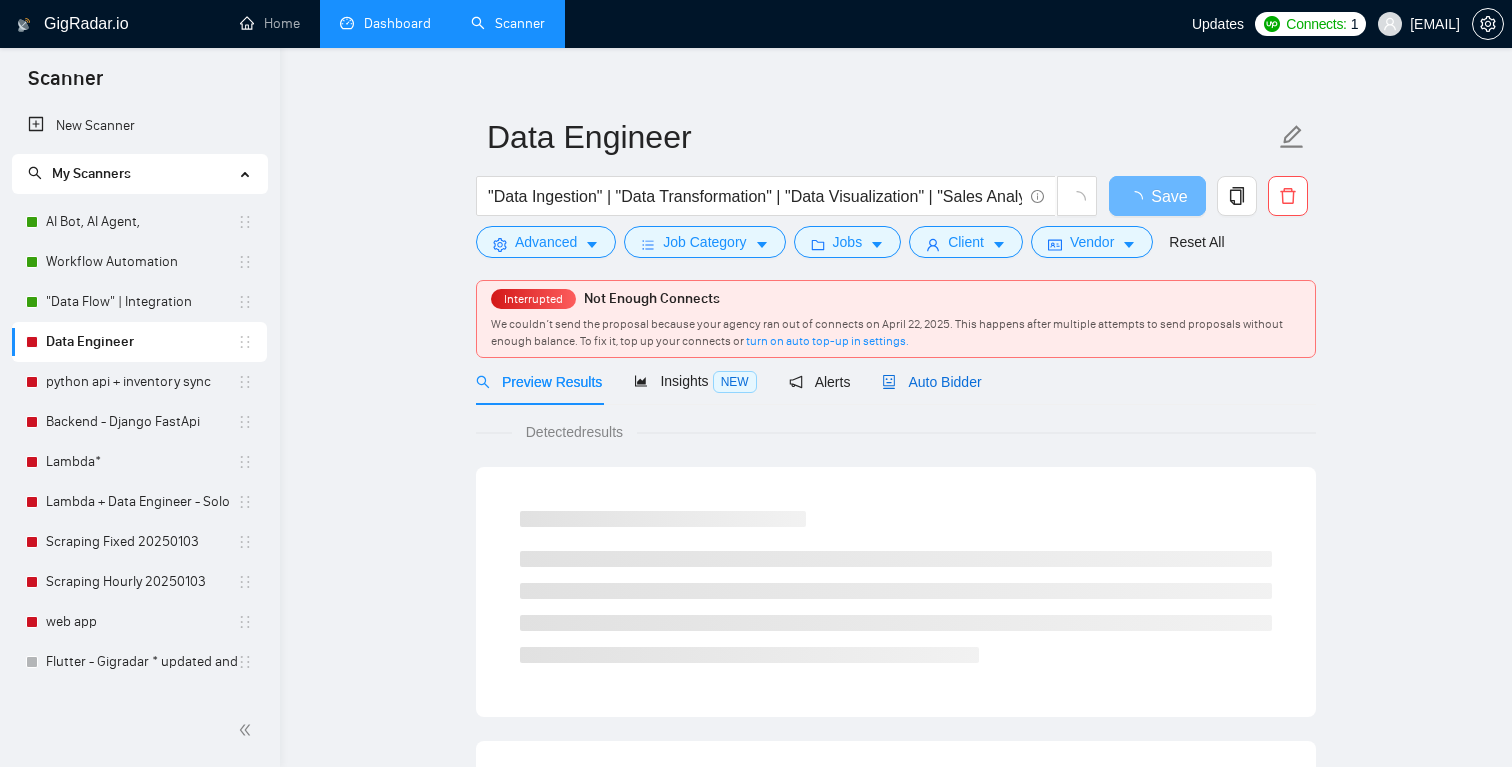 click on "Auto Bidder" at bounding box center (931, 382) 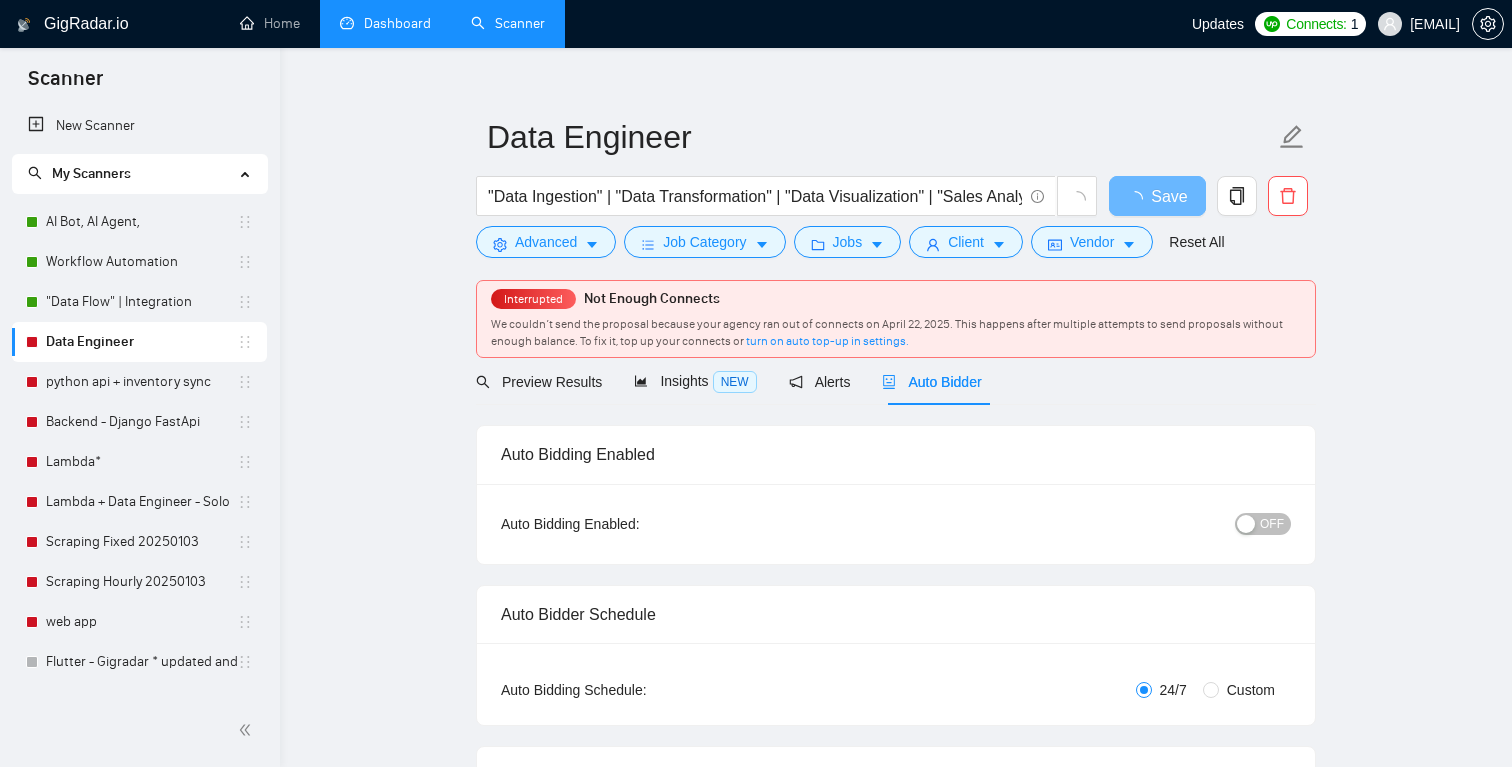 click on "OFF" at bounding box center [1272, 524] 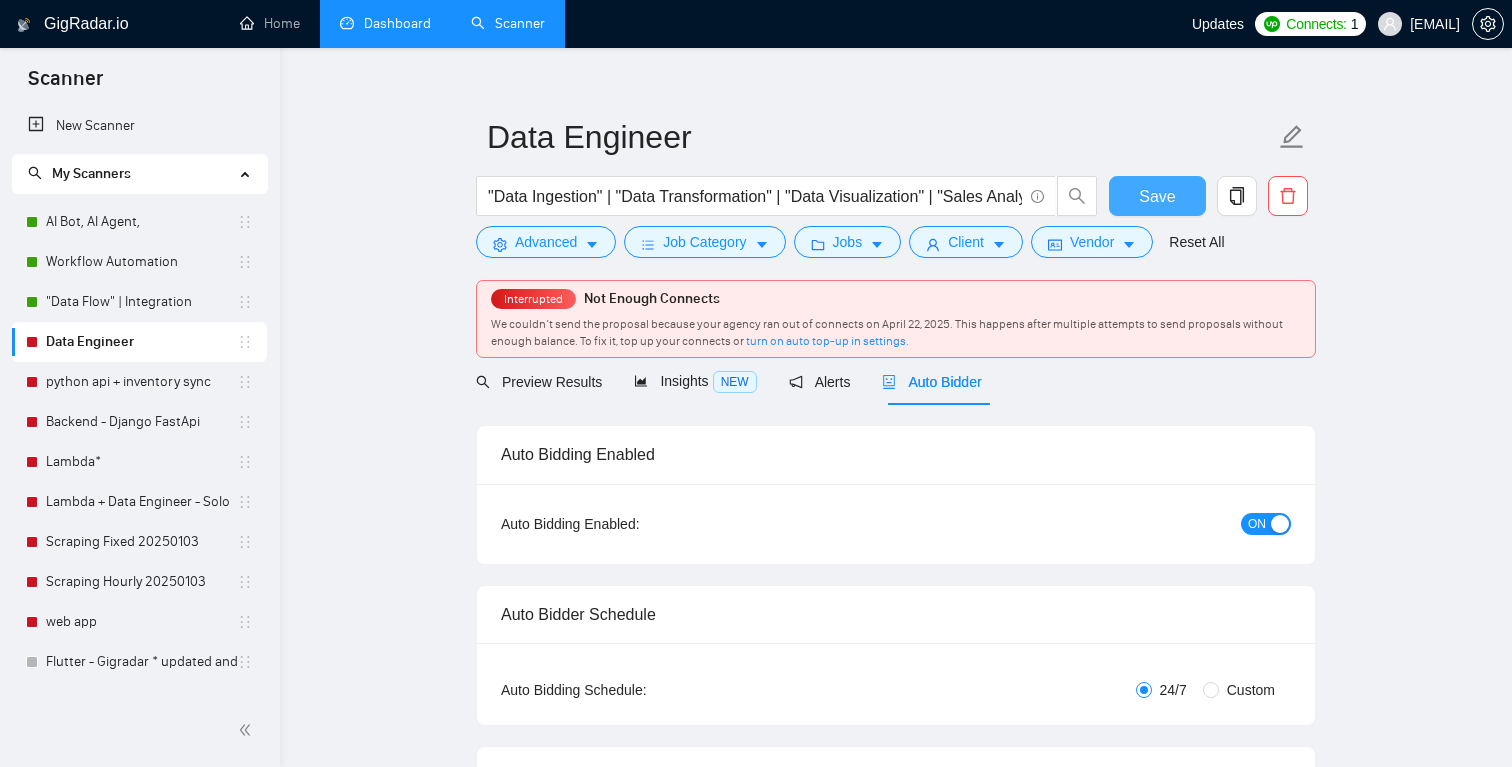 click on "Save" at bounding box center [1157, 196] 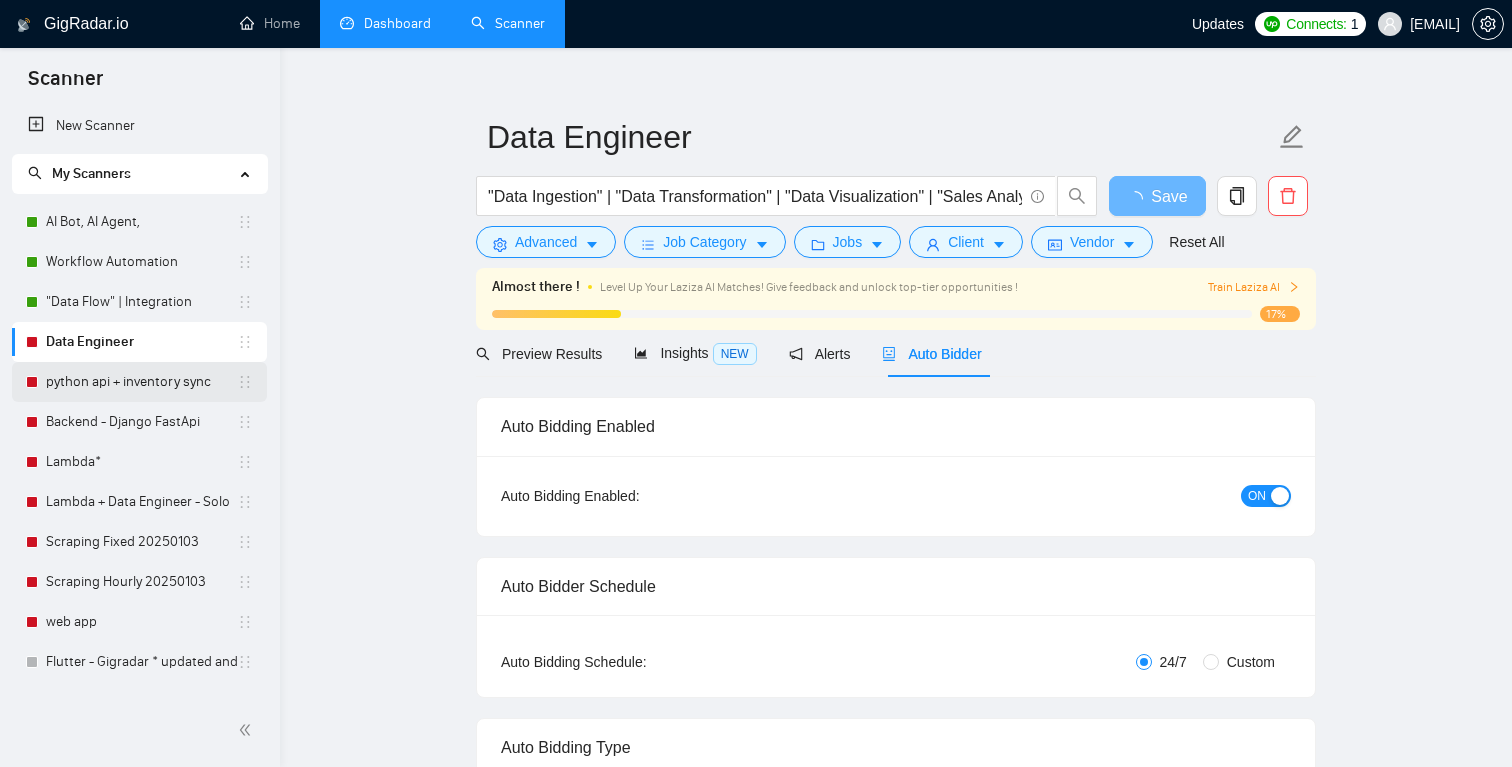 click on "python api + inventory sync" at bounding box center (141, 382) 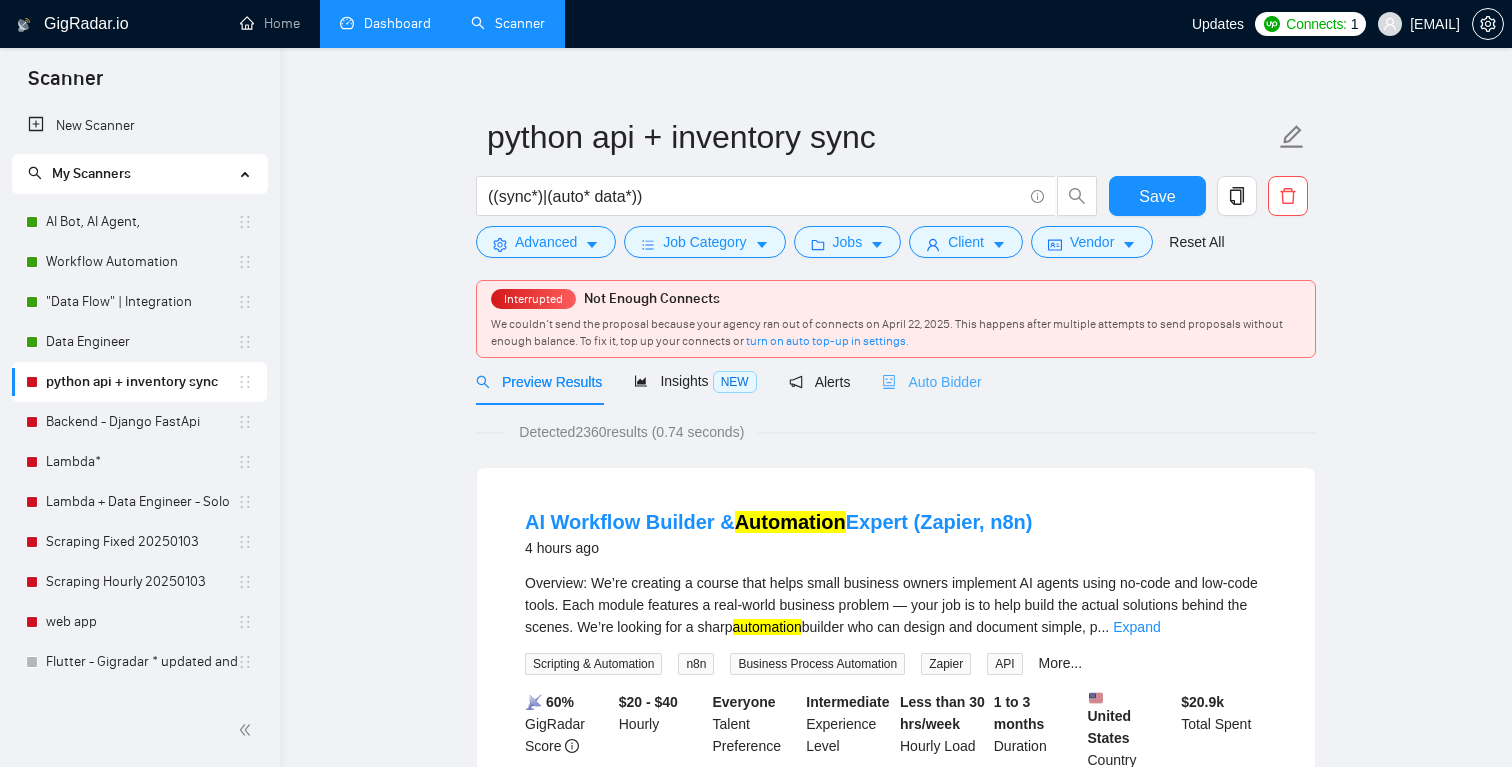click on "Auto Bidder" at bounding box center [931, 381] 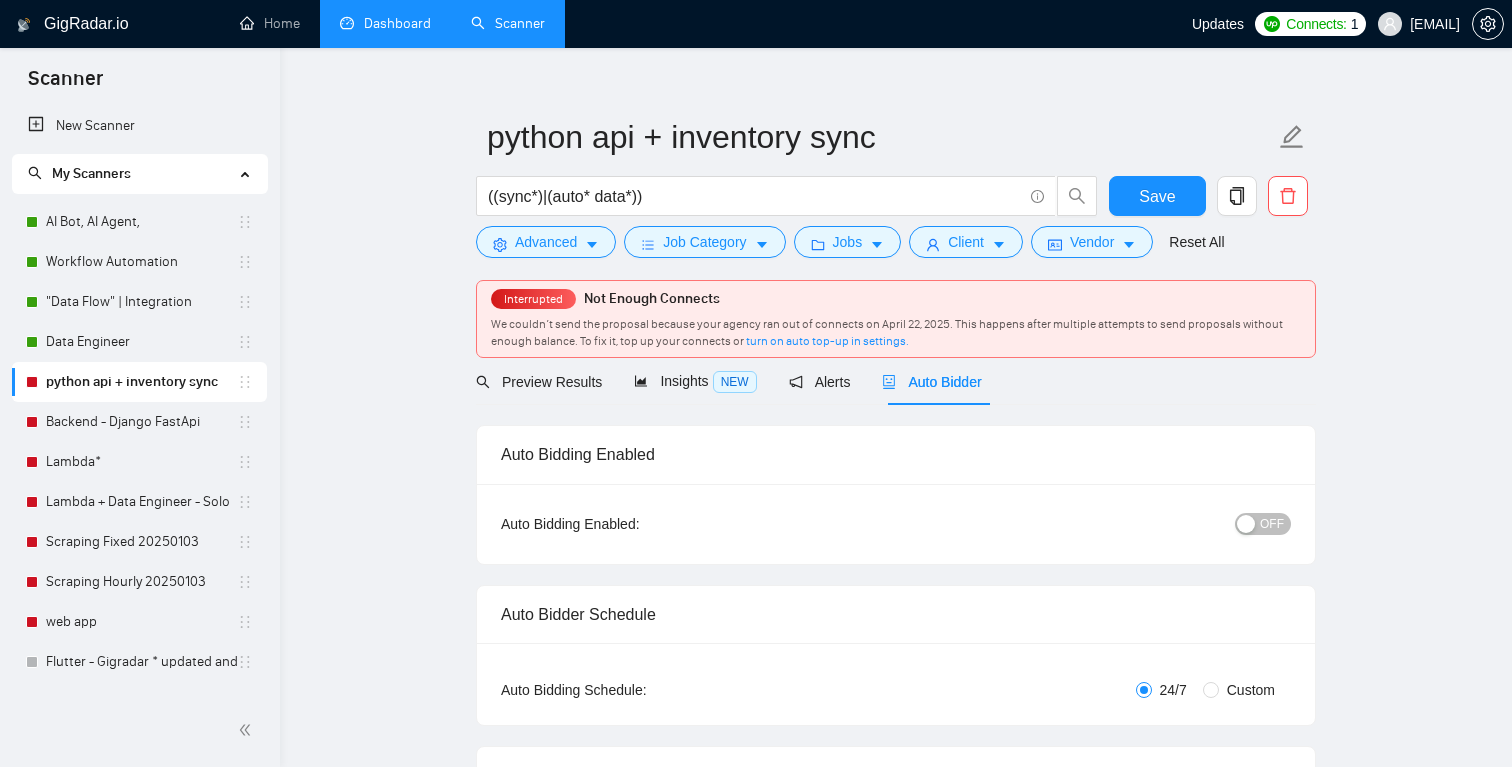 click on "OFF" at bounding box center [1272, 524] 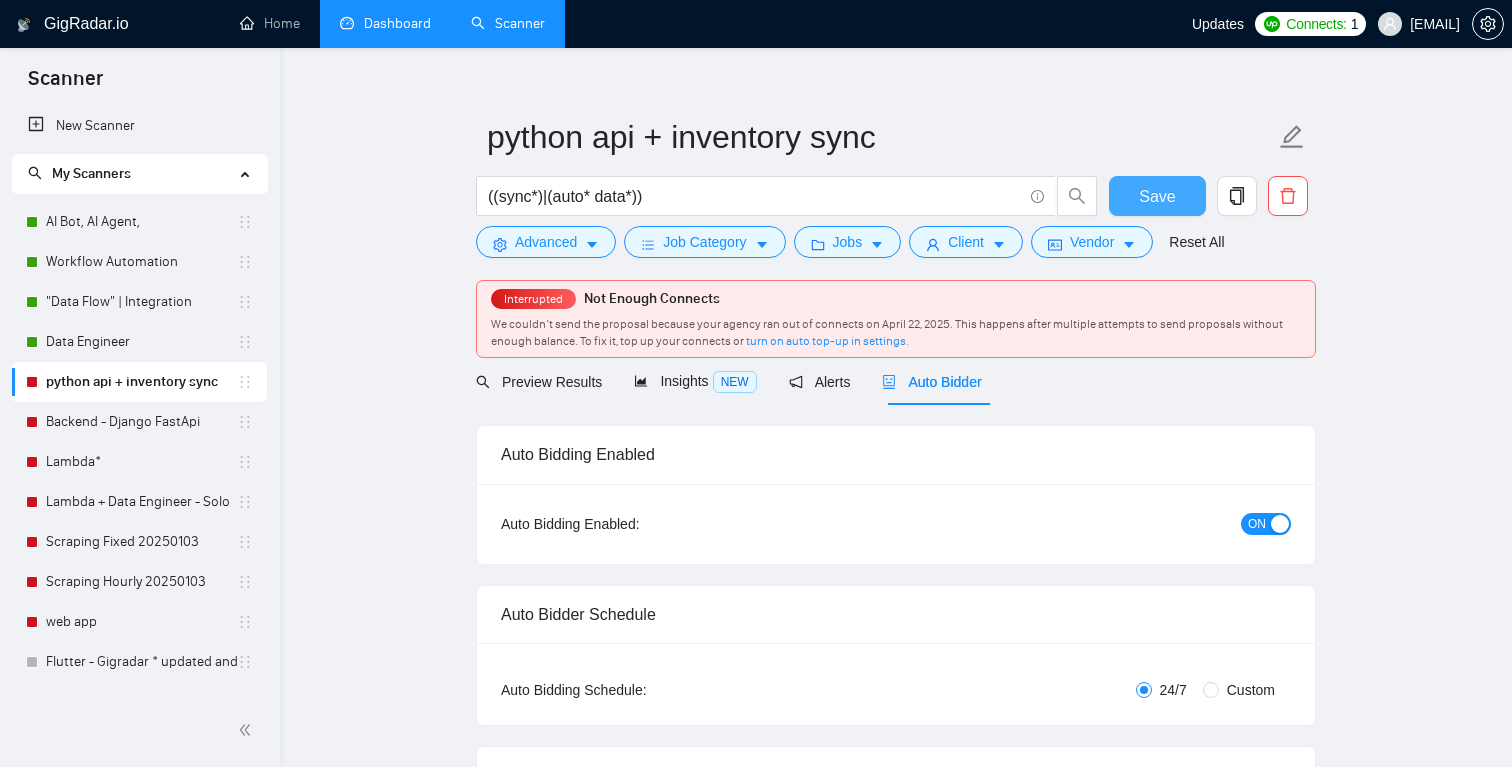 click on "Save" at bounding box center [1157, 196] 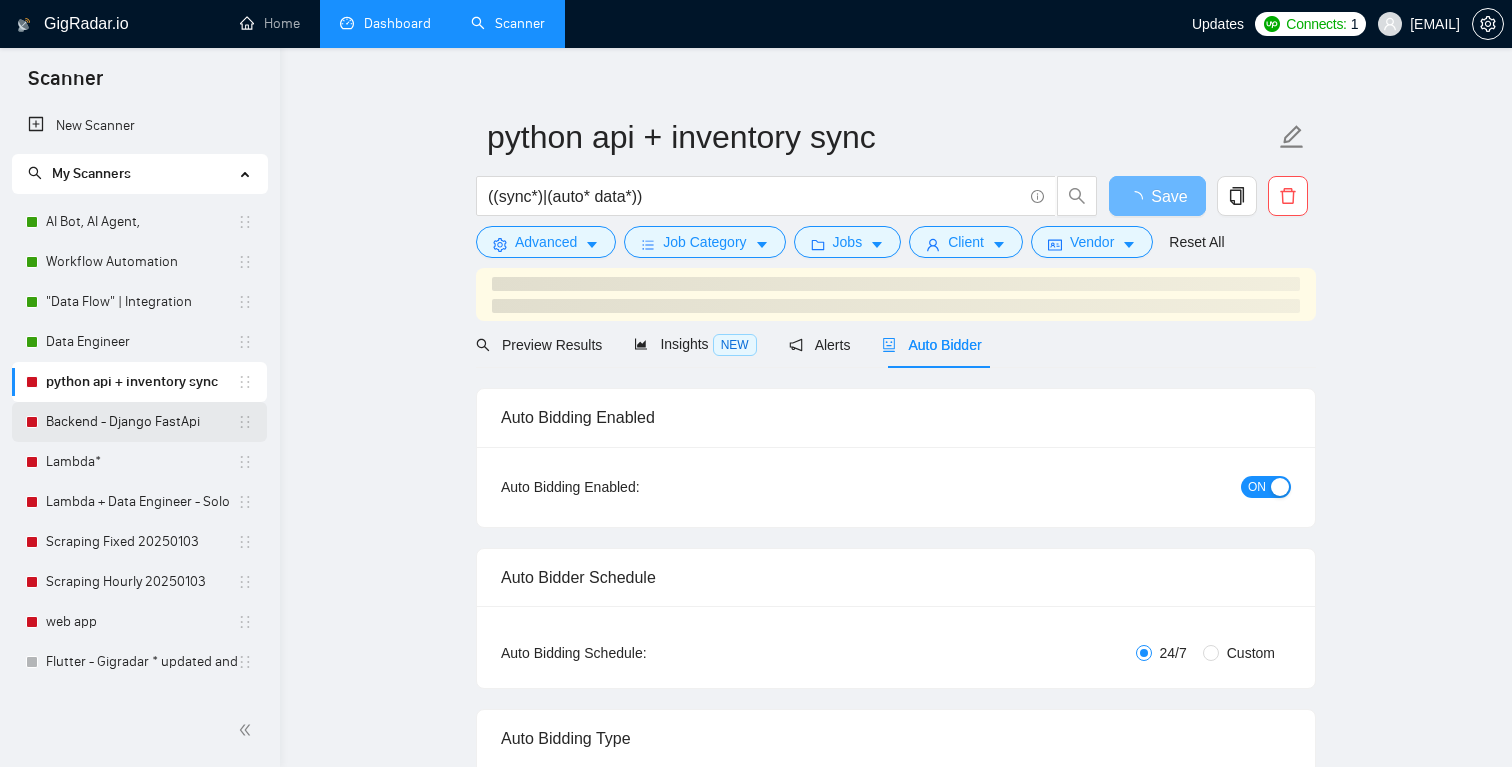 click on "Backend - Django FastApi" at bounding box center (141, 422) 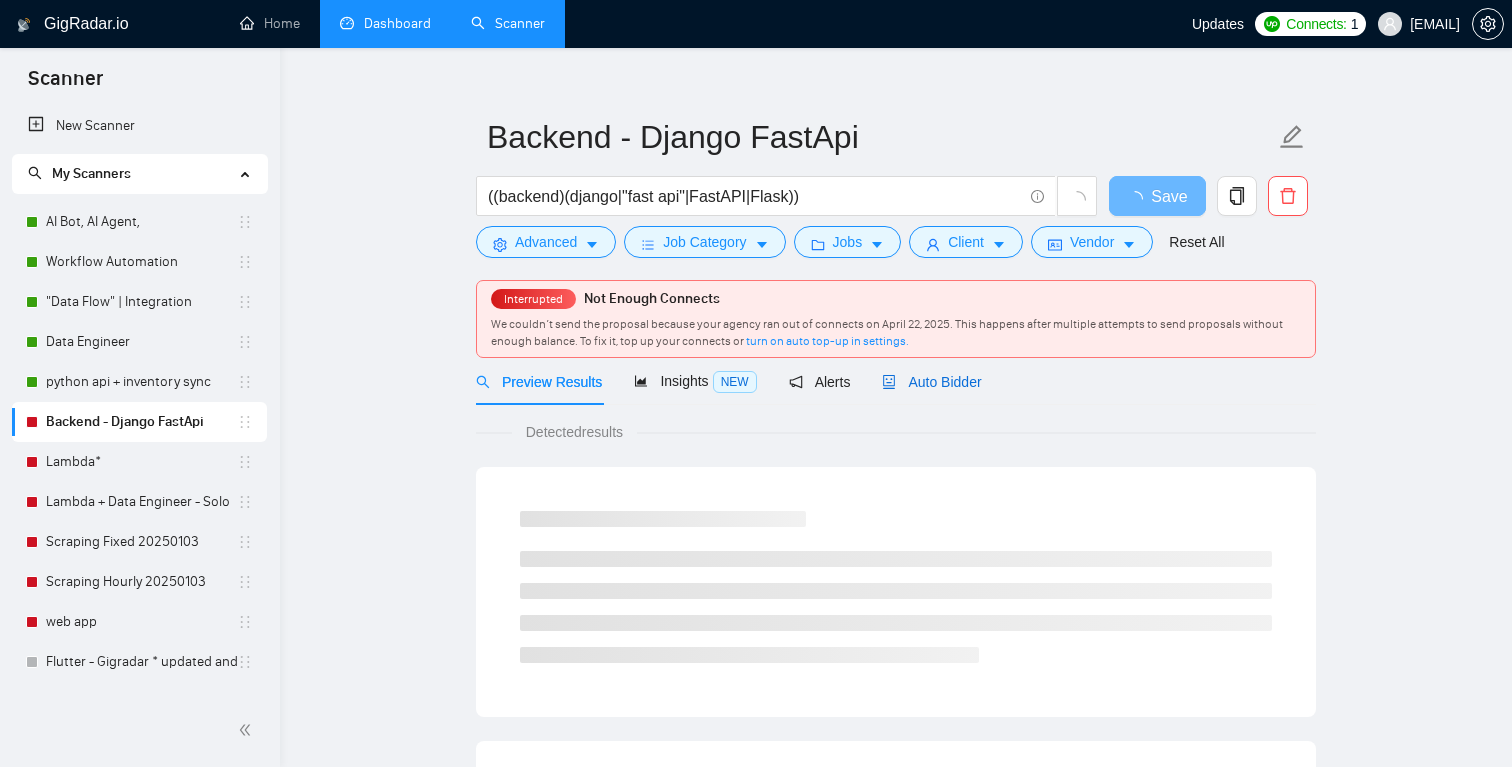 click on "Auto Bidder" at bounding box center [931, 382] 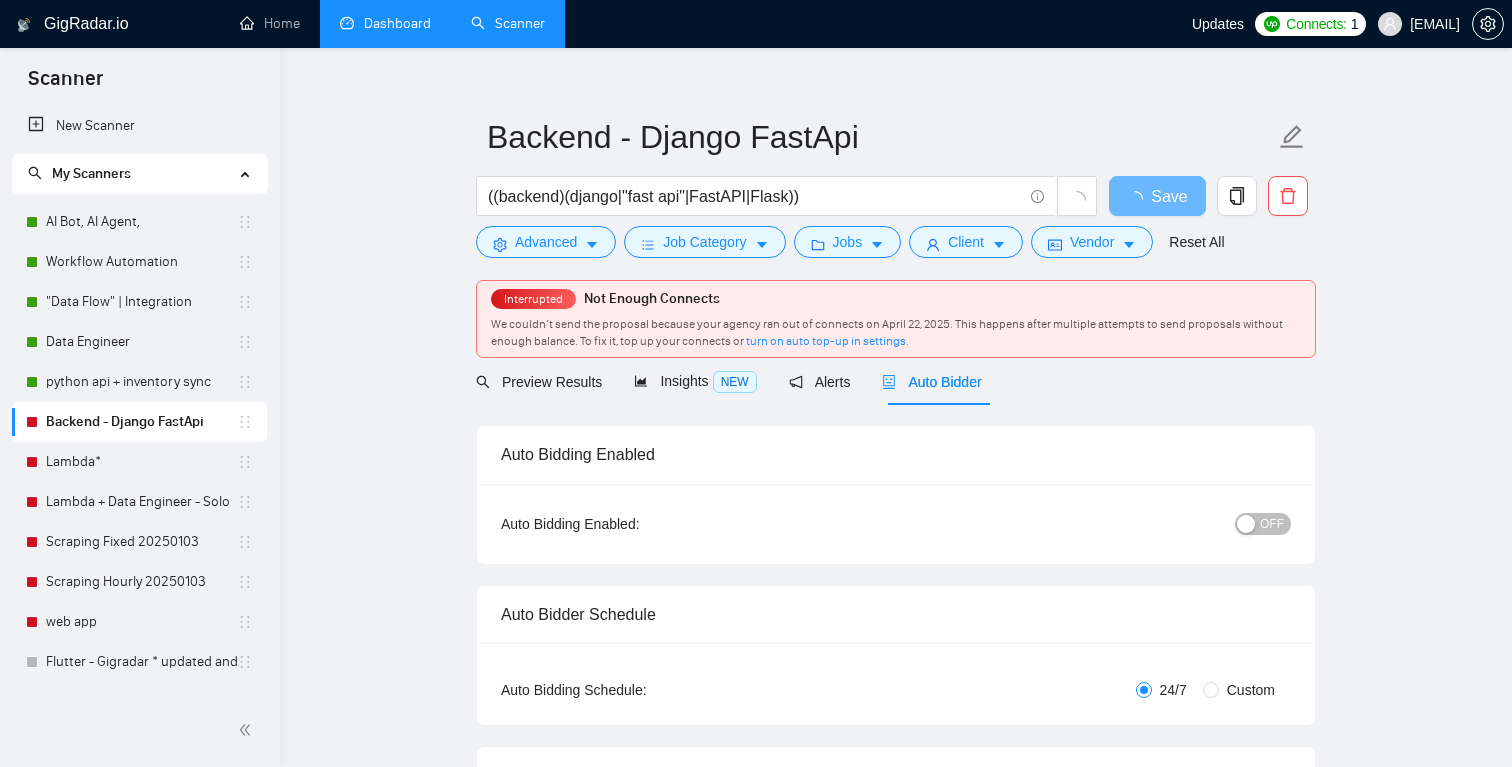 click on "OFF" at bounding box center (1272, 524) 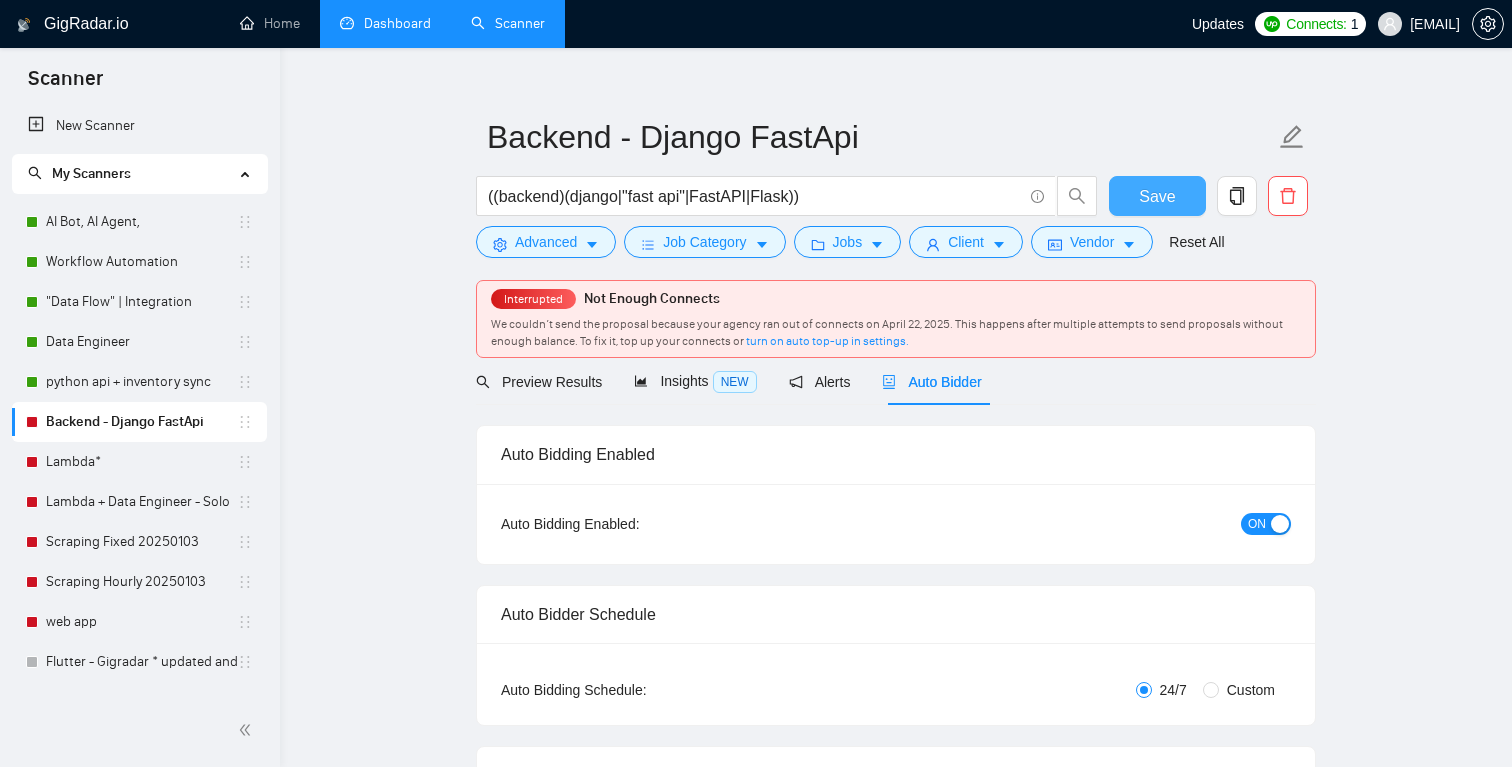 click on "Save" at bounding box center (1157, 196) 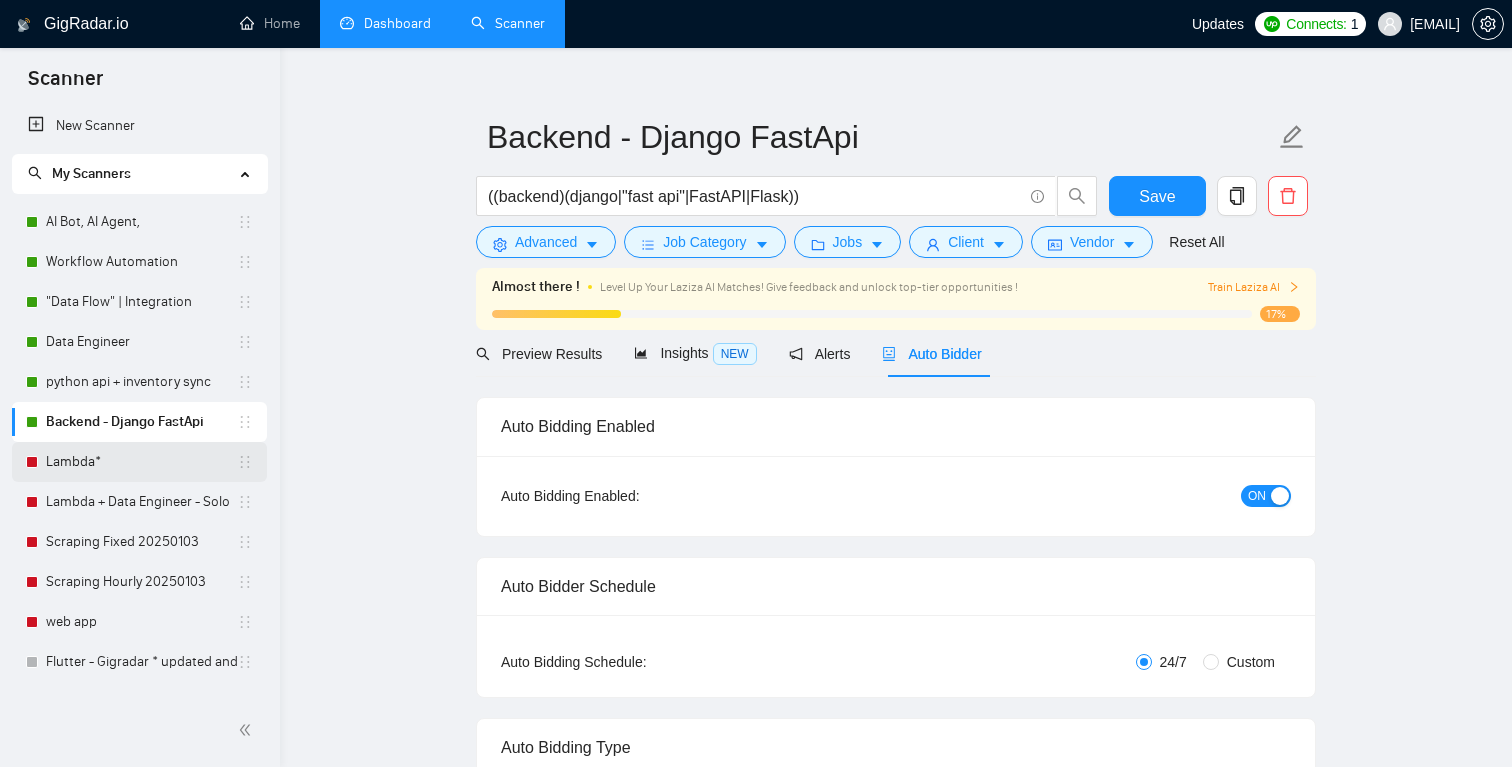click on "Lambda*" at bounding box center [141, 462] 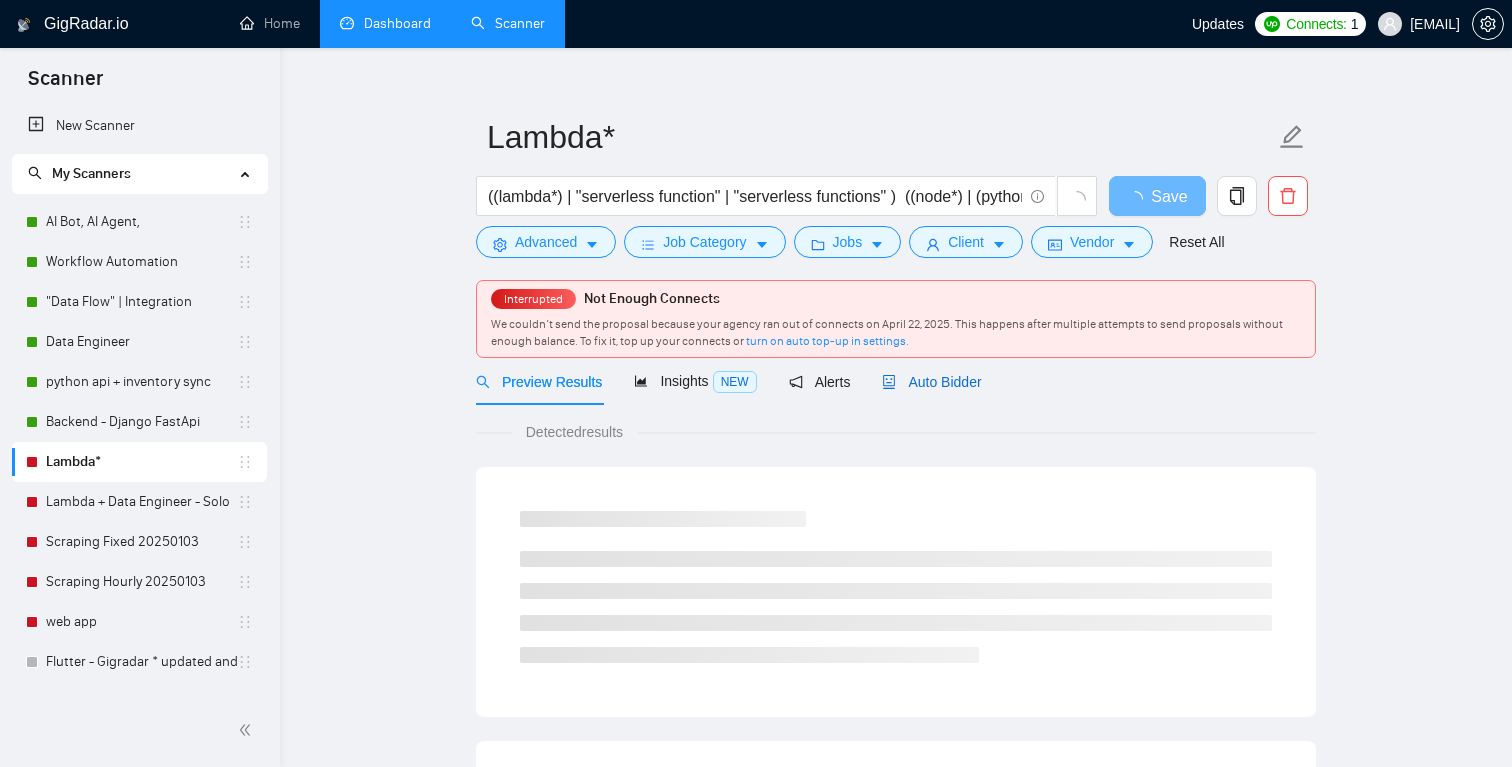 click on "Auto Bidder" at bounding box center [931, 382] 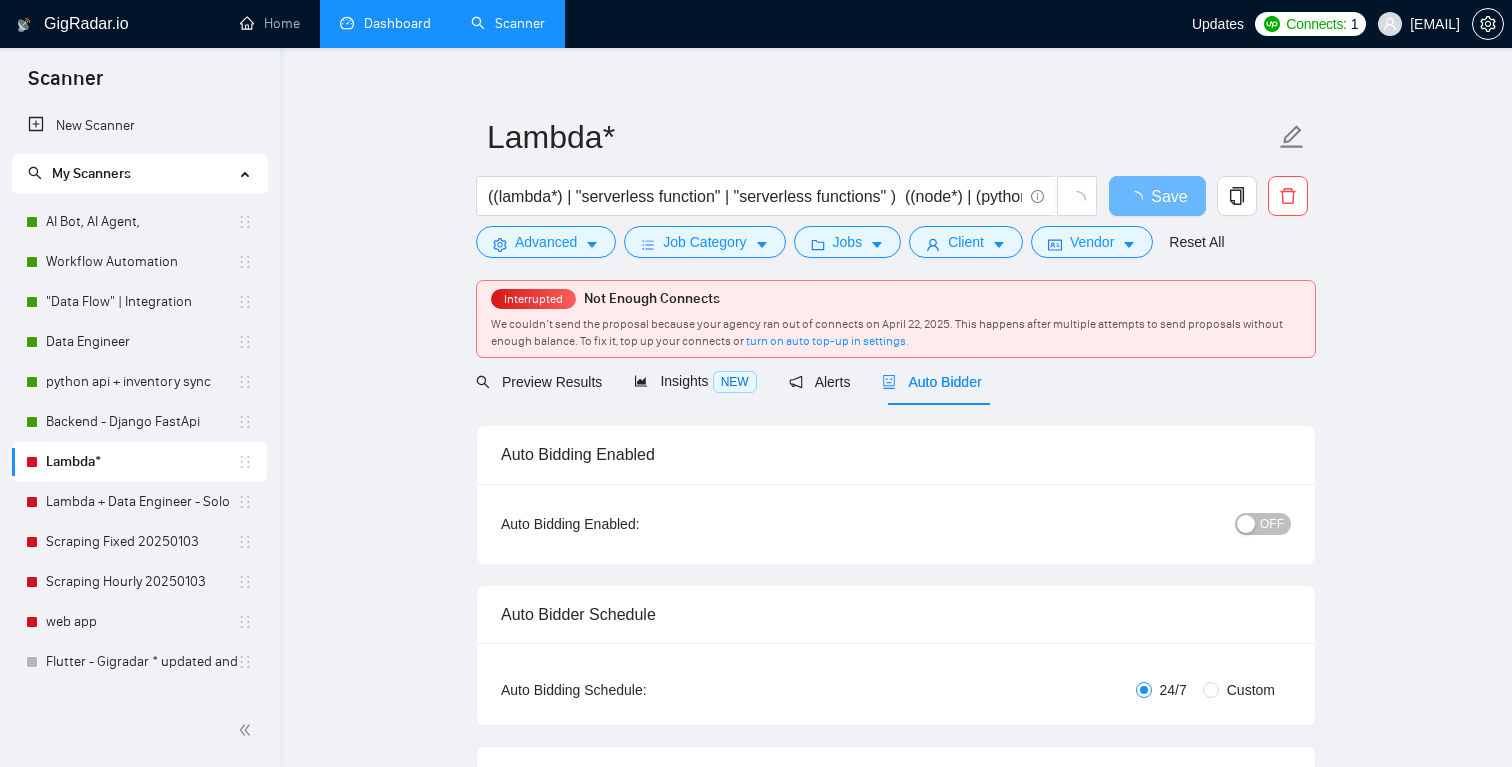 click on "OFF" at bounding box center [1272, 524] 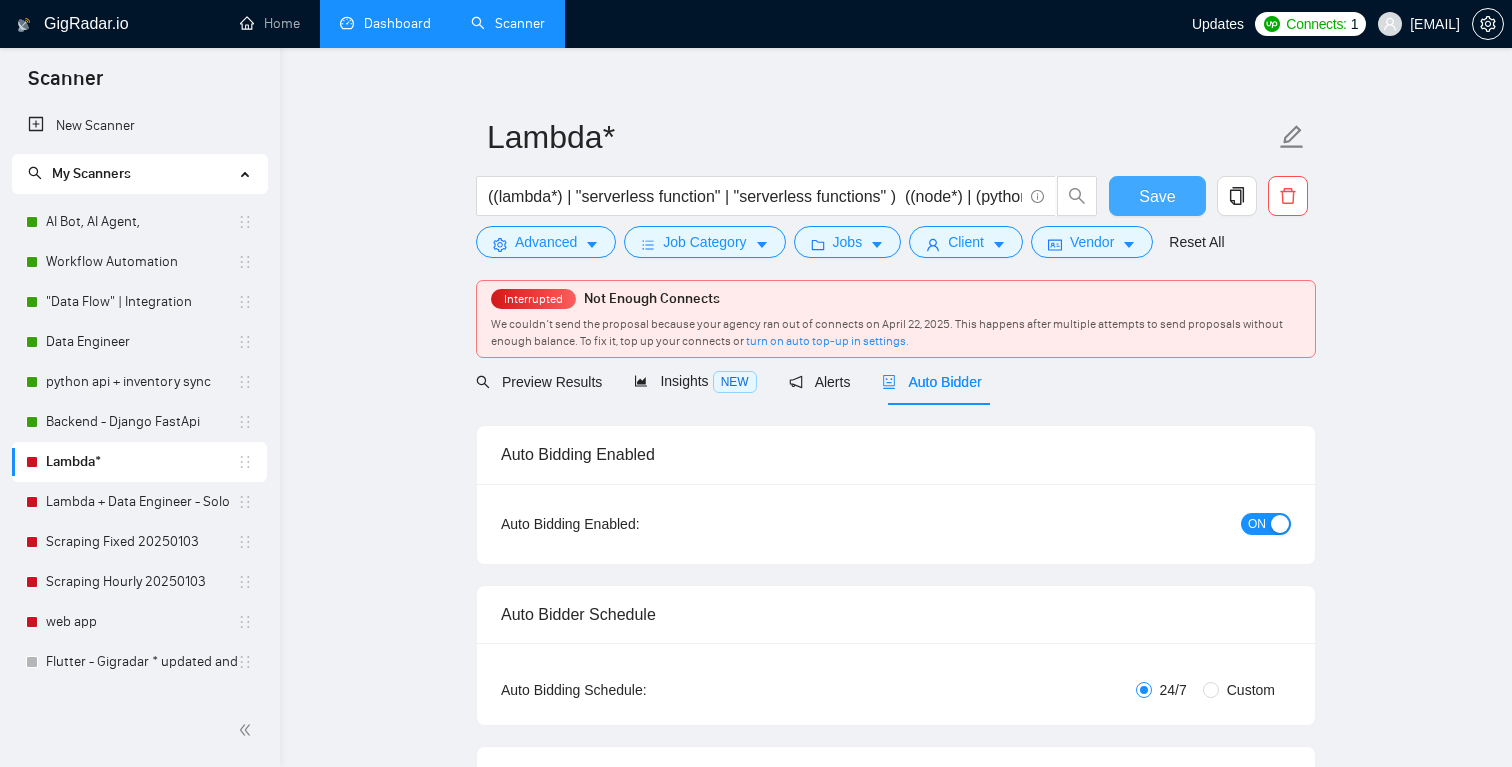 click on "Save" at bounding box center [1157, 196] 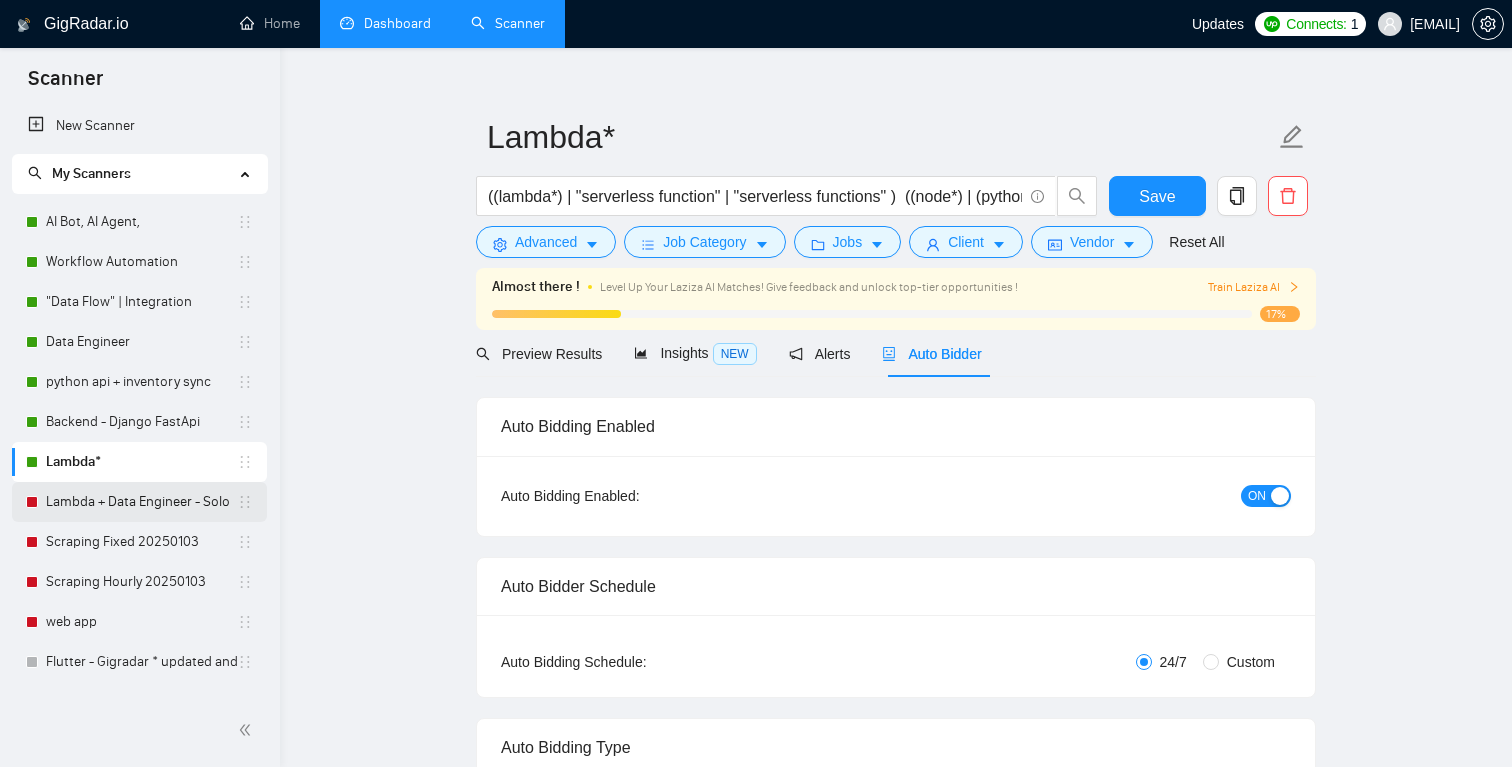 click on "Lambda + Data Engineer - Solo" at bounding box center (141, 502) 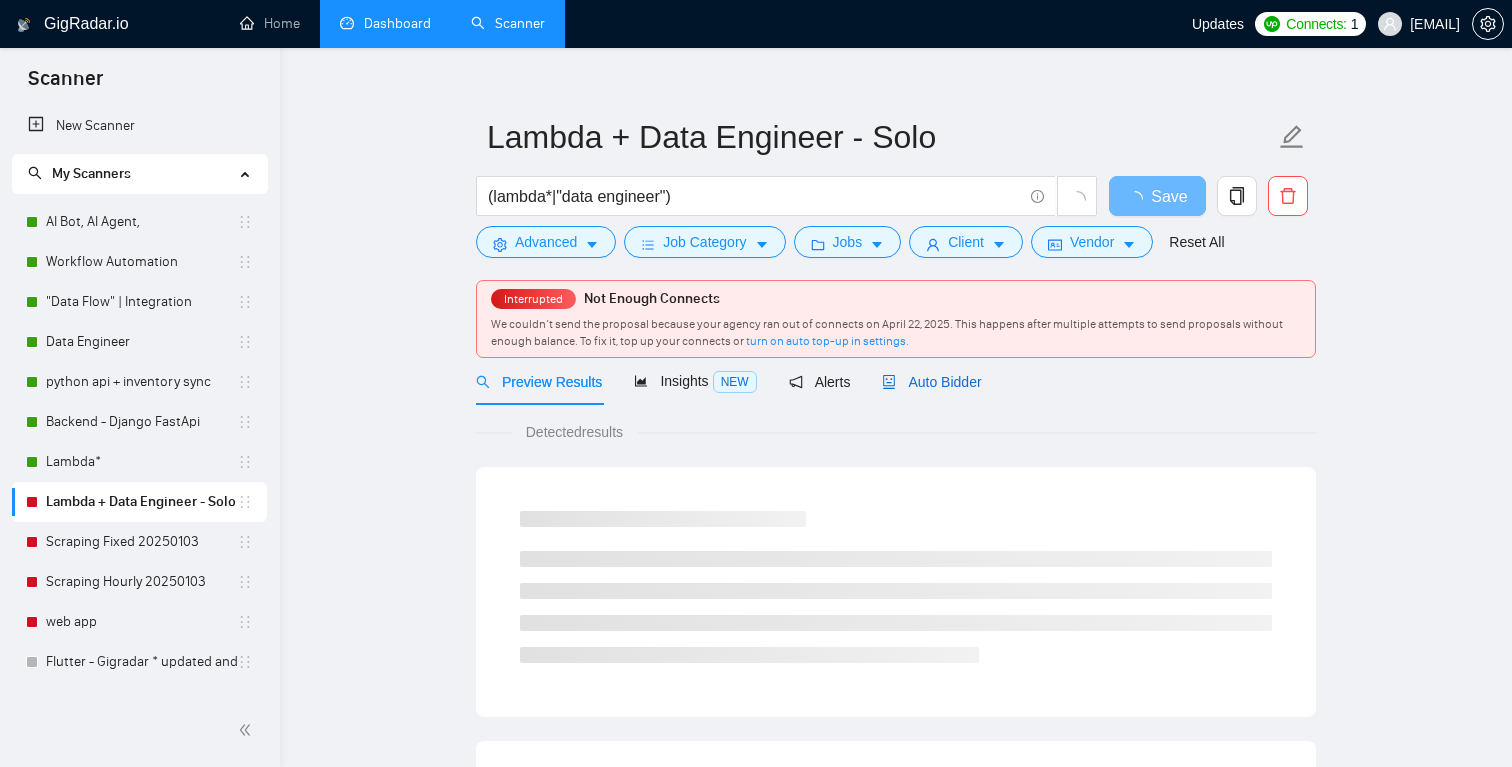 click on "Auto Bidder" at bounding box center (931, 382) 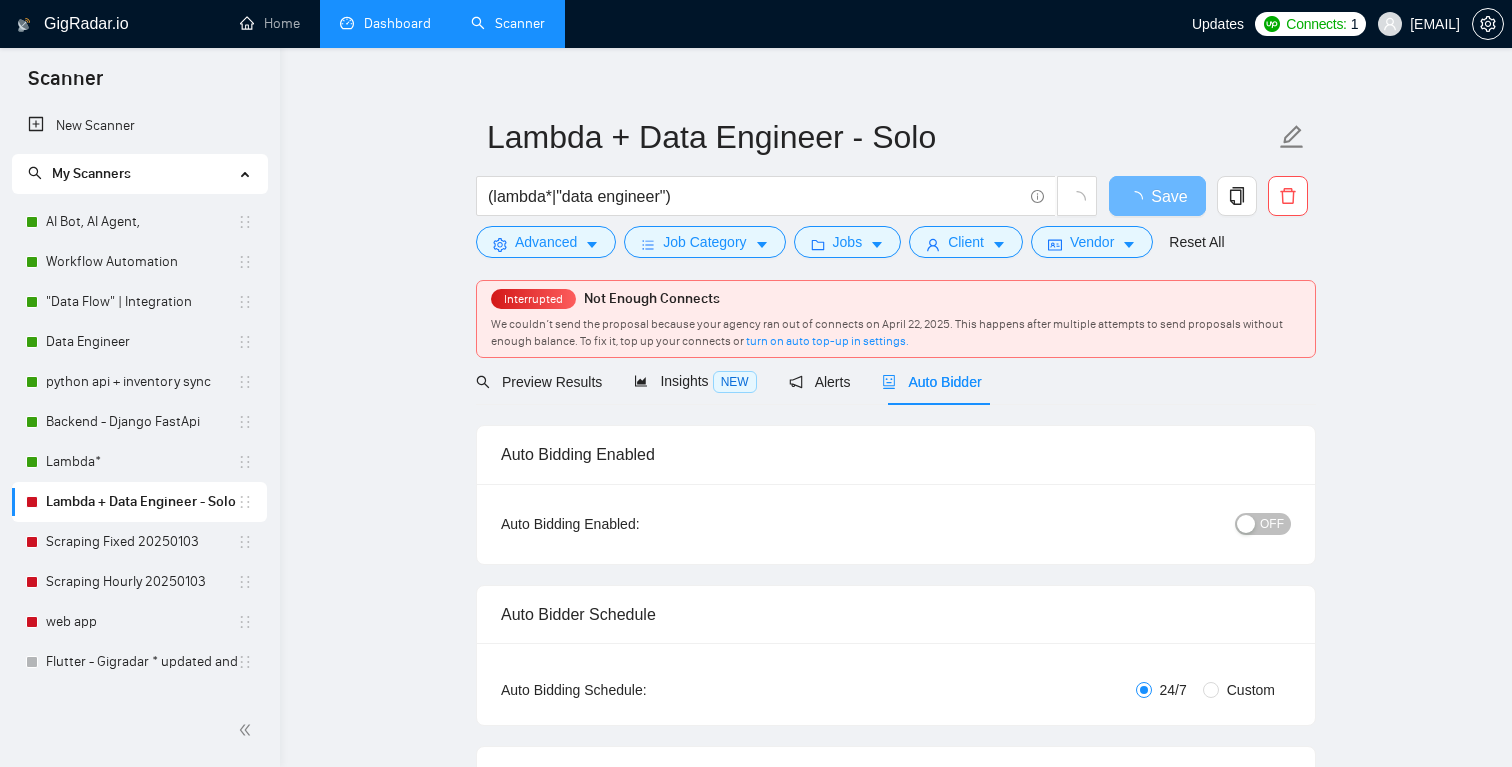 type 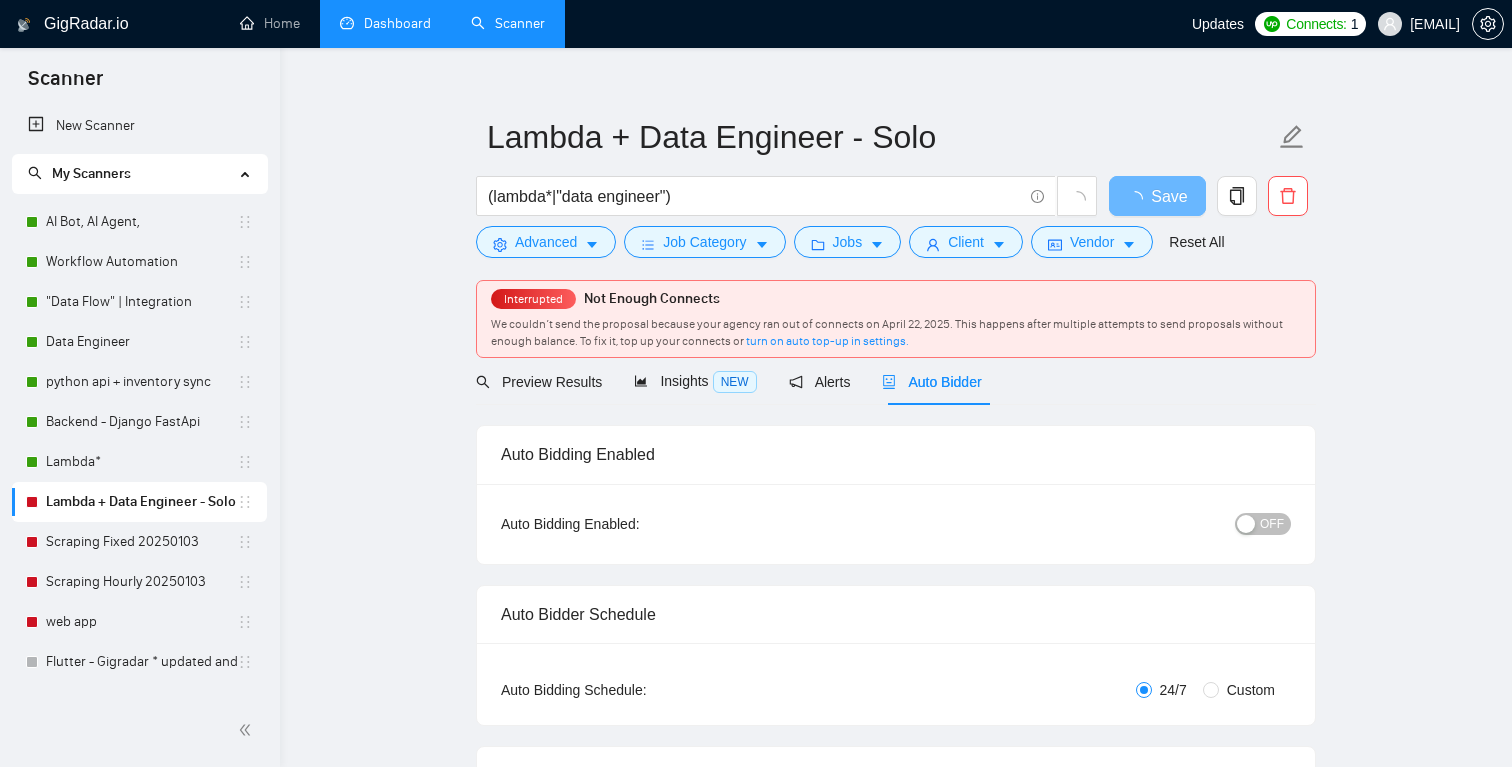 checkbox on "true" 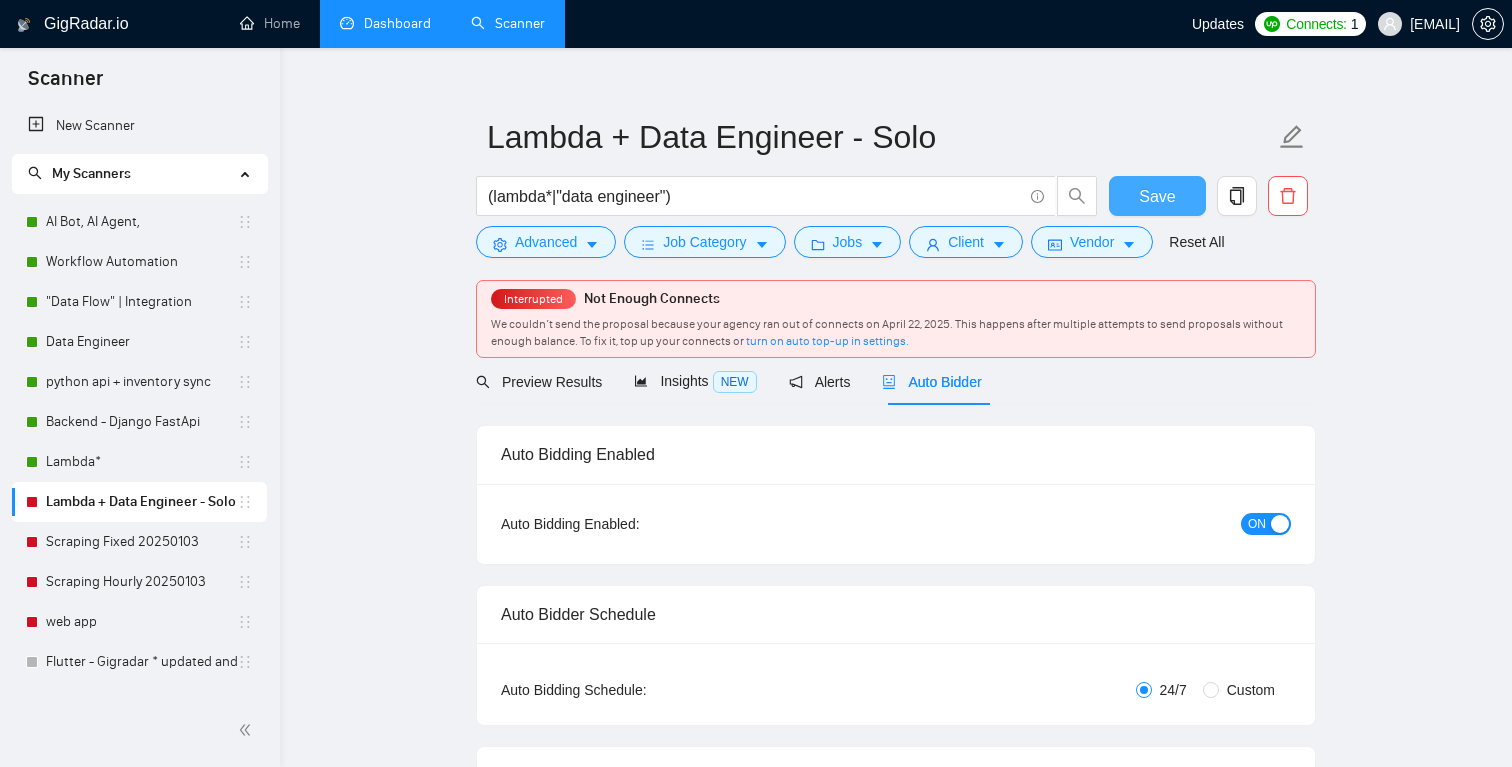 click on "Save" at bounding box center (1157, 196) 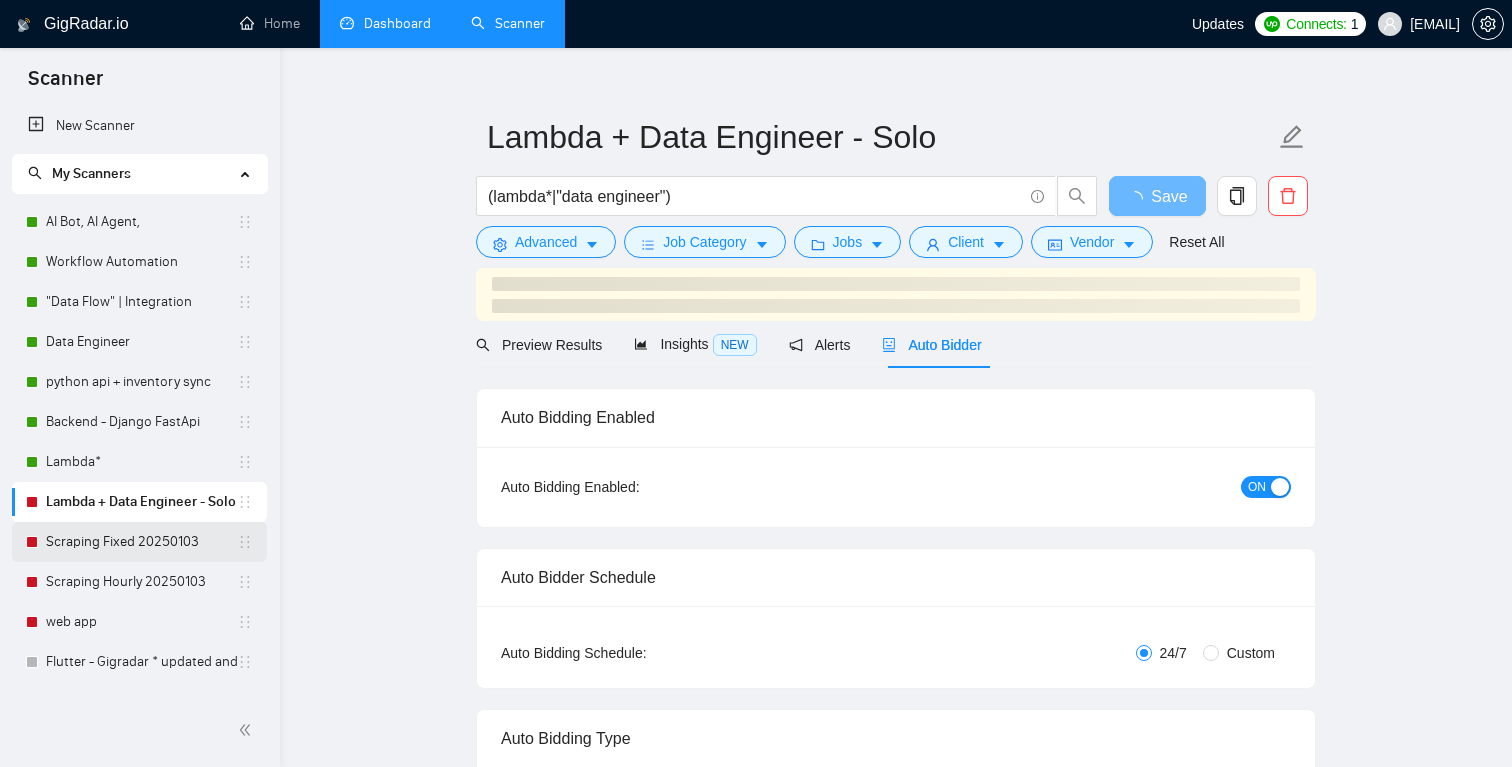 click on "Scraping Fixed 20250103" at bounding box center [141, 542] 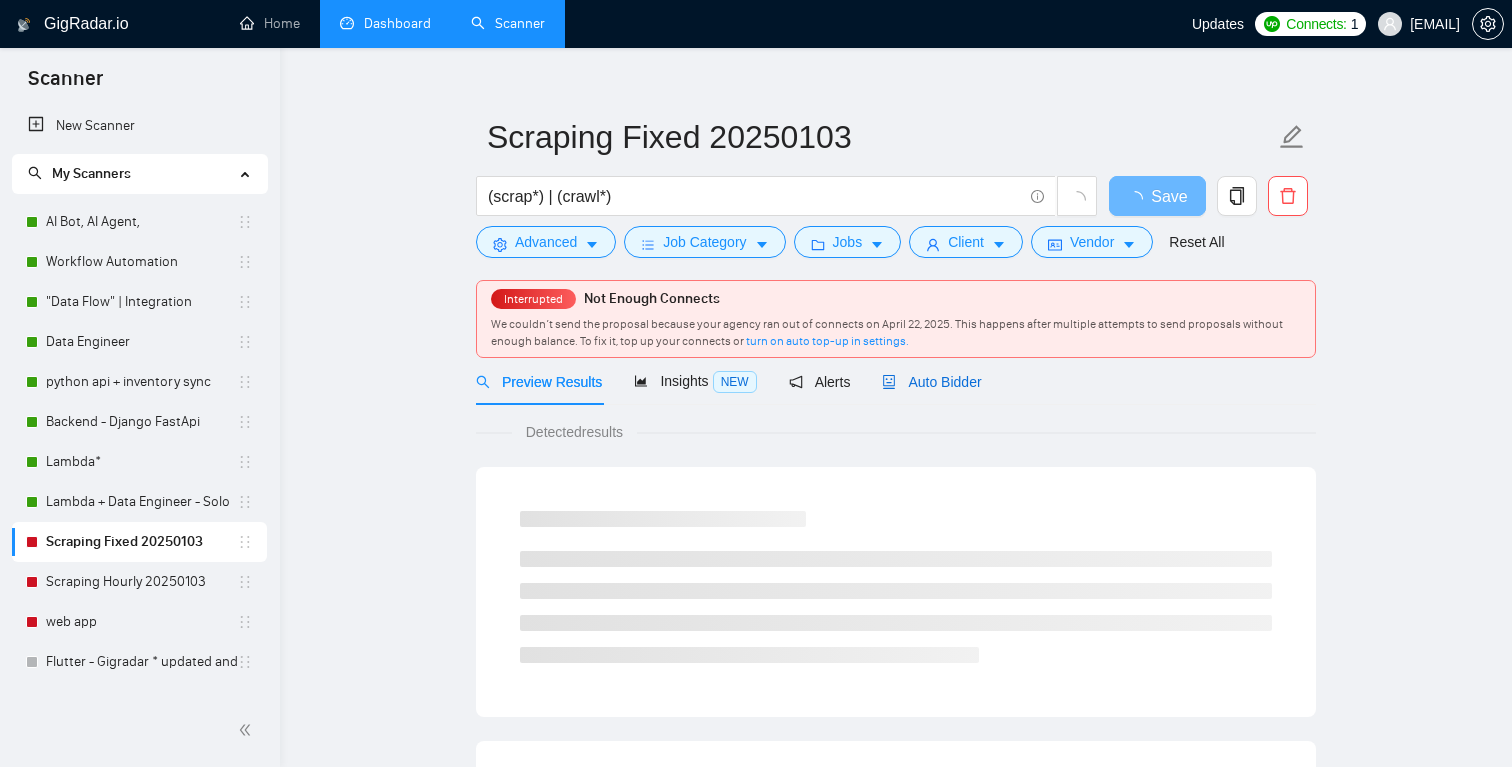 click on "Auto Bidder" at bounding box center (931, 382) 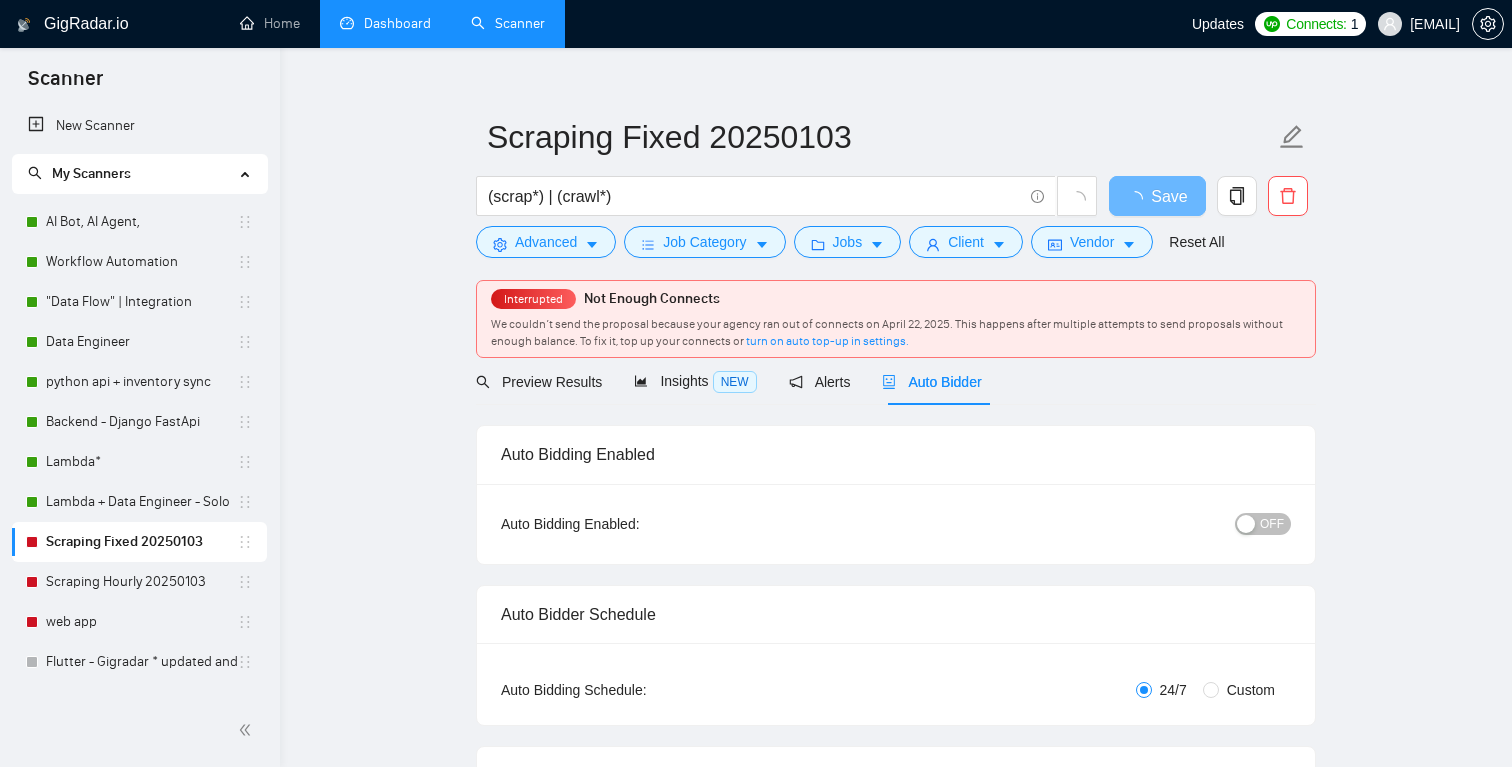 type 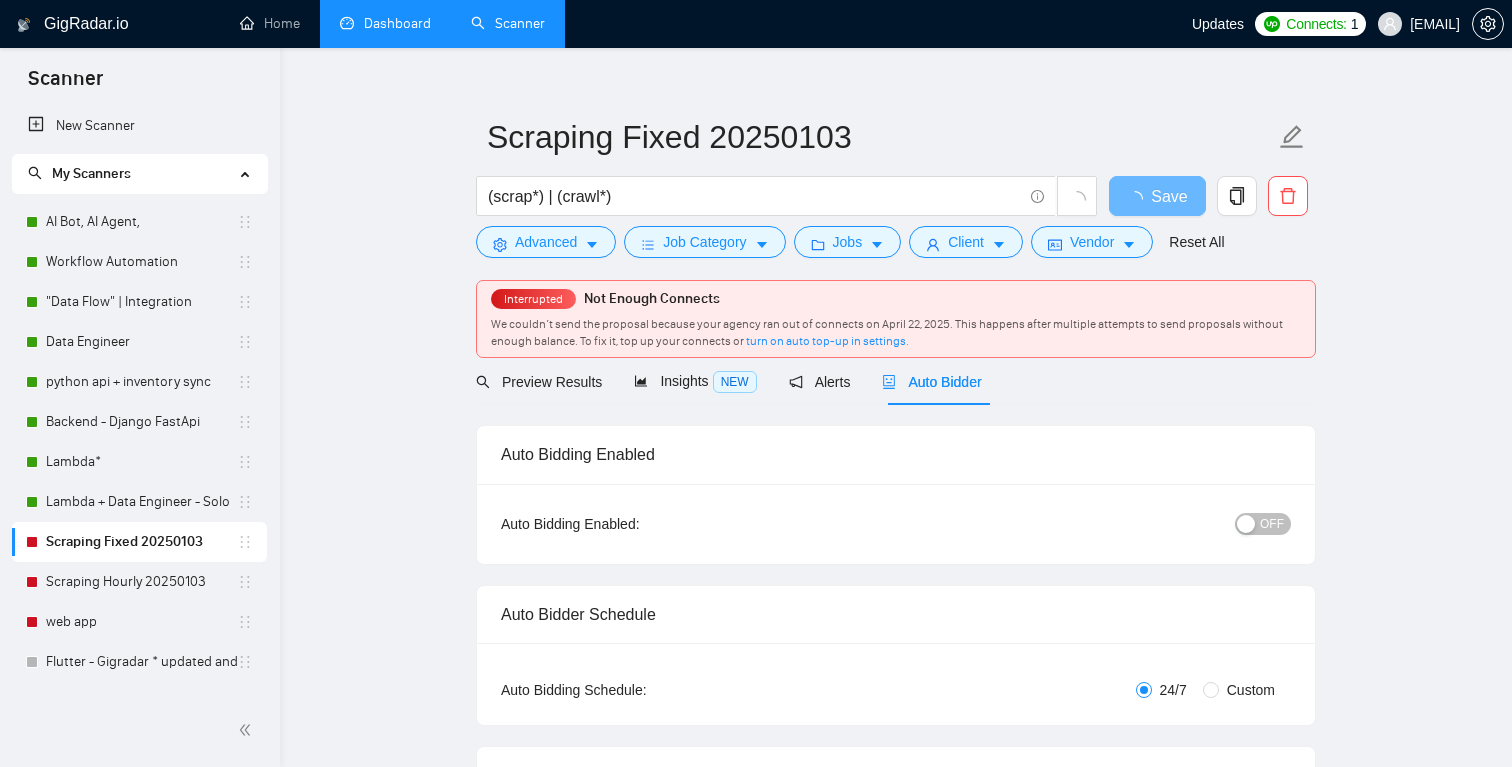 checkbox on "true" 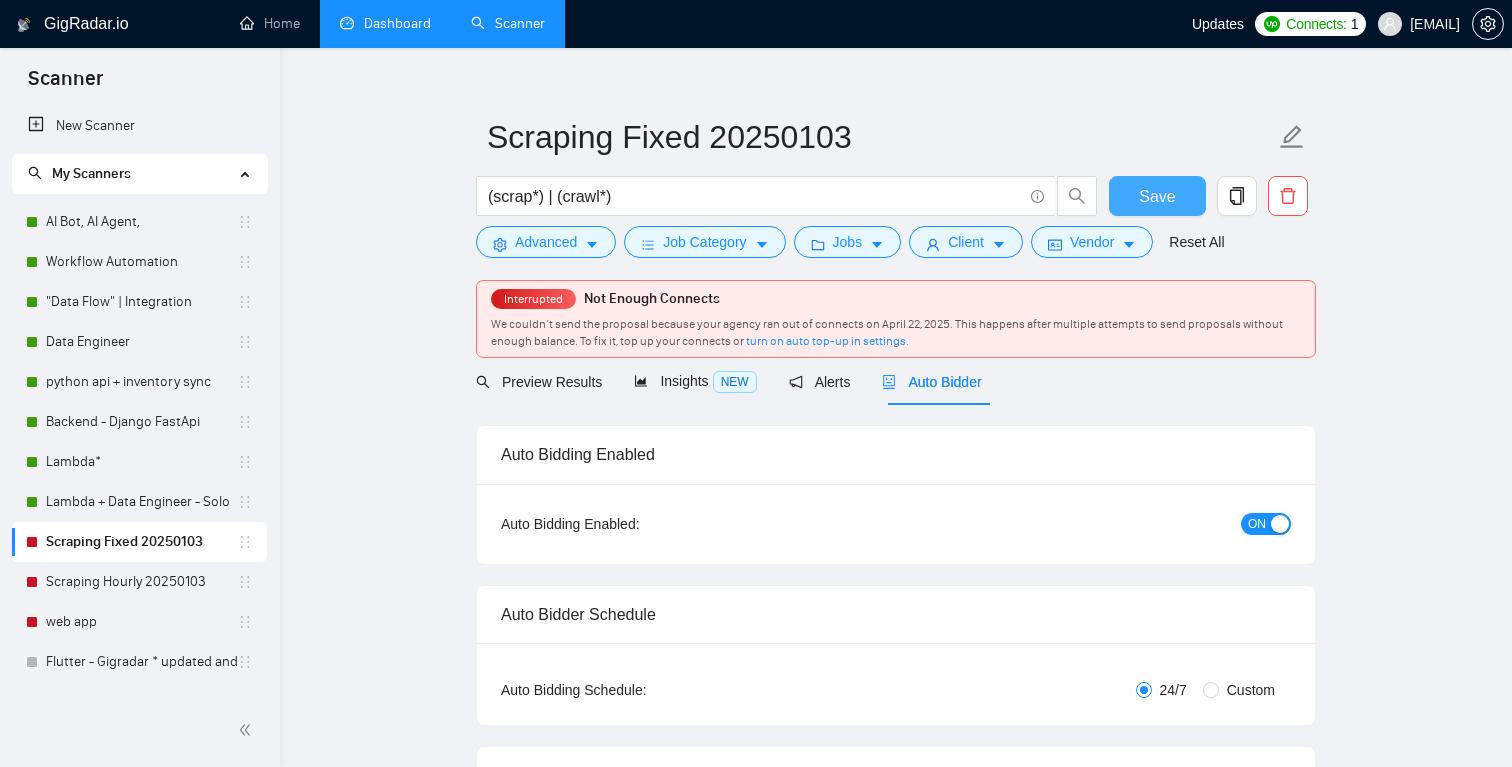 click on "Save" at bounding box center (1157, 196) 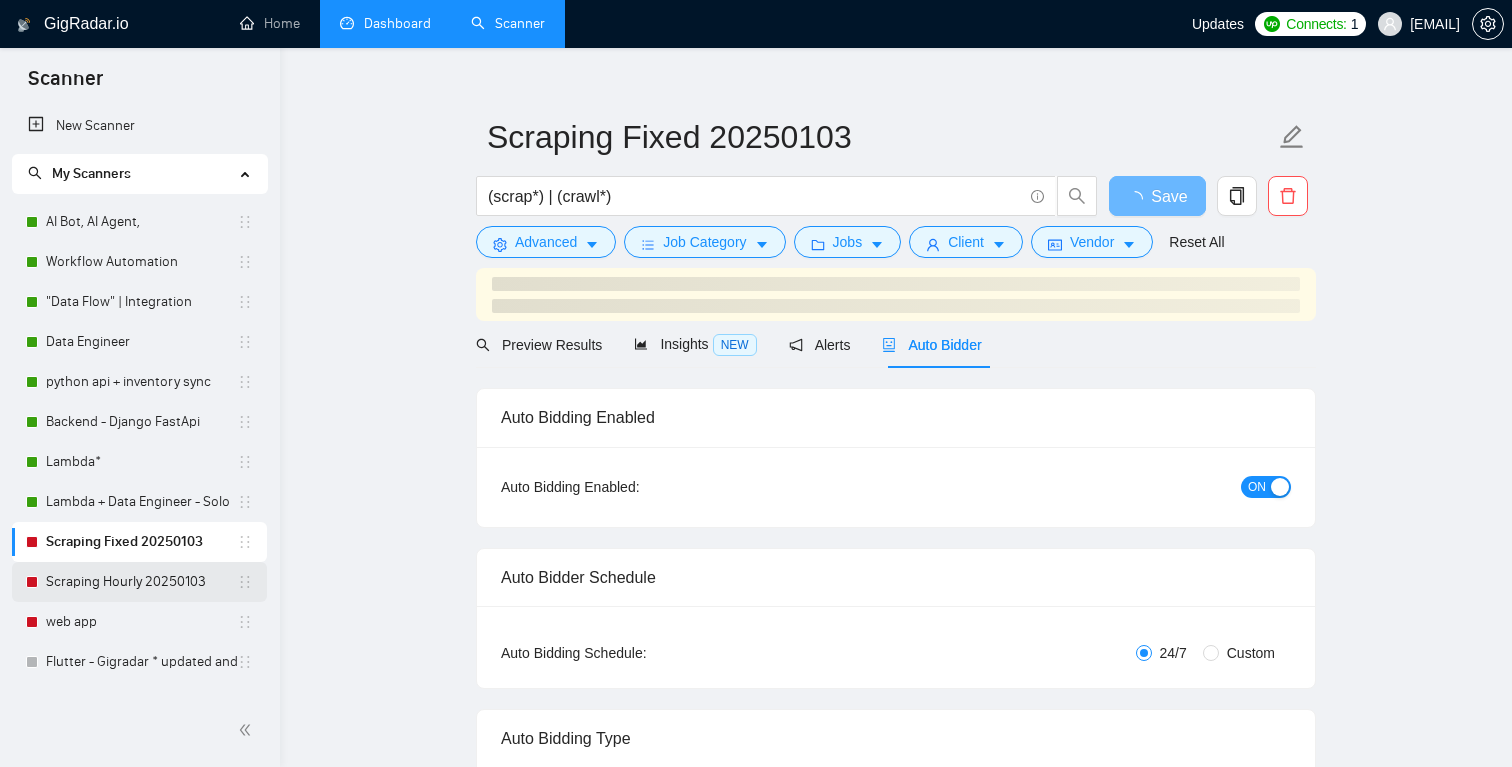 click on "Scraping Hourly 20250103" at bounding box center [141, 582] 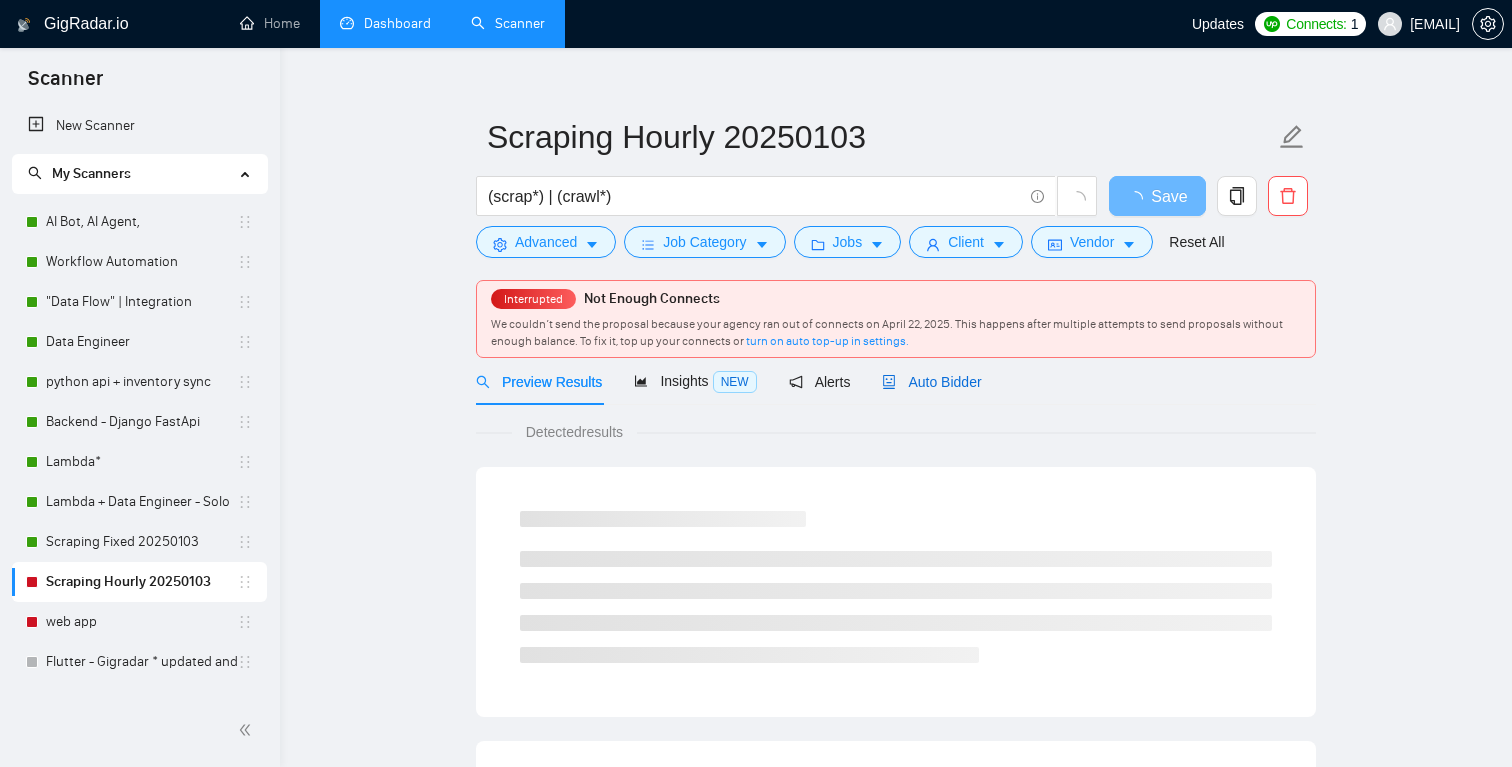 click on "Auto Bidder" at bounding box center (931, 382) 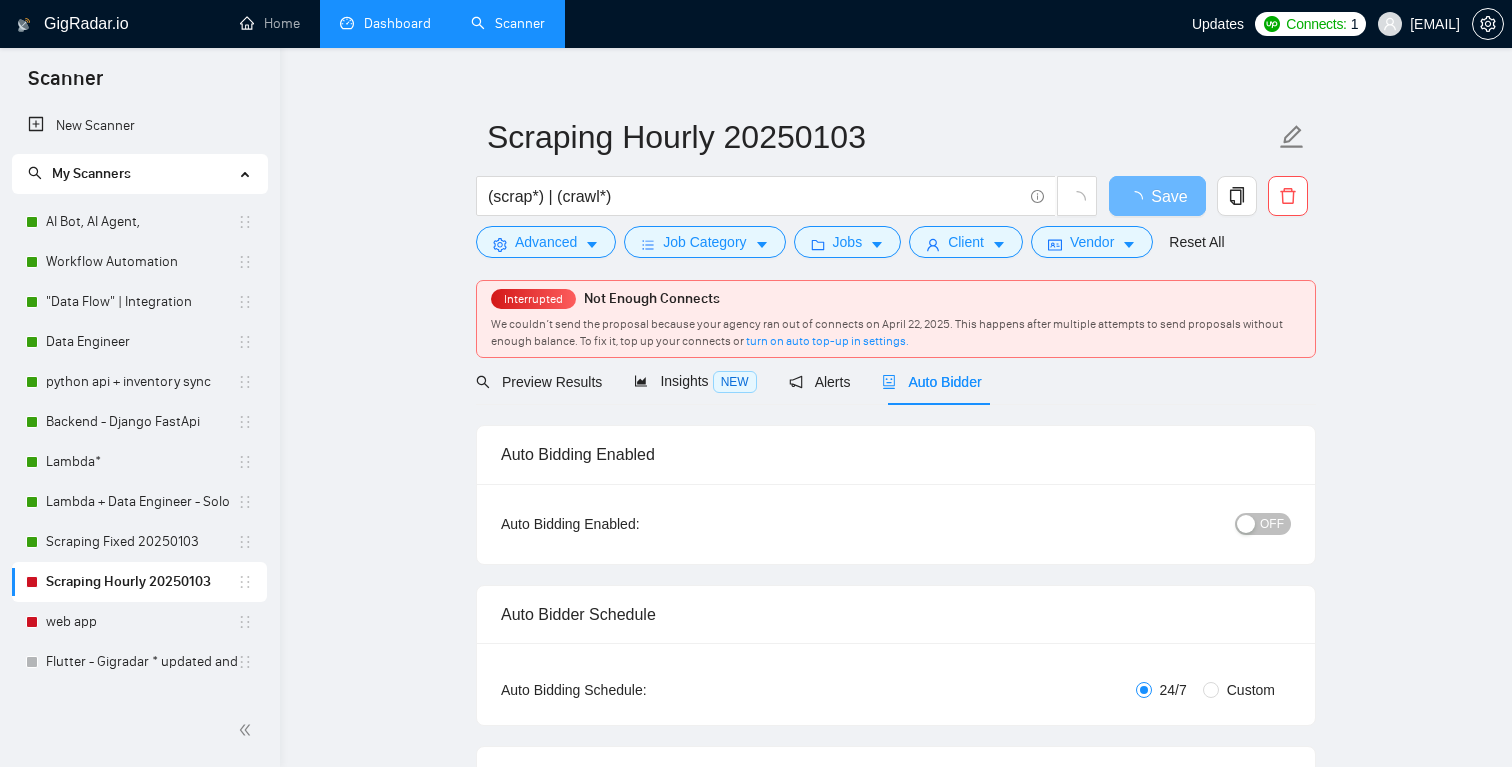click on "OFF" at bounding box center [1272, 524] 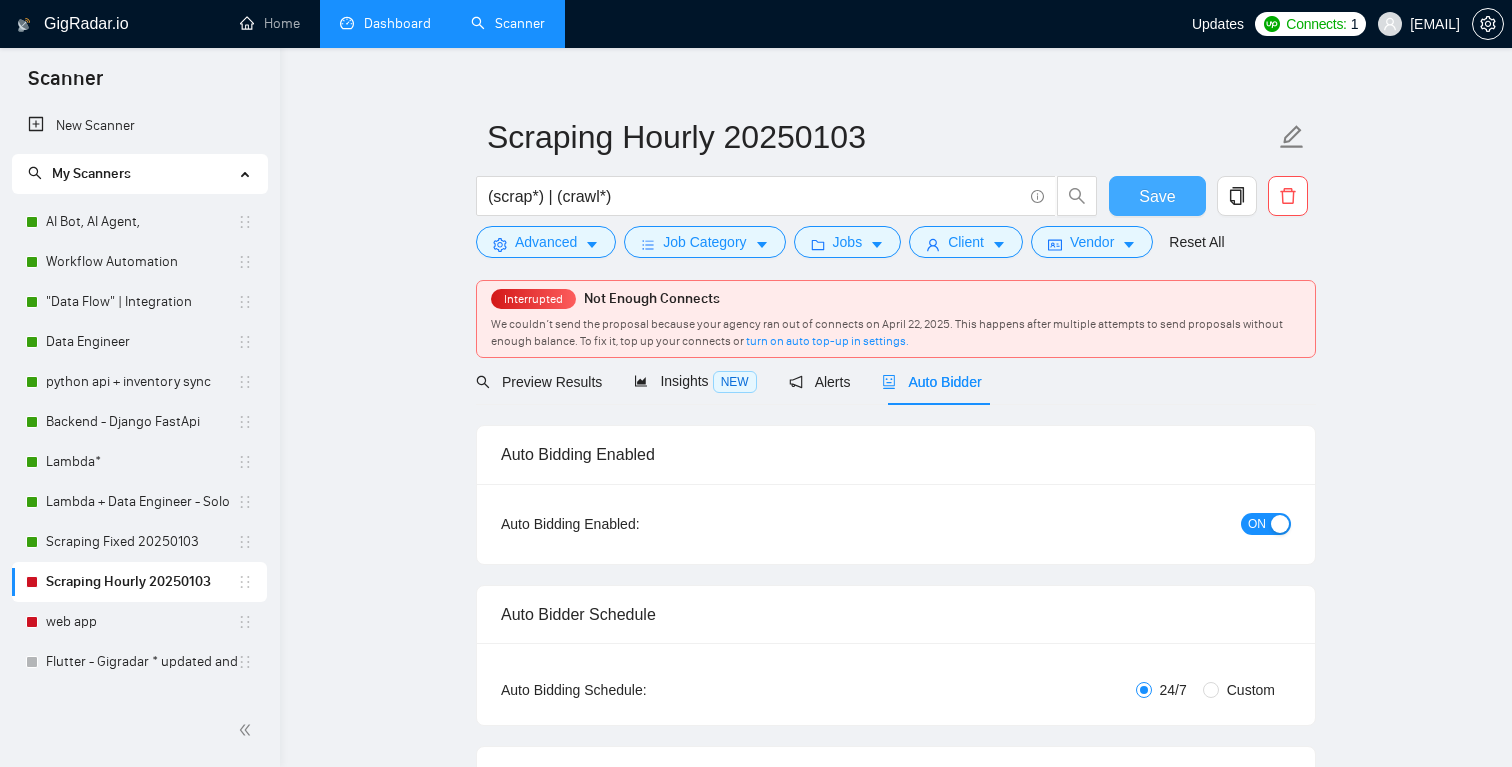 click on "Save" at bounding box center [1157, 196] 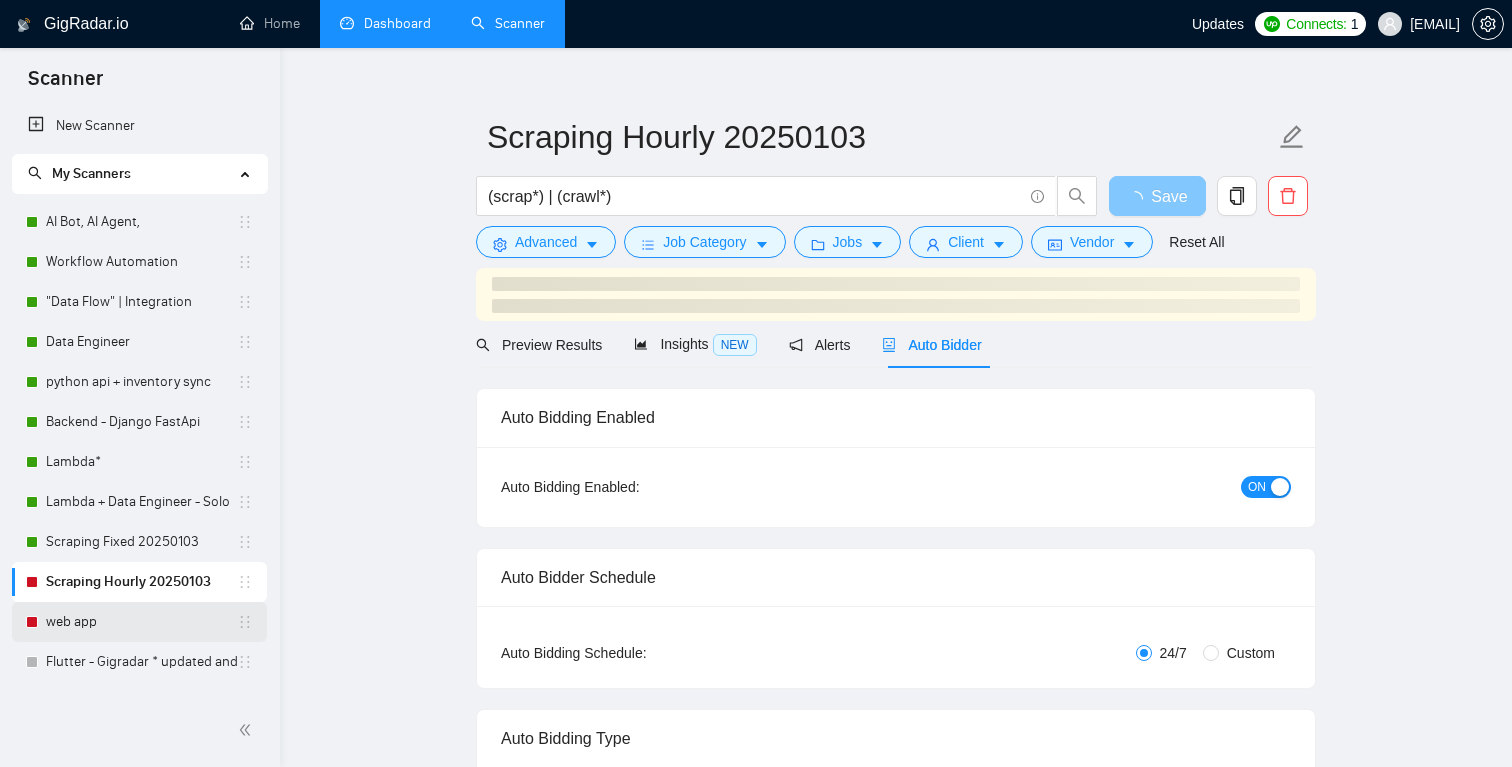 click on "web app" at bounding box center [141, 622] 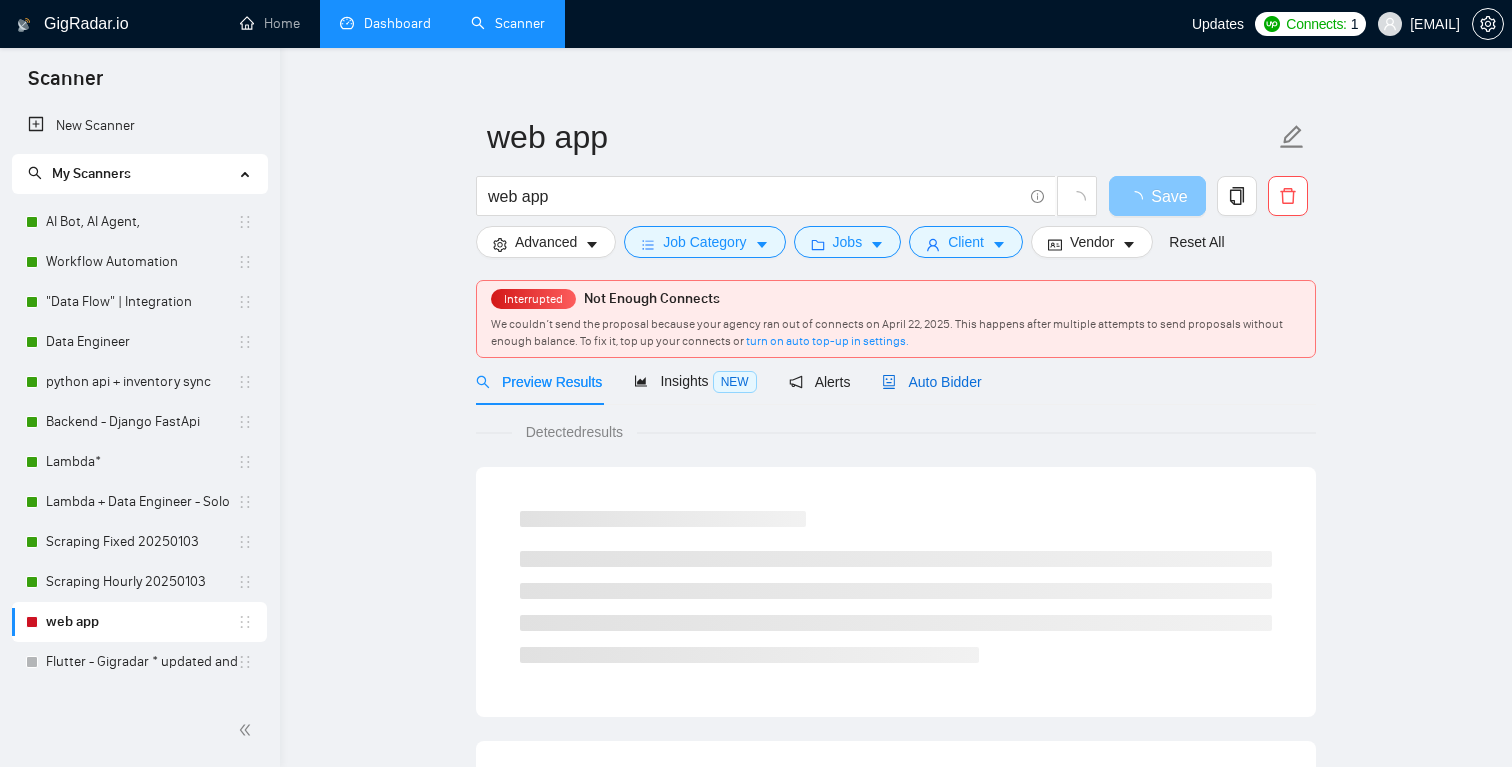click on "Auto Bidder" at bounding box center (931, 382) 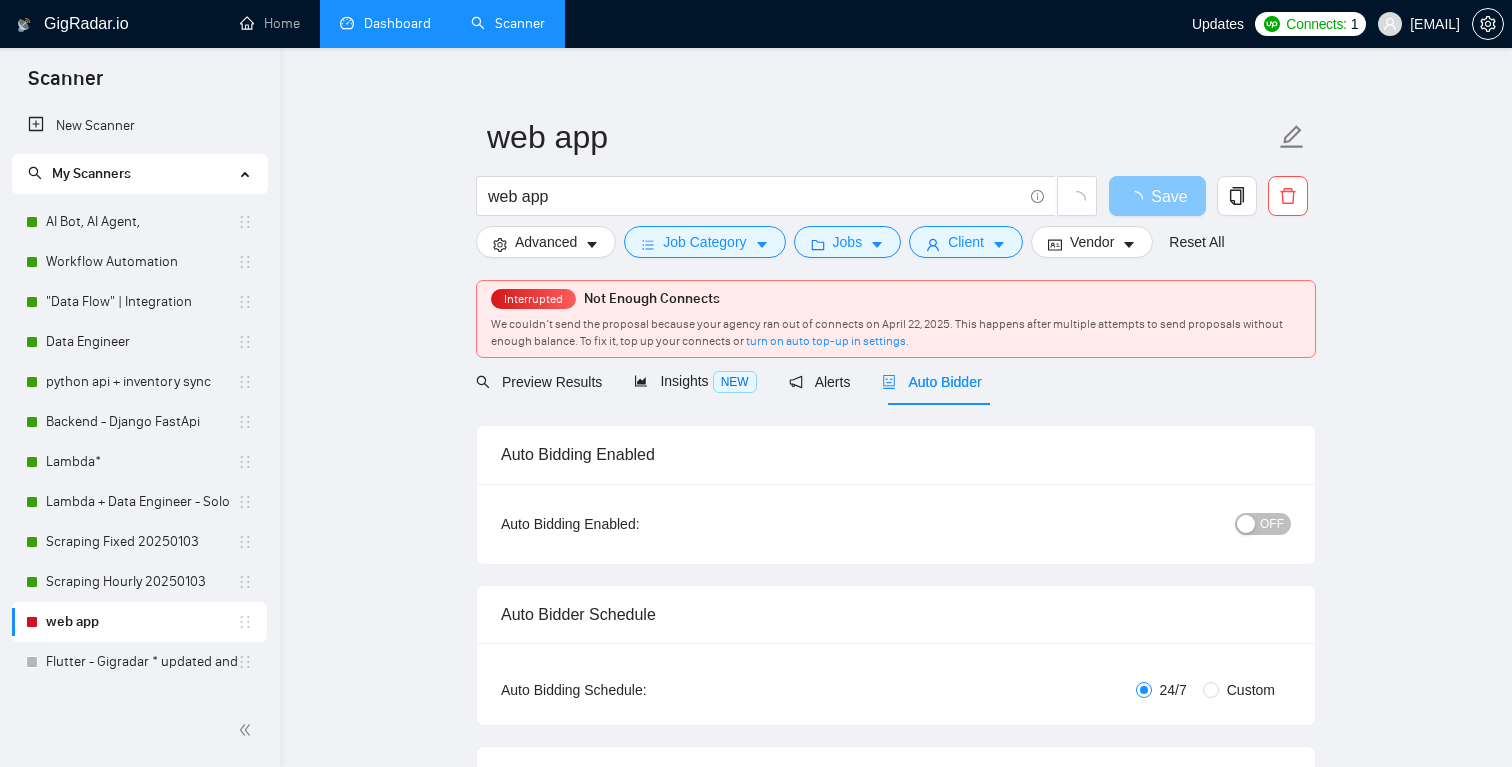 click on "OFF" at bounding box center [1272, 524] 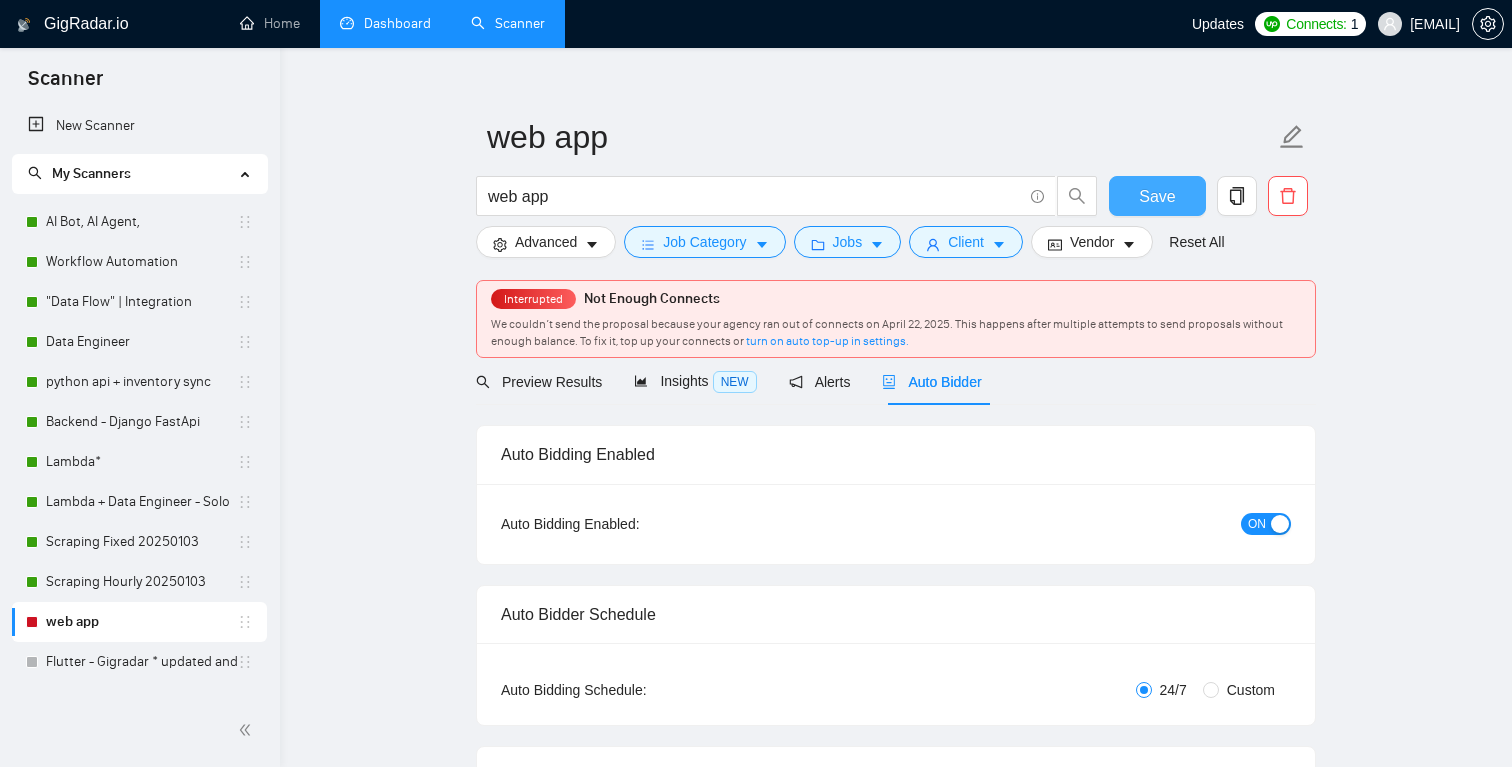 click on "Save" at bounding box center [1157, 196] 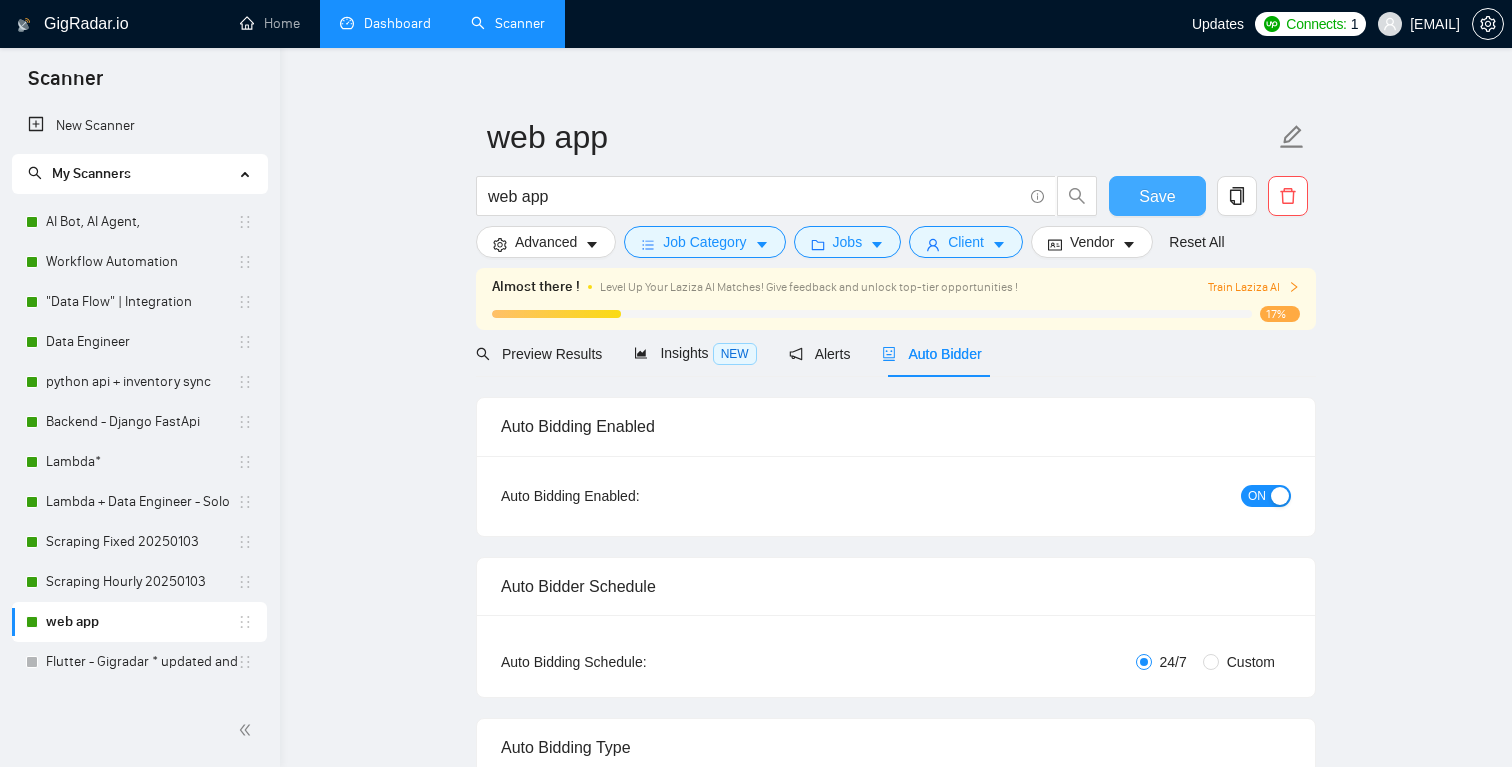 type 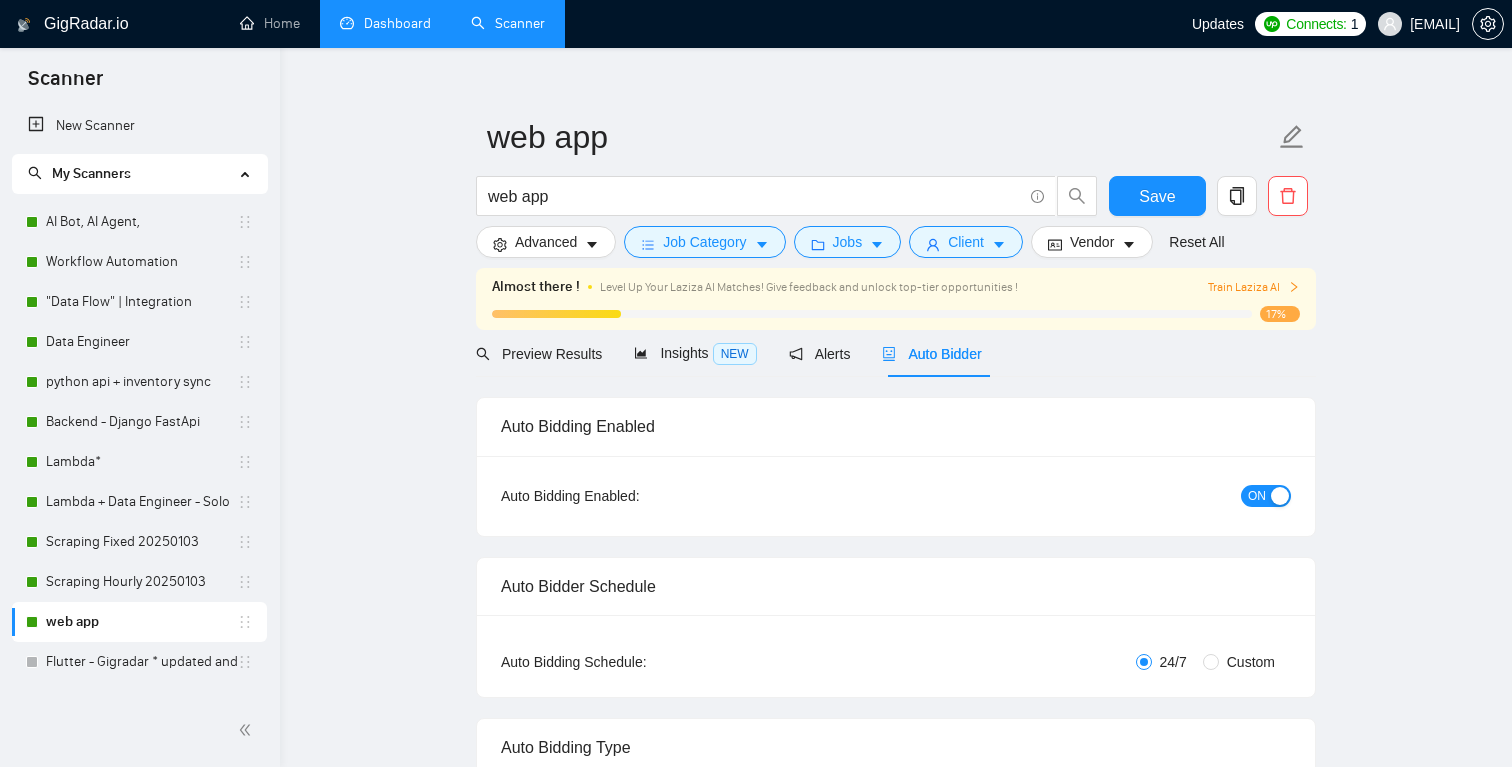 click on "Dashboard" at bounding box center [385, 23] 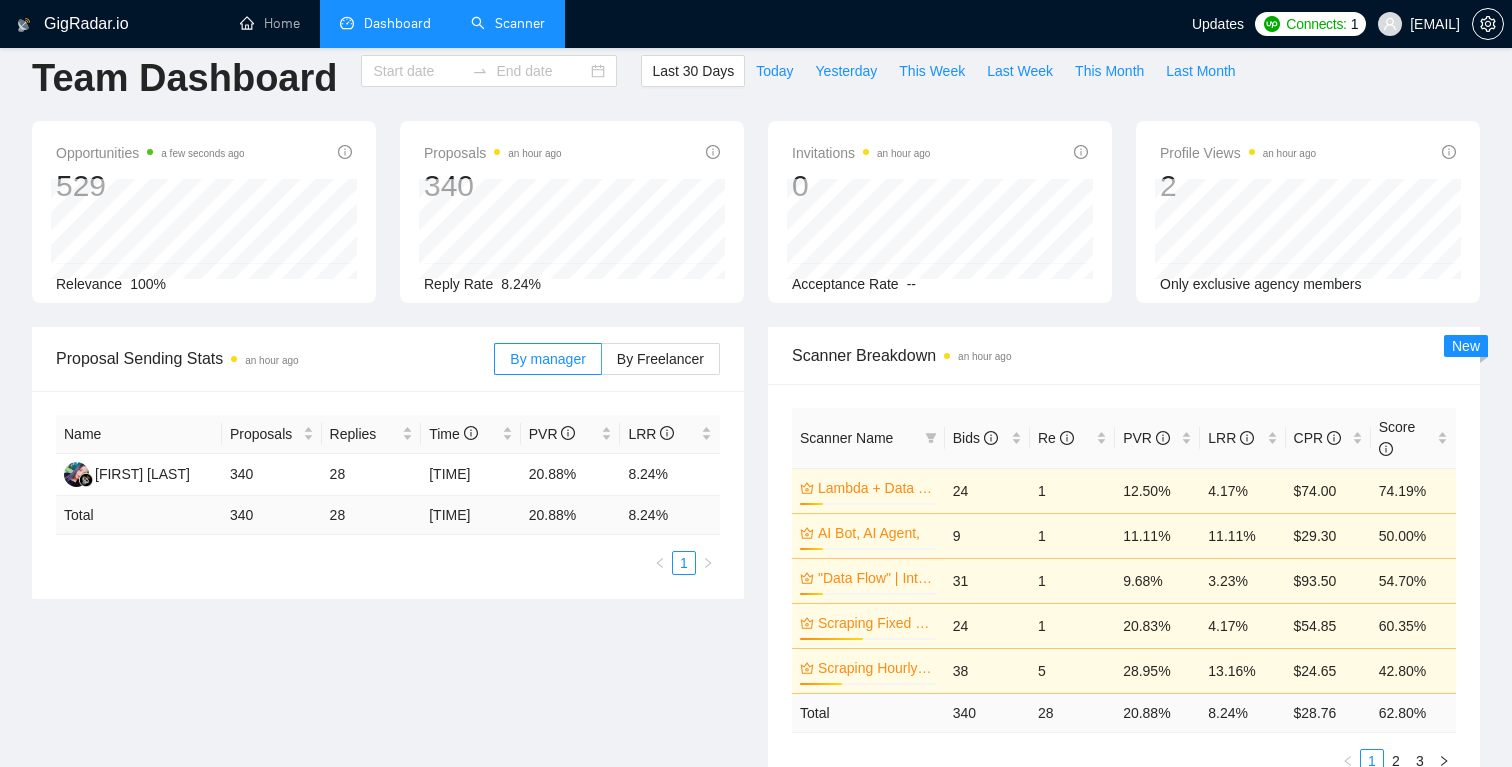 type on "2025-07-04" 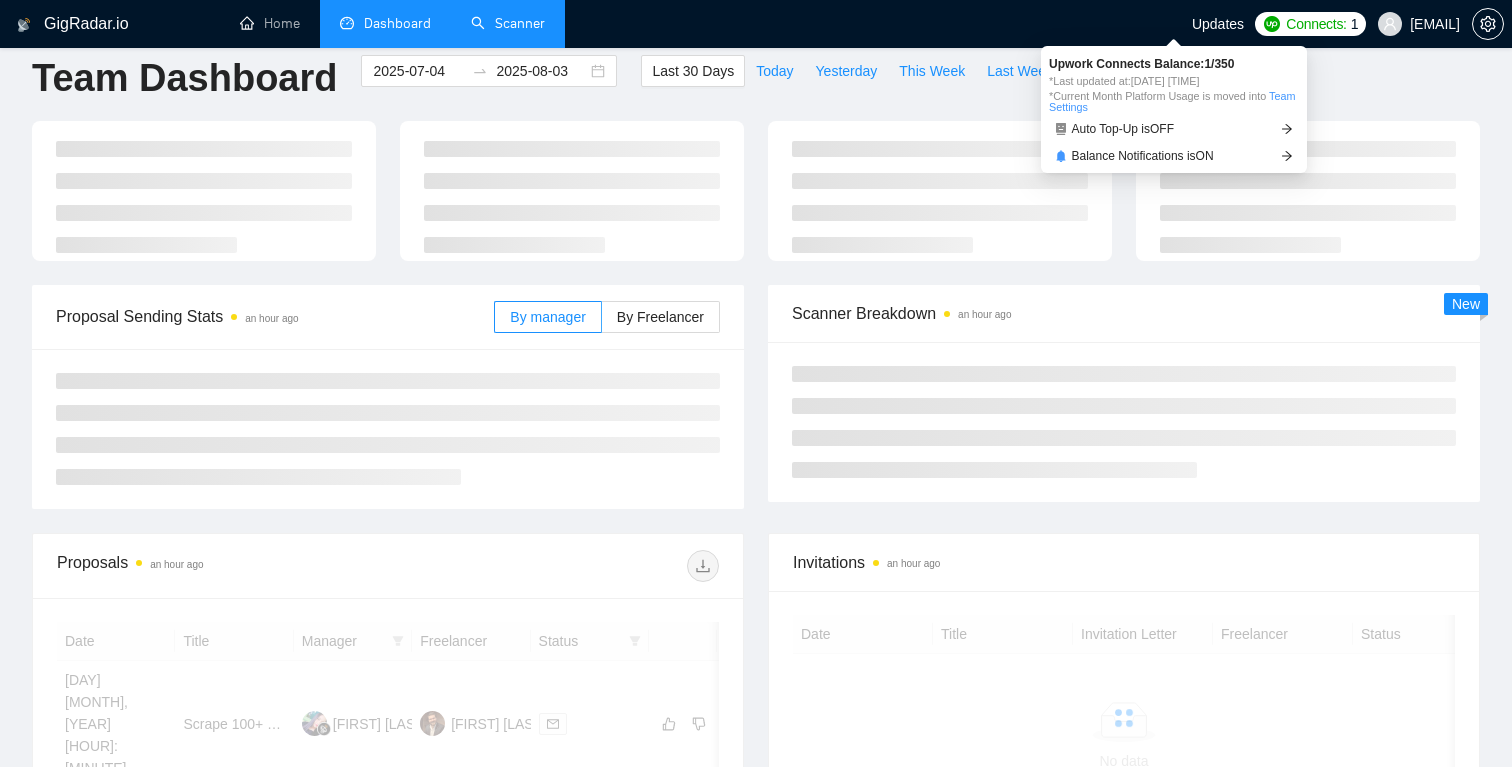 click on "Connects:" at bounding box center [1316, 24] 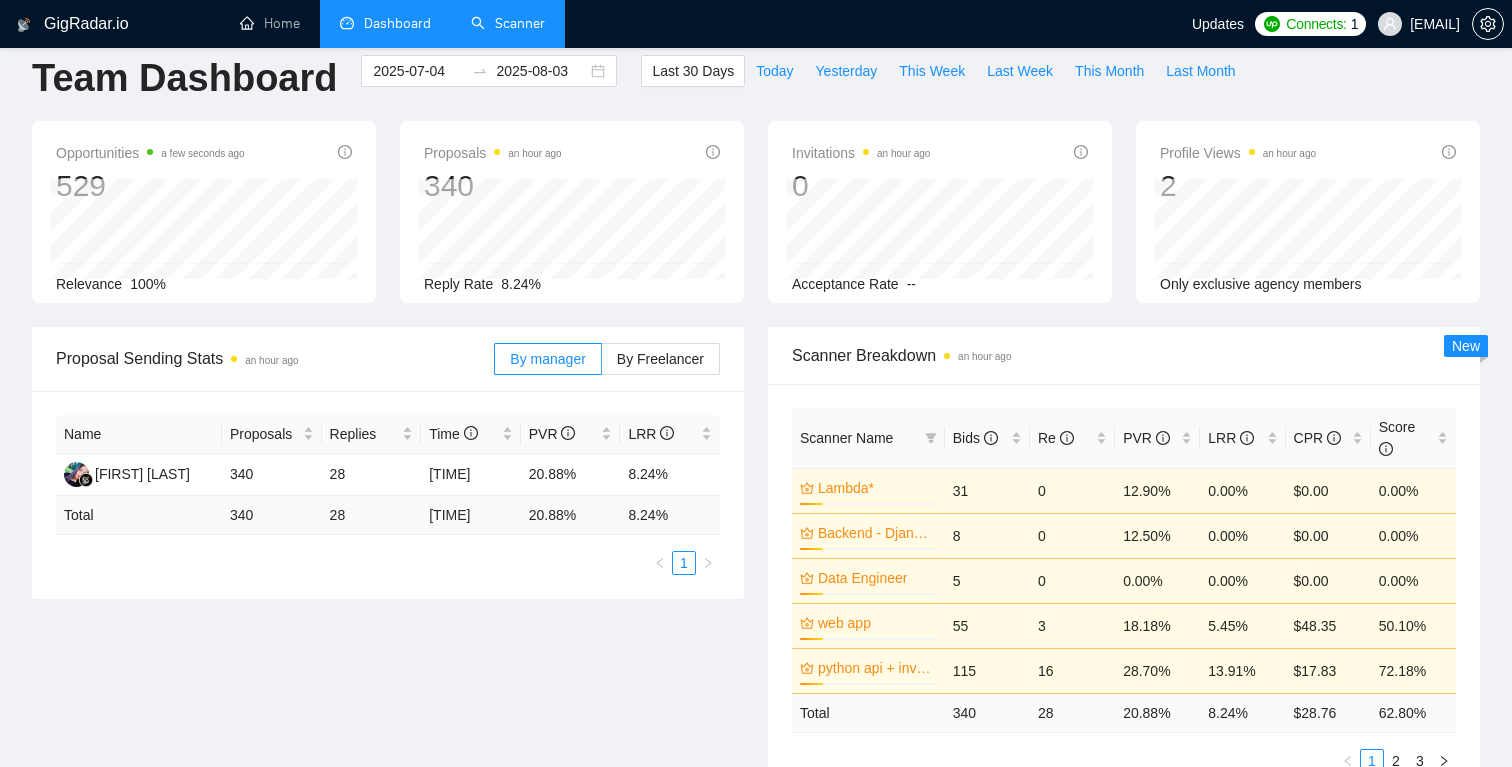click on "Opportunities a few seconds ago [NUMBER] Relevance [NUMBER]% Proposals an hour ago [NUMBER] Reply Rate [NUMBER]% Invitations an hour ago [NUMBER] [DATE]
[DATE] [ACCEPTANCE RATE] Profile Views an hour ago [NUMBER] Only exclusive agency members" at bounding box center [756, 224] 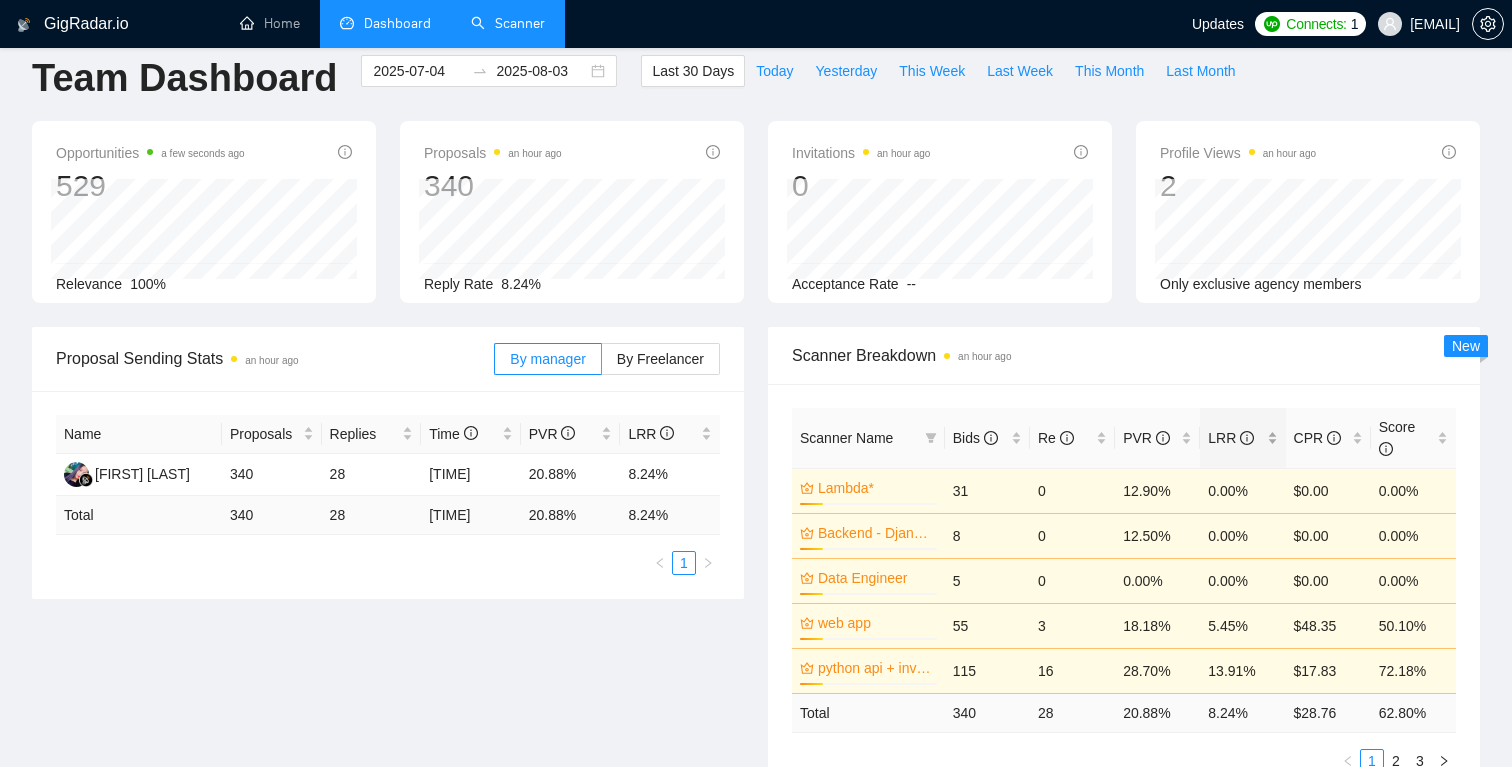 click on "LRR" at bounding box center (1231, 438) 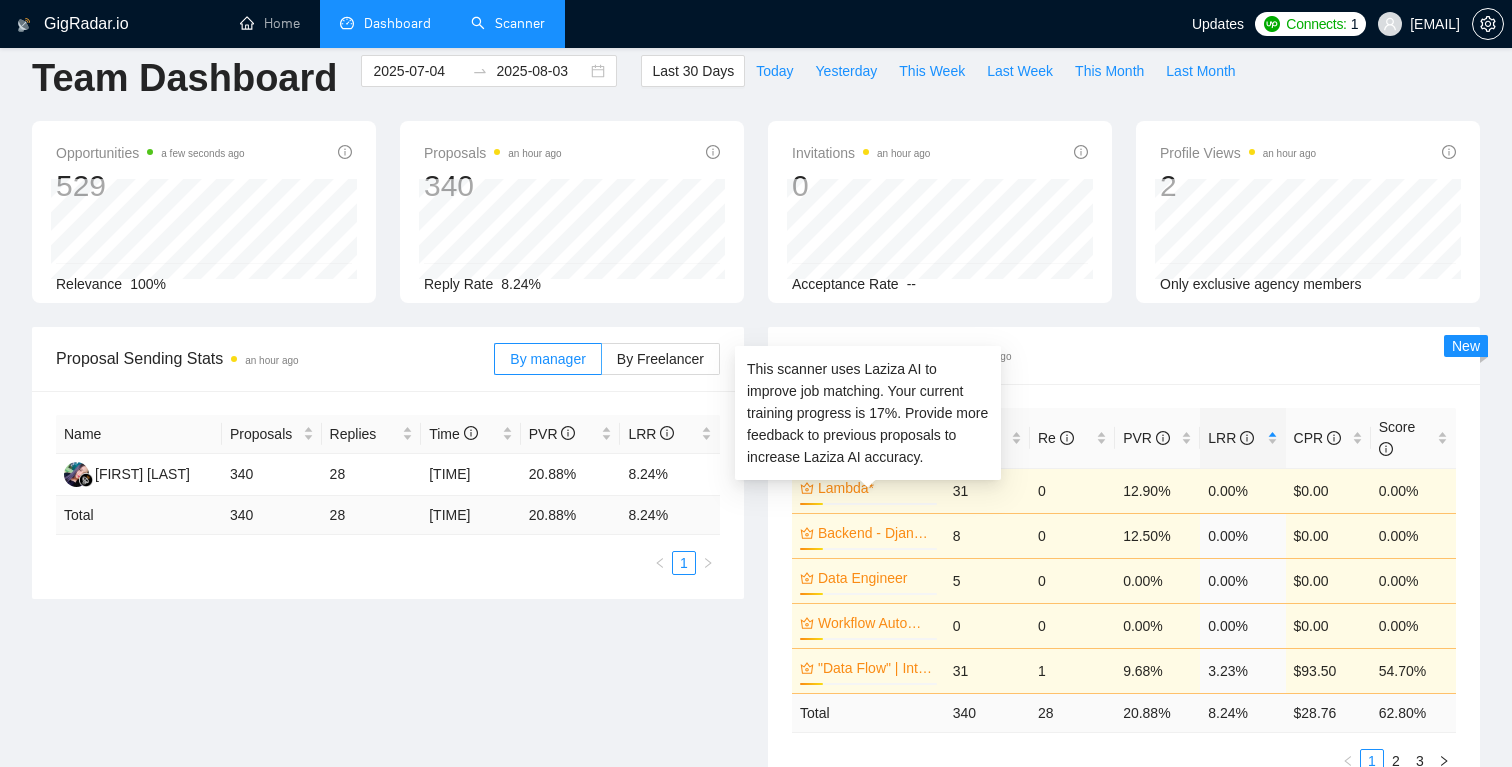 click on "Lambda*" at bounding box center (875, 488) 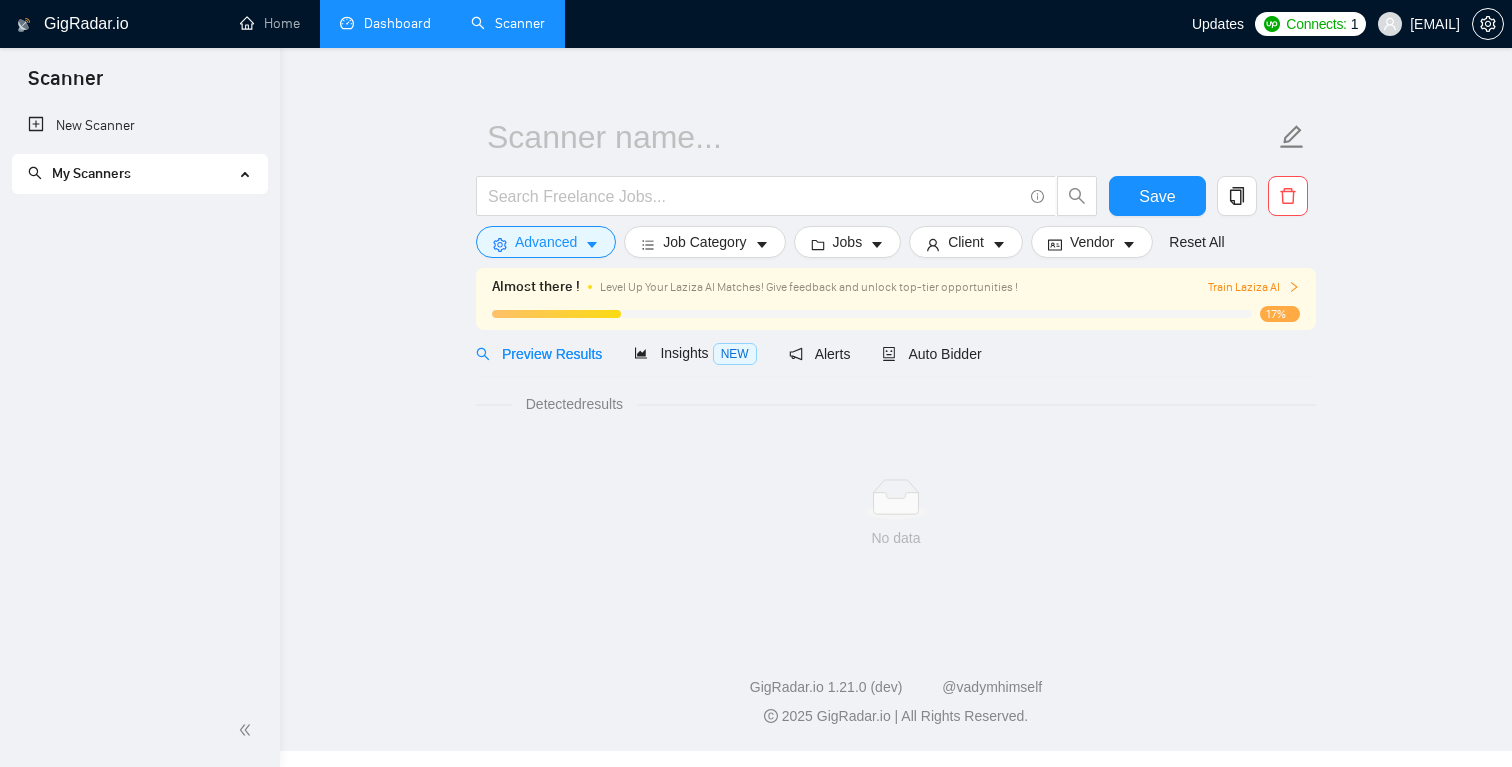 scroll, scrollTop: 0, scrollLeft: 0, axis: both 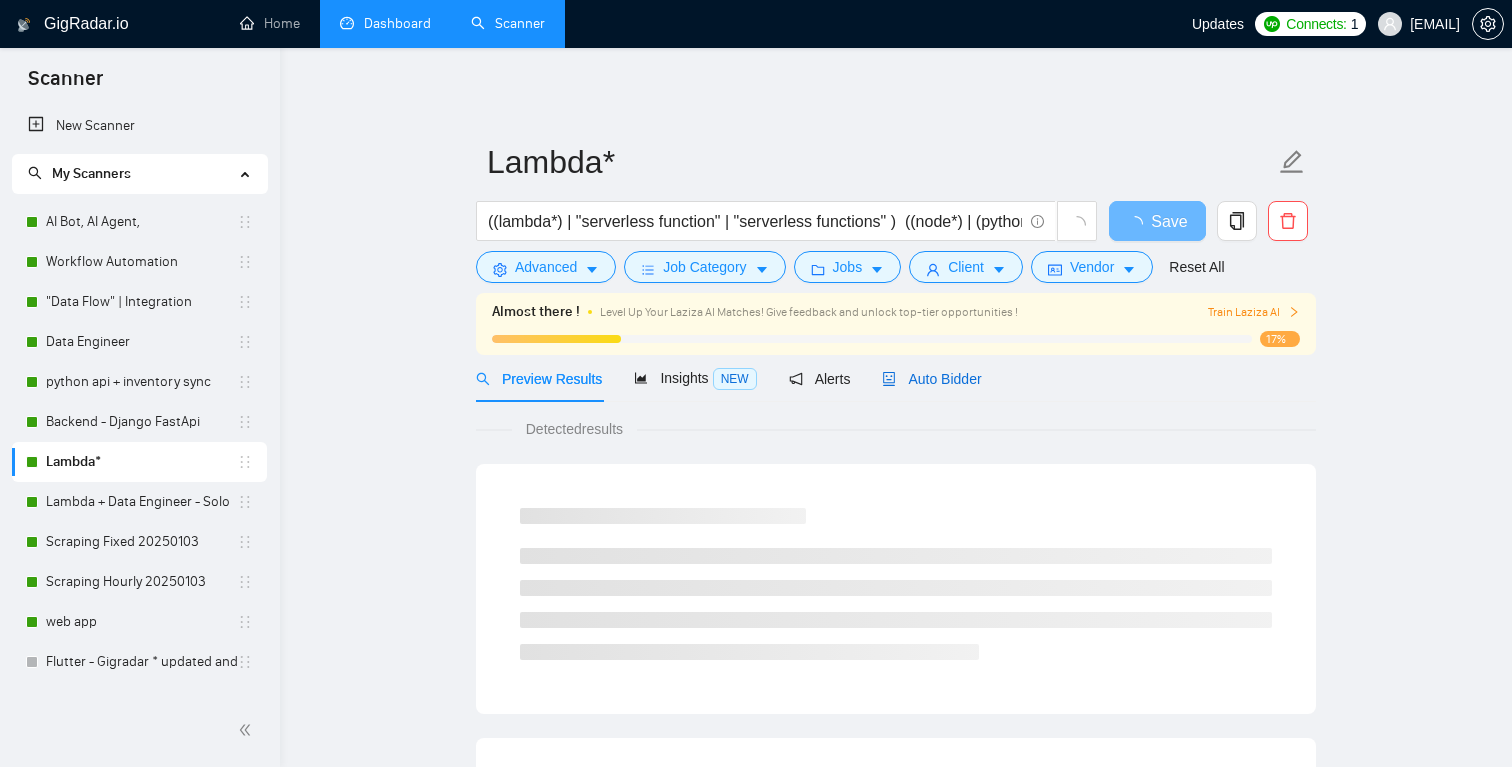 click on "Auto Bidder" at bounding box center [931, 379] 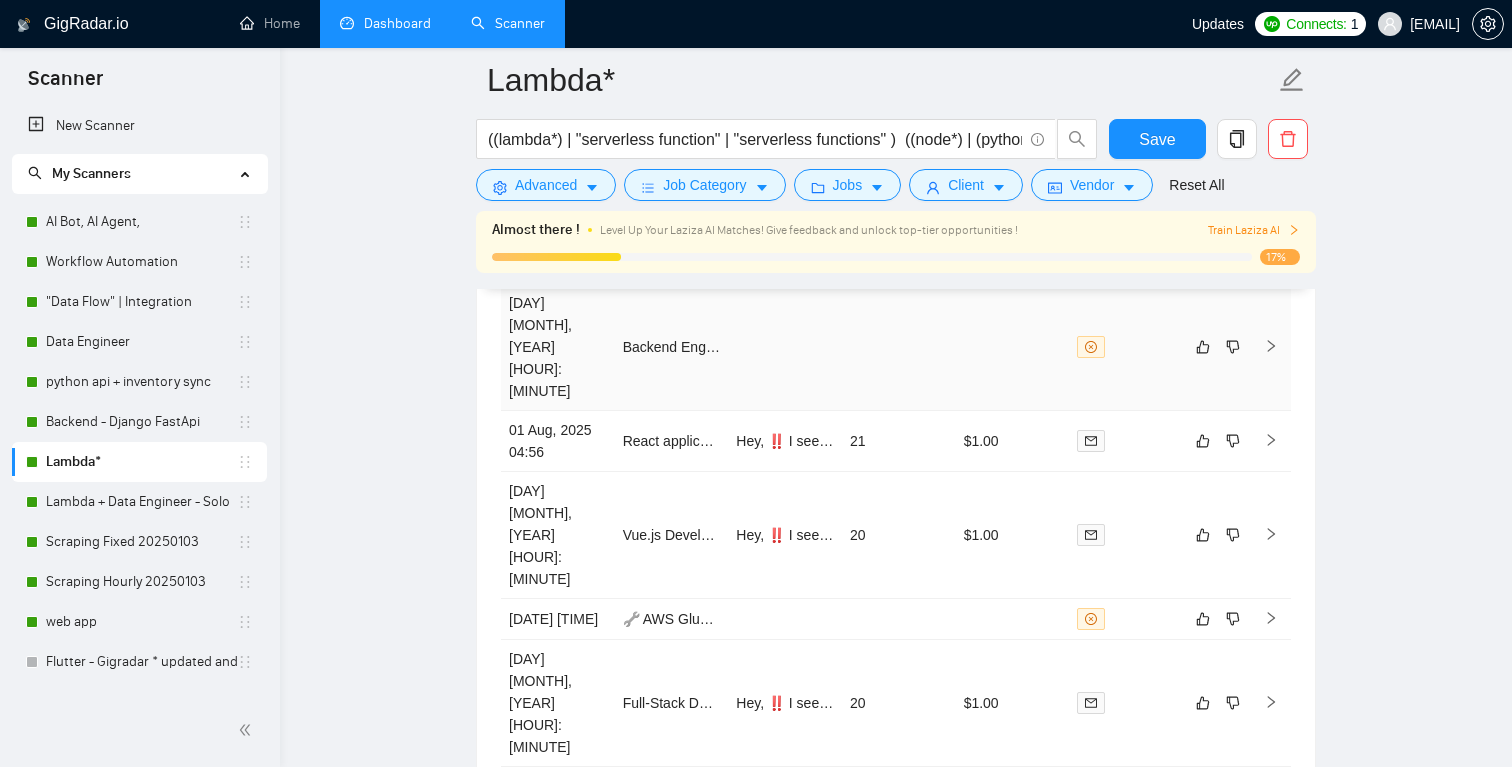 scroll, scrollTop: 4691, scrollLeft: 0, axis: vertical 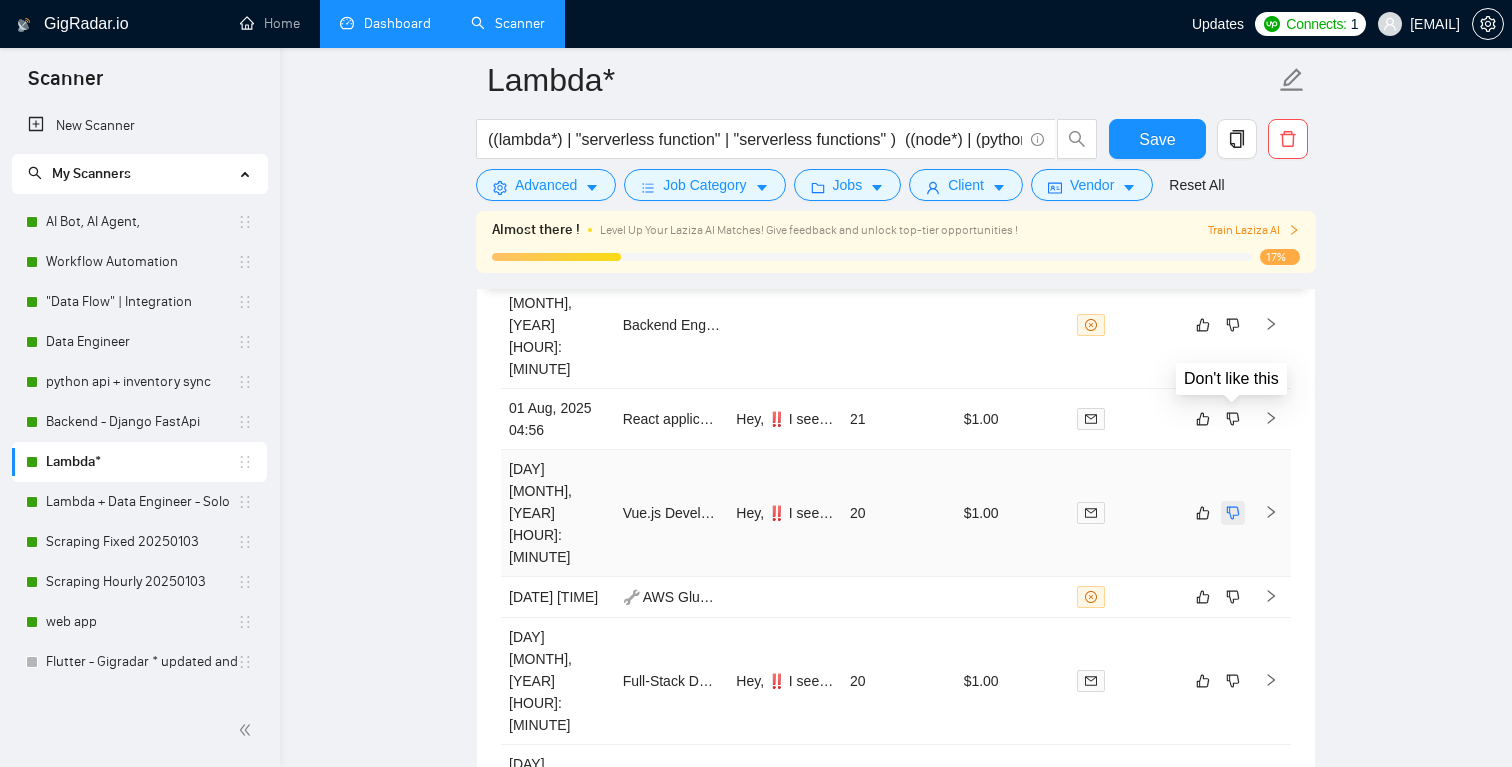 click 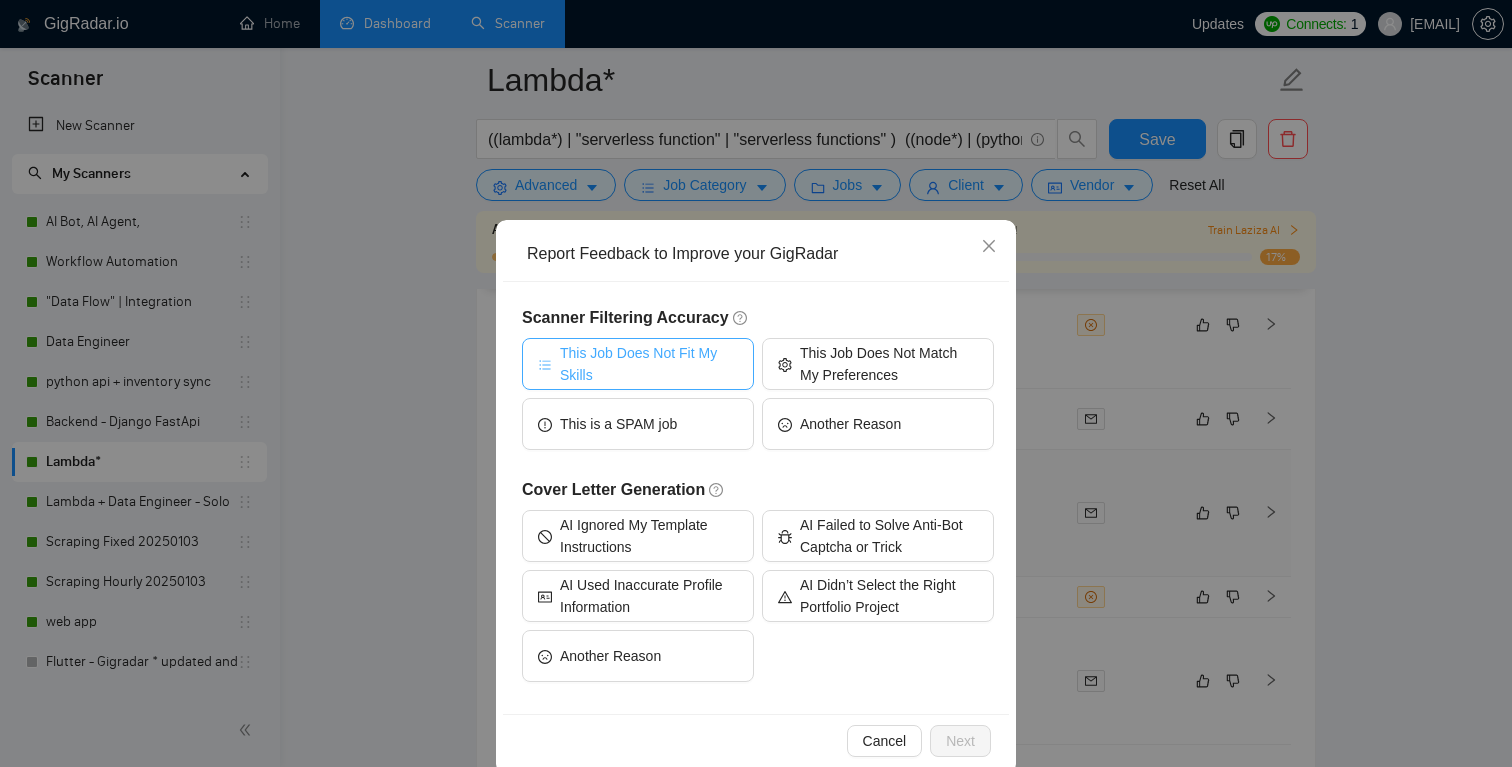 click on "This Job Does Not Fit My Skills" at bounding box center (649, 364) 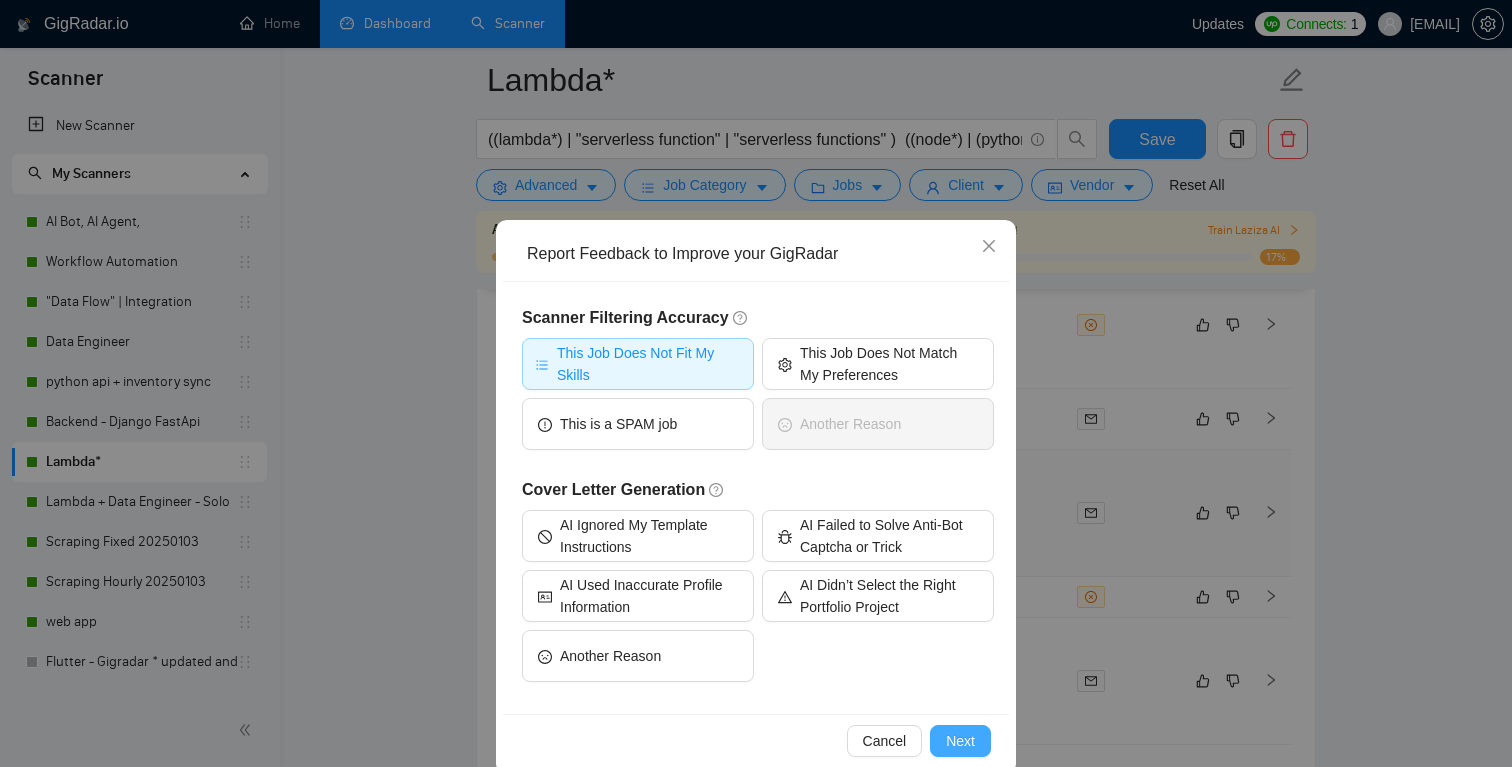 click on "Next" at bounding box center [960, 741] 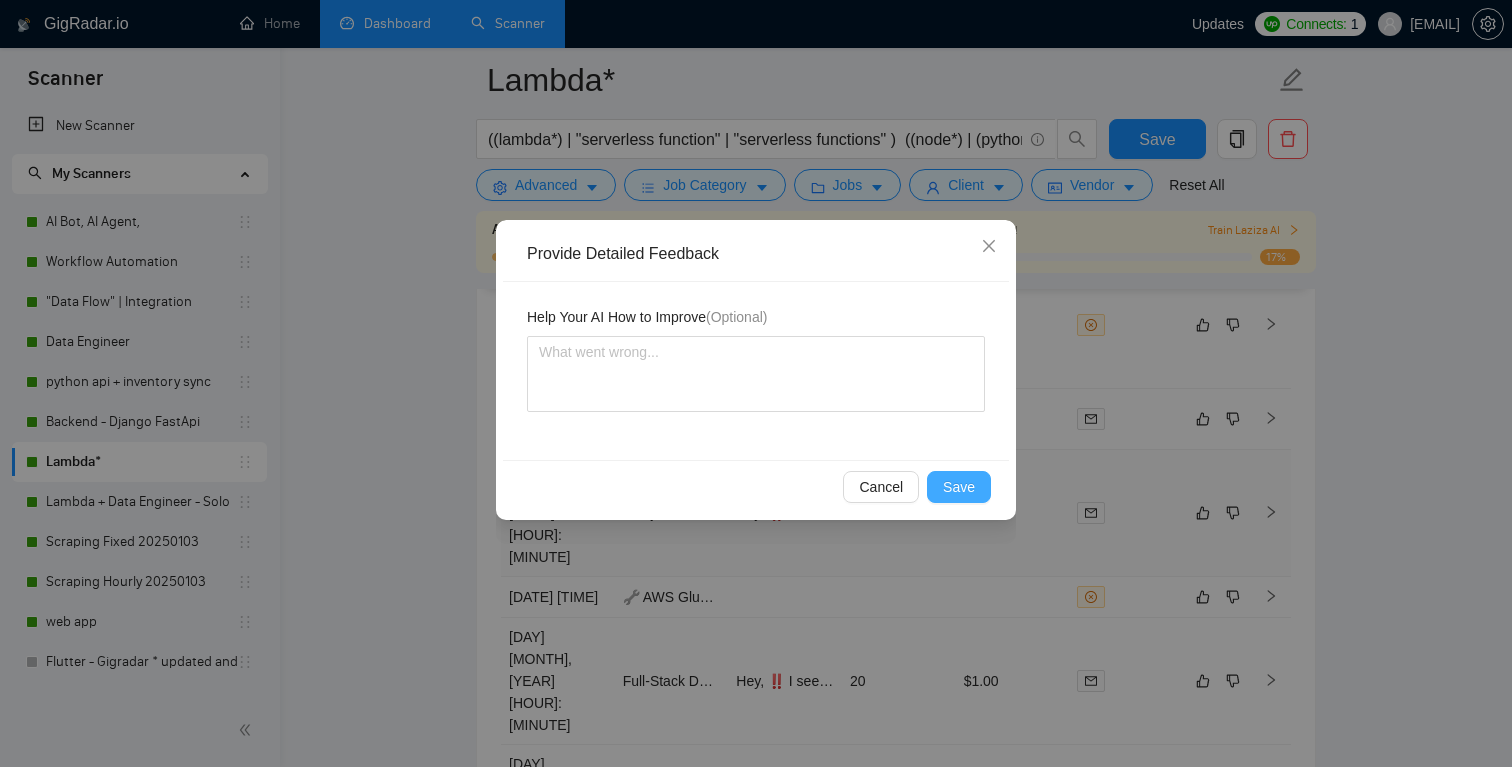 click on "Save" at bounding box center [959, 487] 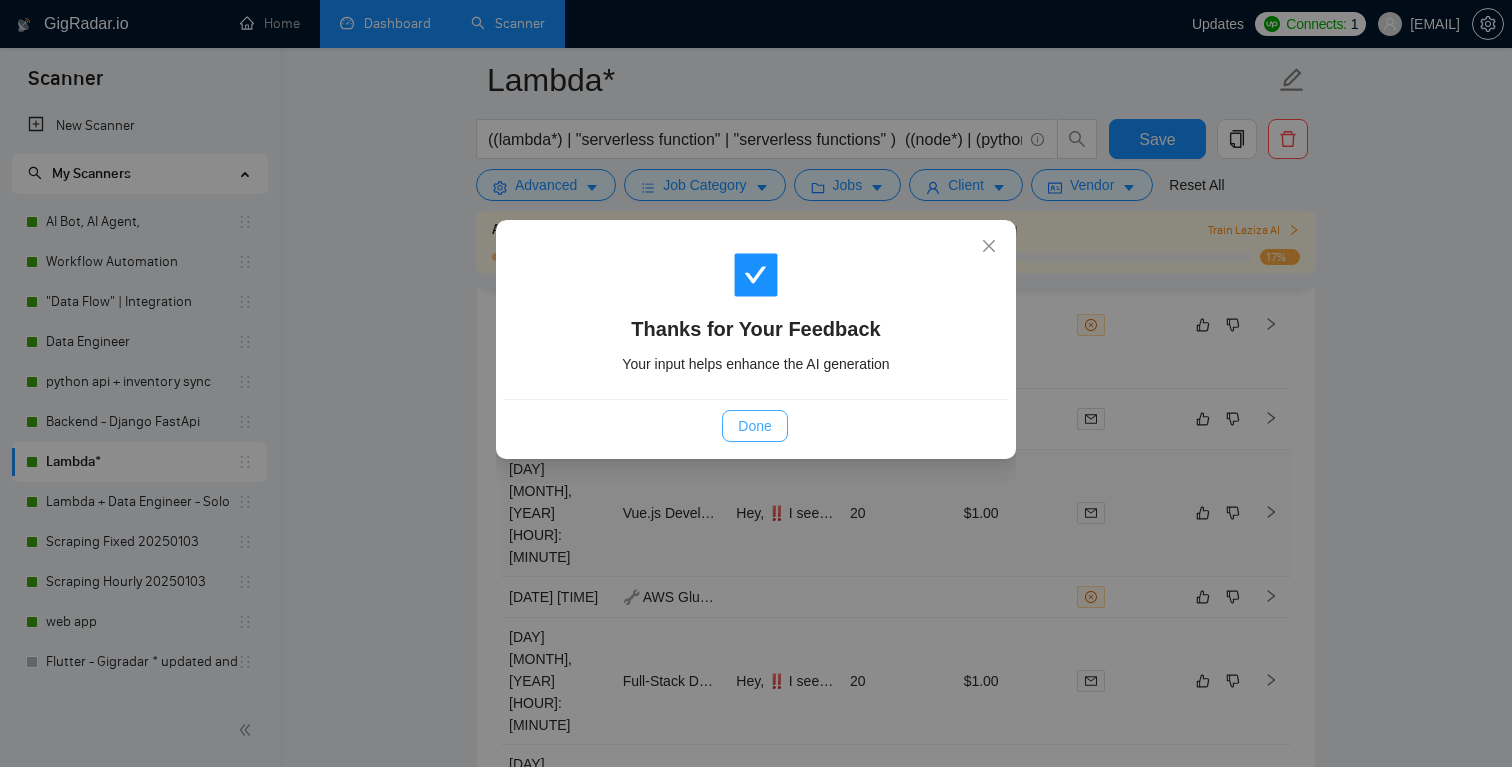 click on "Done" at bounding box center (754, 426) 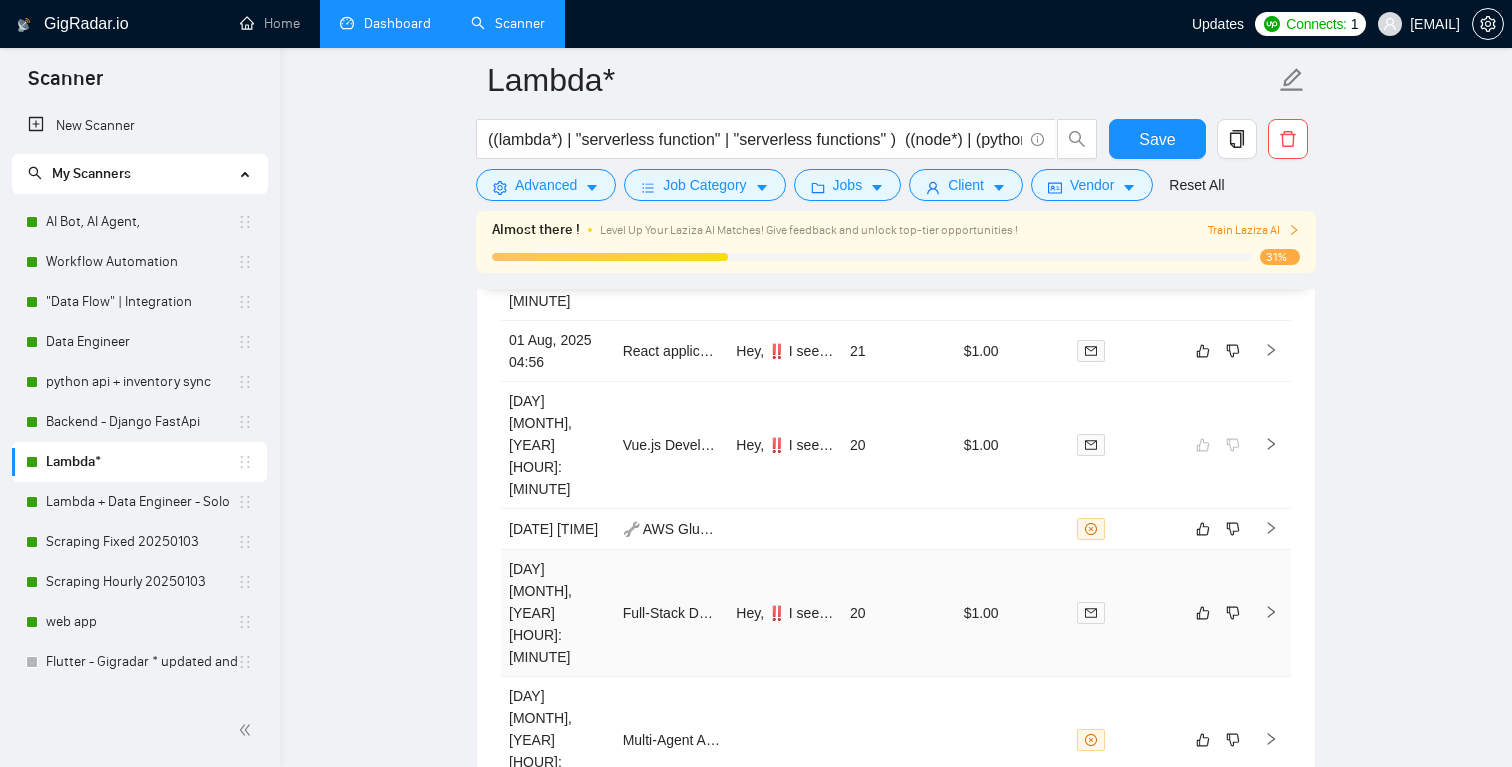 scroll, scrollTop: 4791, scrollLeft: 0, axis: vertical 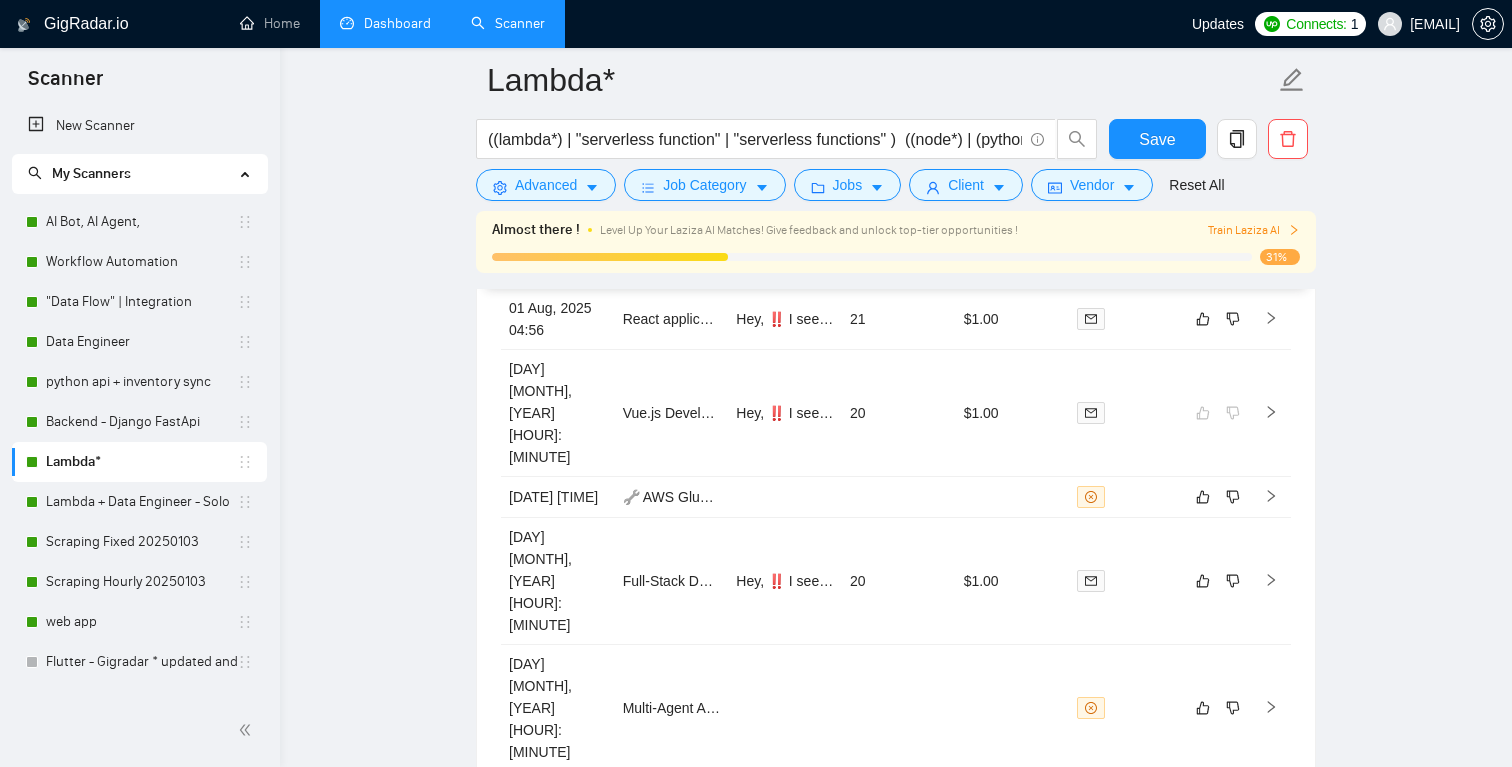 click on "2" at bounding box center [1121, 988] 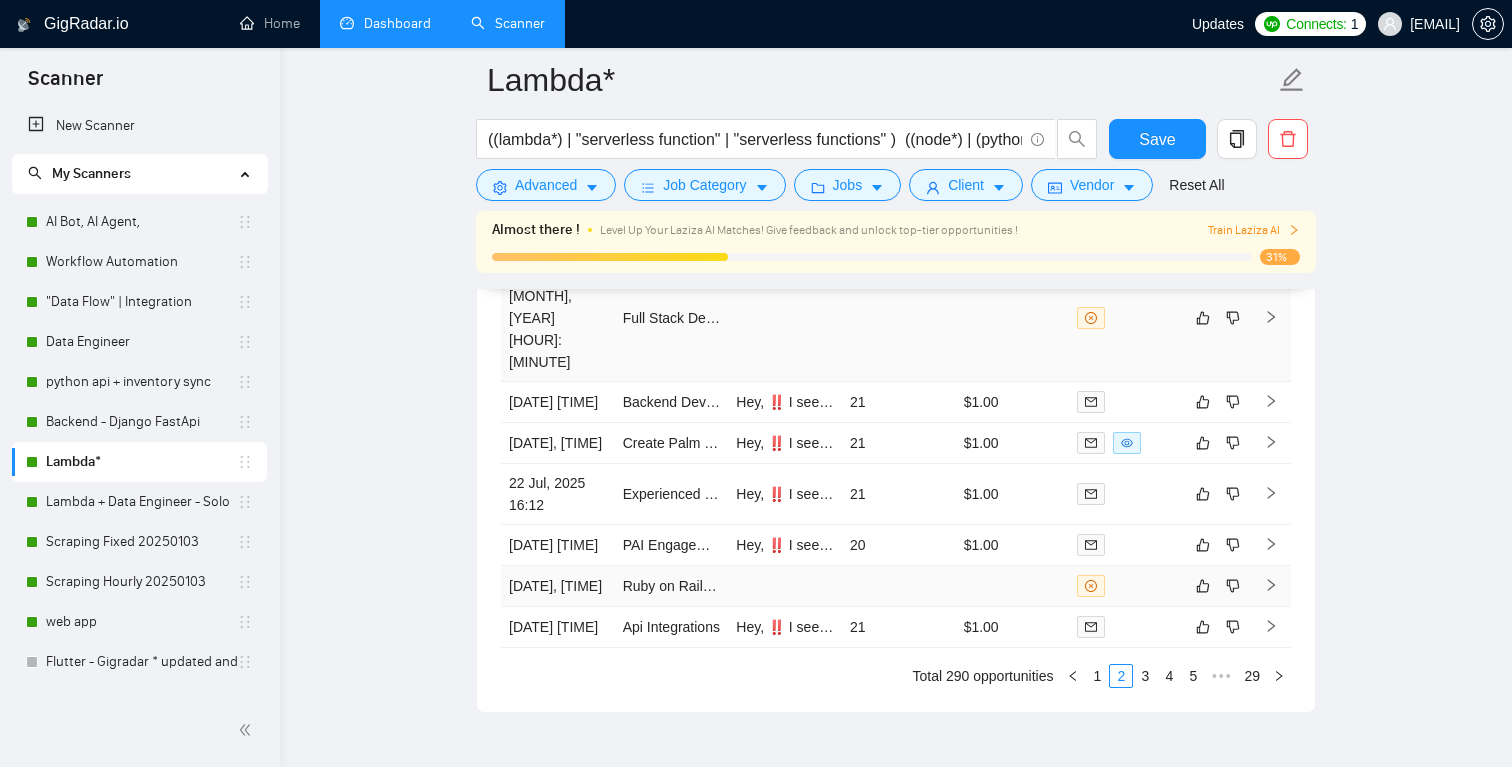 scroll, scrollTop: 4807, scrollLeft: 0, axis: vertical 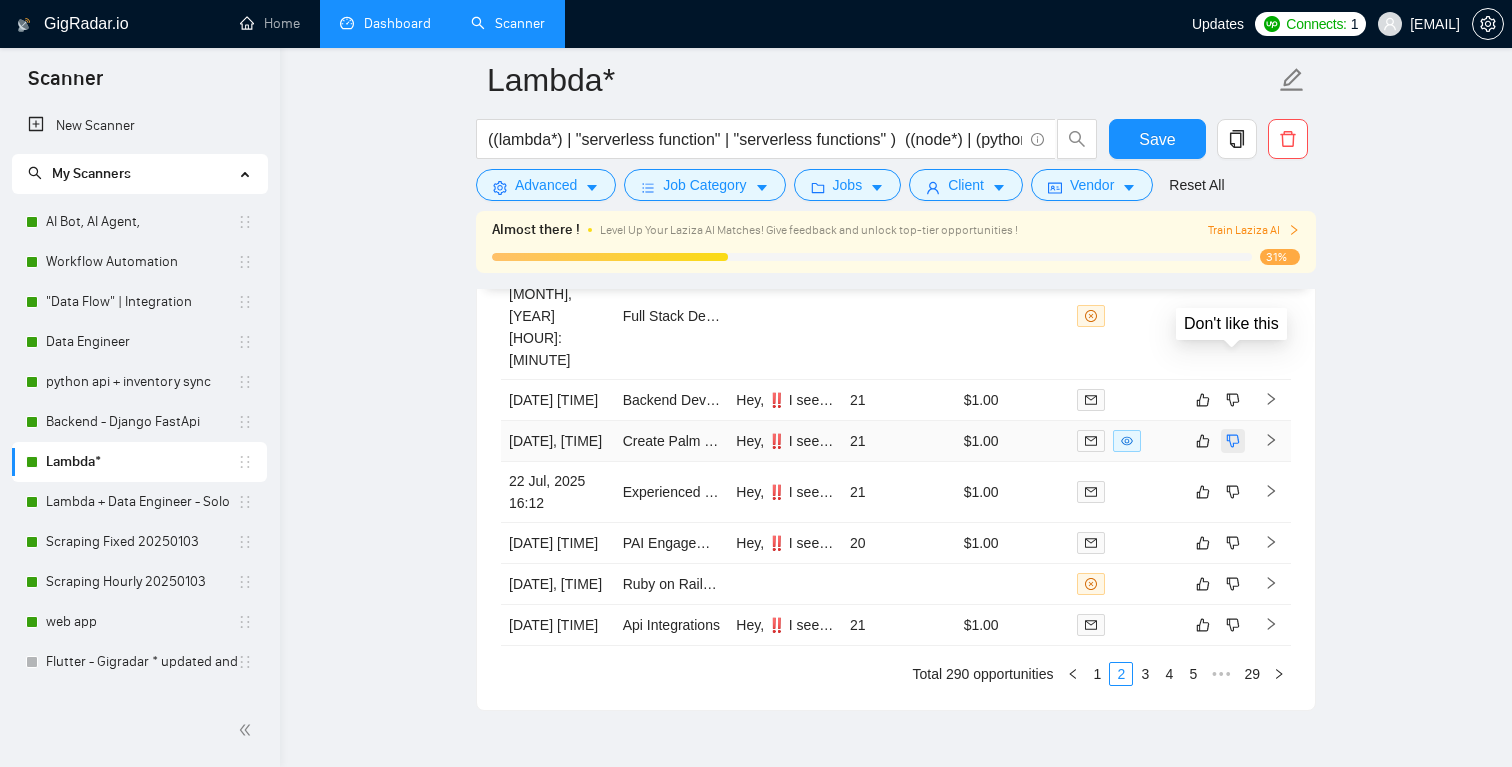 click 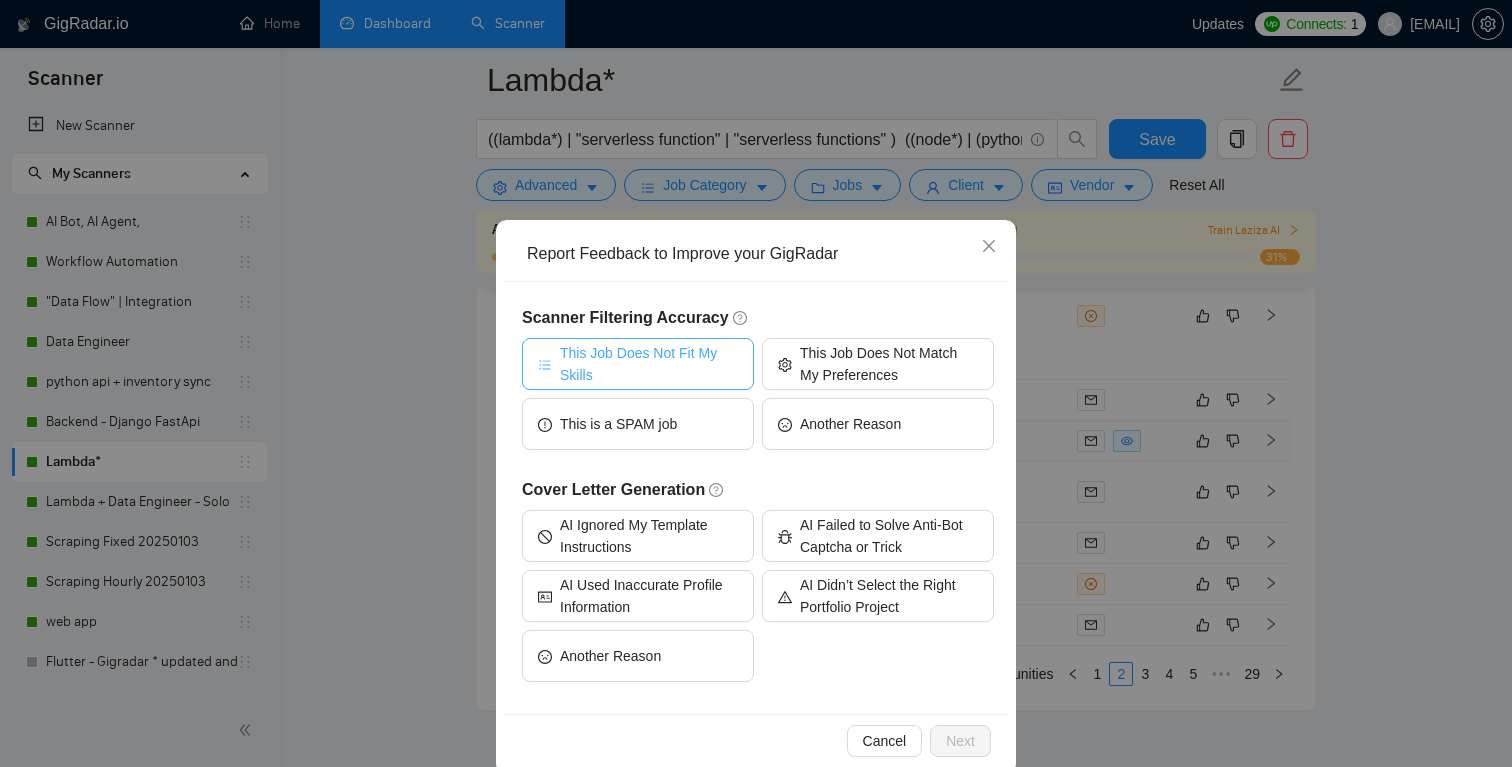 click on "This Job Does Not Fit My Skills" at bounding box center [649, 364] 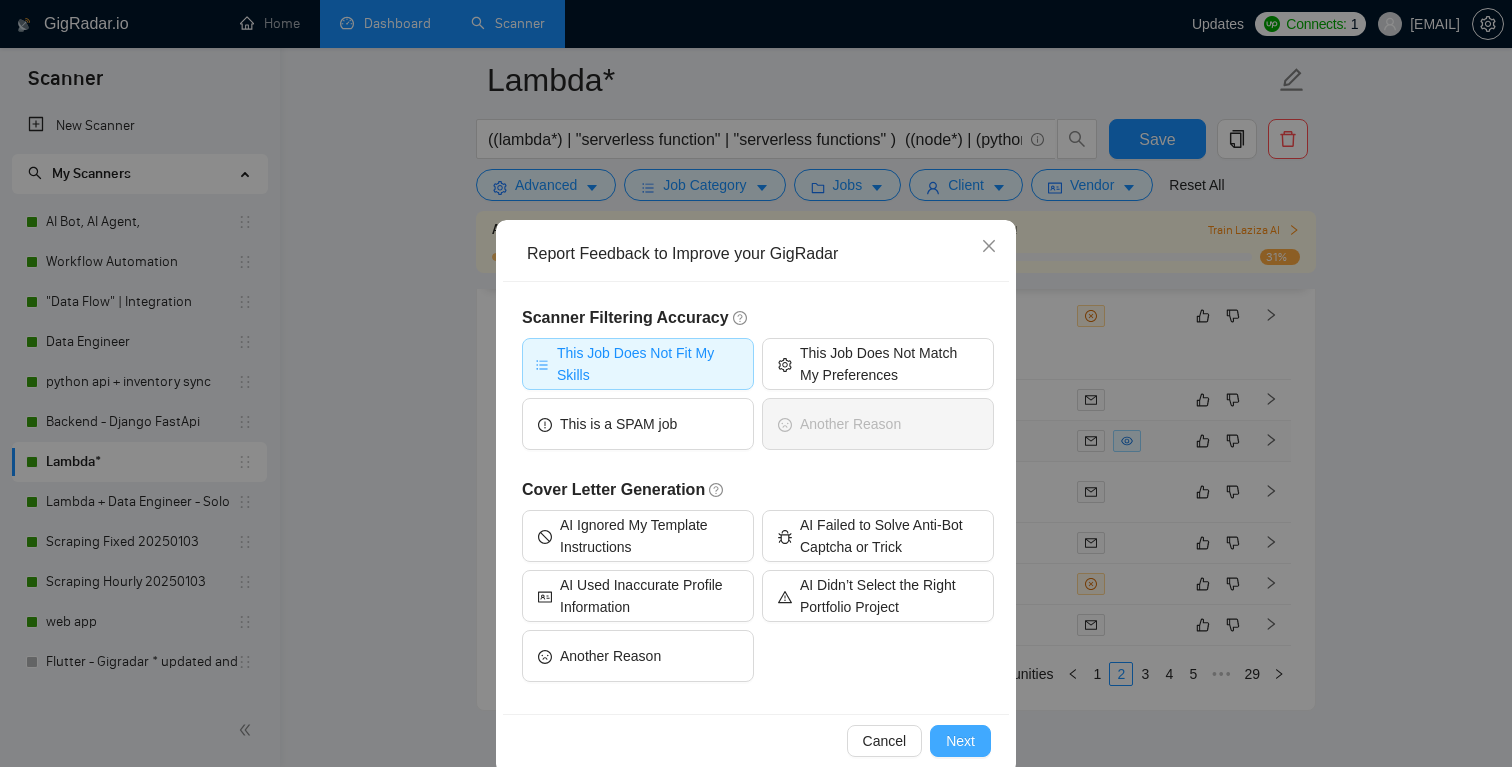 click on "Next" at bounding box center (960, 741) 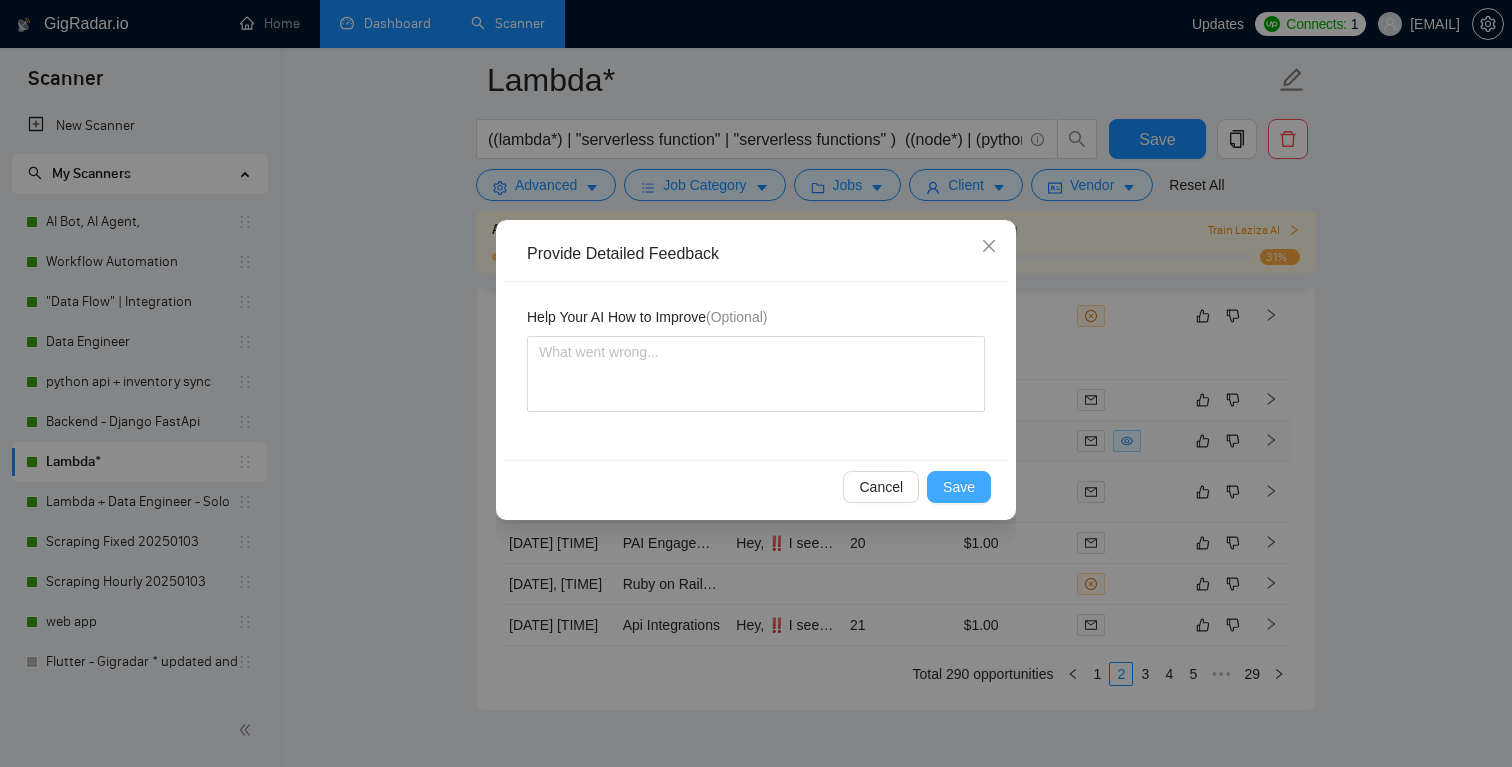 click on "Save" at bounding box center [959, 487] 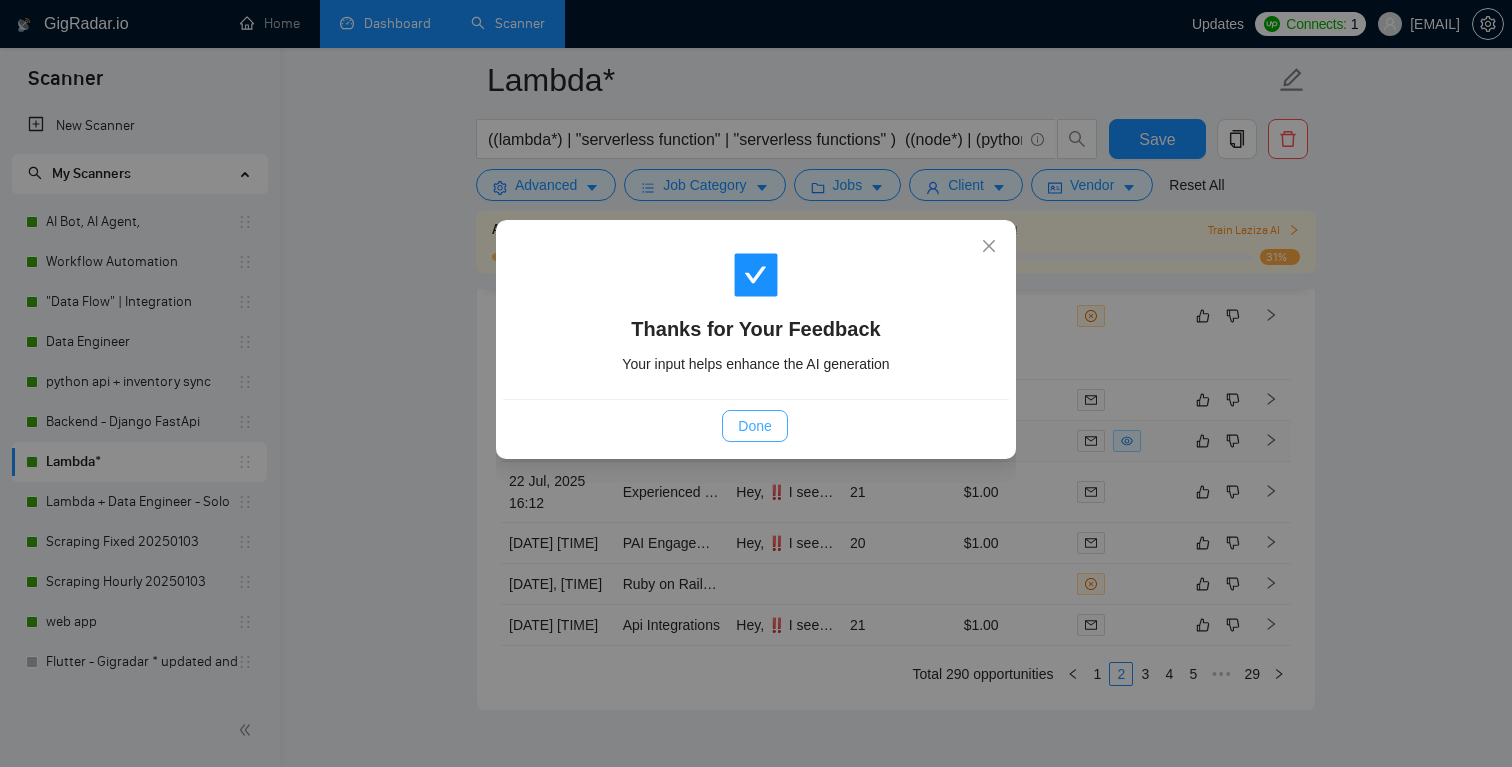 click on "Done" at bounding box center (754, 426) 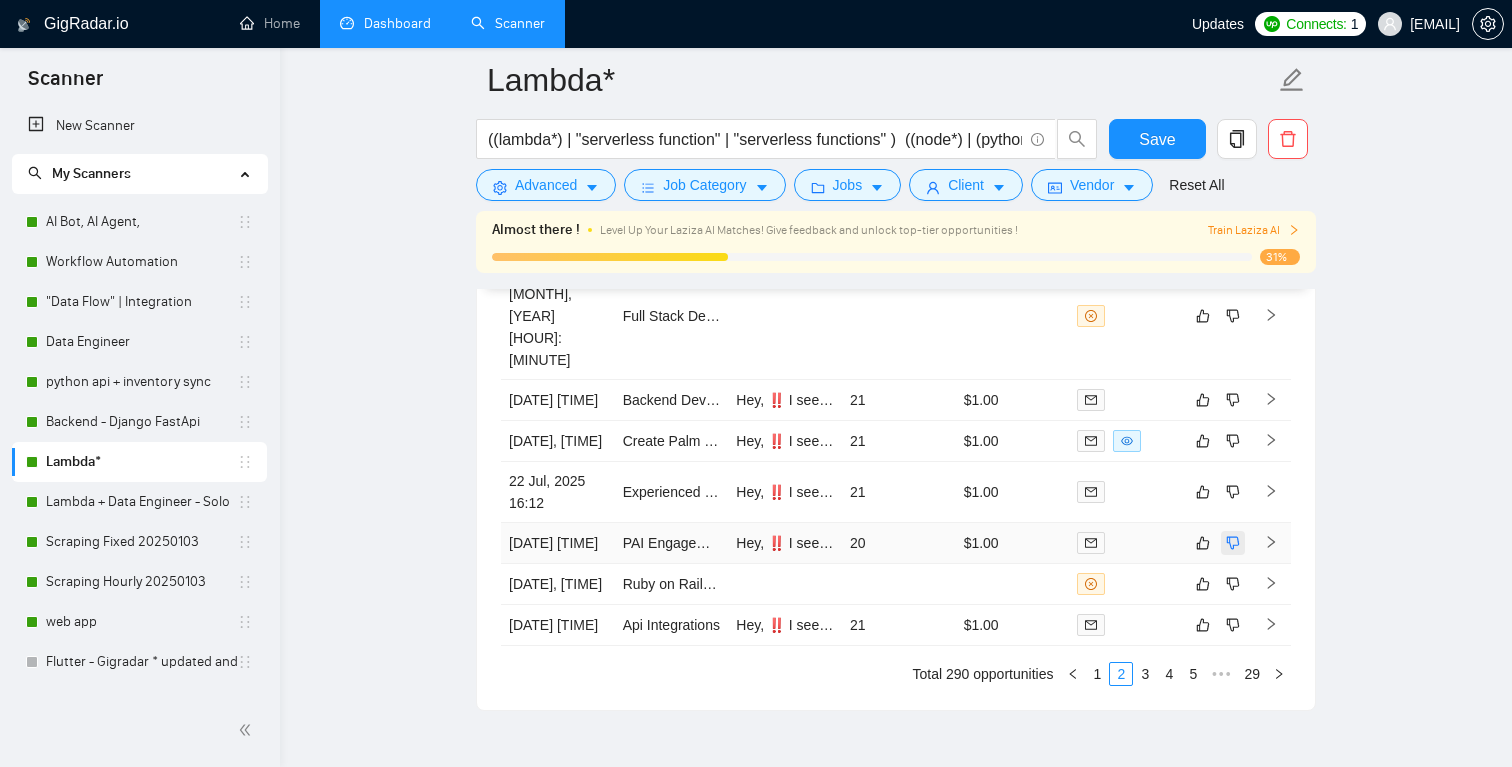 click 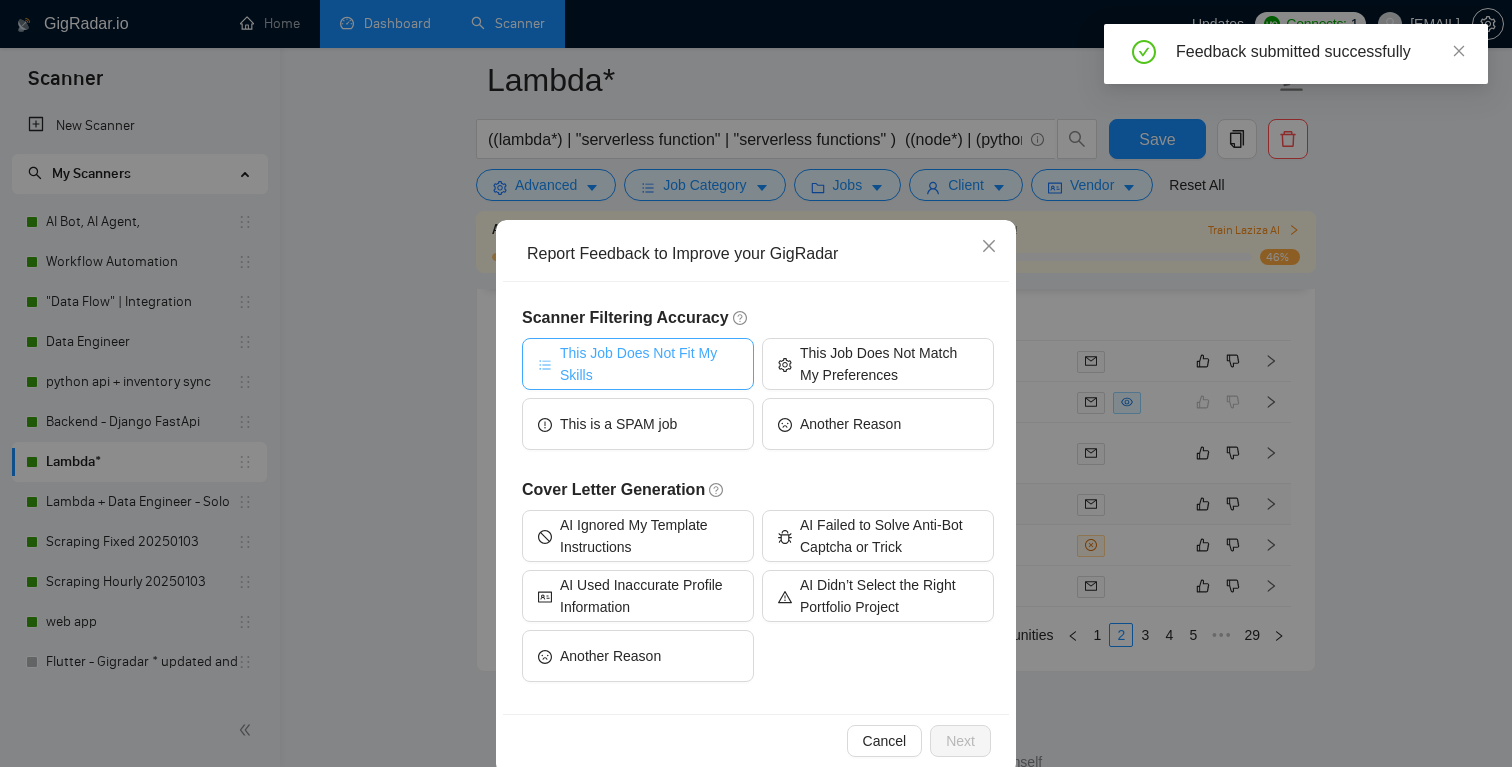 click on "This Job Does Not Fit My Skills" at bounding box center (649, 364) 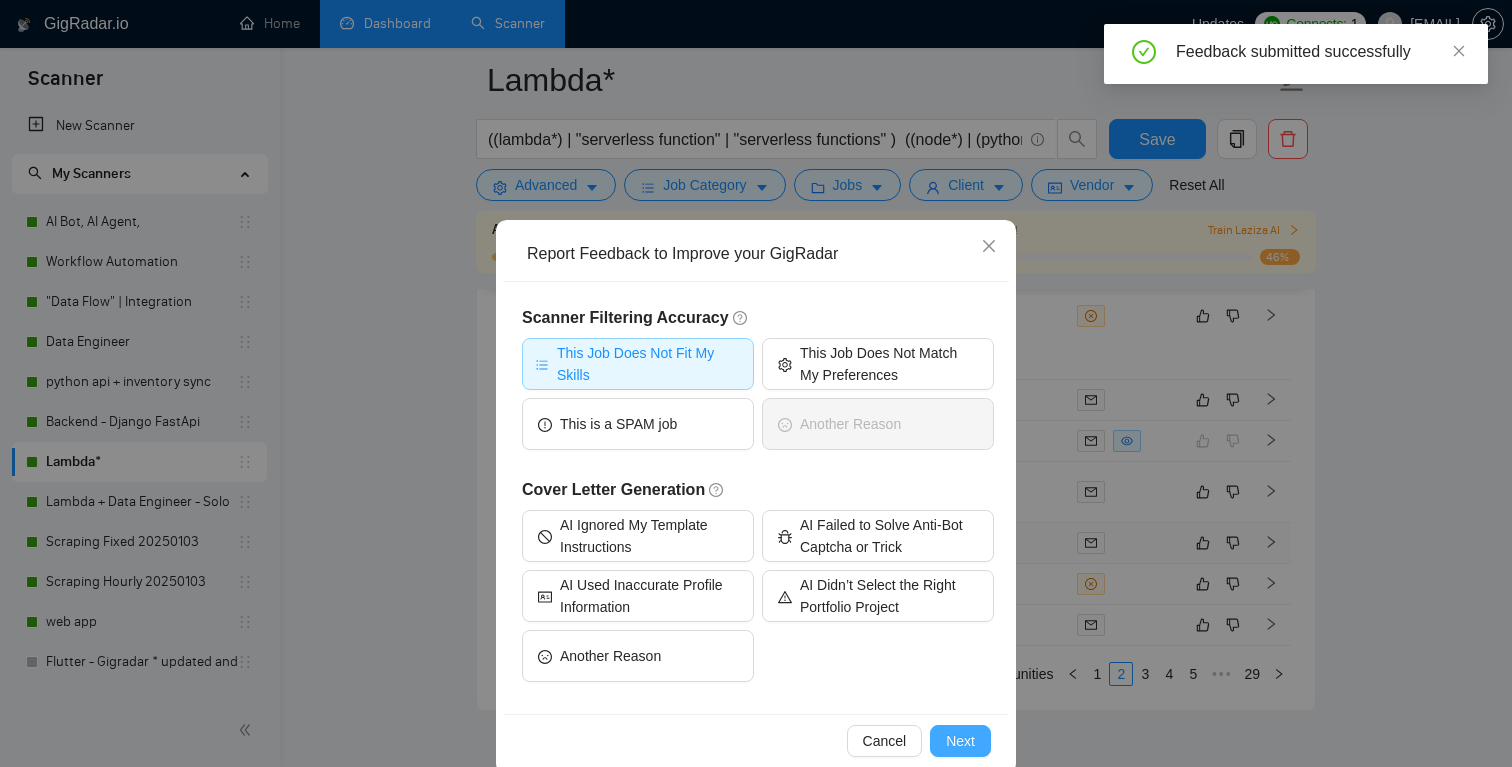 click on "Next" at bounding box center [960, 741] 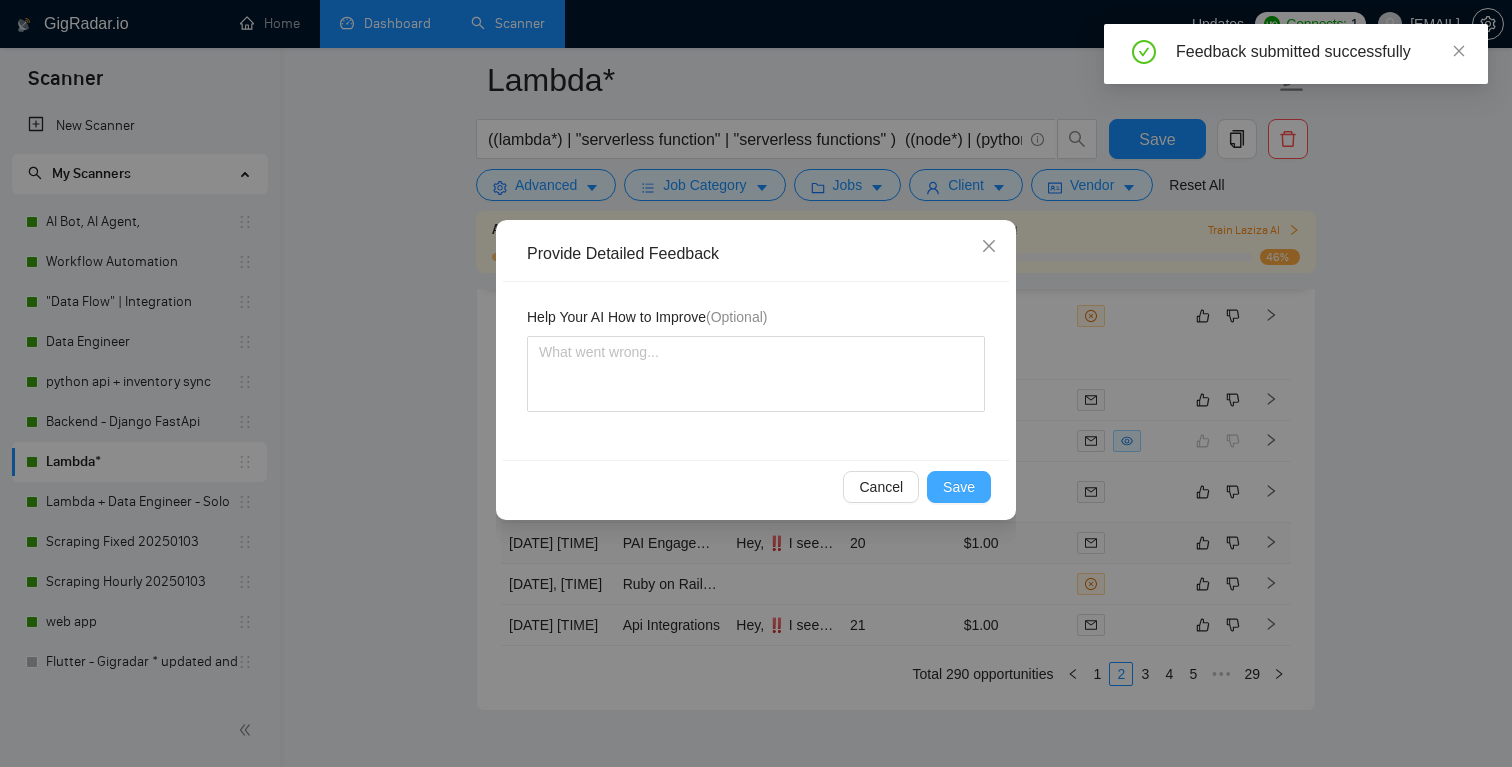 click on "Save" at bounding box center (959, 487) 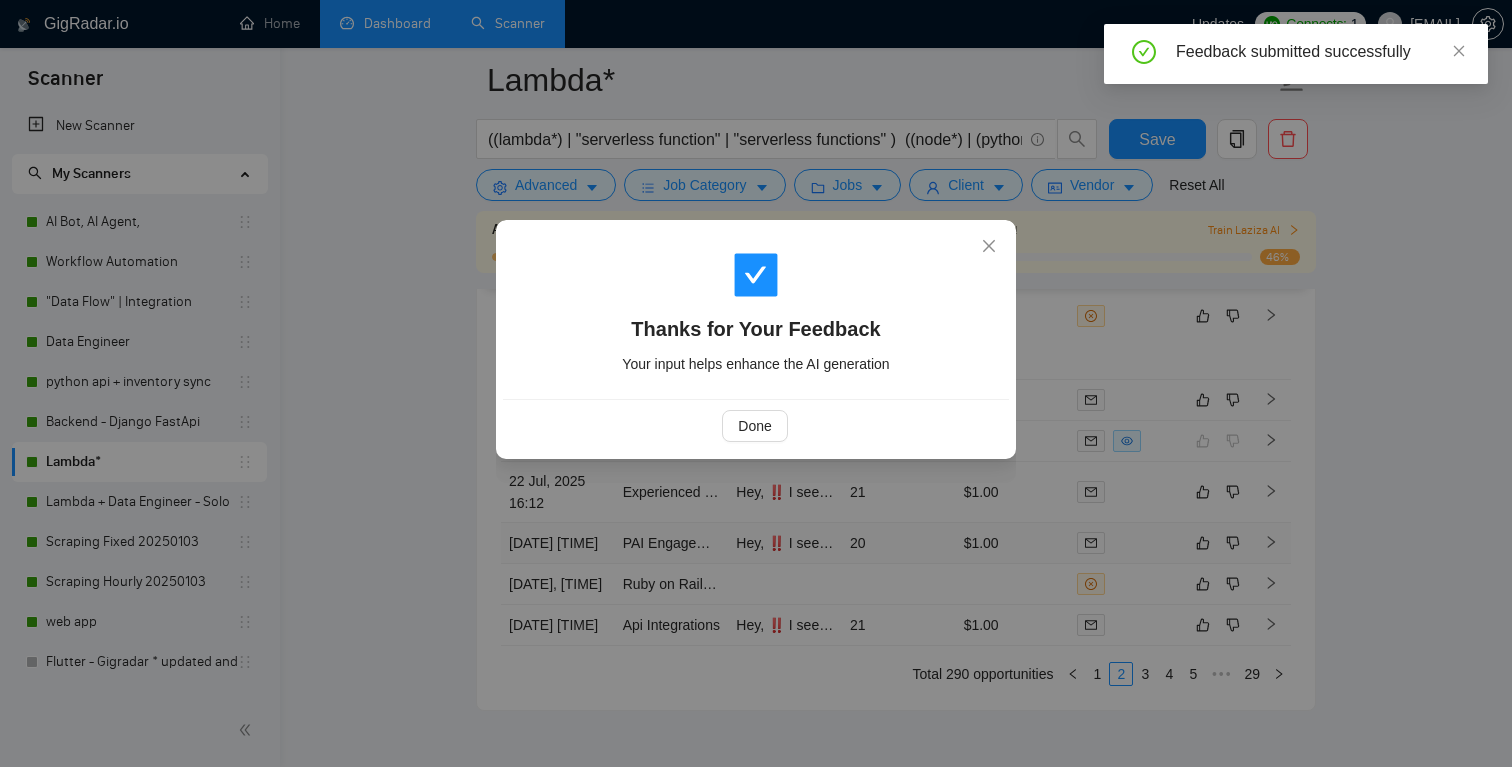 click on "Done" at bounding box center (756, 425) 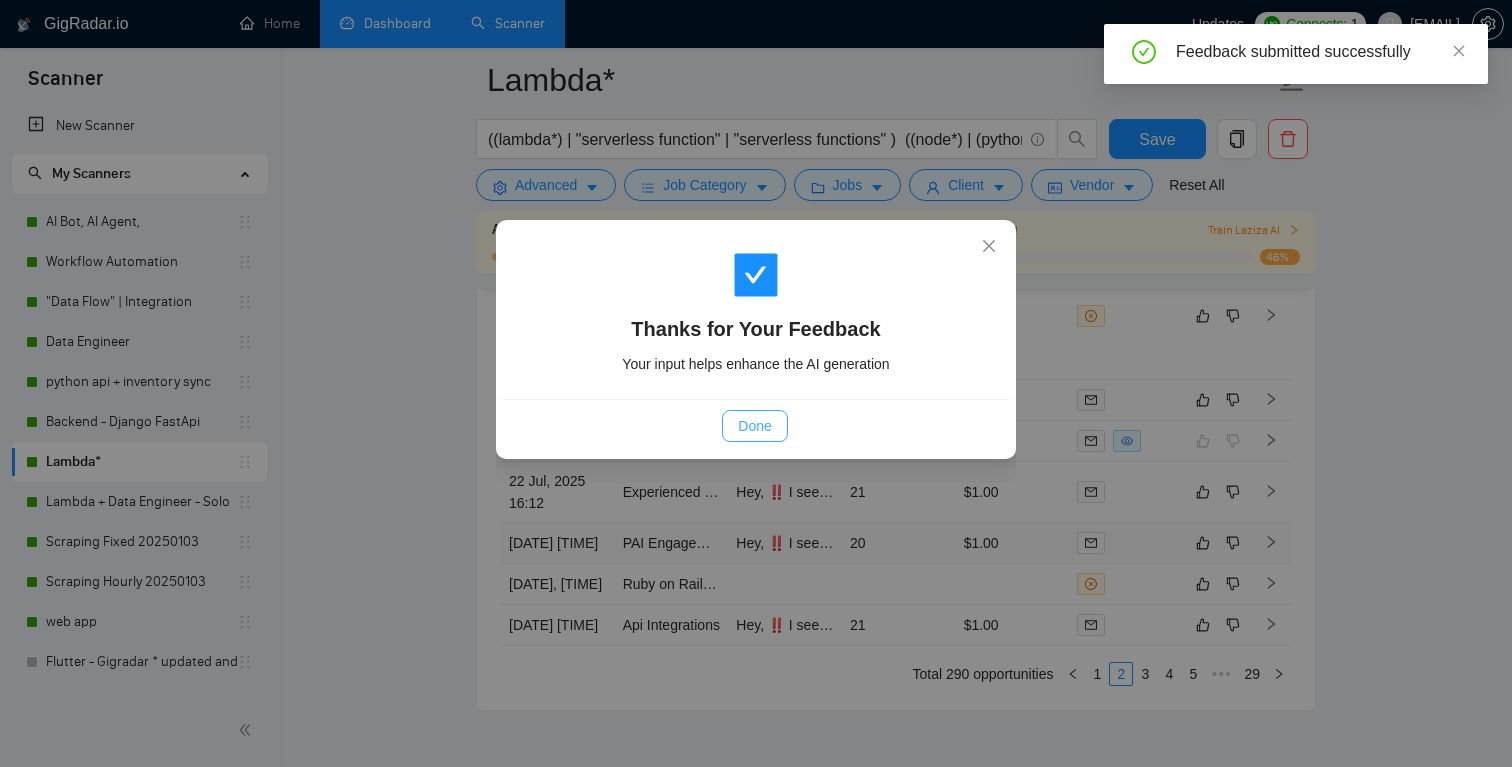 click on "Done" at bounding box center (754, 426) 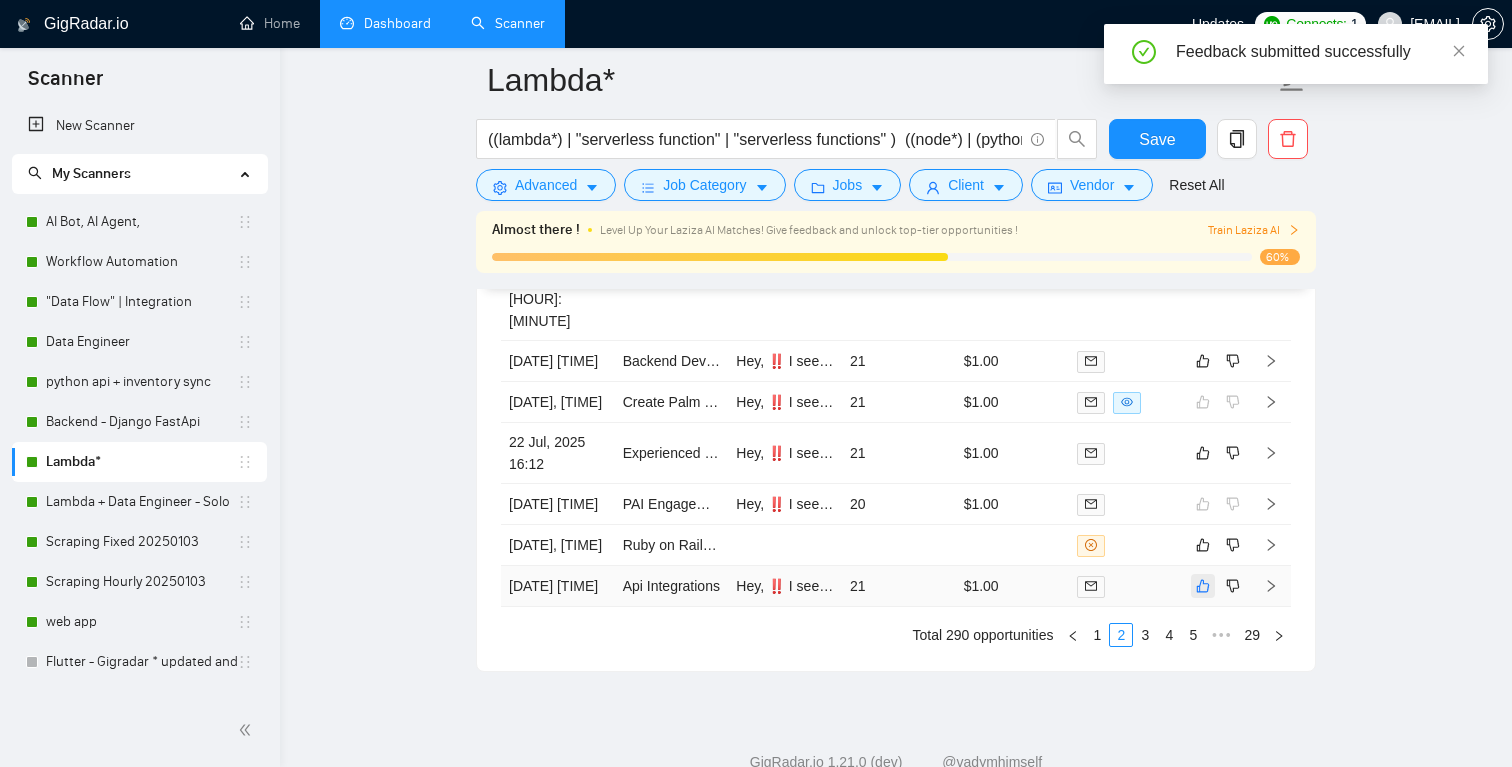 click on "Skilled AWS Connect, Python, Terragrunt Developer Experienced AWS Data Engineer Hey, ‼️ I see you need help building and managing AWS data pipelines, I am sure I can help, and here is my plan:
I'll set up and manage your data flows using AWS tools like Redshift, S3, and Glue. I'll build simple ETL pipelines with Python and SQL to keep your data organized and easy to access.
I am ready to get started as soon as possible. Let's discuss the details on a chat.undefined Senior-Led Automation & Integration Agency (n8n, Zapier, Custom APIs) to Scale Business Full Stack Developer Backend Developer (Node.js, NestJS, PostgreSQL) Create Palm Reading Web Tool: Front end and back end Experienced Slack Developer Needed for Workspace Optimization & Workflow Automation PAI Engagement" at bounding box center [896, 296] 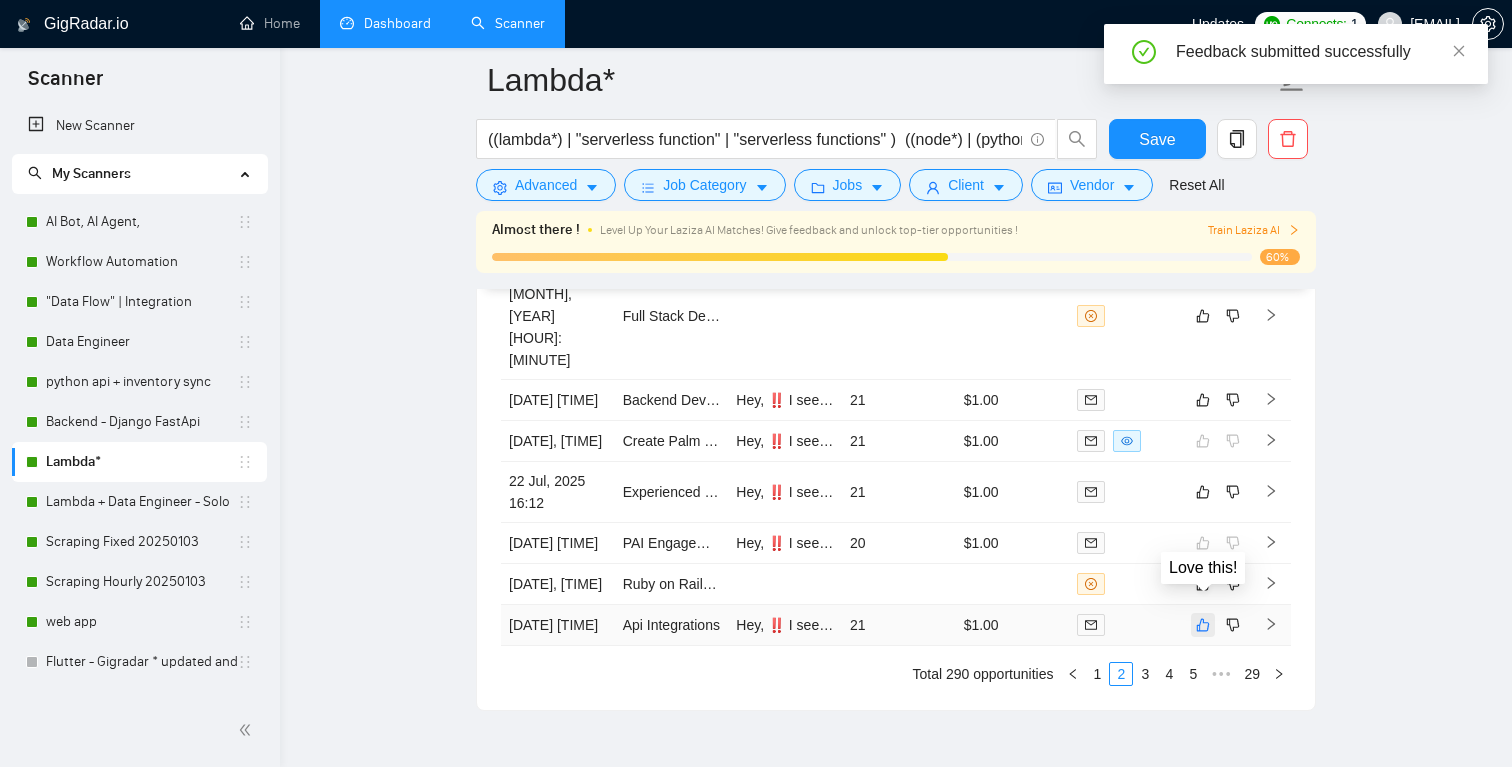 click 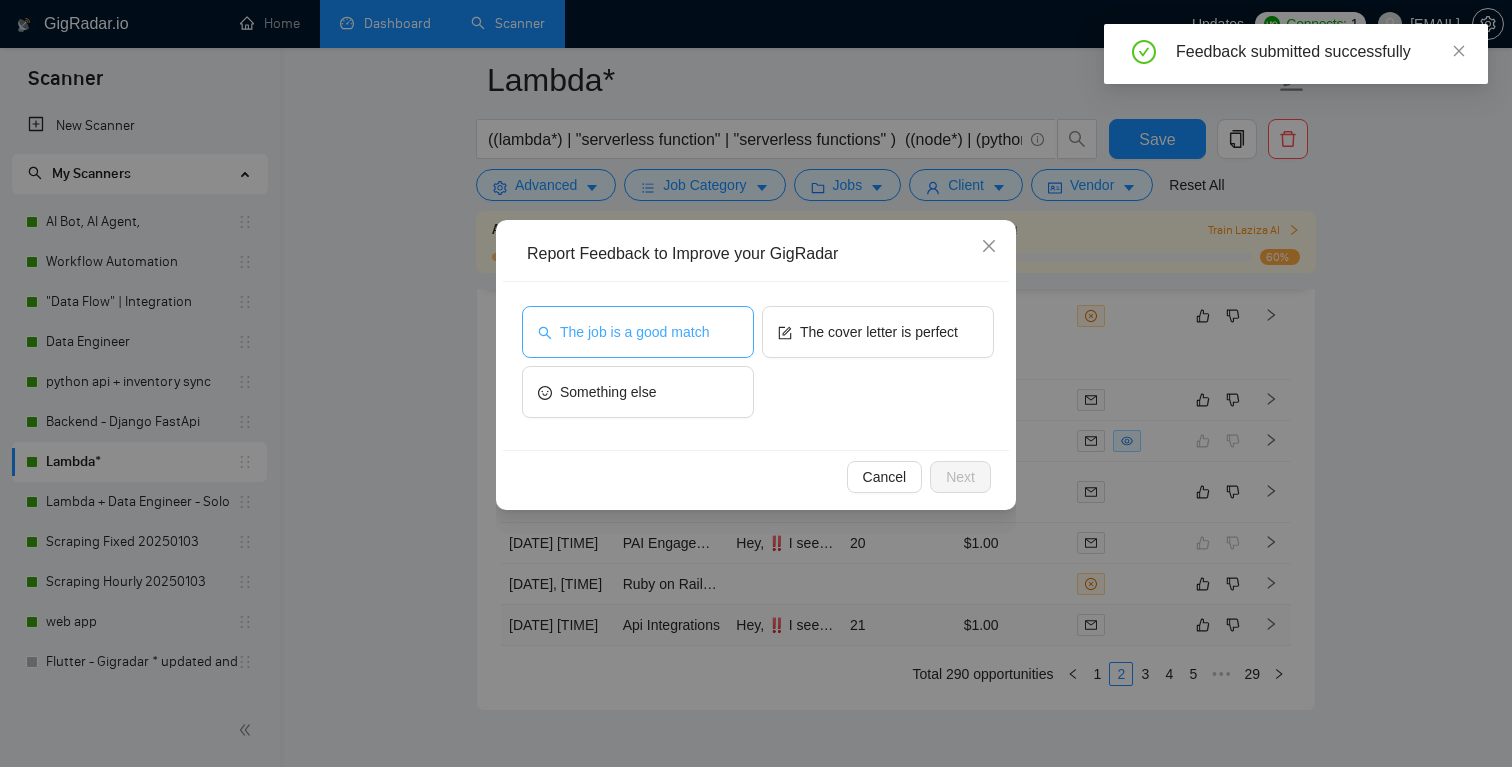 click on "The job is a good match" at bounding box center (638, 332) 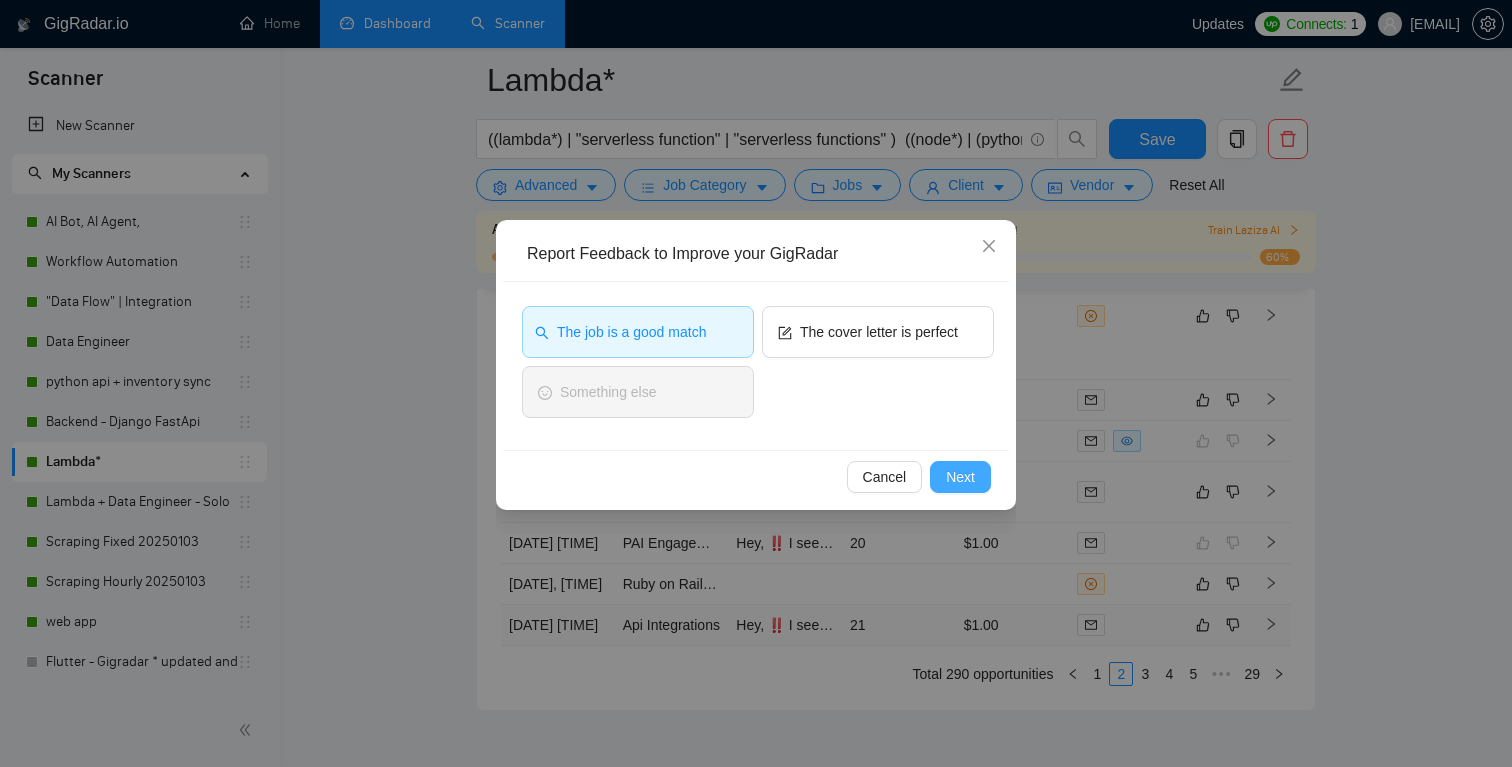 click on "Next" at bounding box center (960, 477) 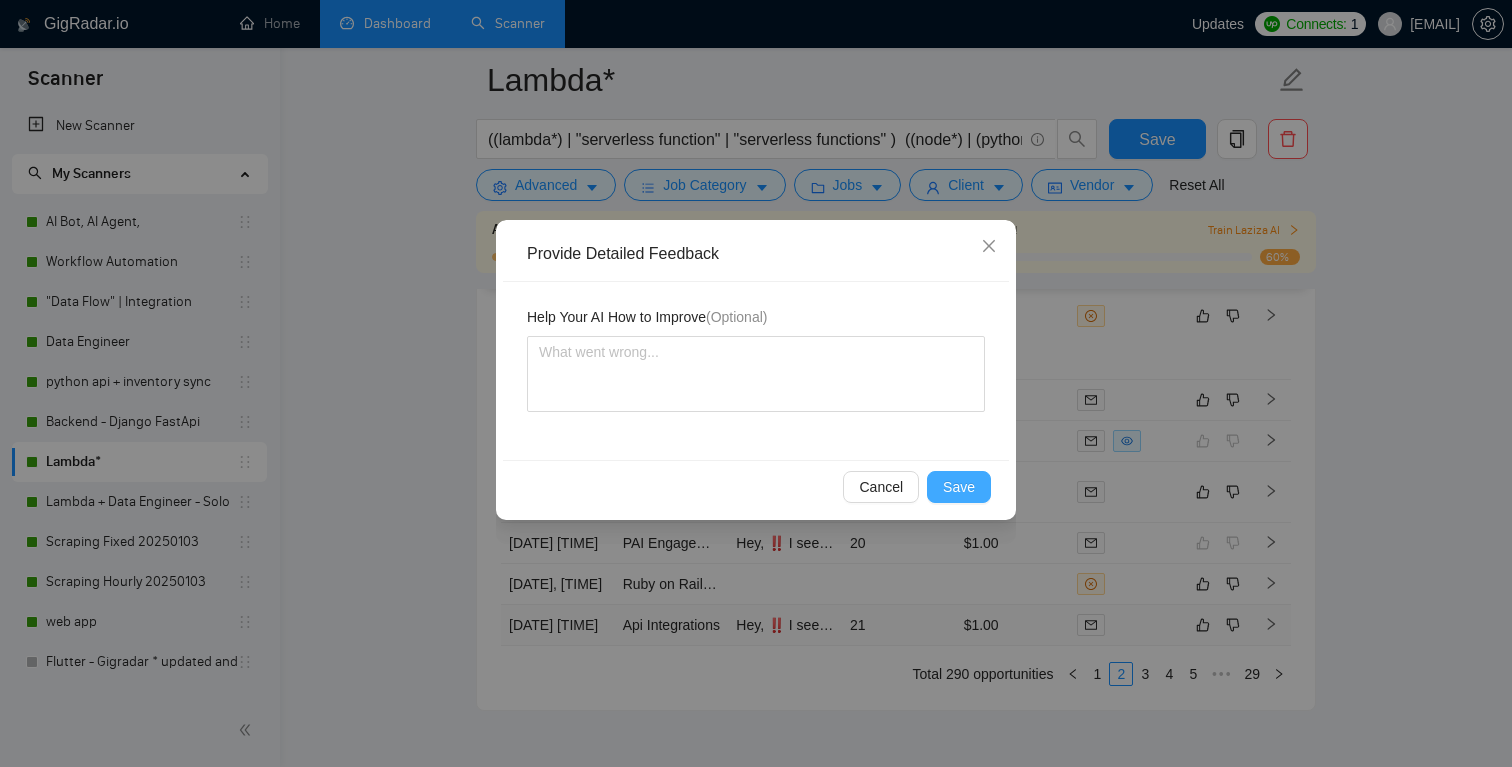 click on "Save" at bounding box center [959, 487] 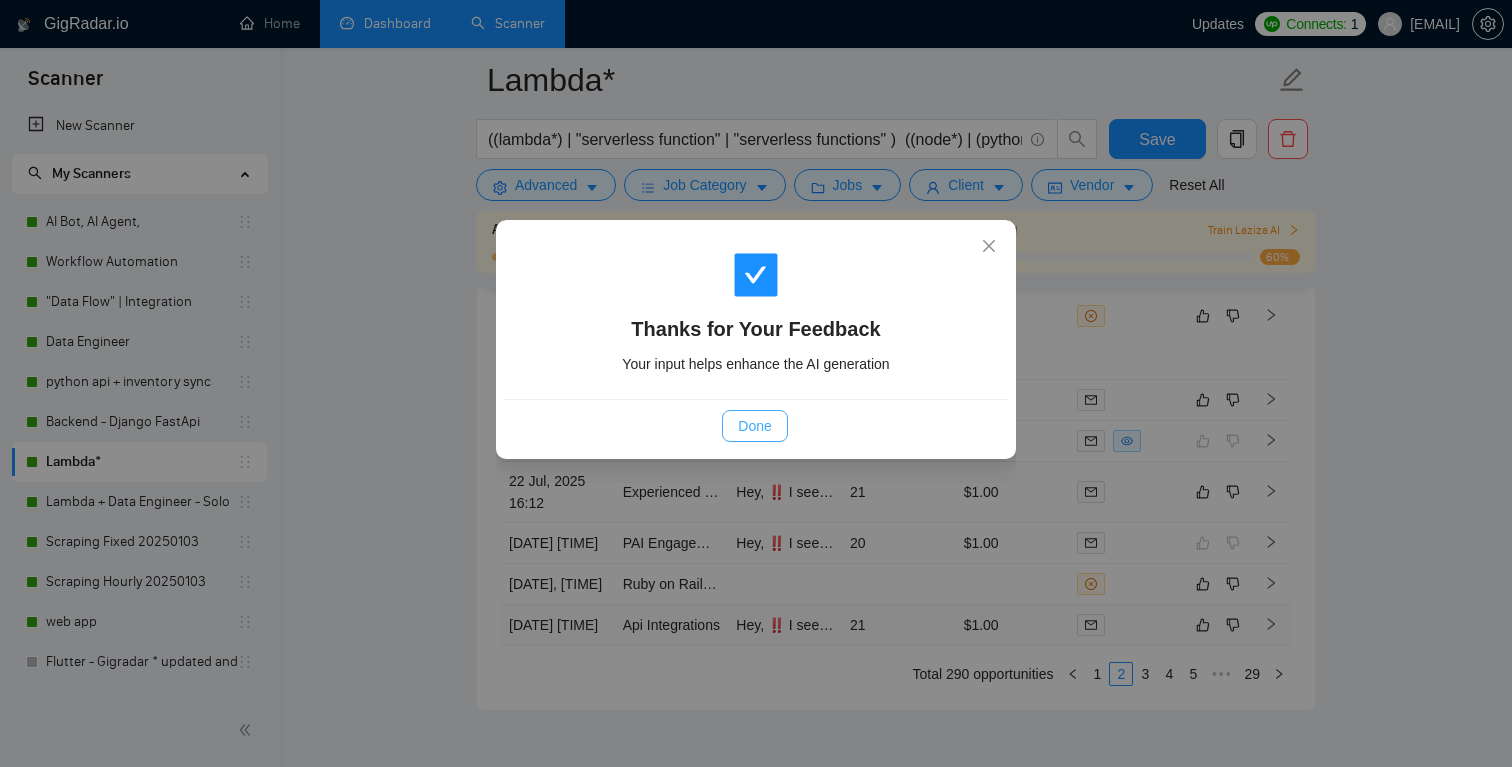 click on "Done" at bounding box center [754, 426] 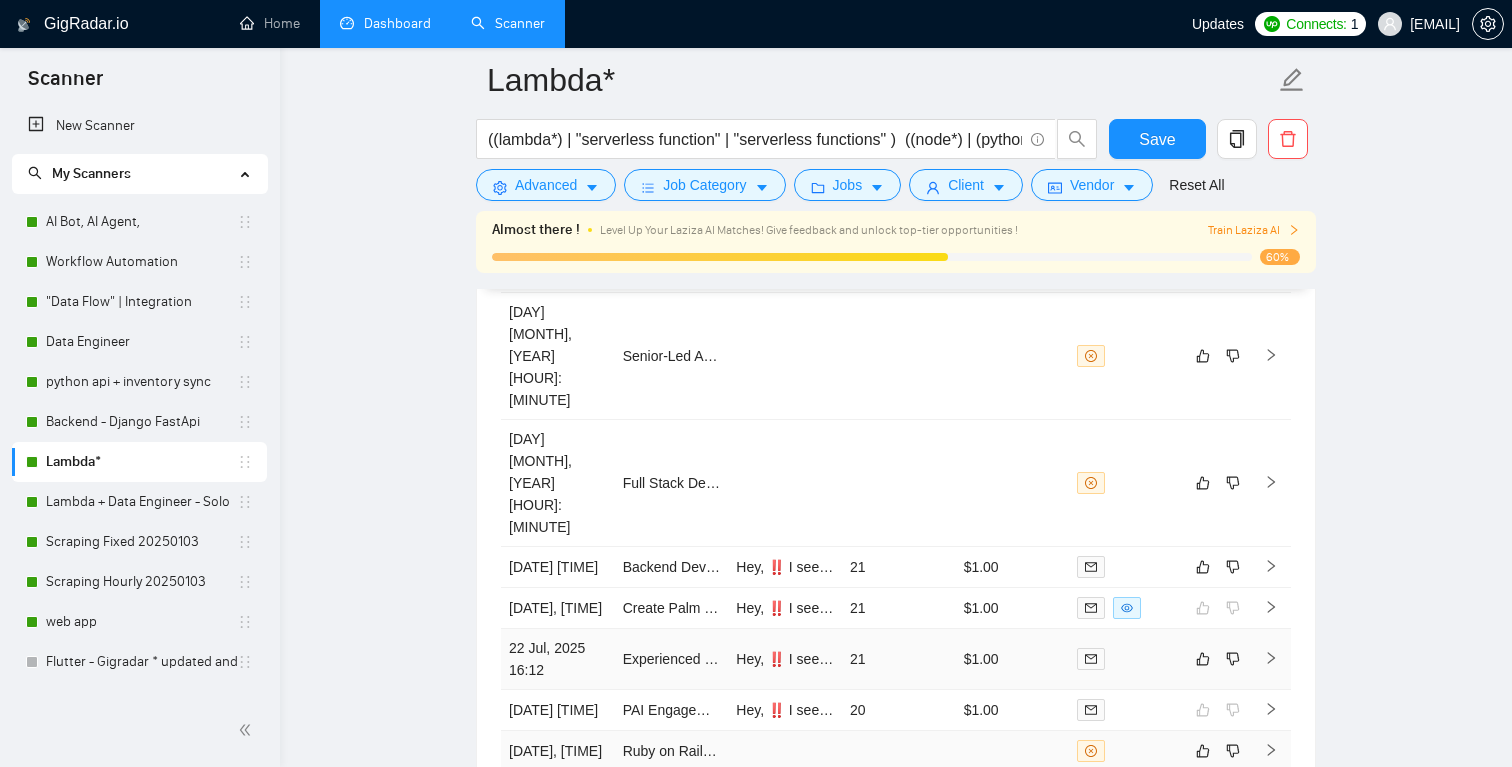 scroll, scrollTop: 4624, scrollLeft: 0, axis: vertical 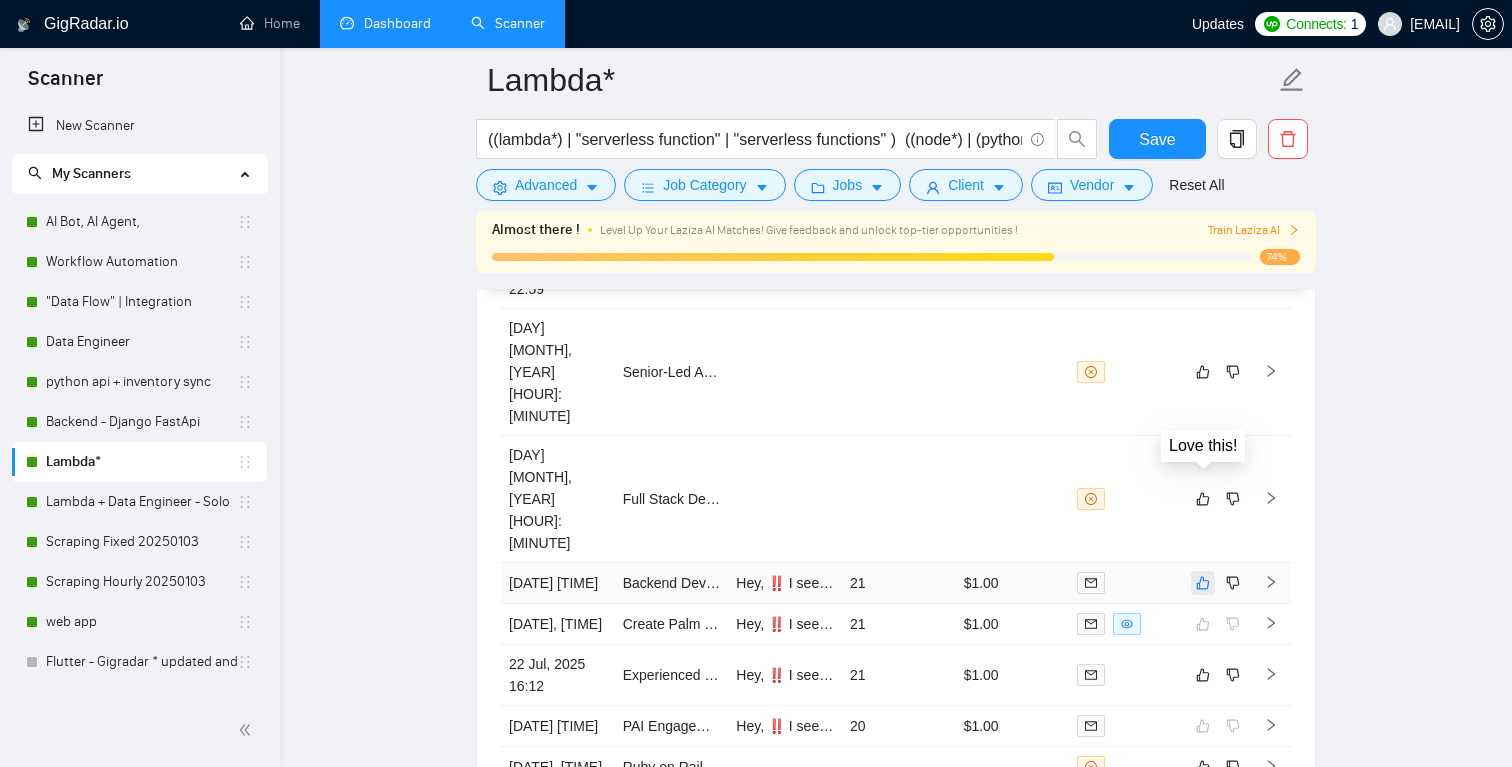 click 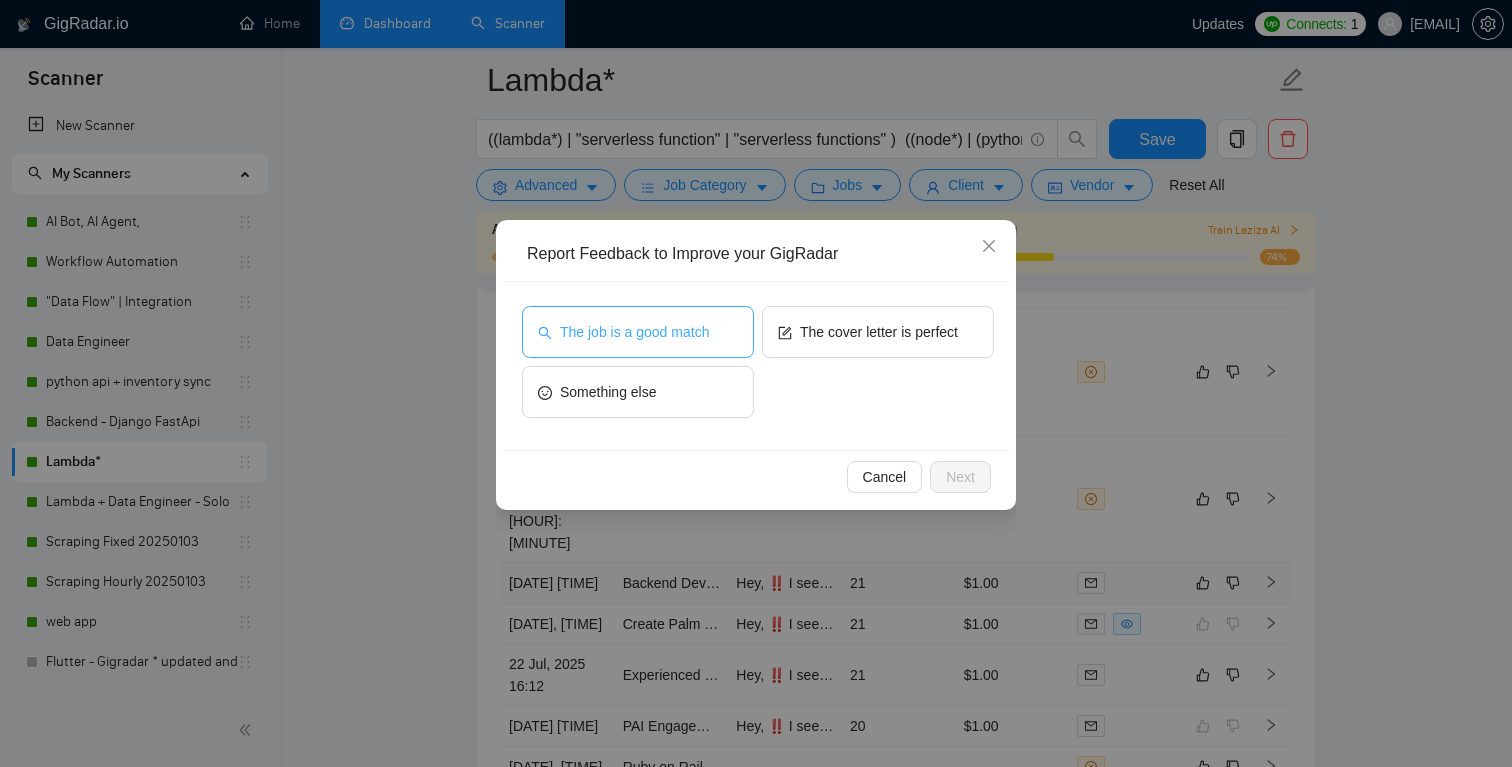 click on "The job is a good match" at bounding box center (638, 332) 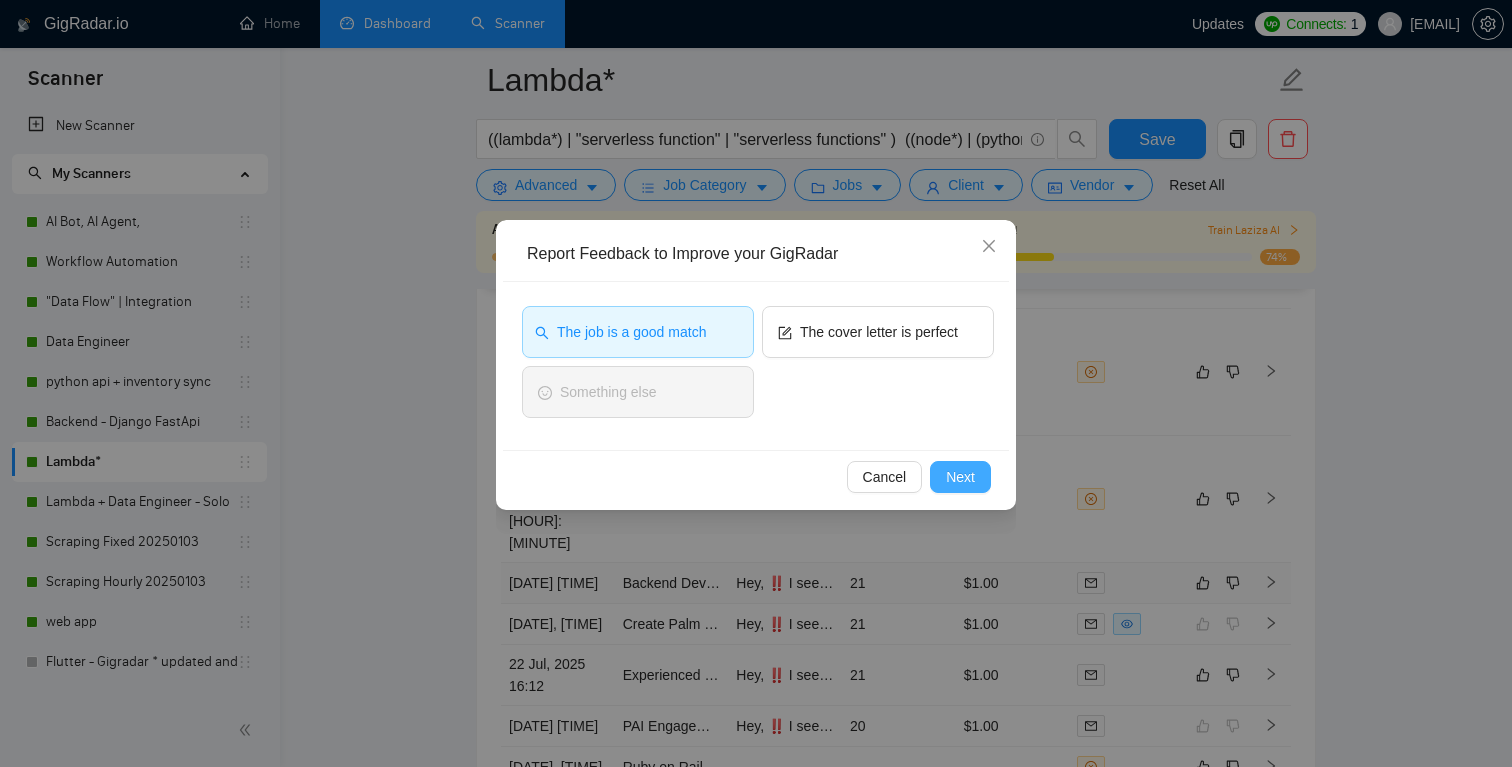 click on "Next" at bounding box center [960, 477] 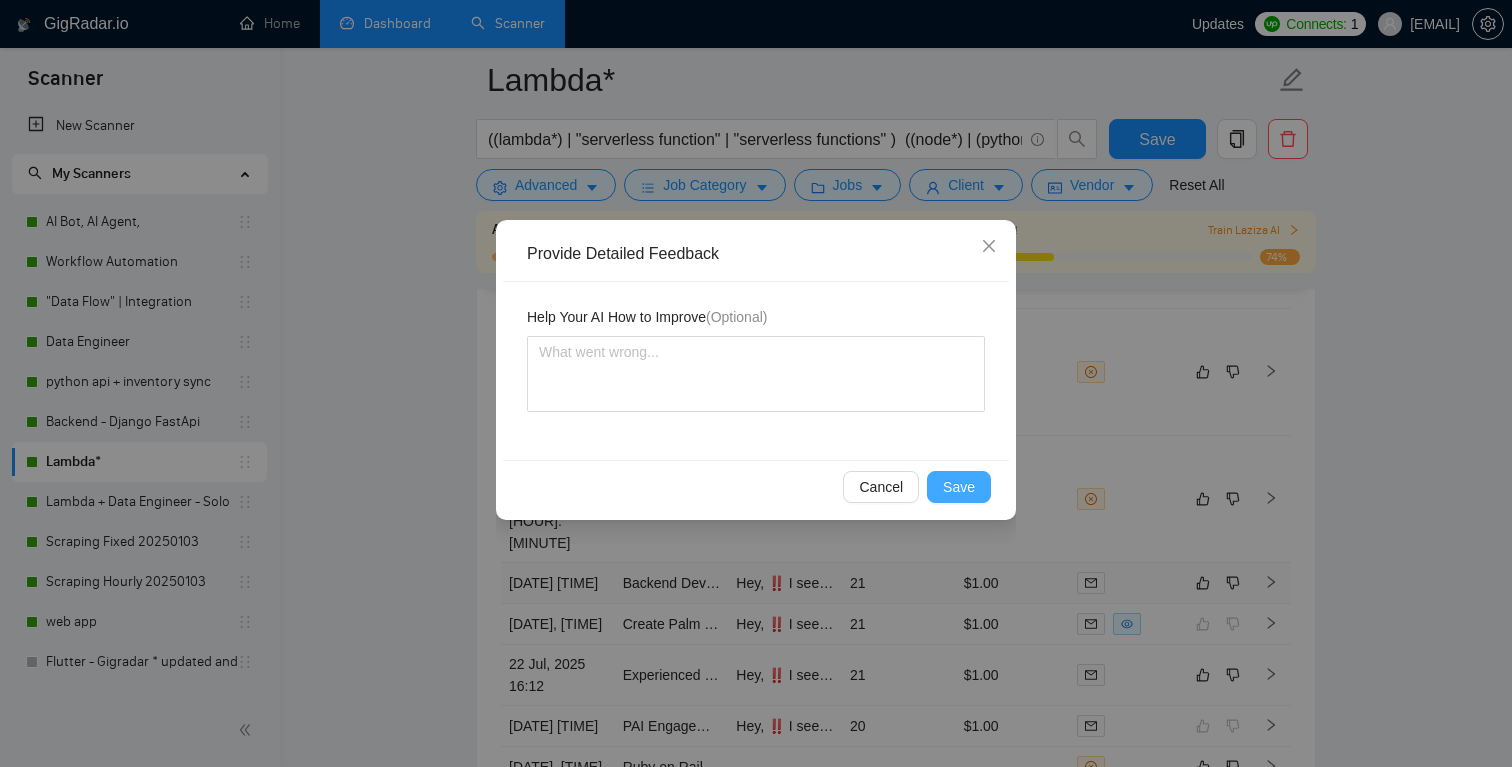 click on "Save" at bounding box center [959, 487] 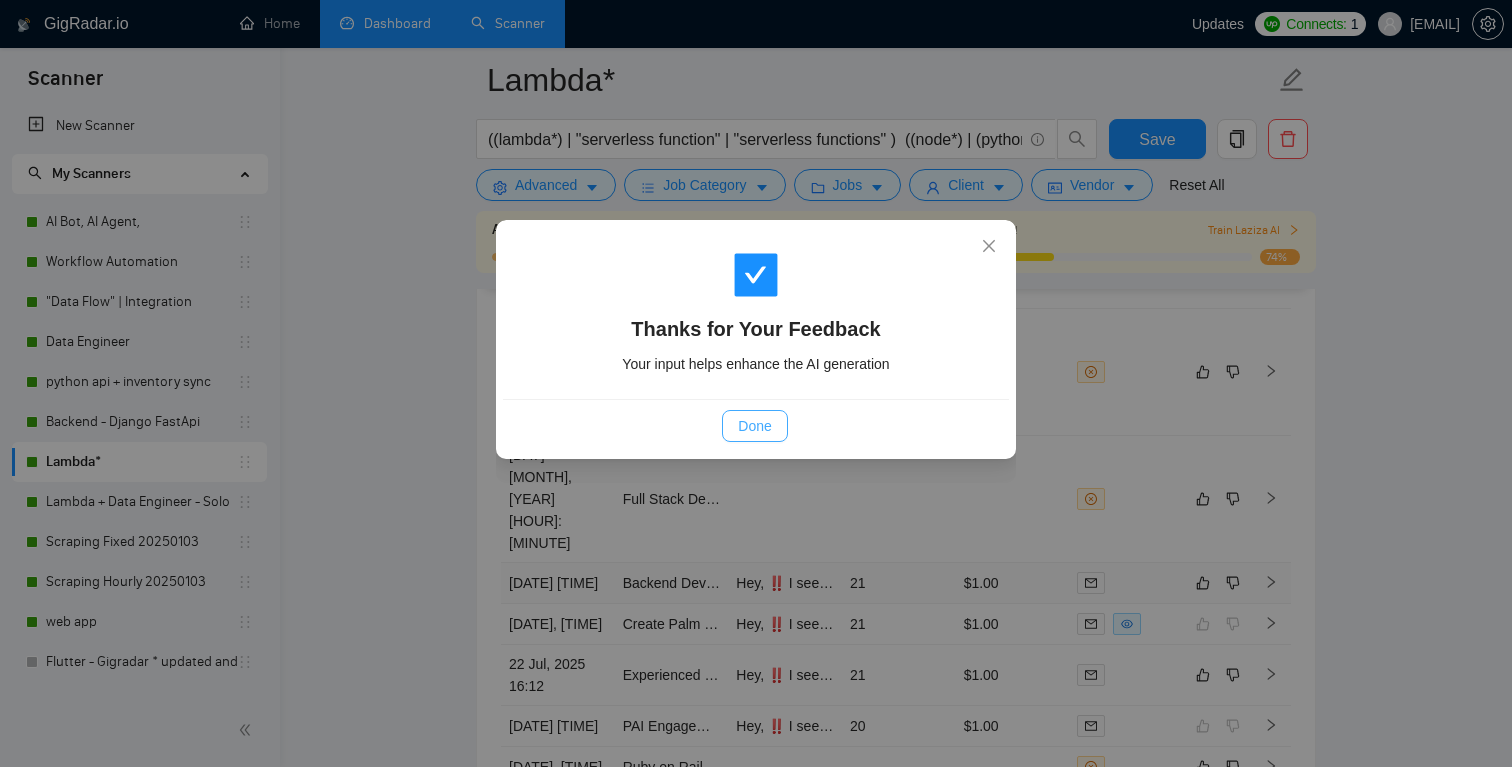 click on "Done" at bounding box center (754, 426) 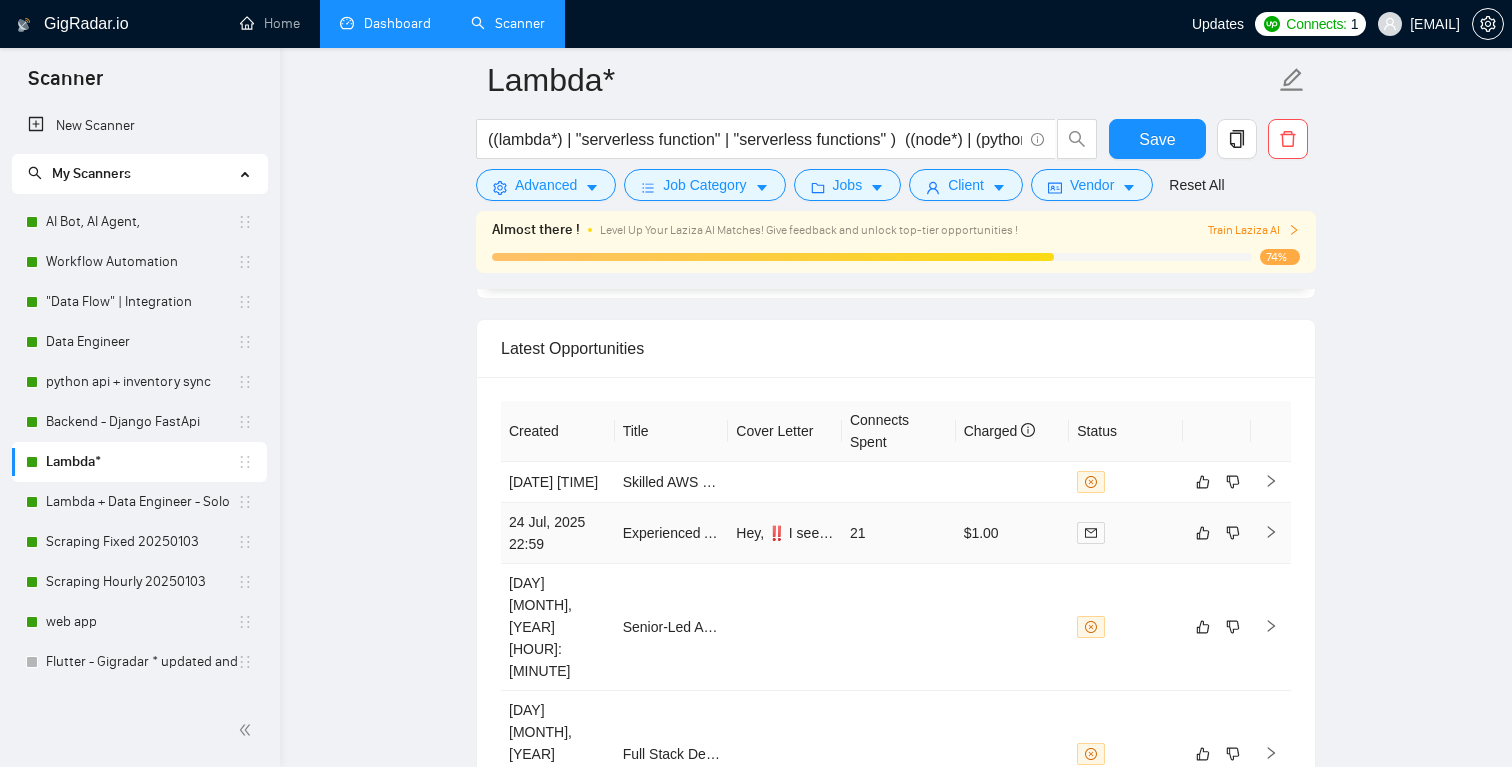 scroll, scrollTop: 4358, scrollLeft: 0, axis: vertical 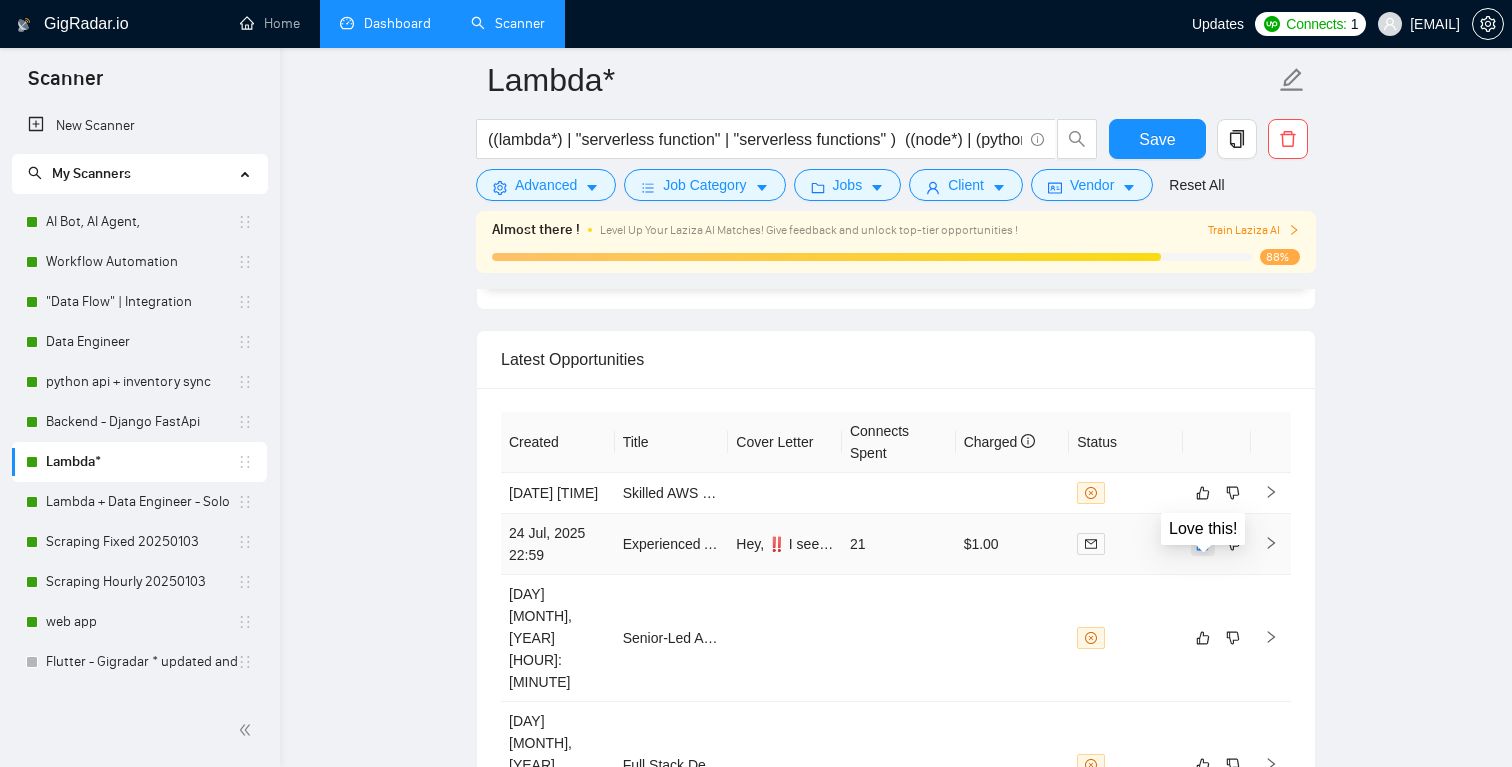 click at bounding box center [1203, 544] 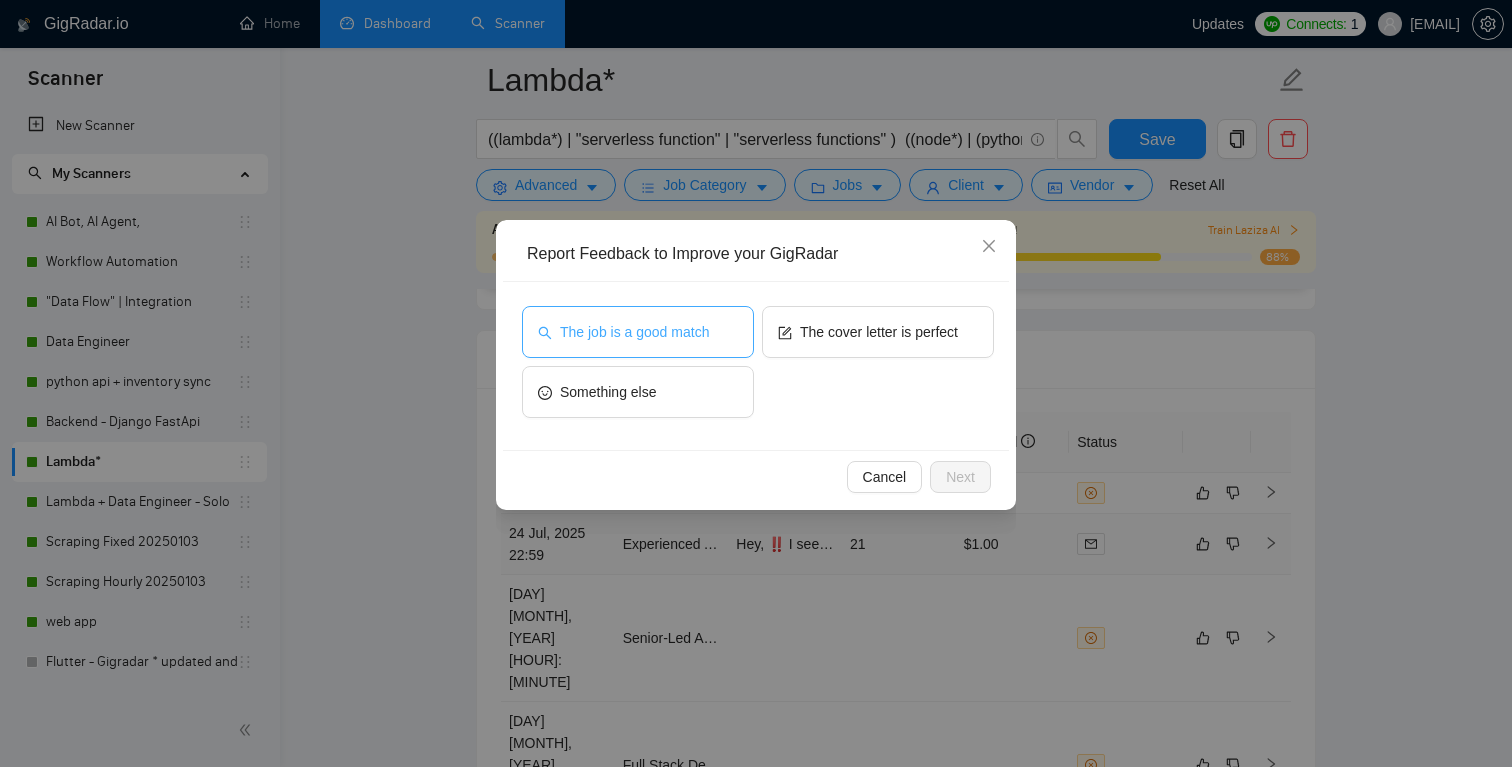 click on "The job is a good match" at bounding box center [634, 332] 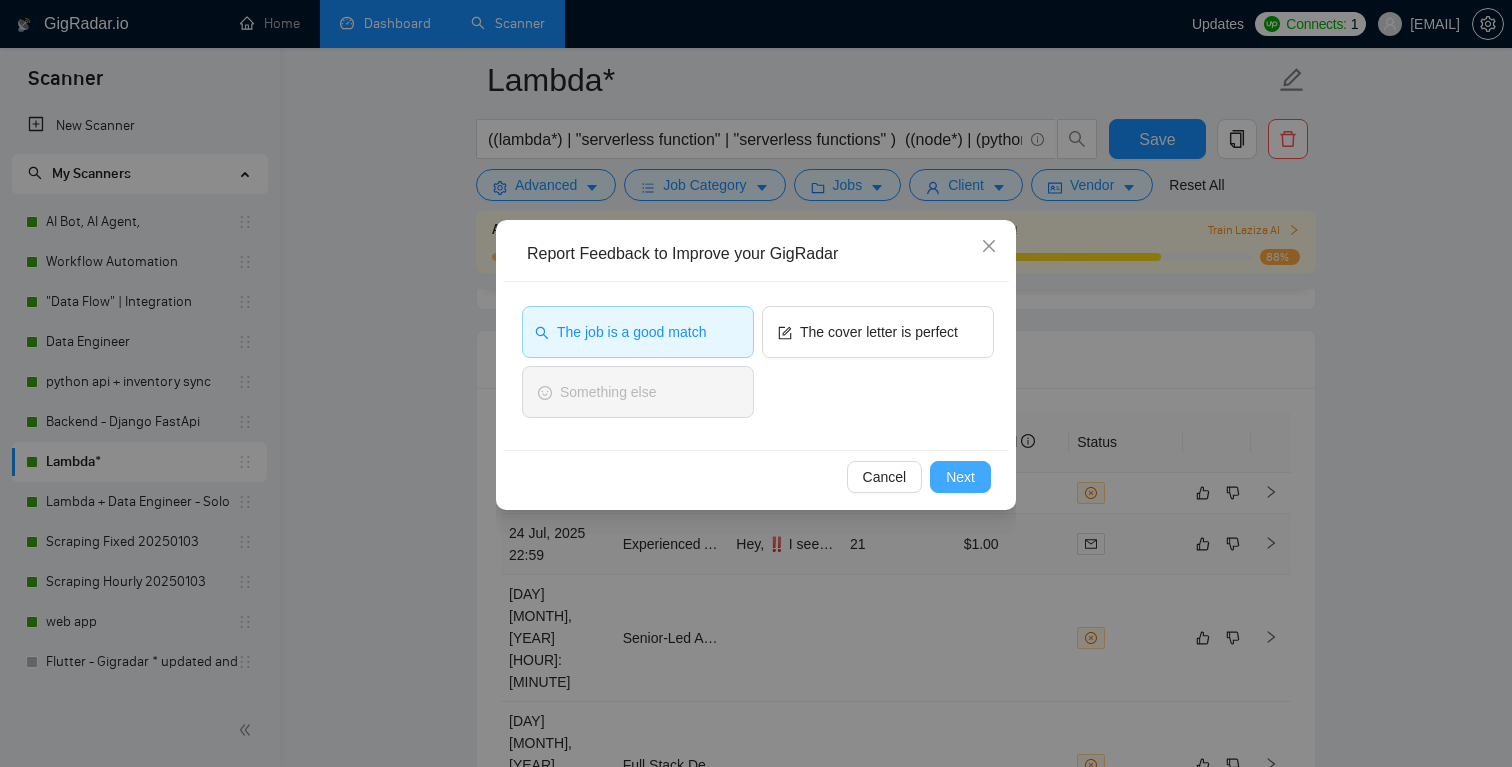 click on "Next" at bounding box center (960, 477) 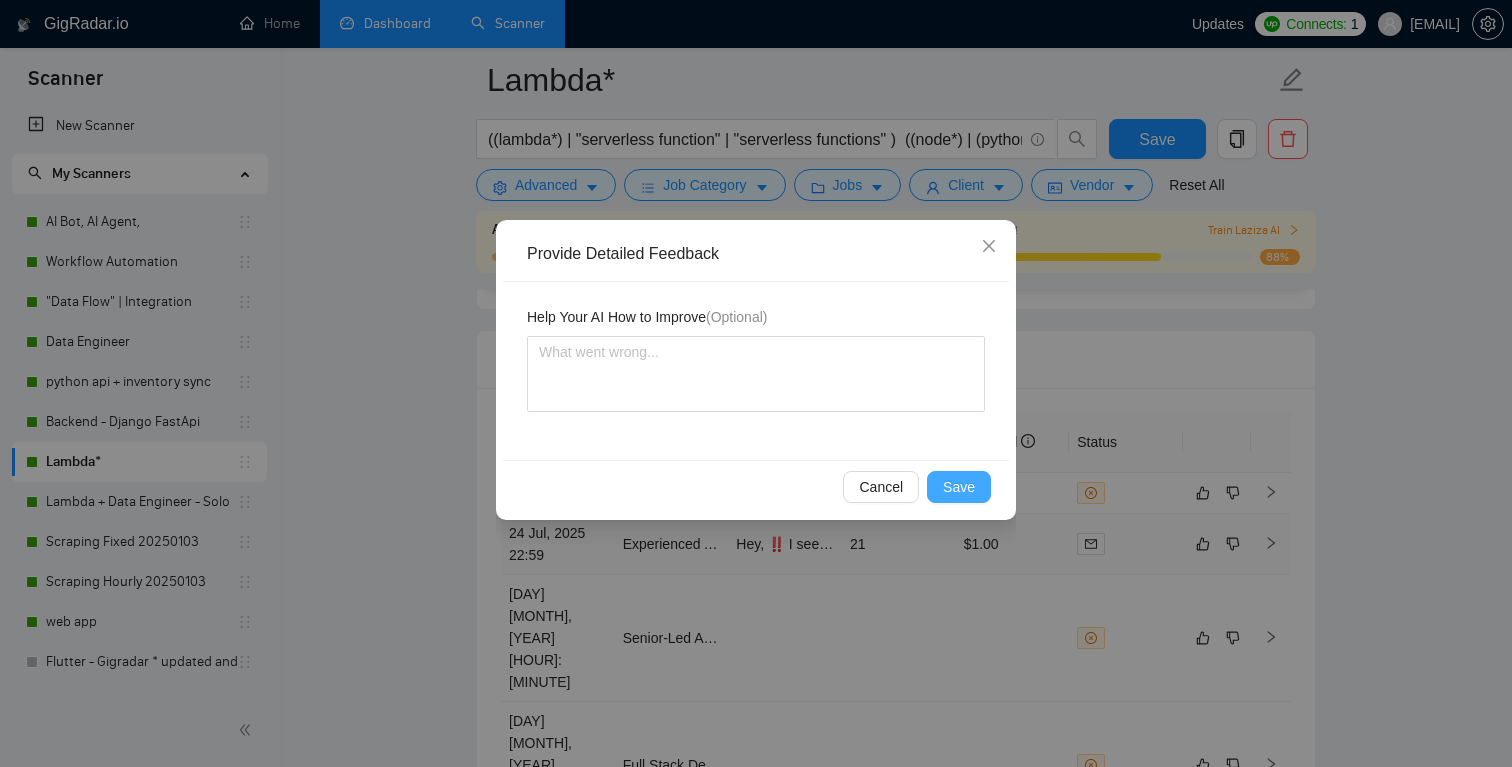 click on "Save" at bounding box center [959, 487] 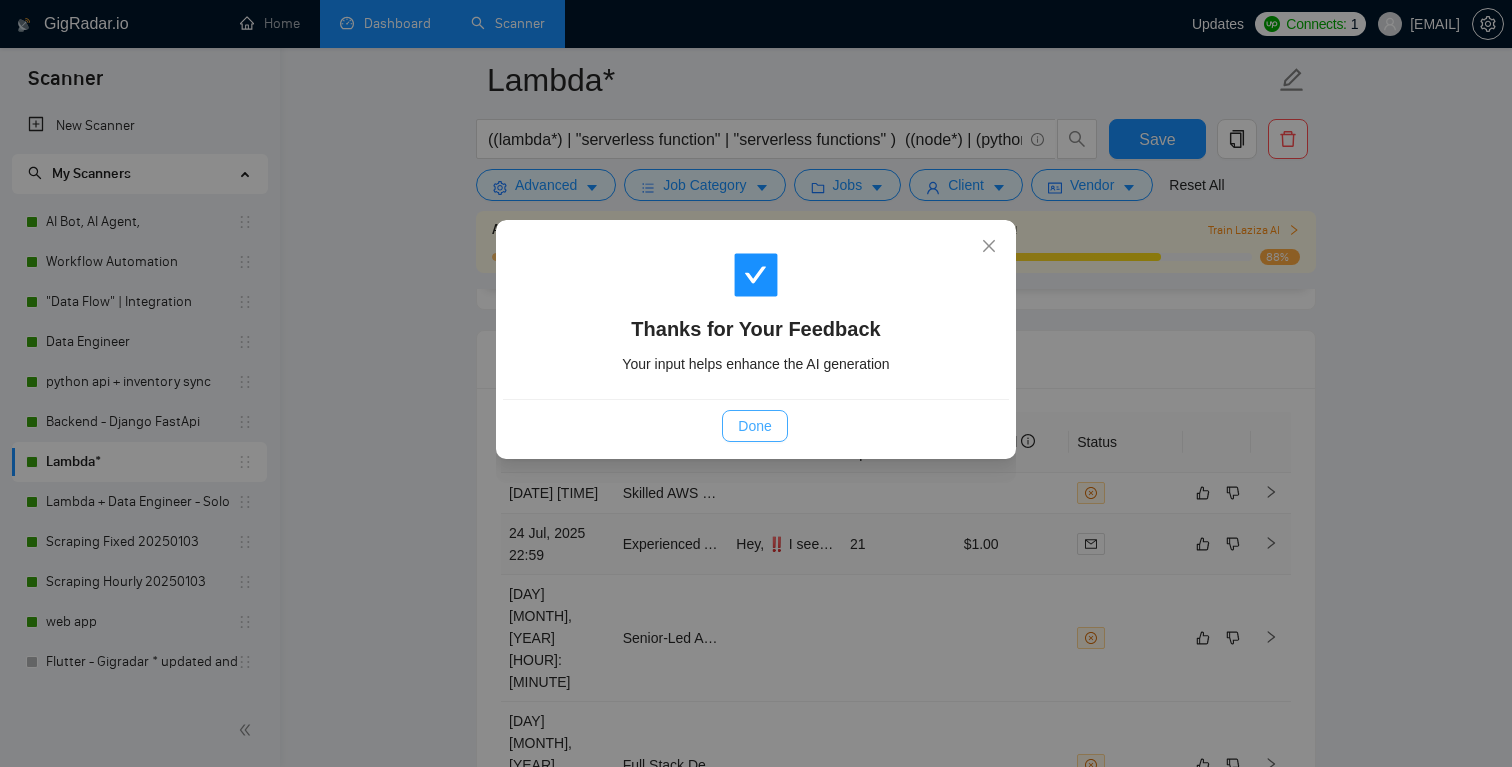 click on "Done" at bounding box center [754, 426] 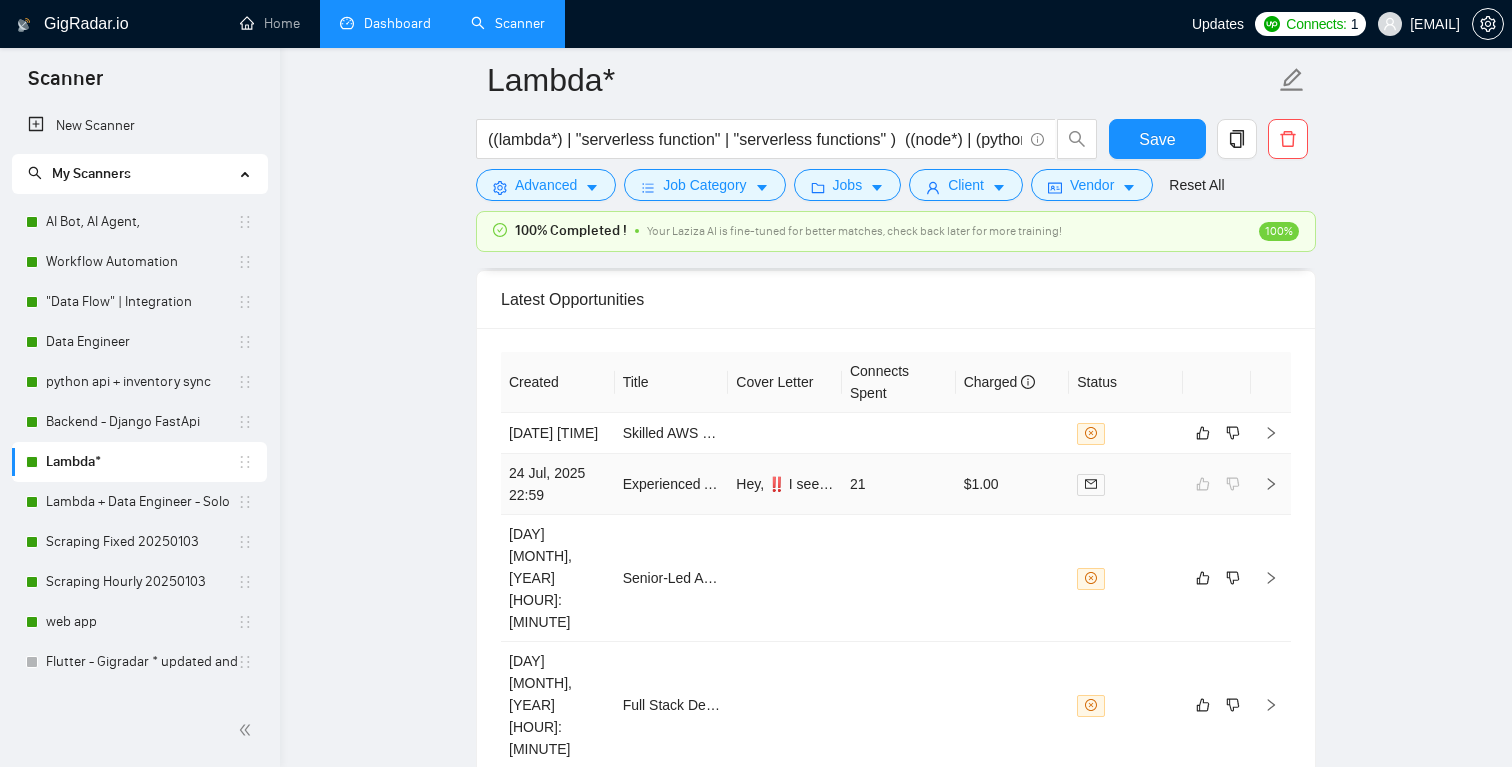 scroll, scrollTop: 4833, scrollLeft: 0, axis: vertical 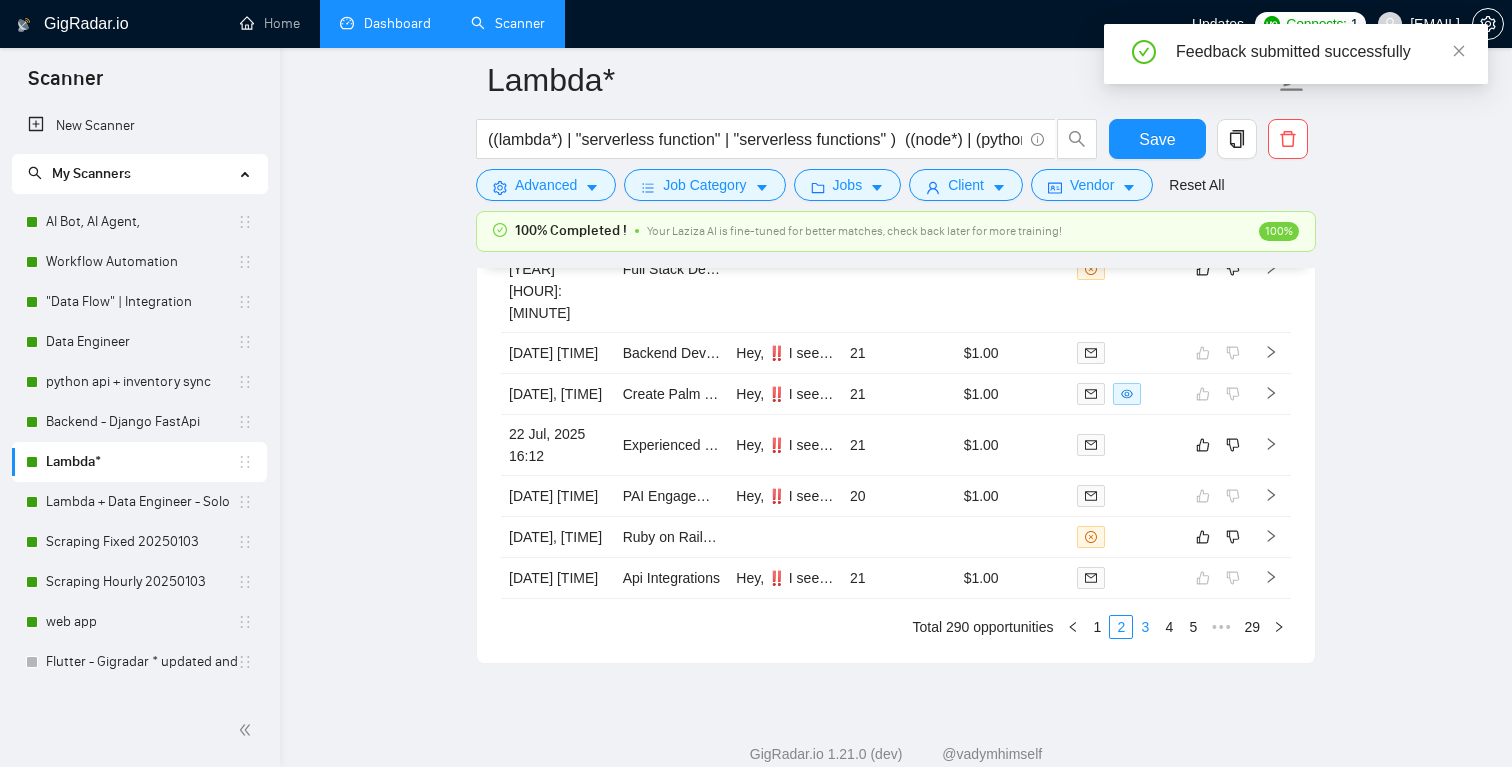 click on "3" at bounding box center [1145, 627] 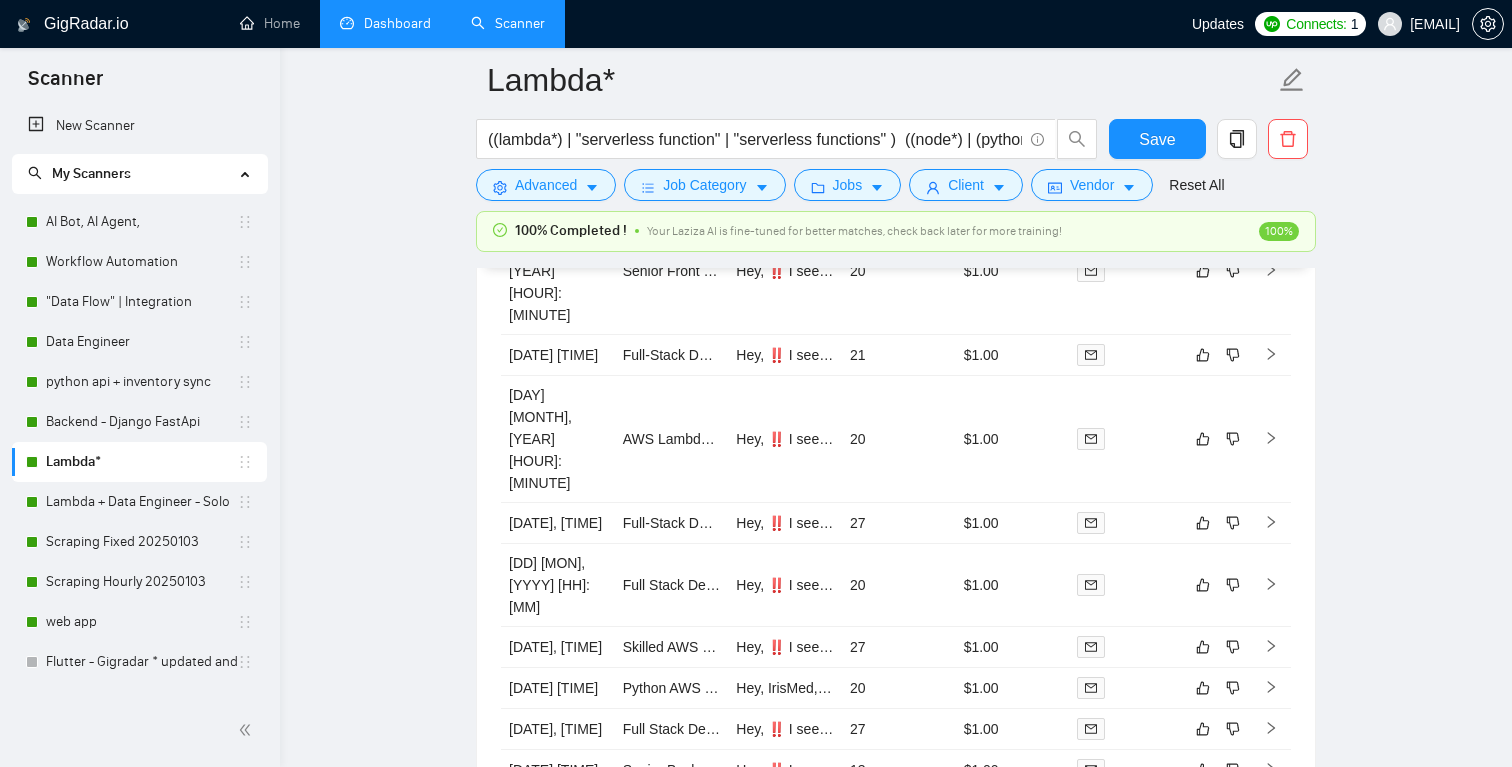 scroll, scrollTop: 4651, scrollLeft: 0, axis: vertical 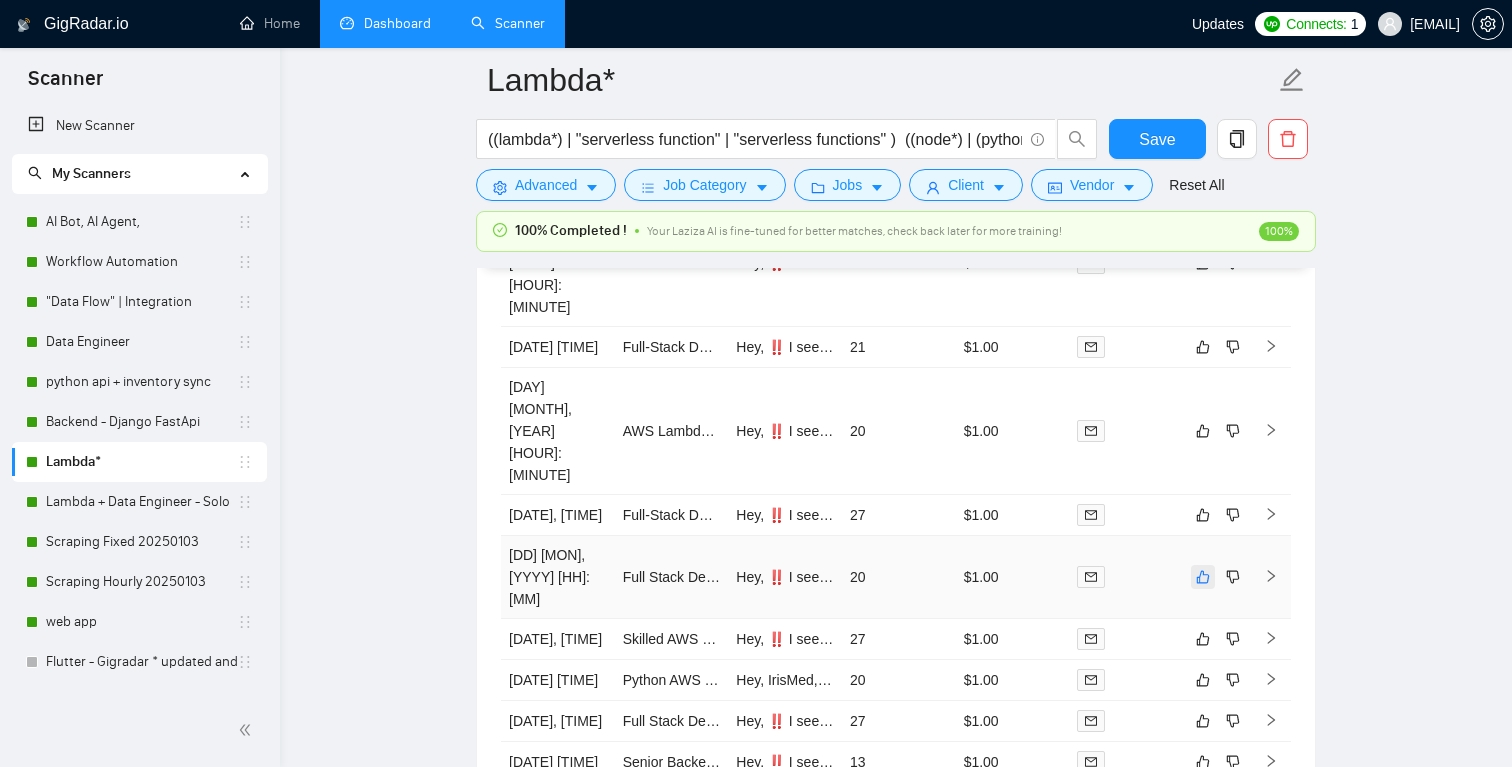 click 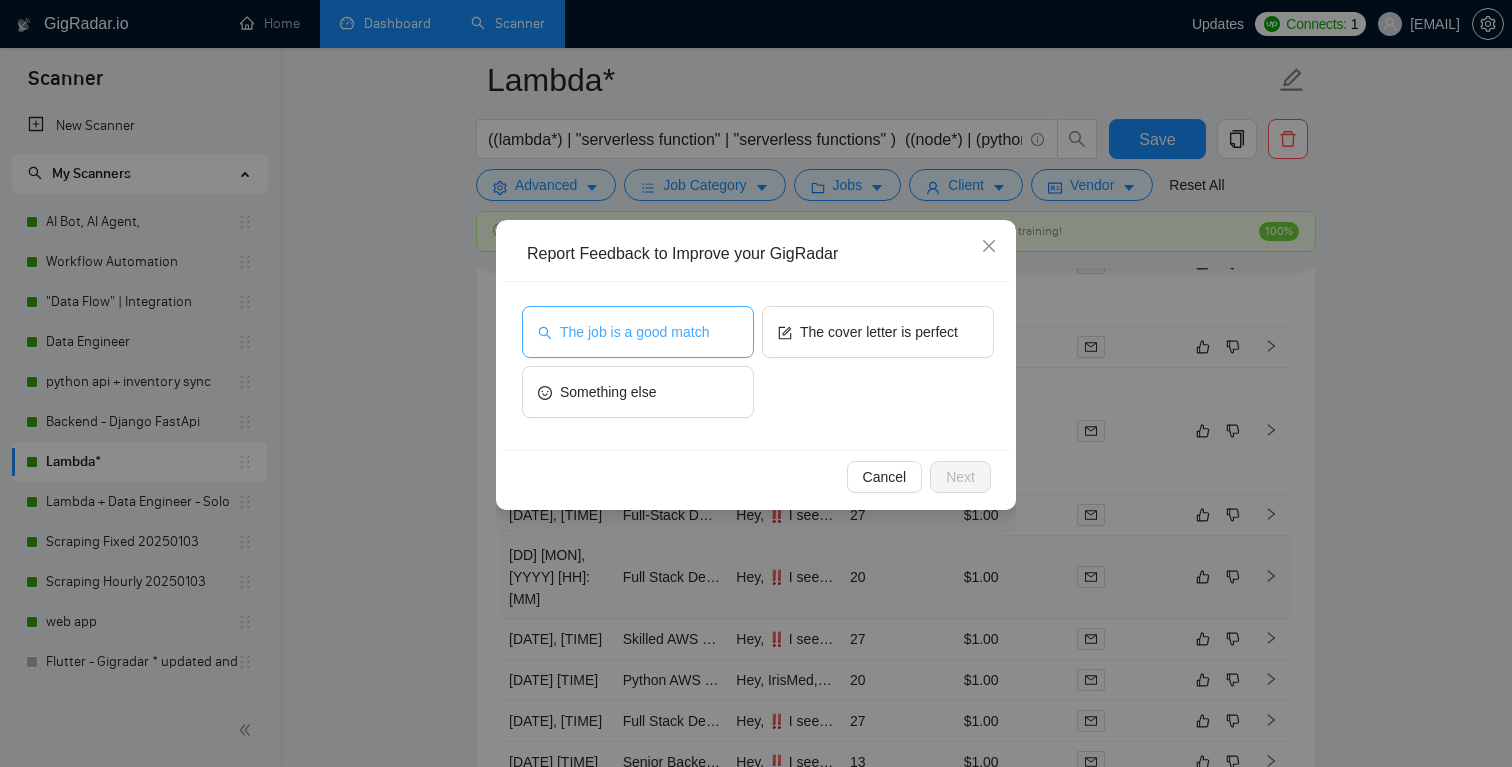 click on "The job is a good match" at bounding box center (634, 332) 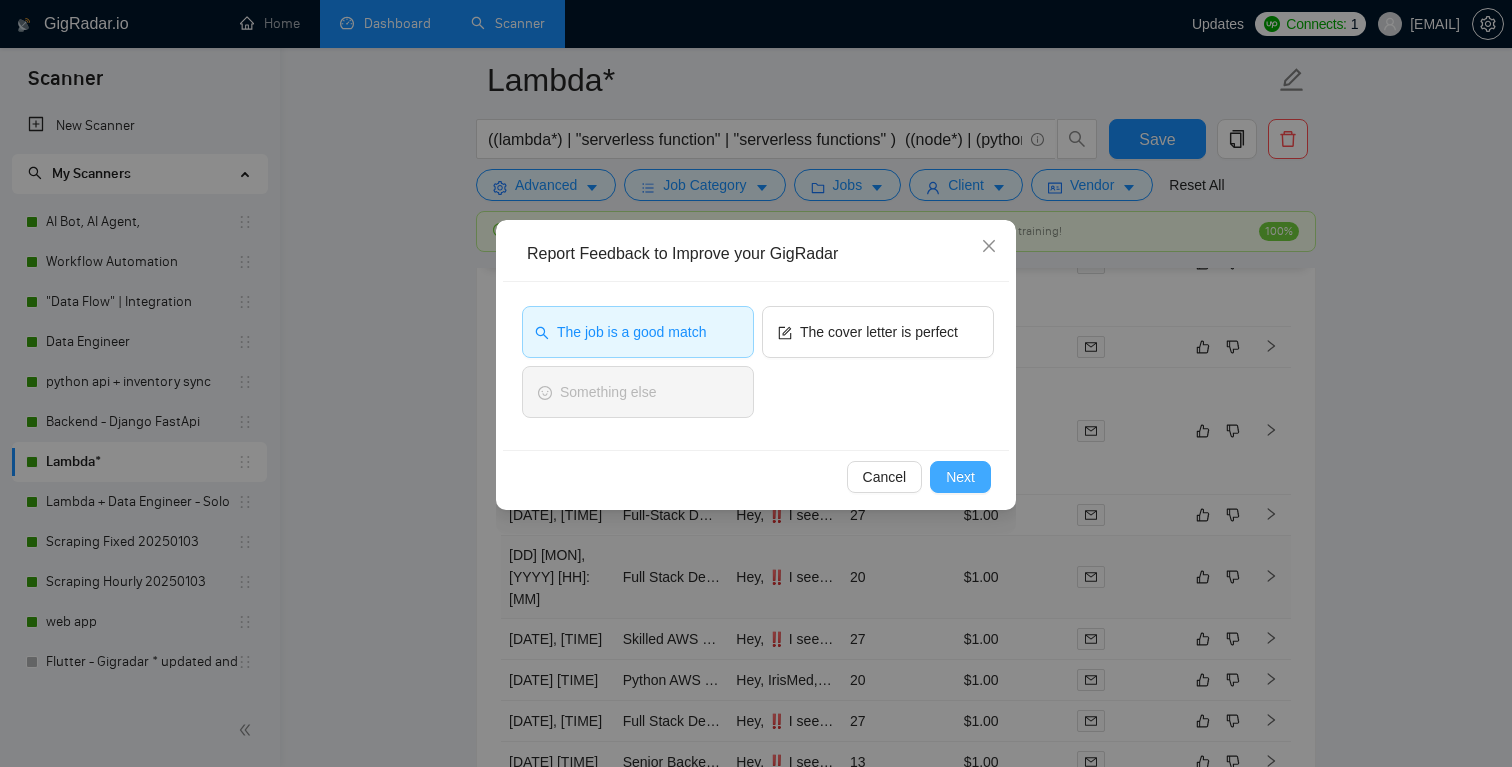 click on "Next" at bounding box center [960, 477] 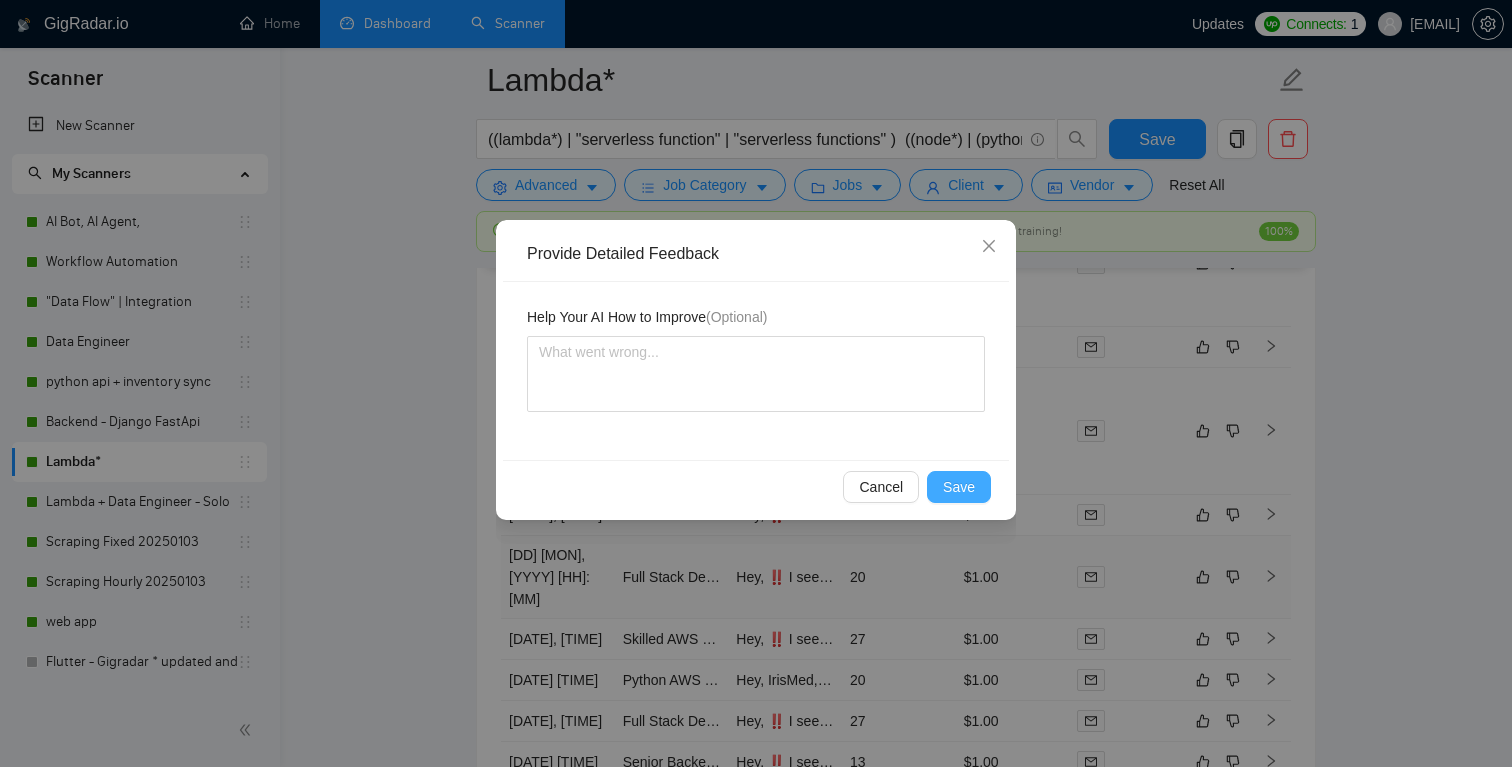 click on "Save" at bounding box center [959, 487] 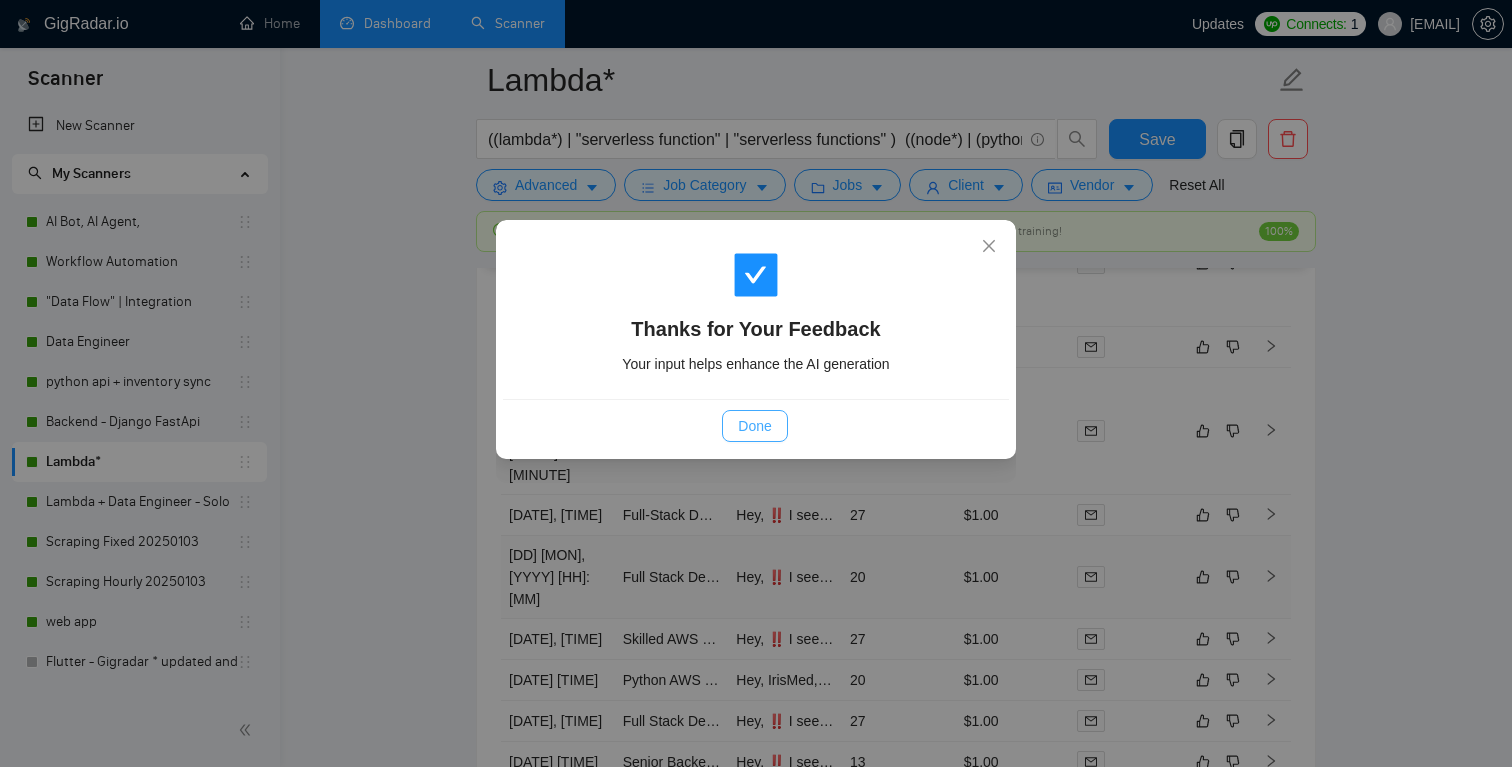 click on "Done" at bounding box center [754, 426] 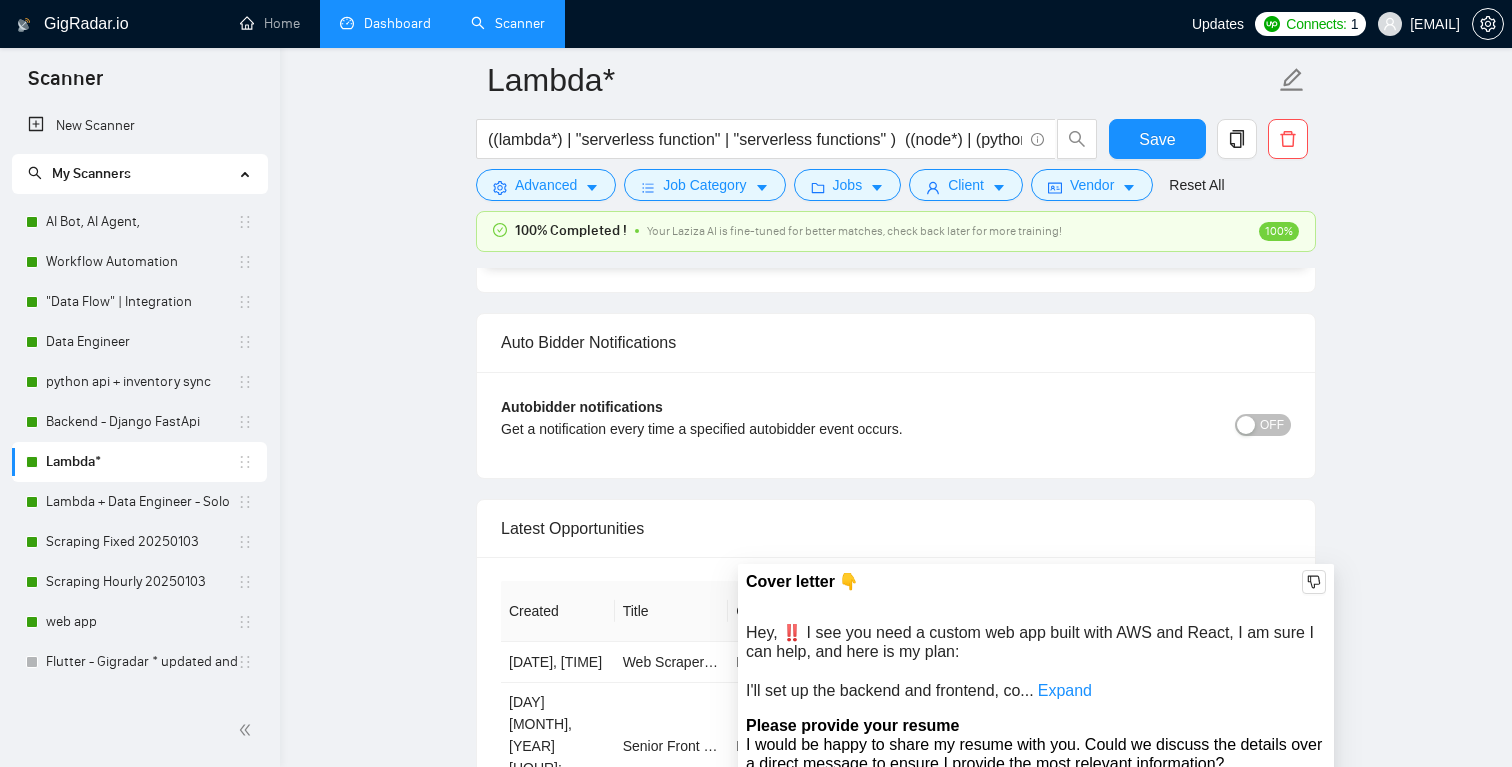 scroll, scrollTop: 4046, scrollLeft: 0, axis: vertical 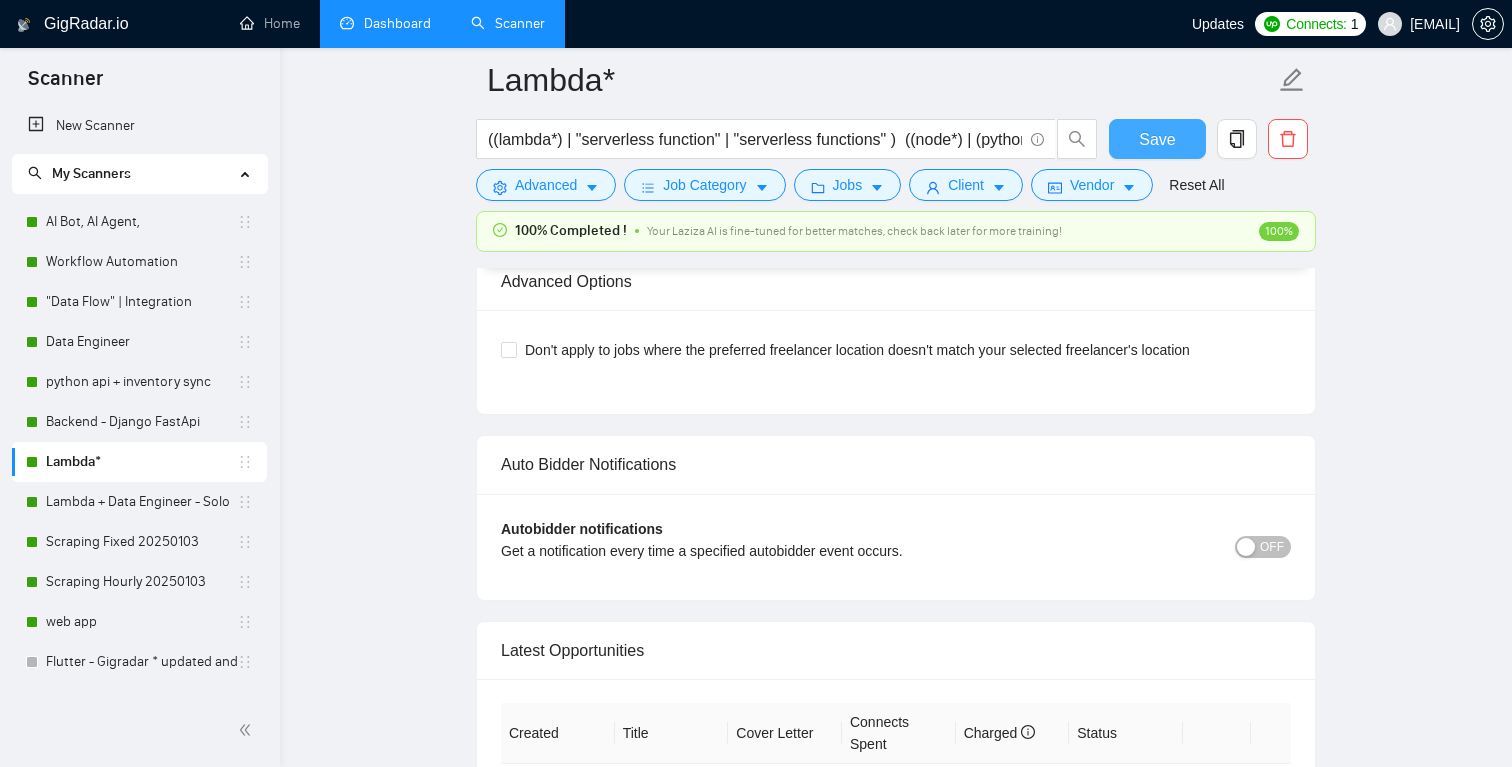 click on "Save" at bounding box center (1157, 139) 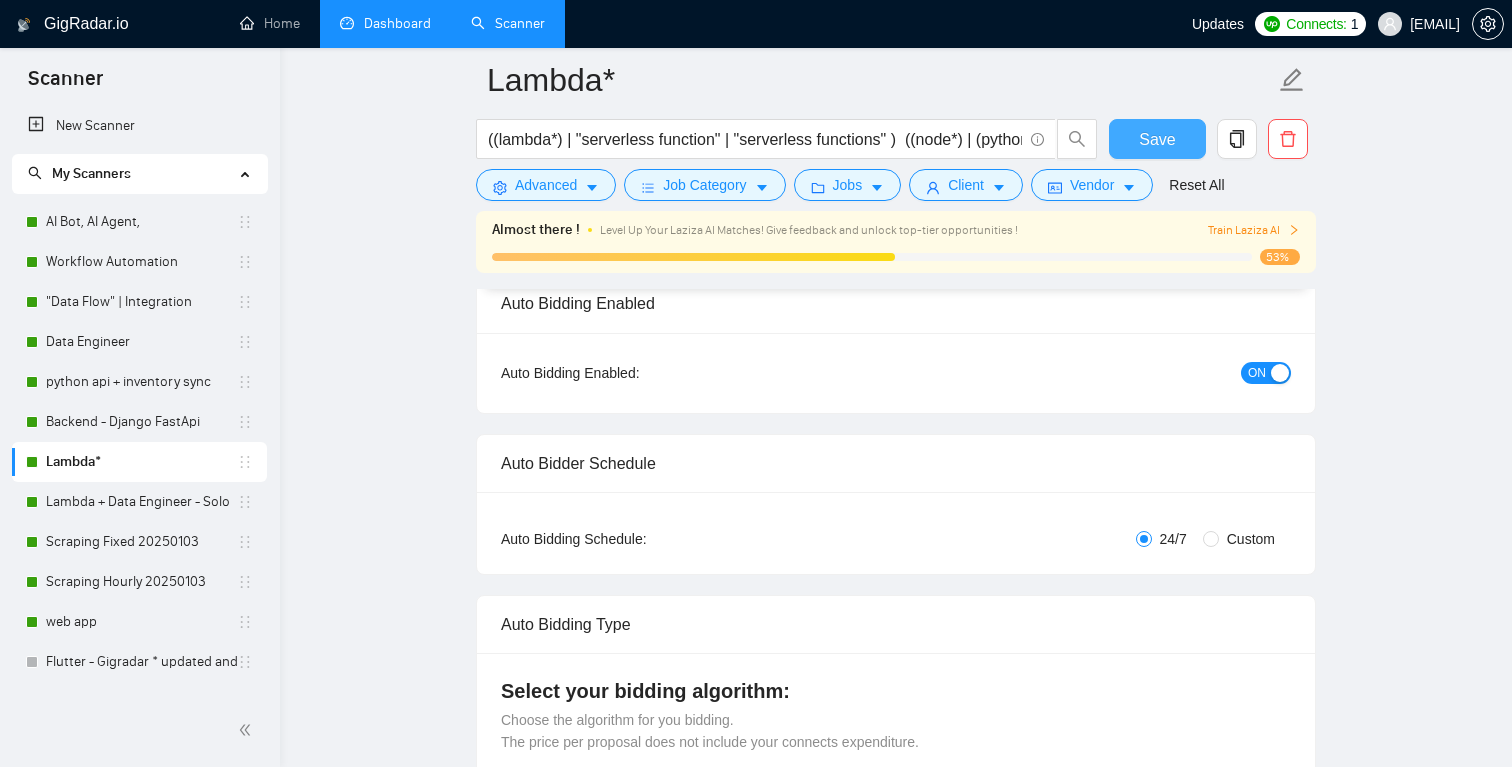 scroll, scrollTop: 0, scrollLeft: 0, axis: both 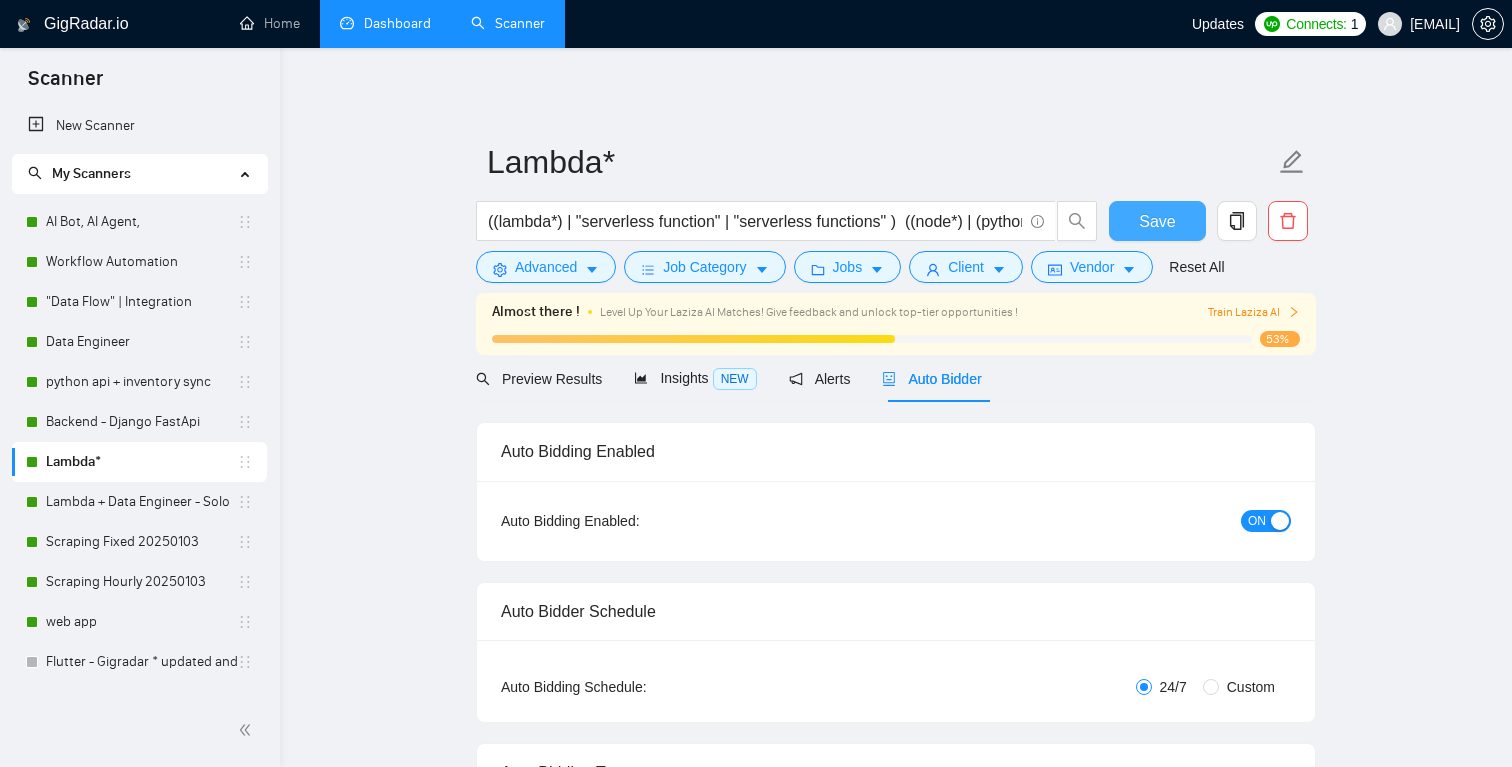 click on "Save" at bounding box center [1157, 221] 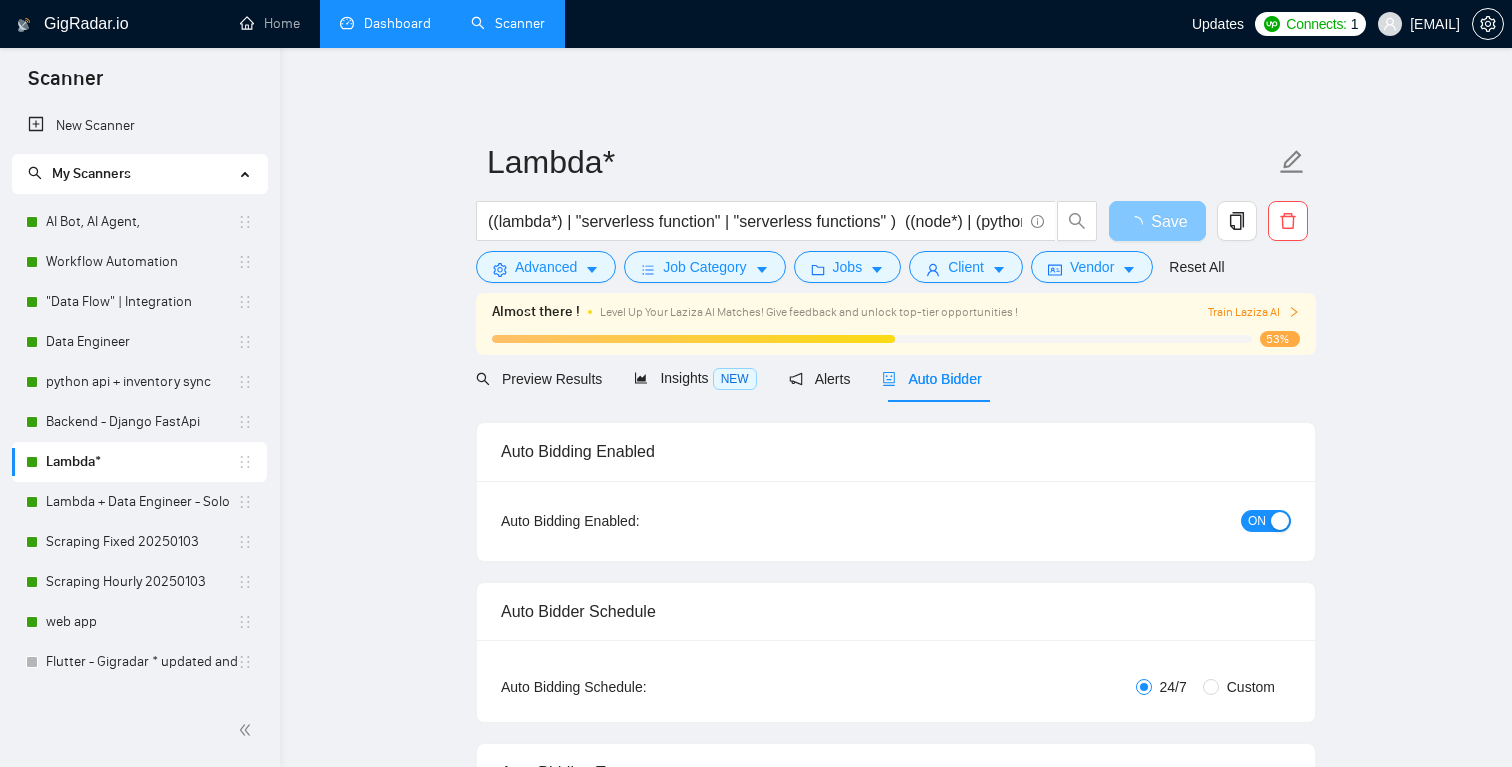 type 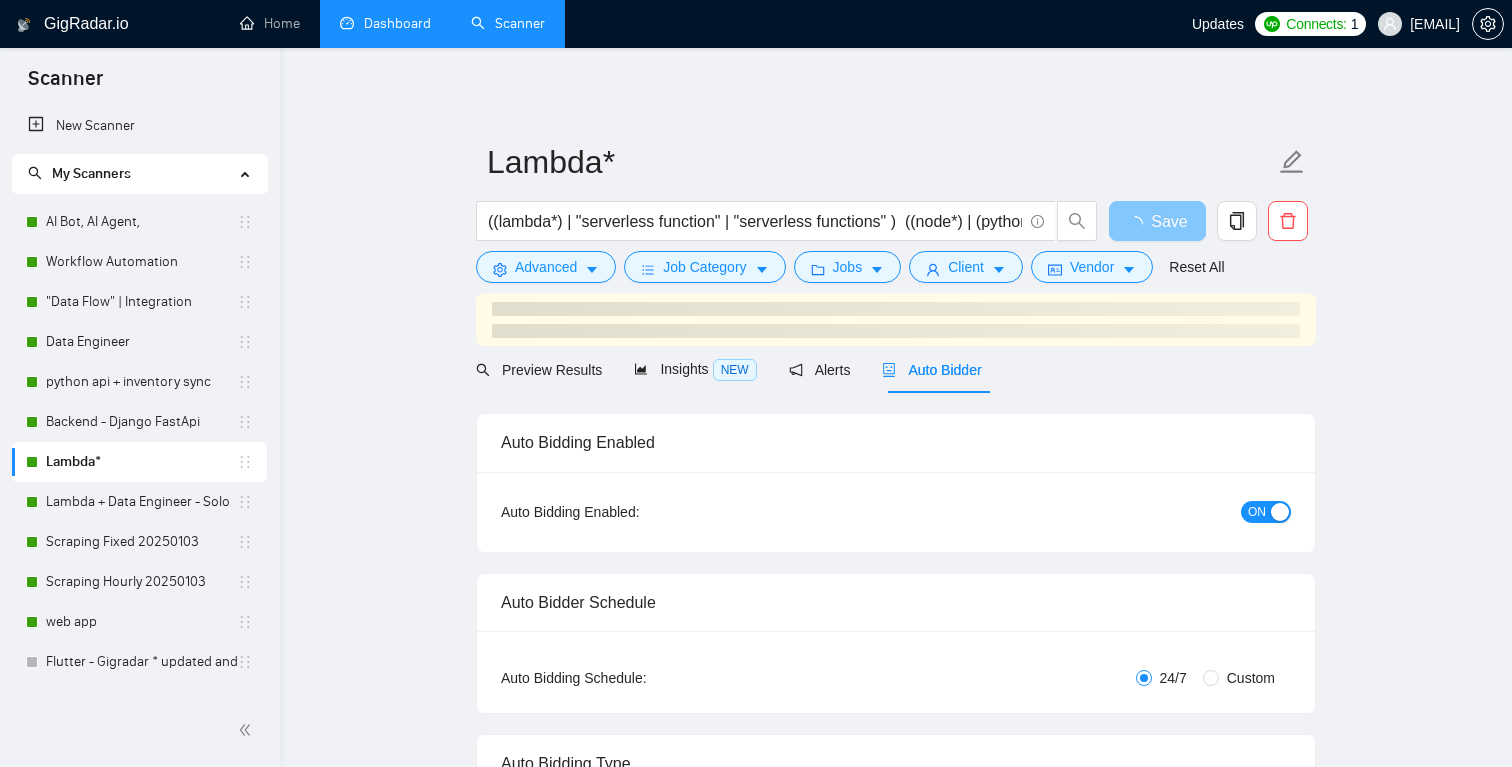 scroll, scrollTop: 65, scrollLeft: 0, axis: vertical 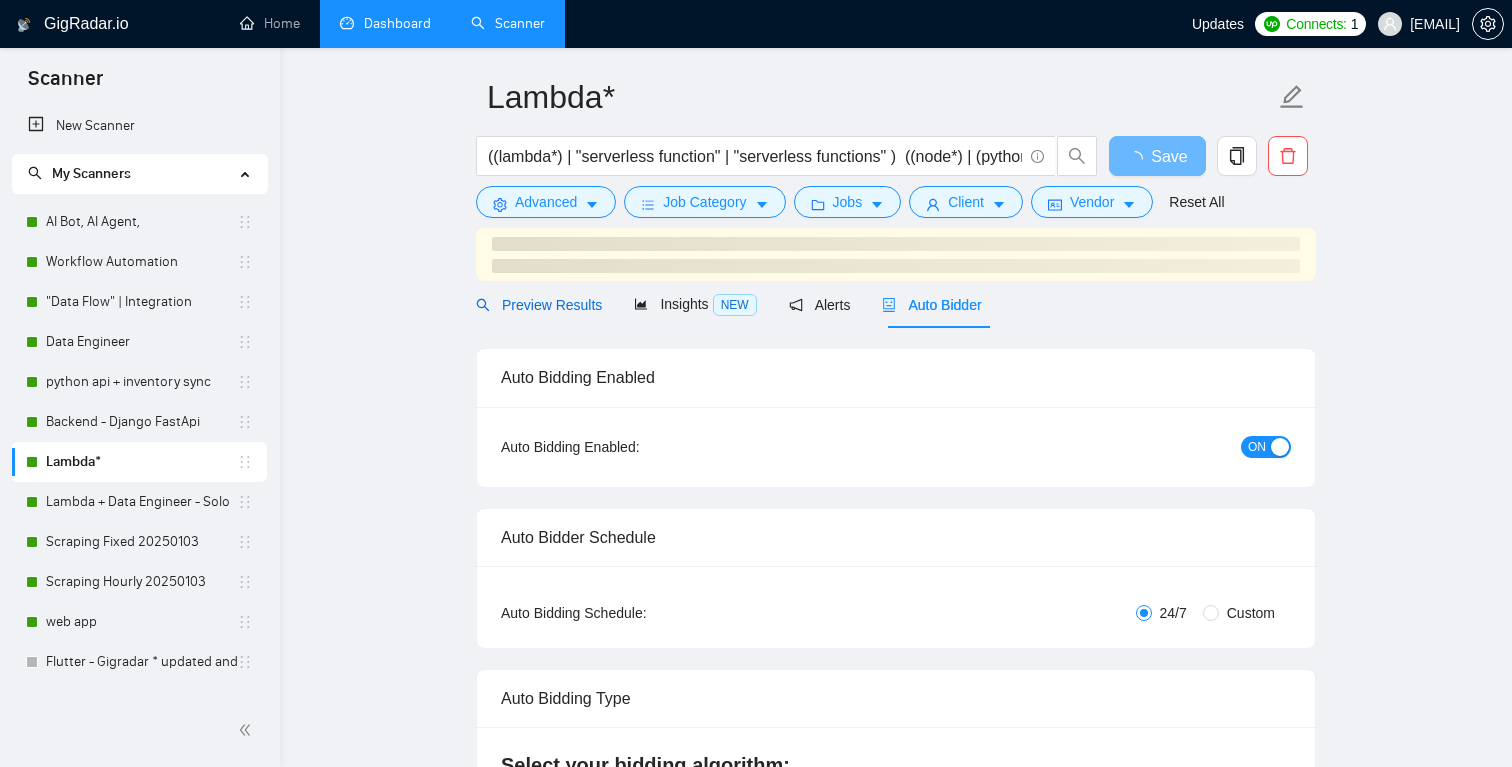 click on "Preview Results" at bounding box center [539, 305] 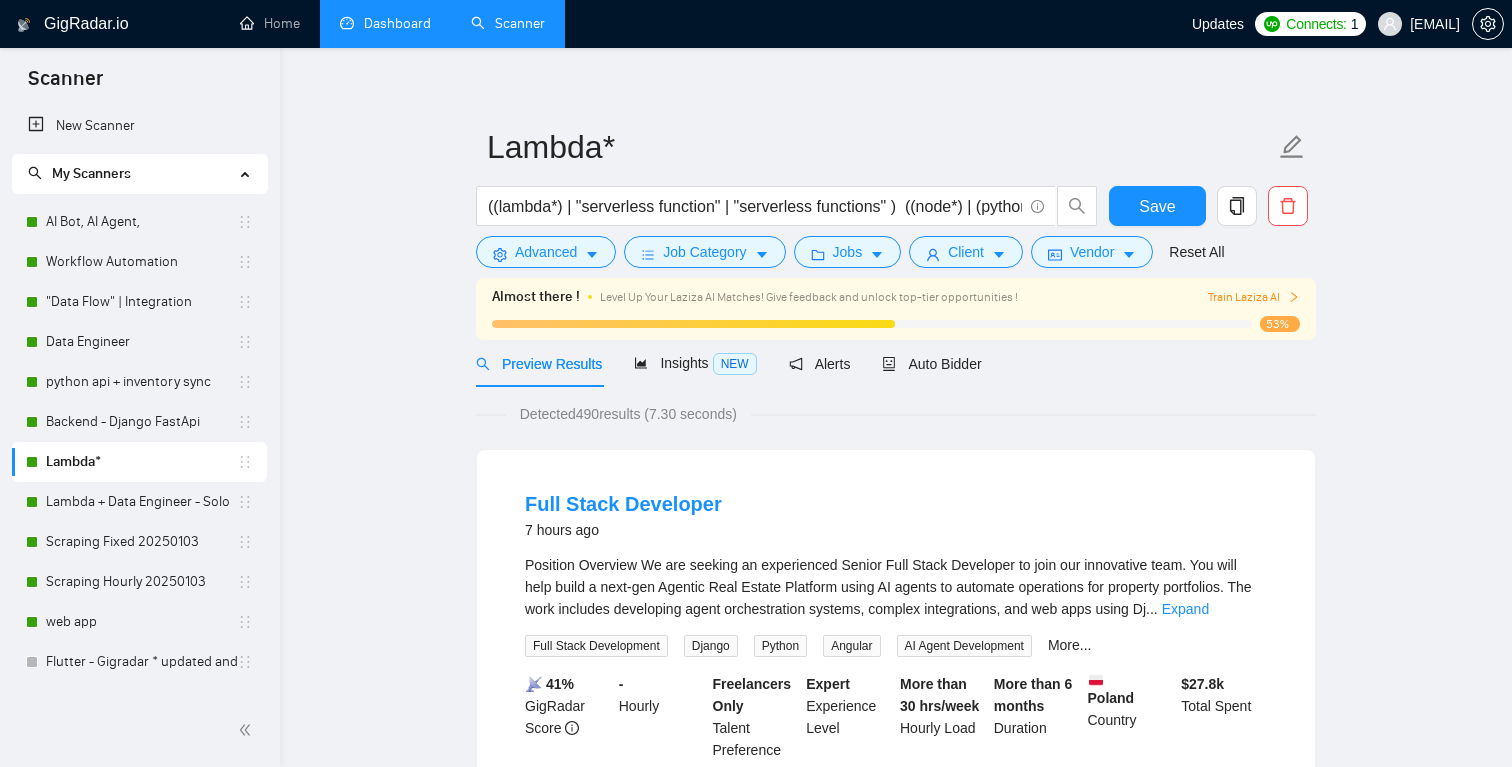 scroll, scrollTop: 20, scrollLeft: 0, axis: vertical 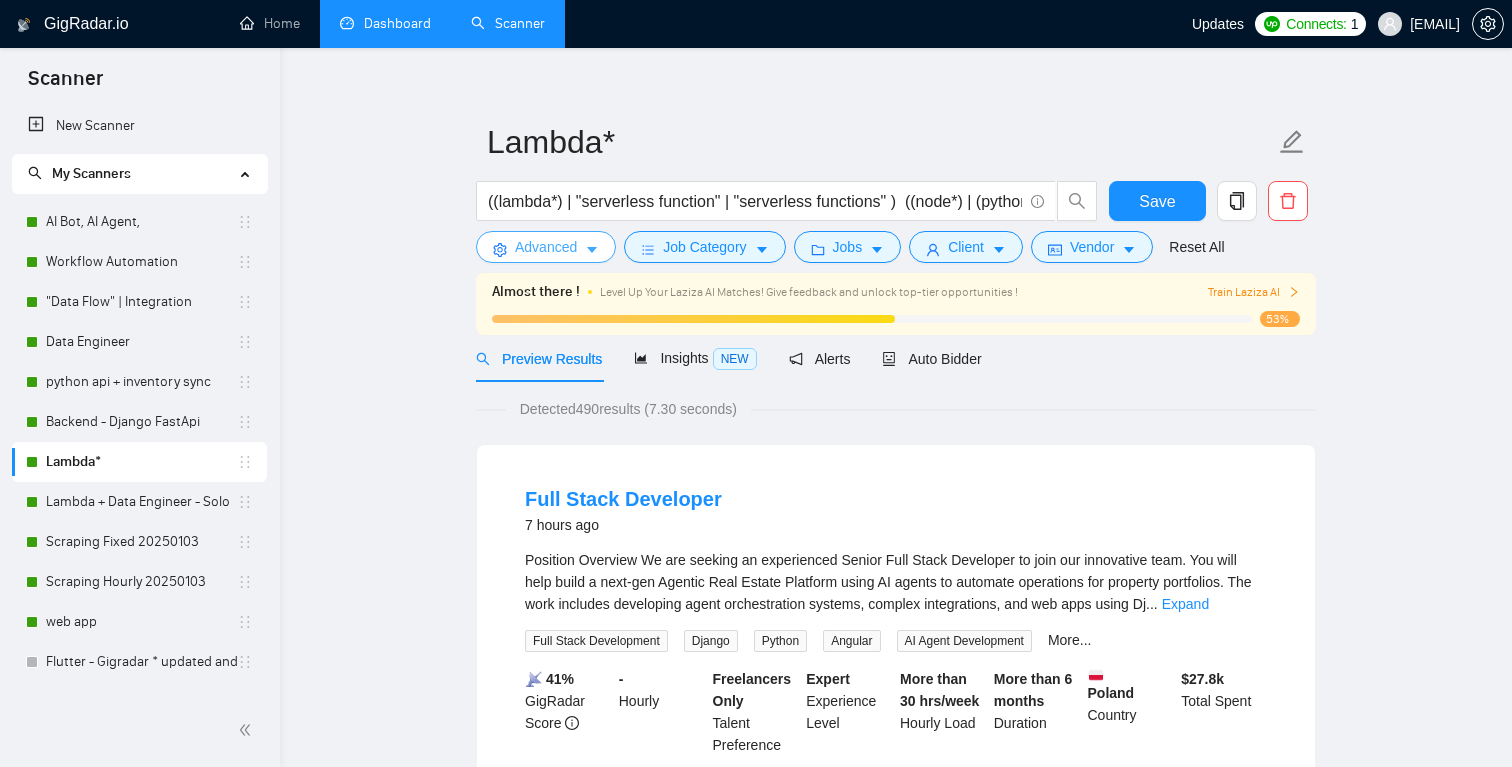 click on "Advanced" at bounding box center [546, 247] 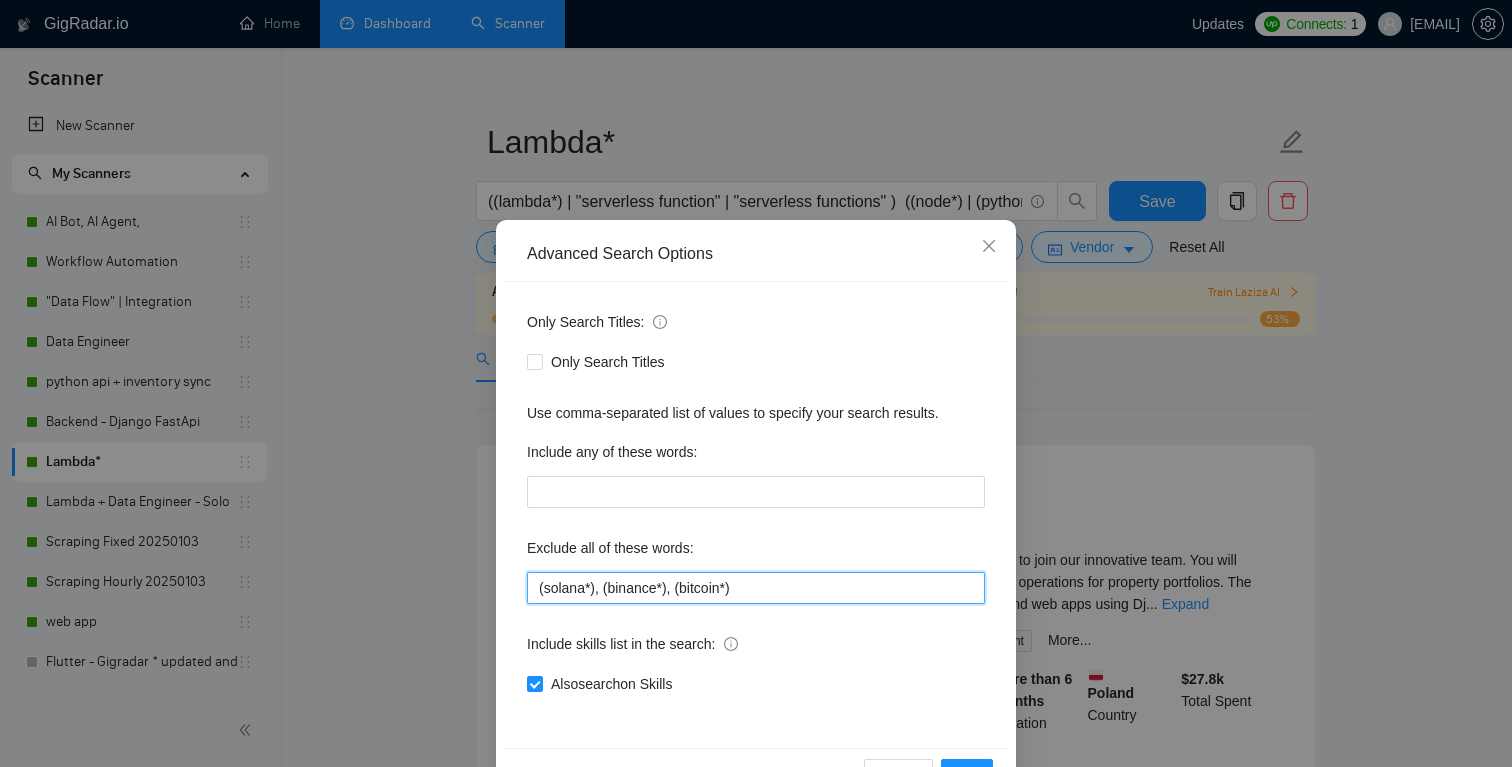click on "(solana*), (binance*), (bitcoin*)" at bounding box center [756, 588] 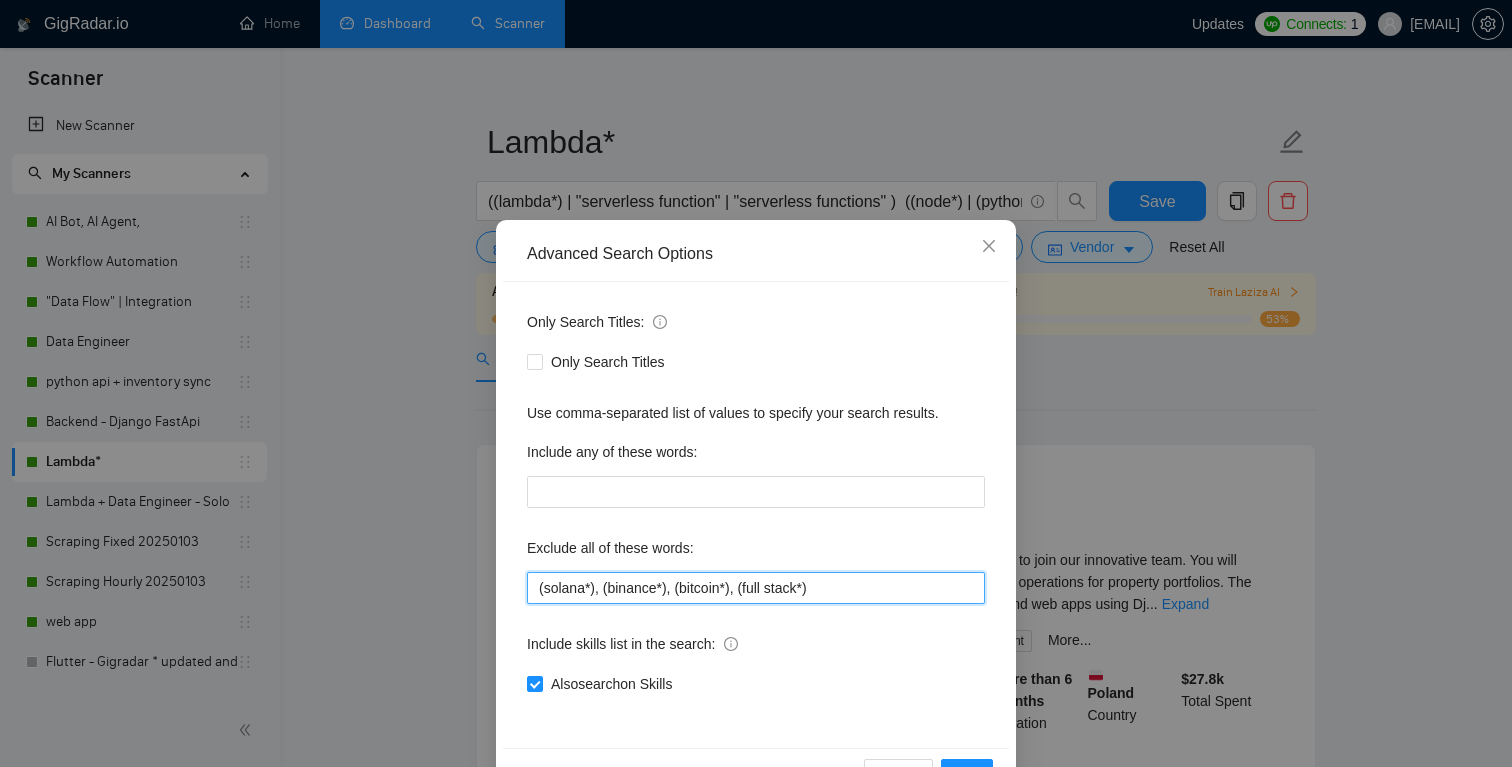 scroll, scrollTop: 65, scrollLeft: 0, axis: vertical 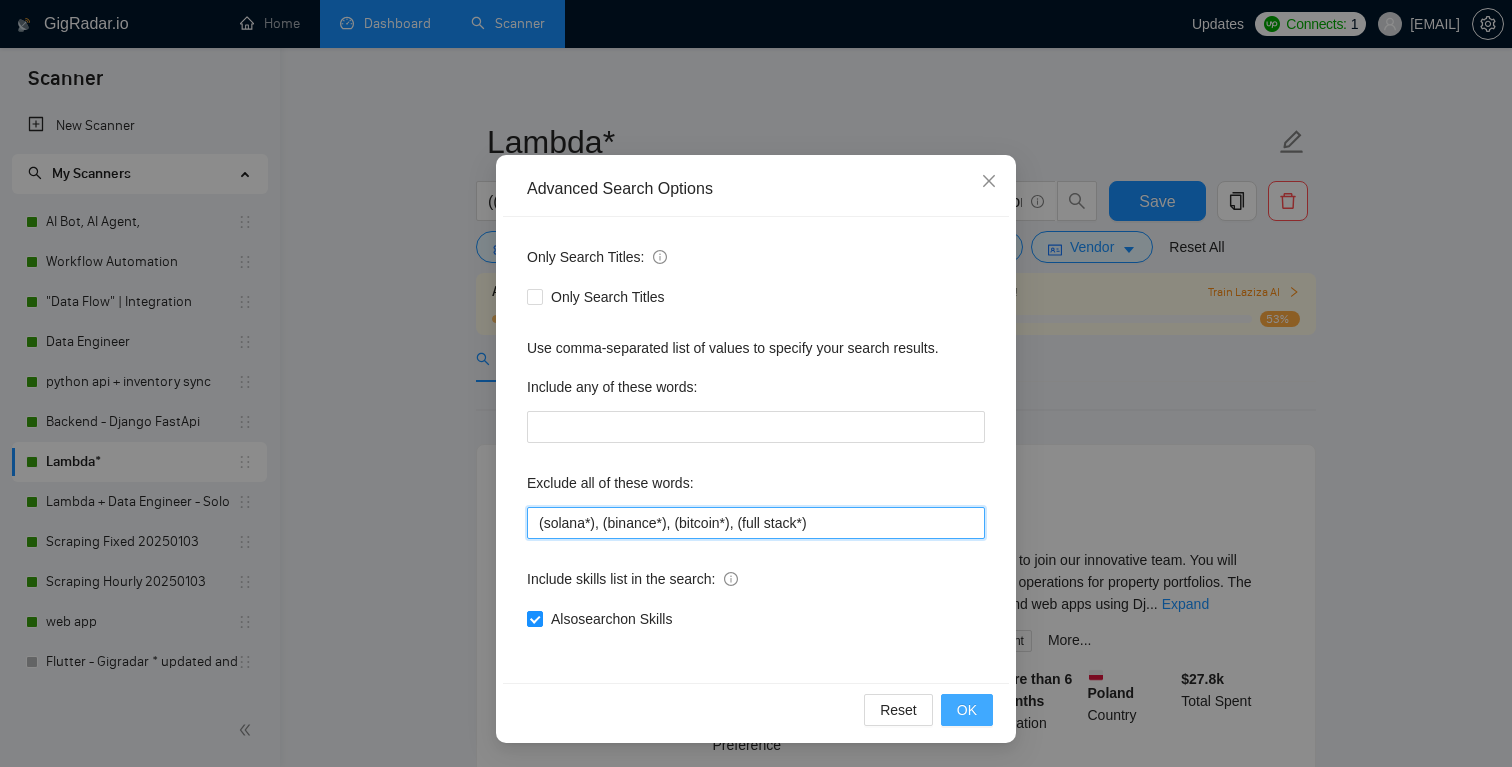 type on "(solana*), (binance*), (bitcoin*), (full stack*)" 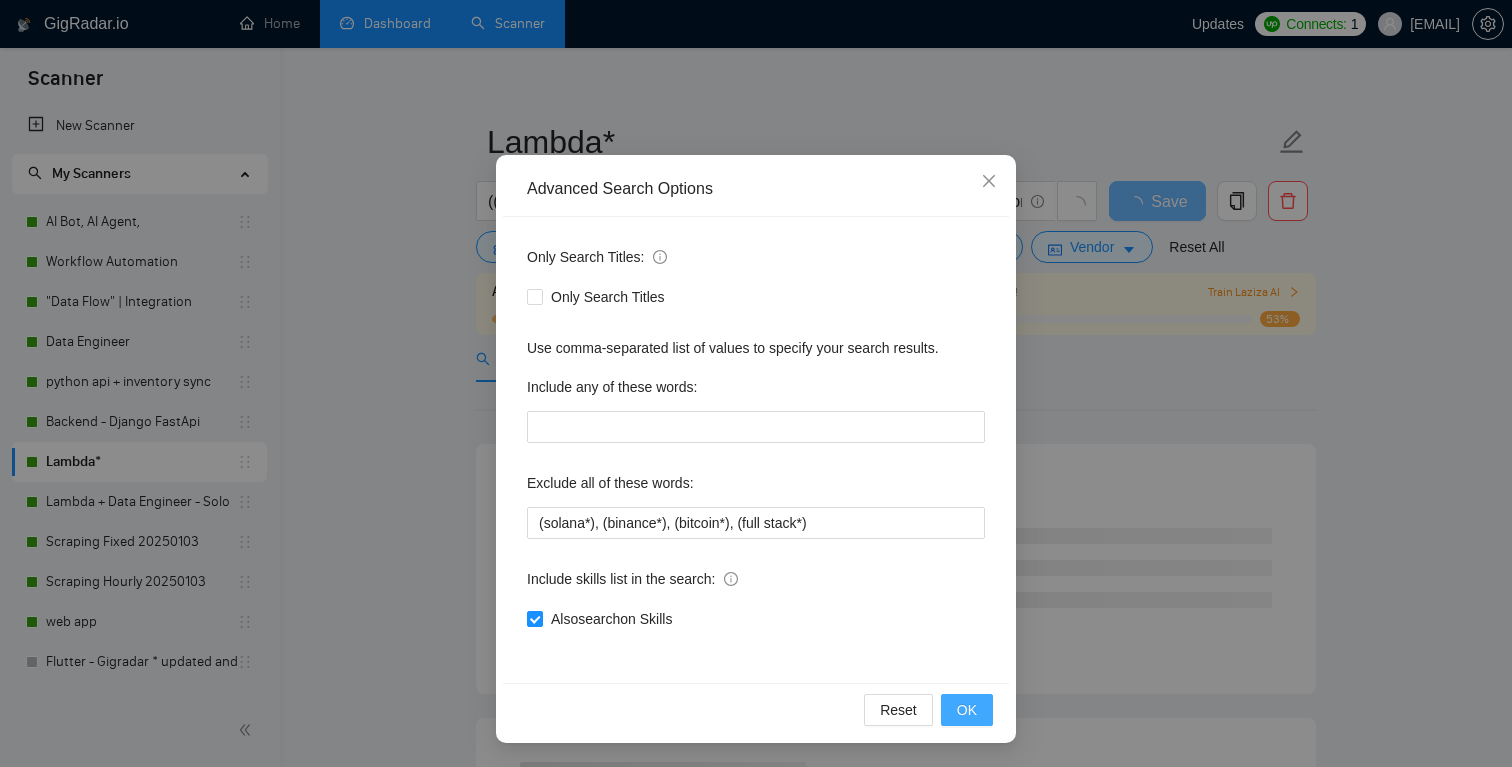 click on "OK" at bounding box center [967, 710] 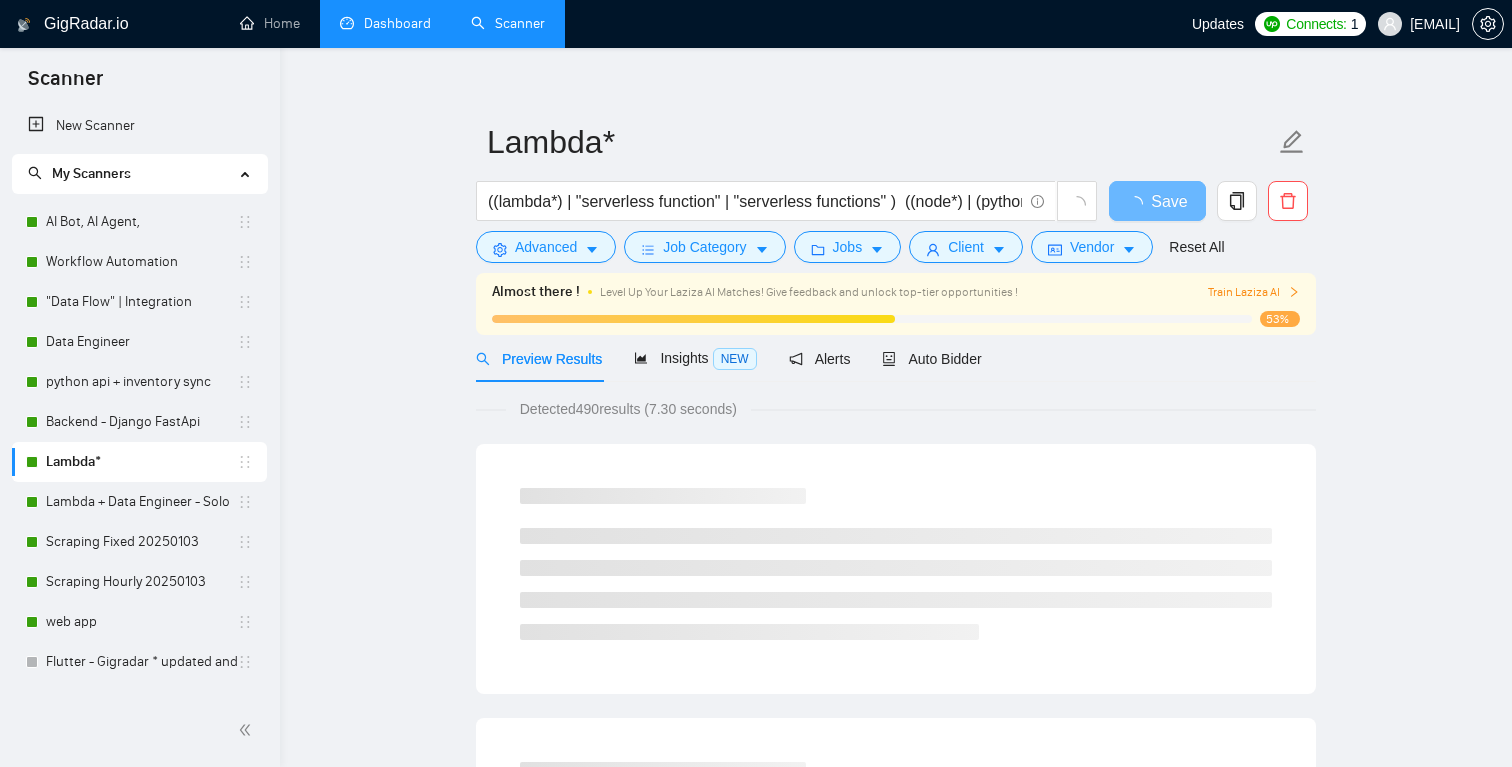 scroll, scrollTop: 0, scrollLeft: 0, axis: both 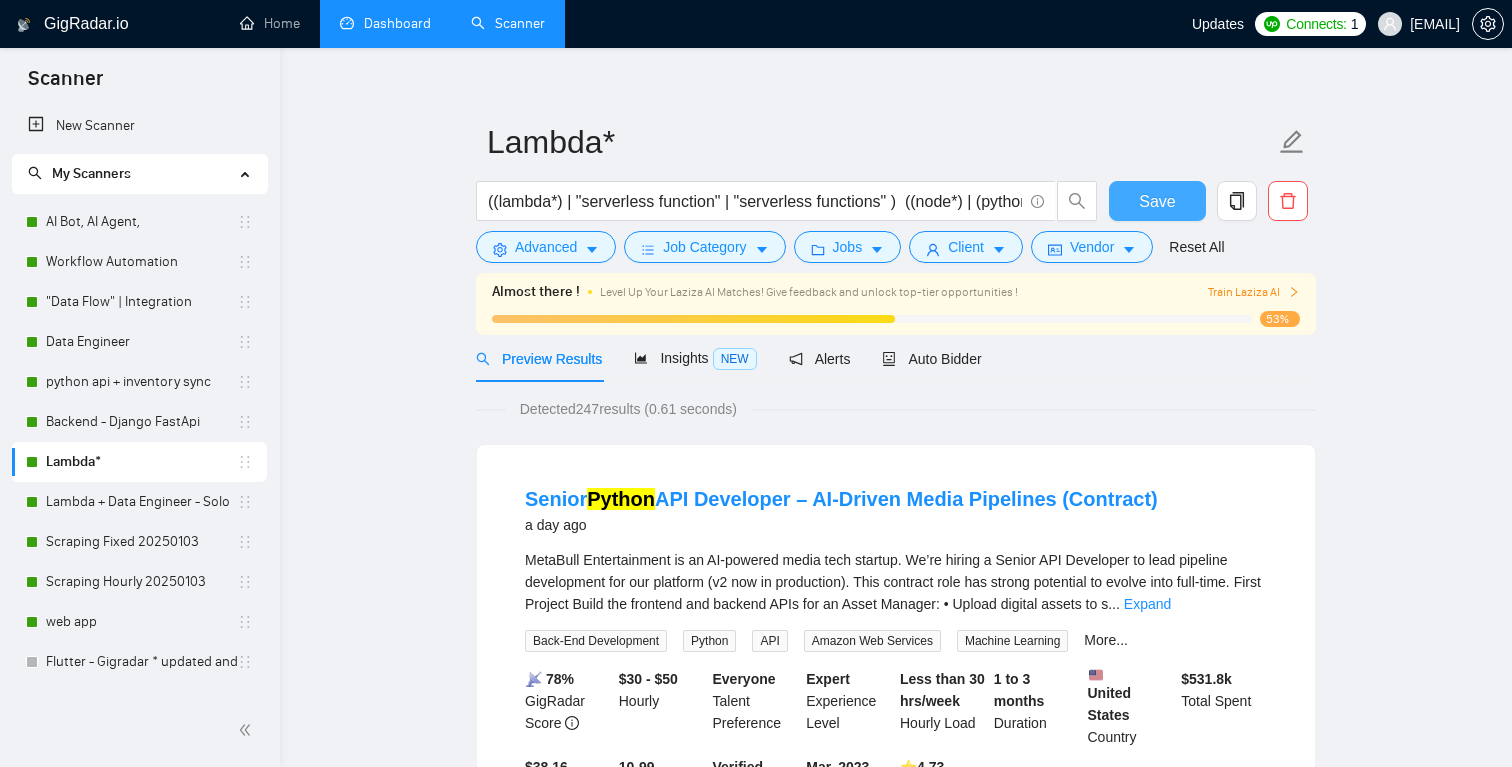 click on "Save" at bounding box center [1157, 201] 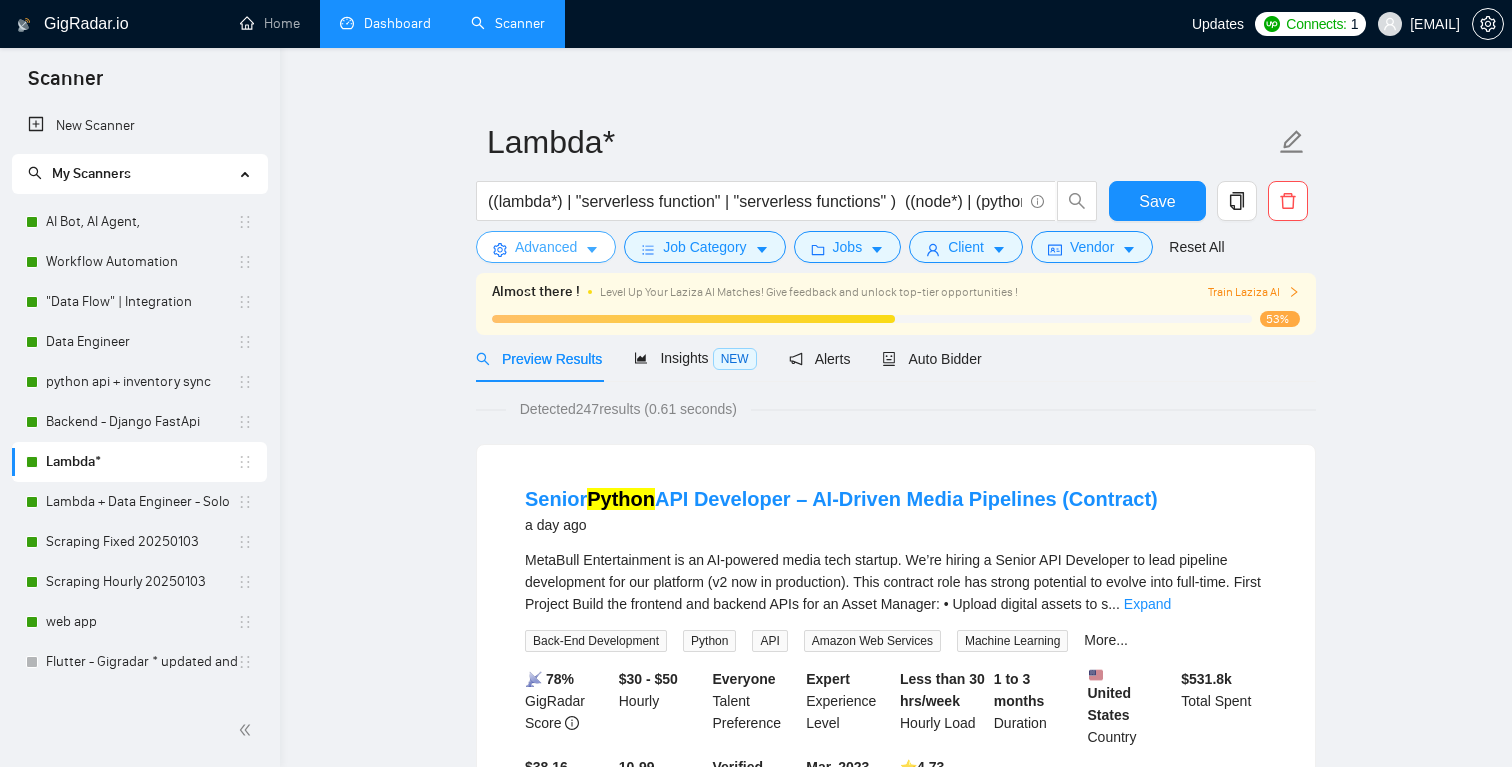 click on "Advanced" at bounding box center (546, 247) 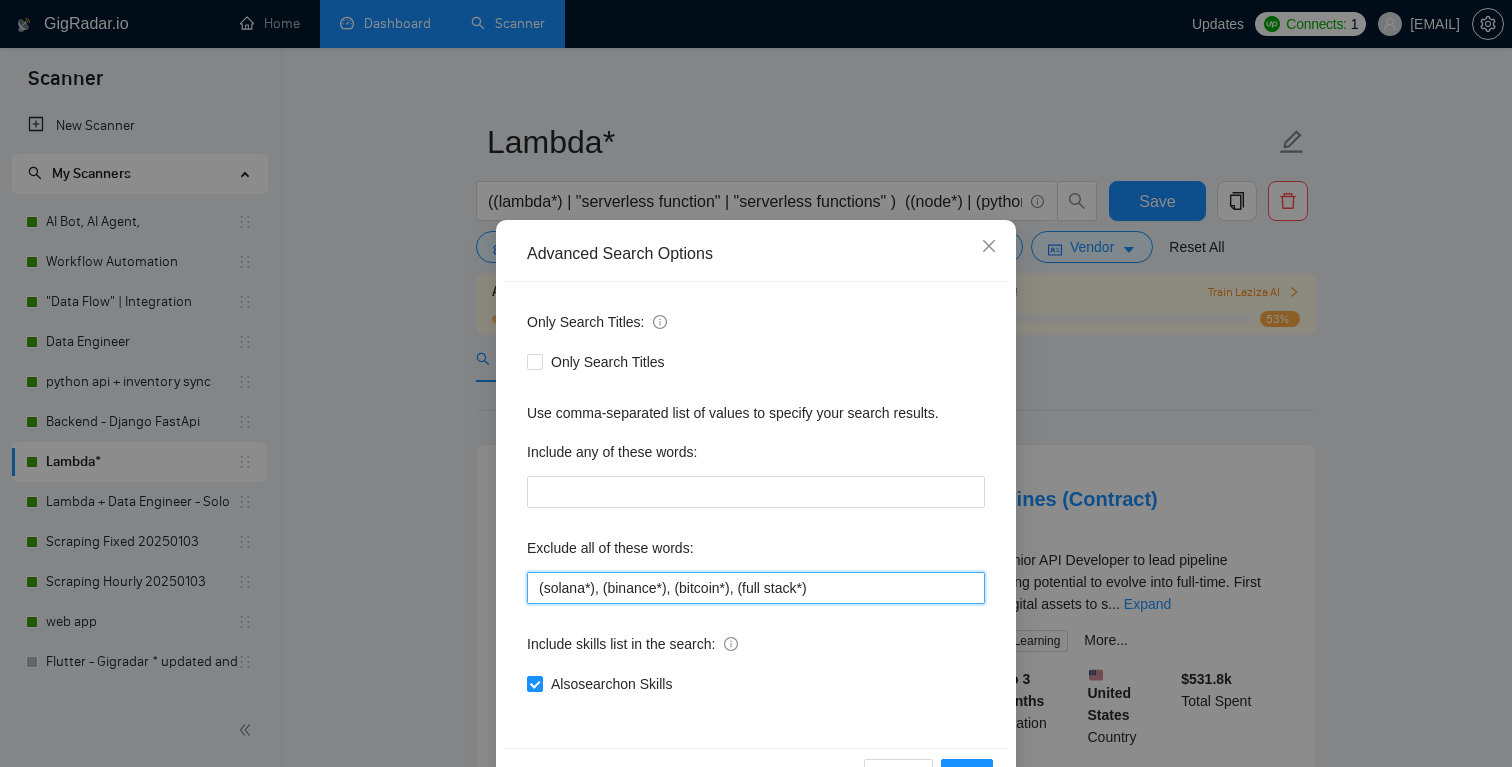 drag, startPoint x: 840, startPoint y: 592, endPoint x: 741, endPoint y: 593, distance: 99.00505 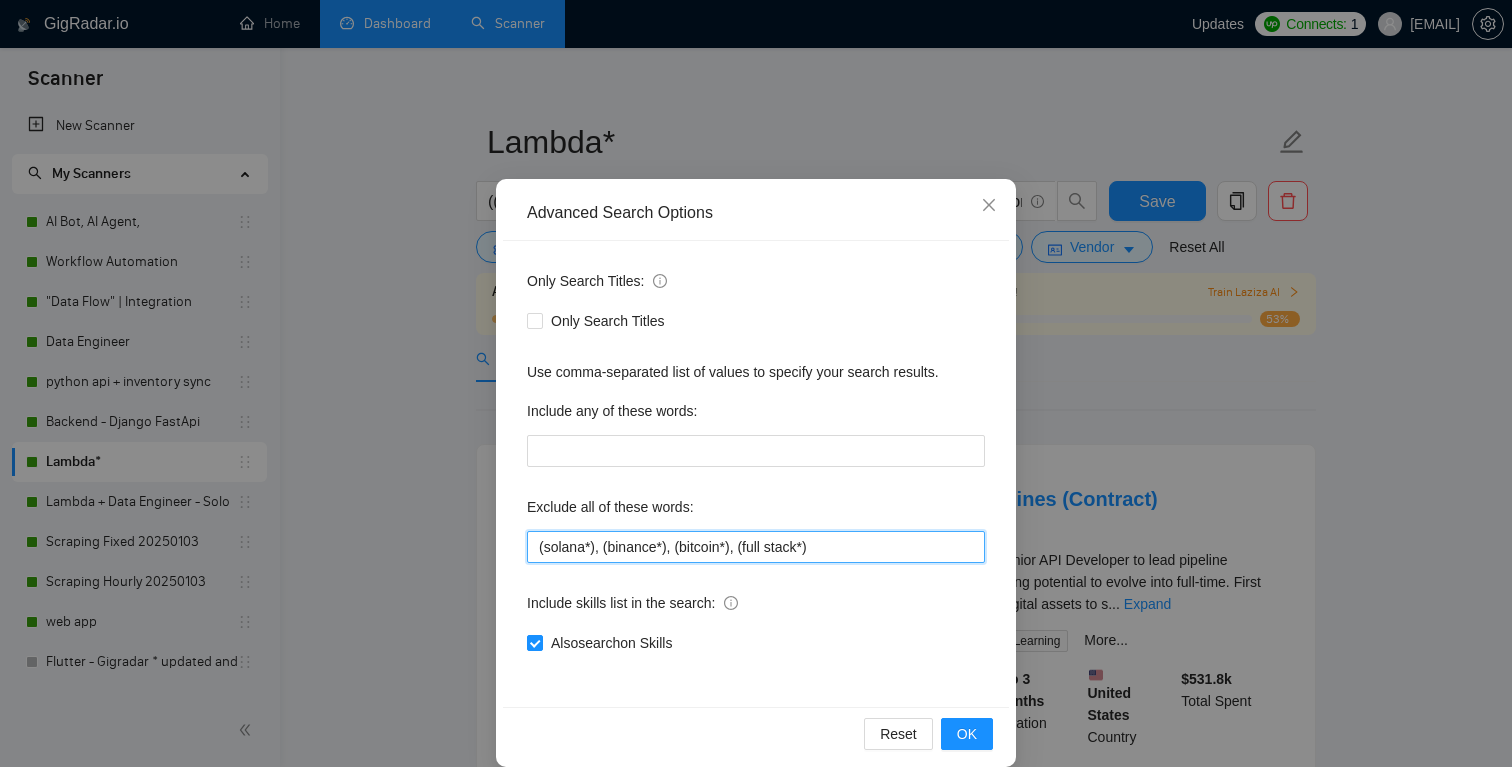scroll, scrollTop: 65, scrollLeft: 0, axis: vertical 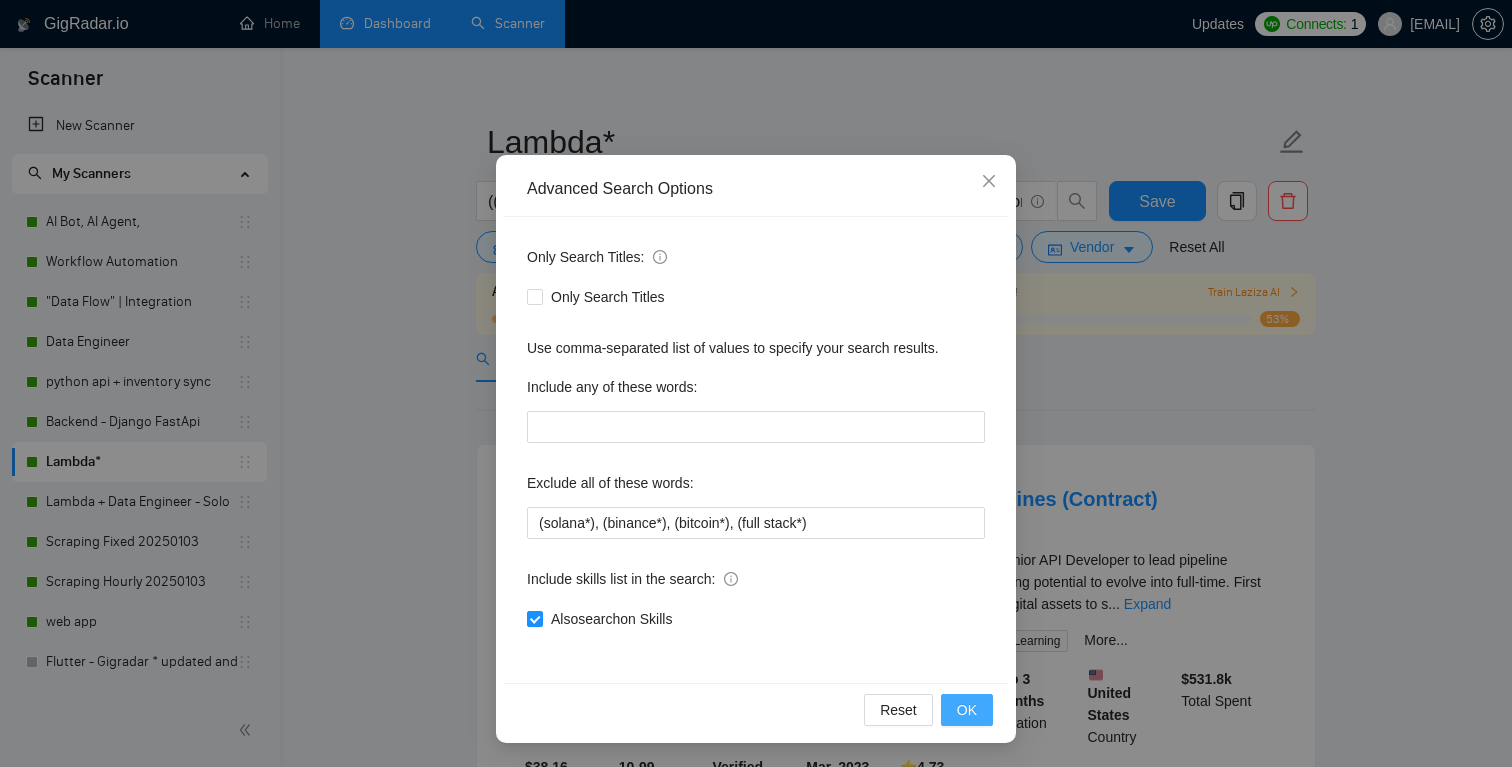 click on "OK" at bounding box center [967, 710] 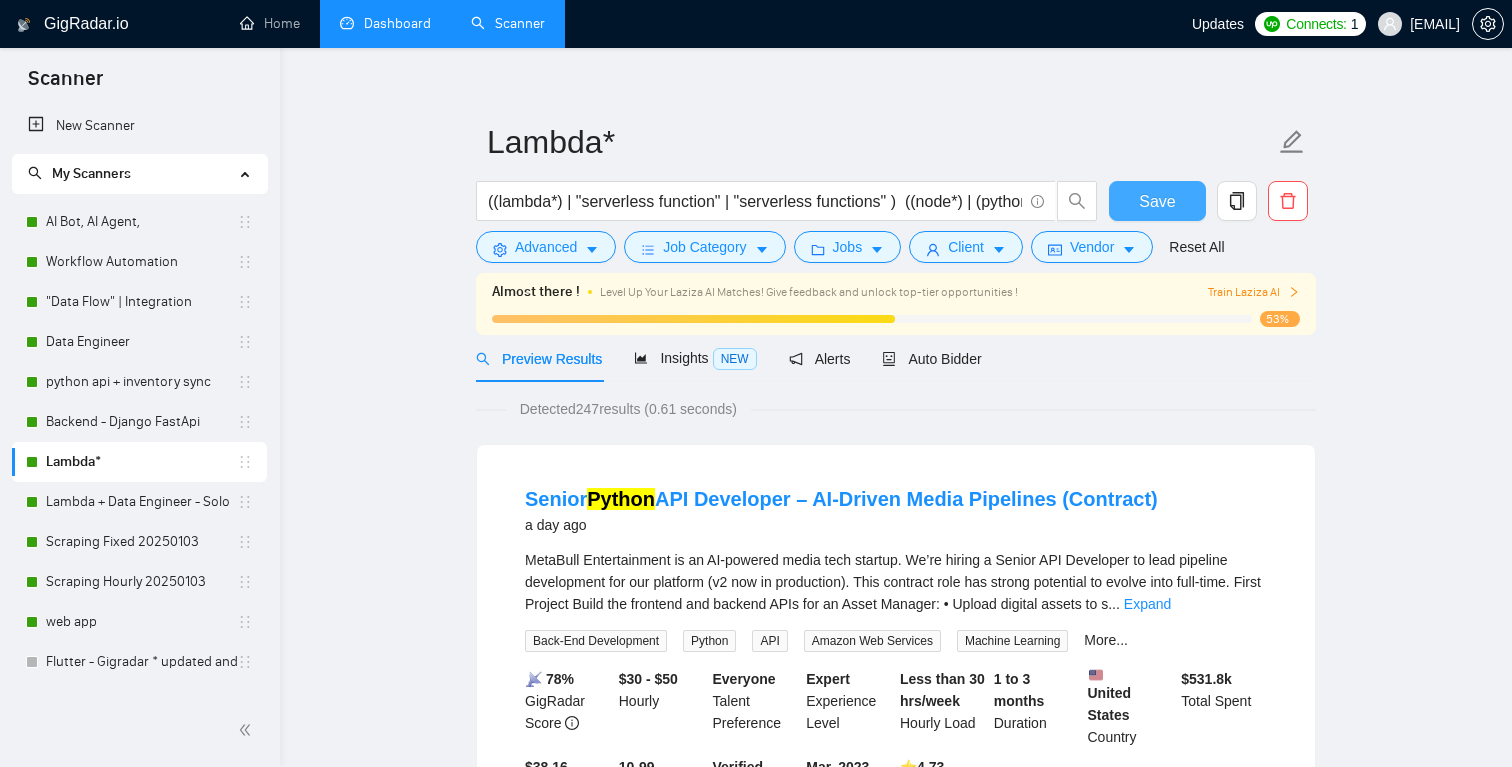 click on "Save" at bounding box center [1157, 201] 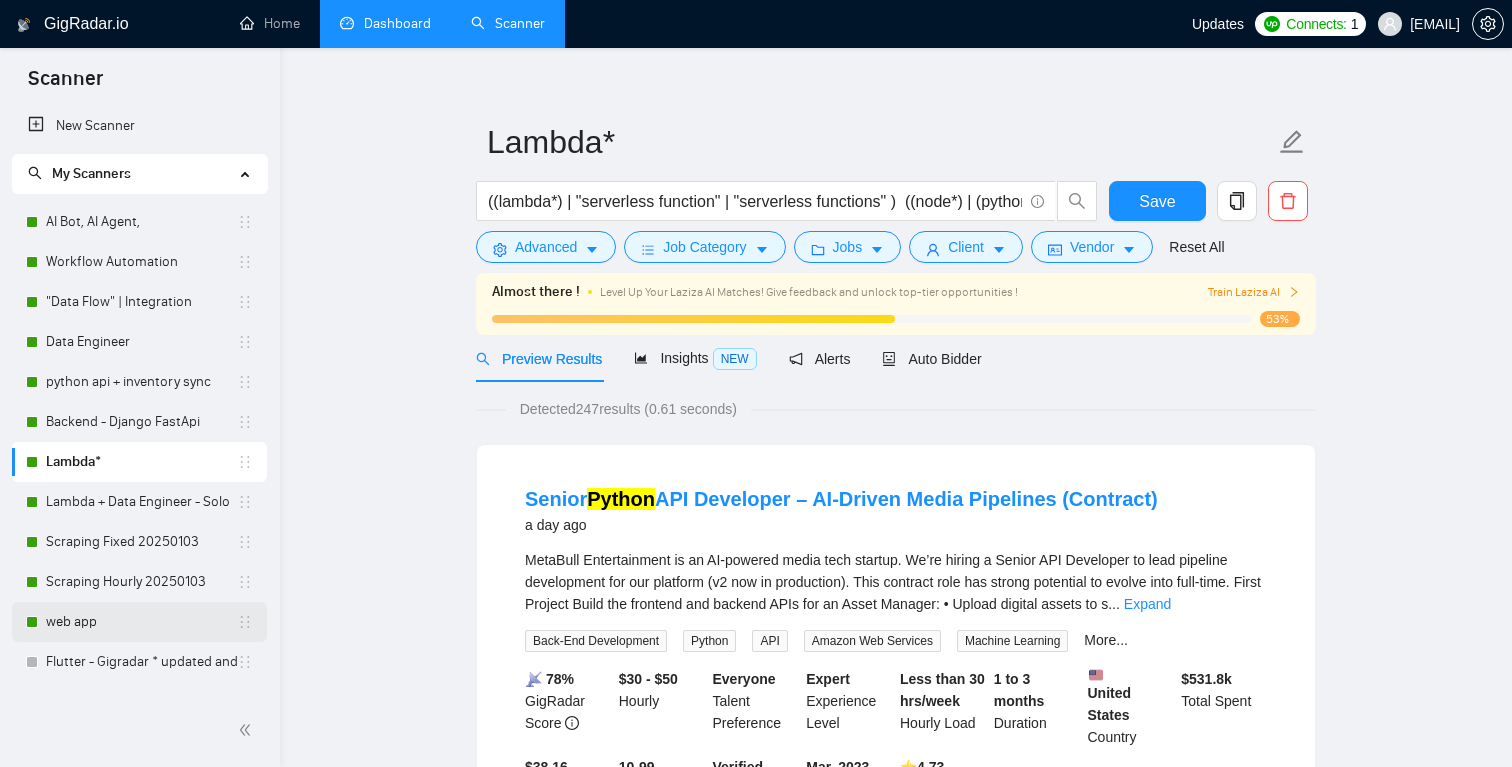 click on "web app" at bounding box center [141, 622] 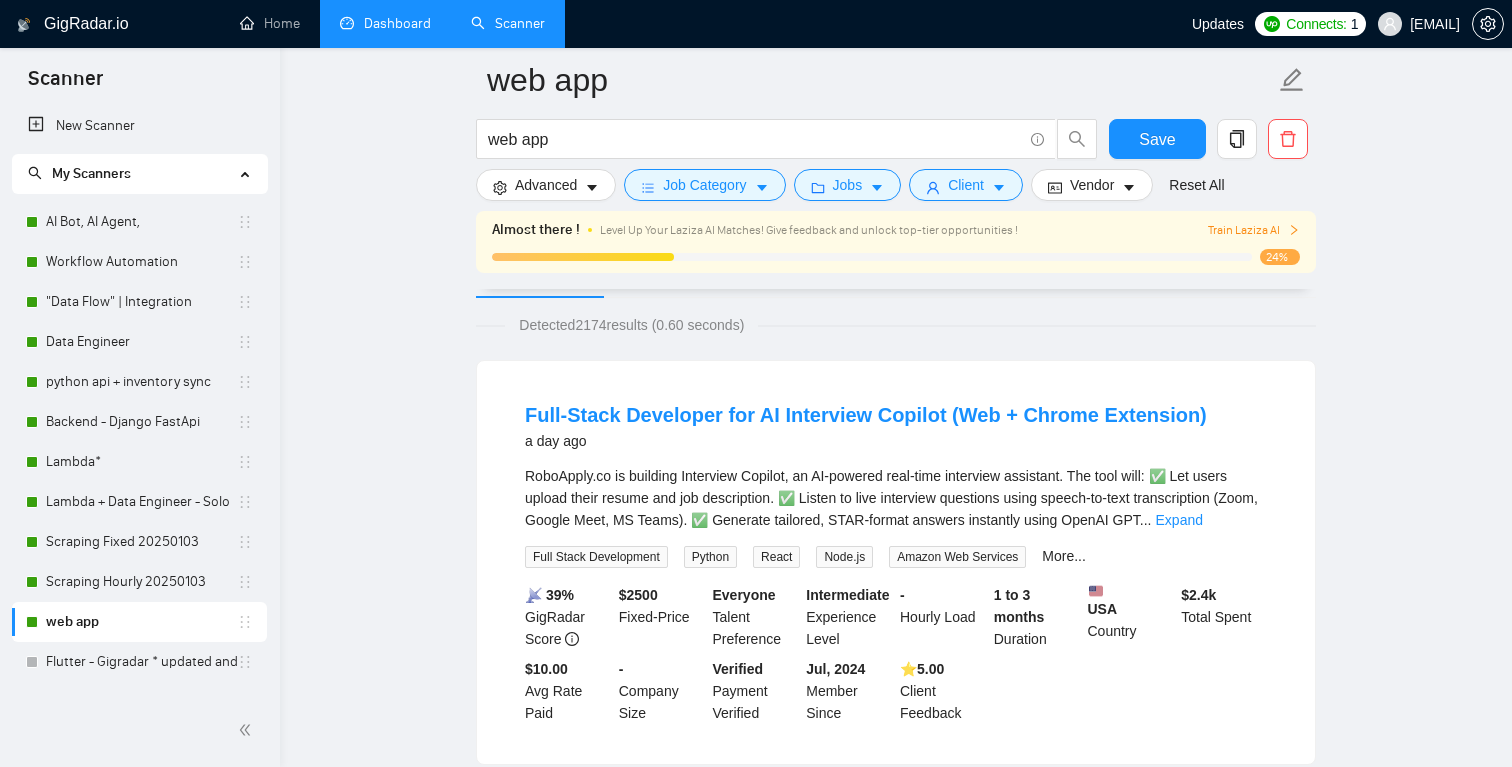 scroll, scrollTop: 11, scrollLeft: 0, axis: vertical 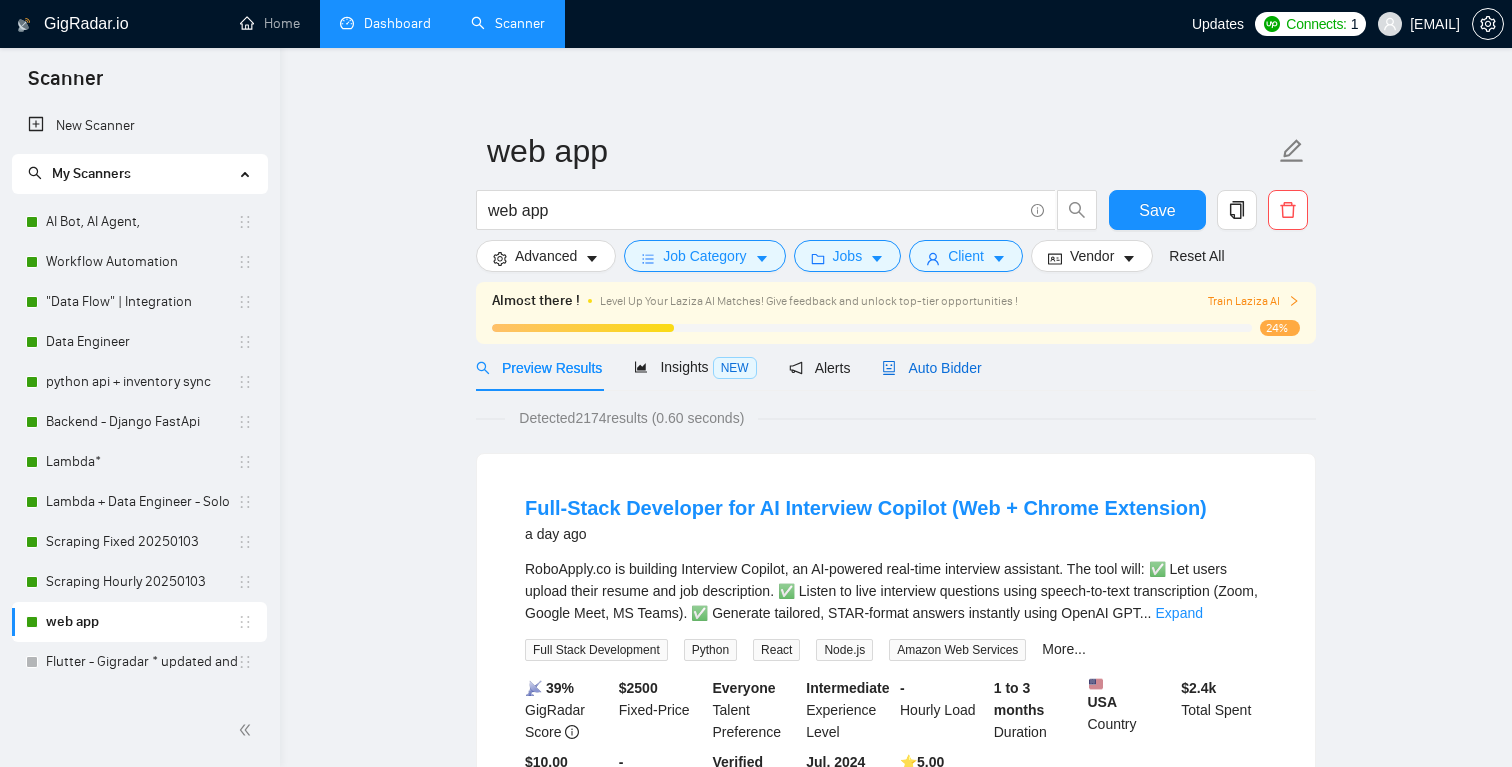 click on "Auto Bidder" at bounding box center (931, 368) 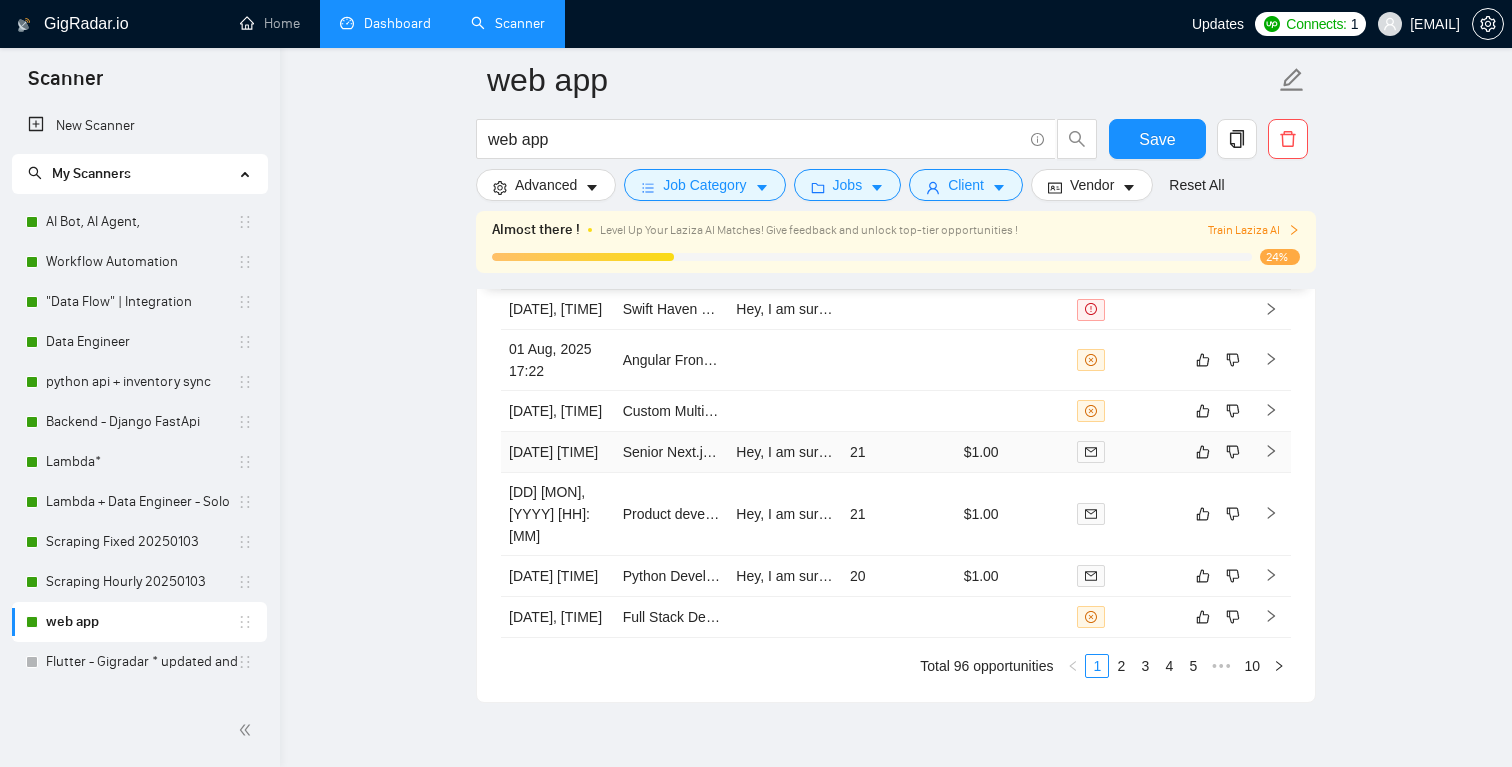 scroll, scrollTop: 4680, scrollLeft: 0, axis: vertical 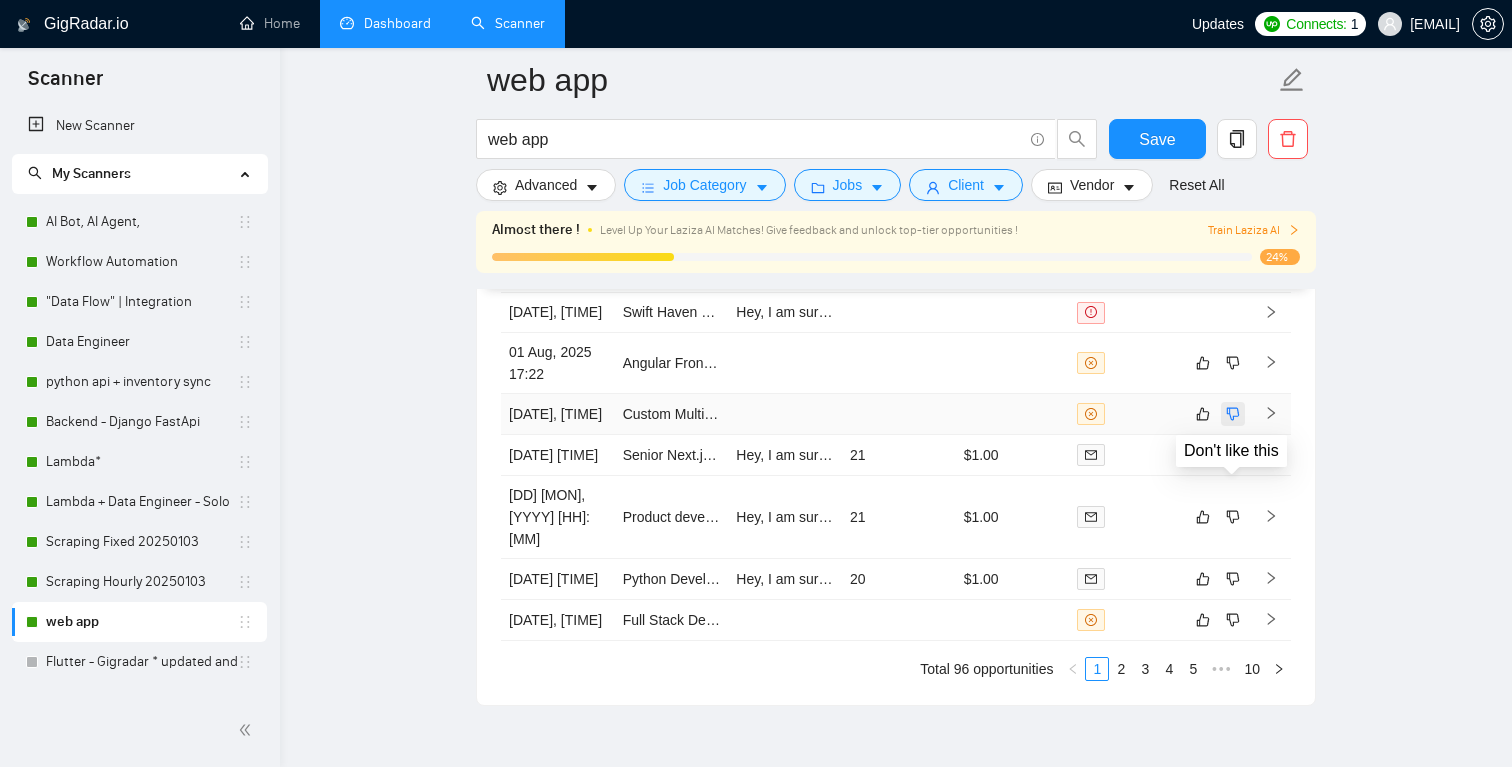 click at bounding box center [1233, 414] 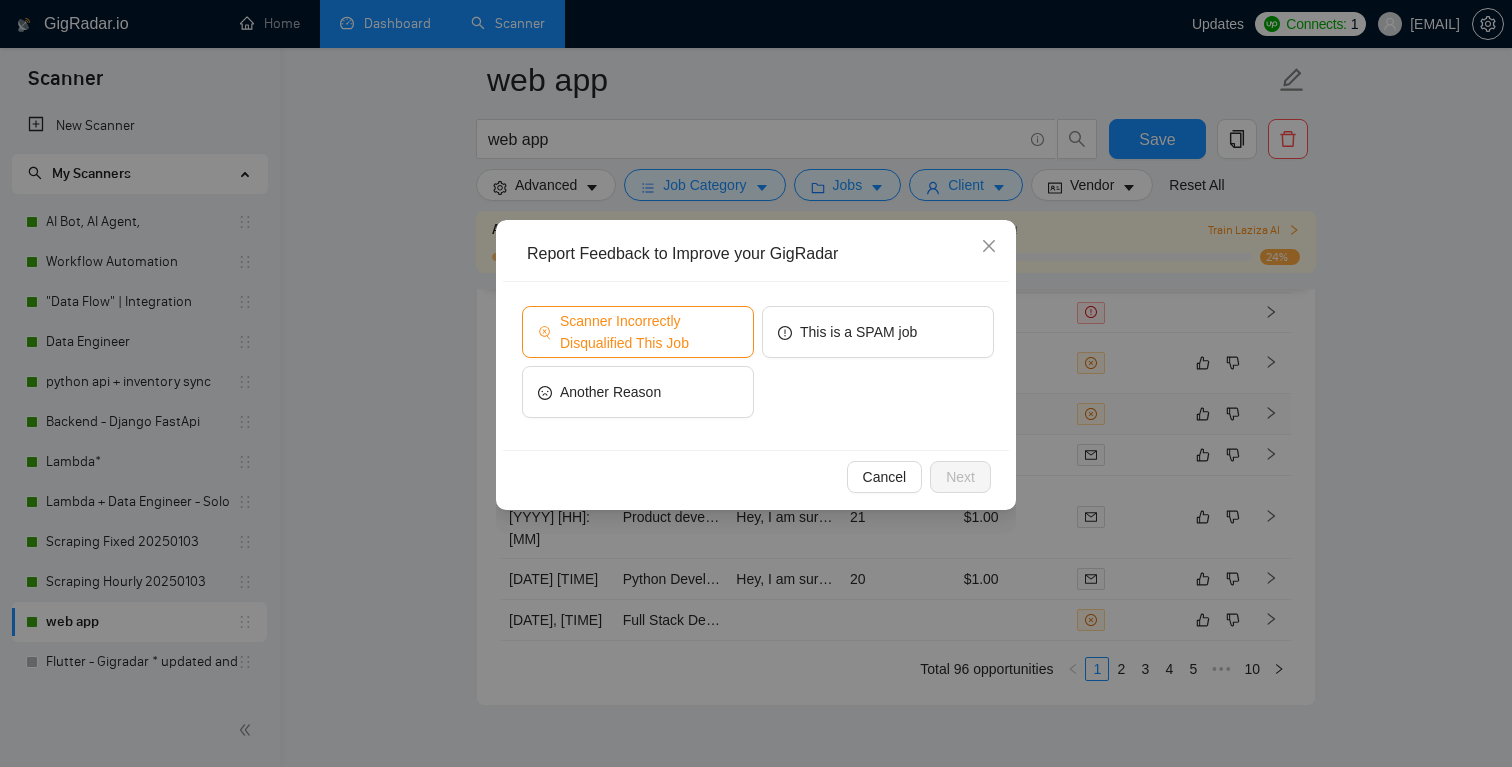 click on "Scanner Incorrectly Disqualified This Job" at bounding box center (649, 332) 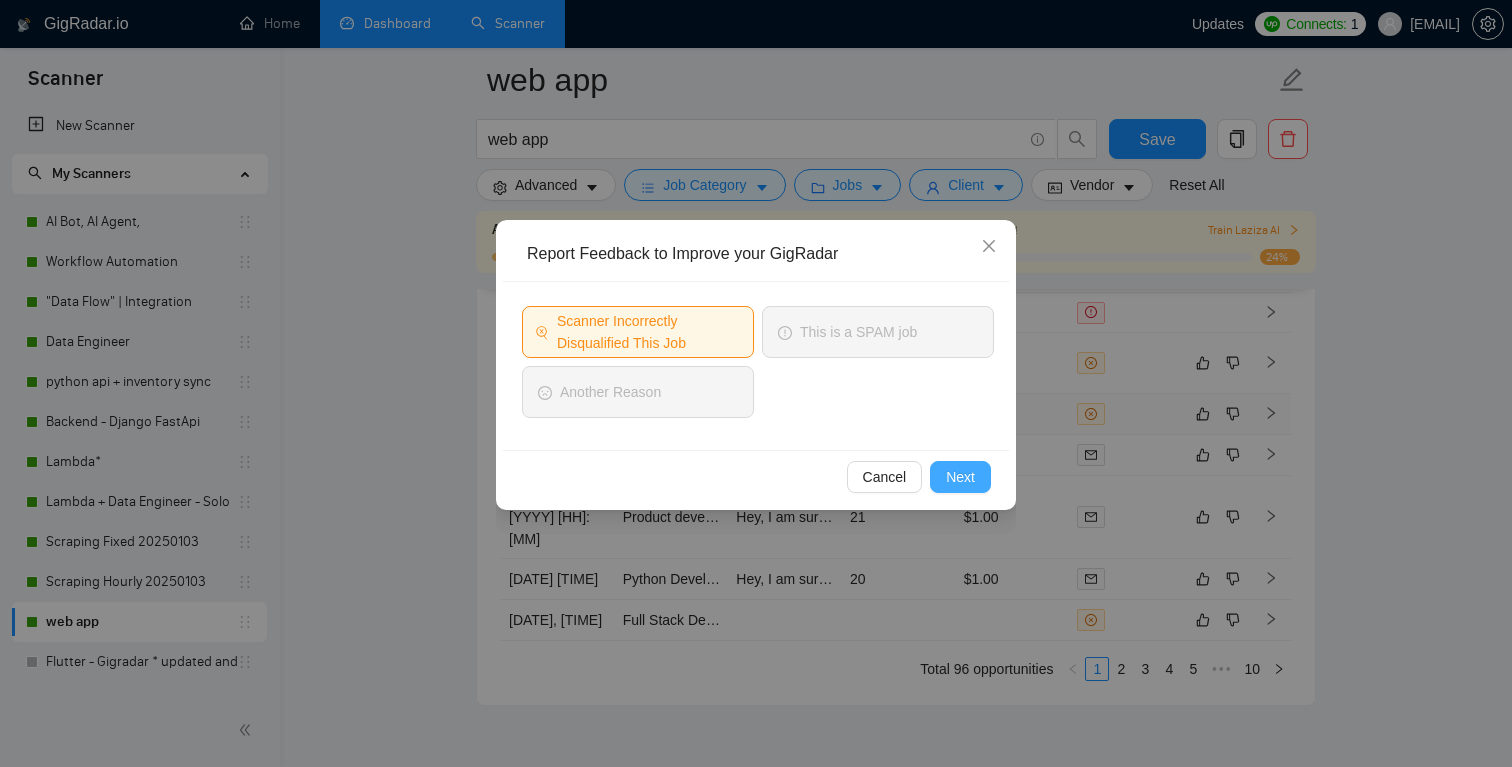 click on "Next" at bounding box center (960, 477) 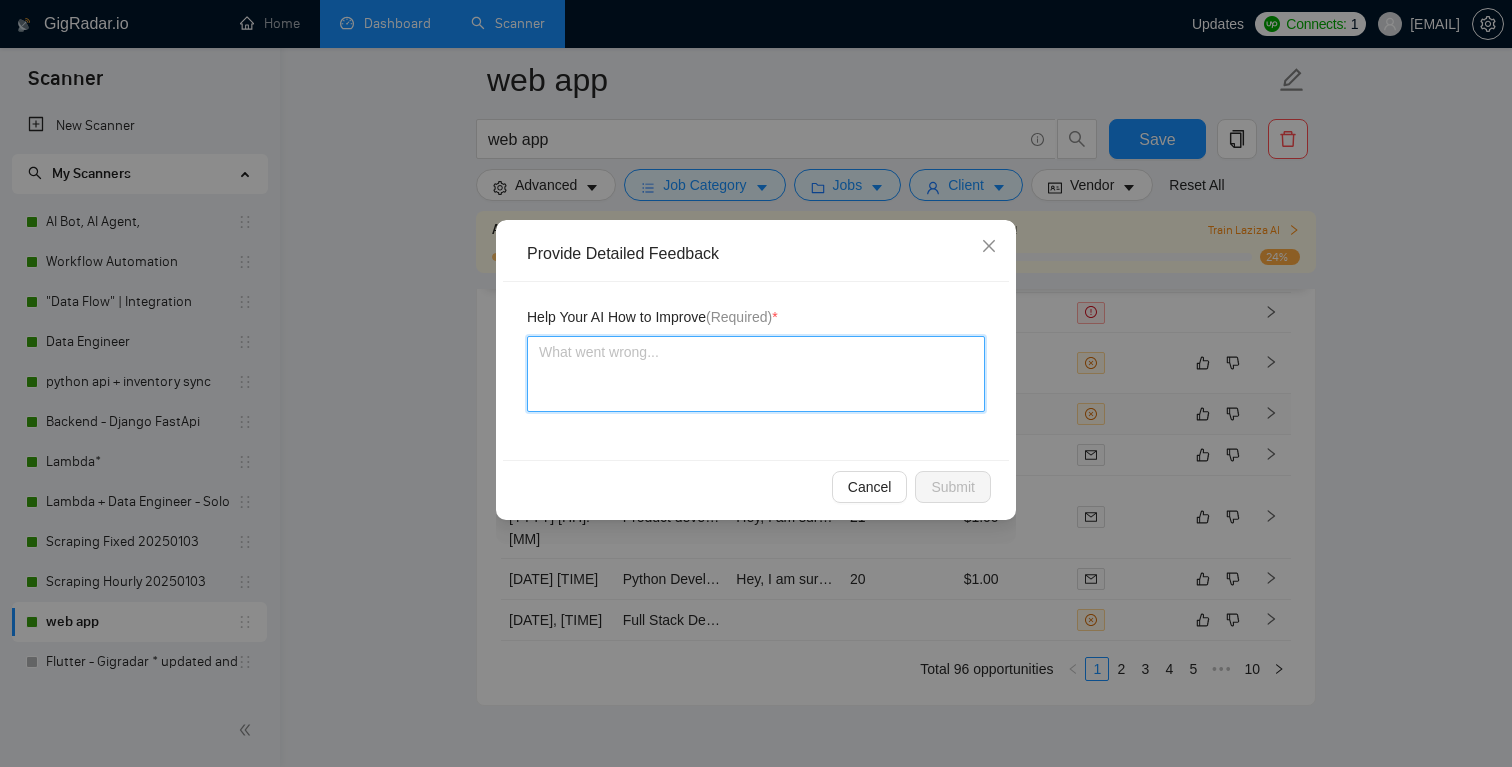 click at bounding box center [756, 374] 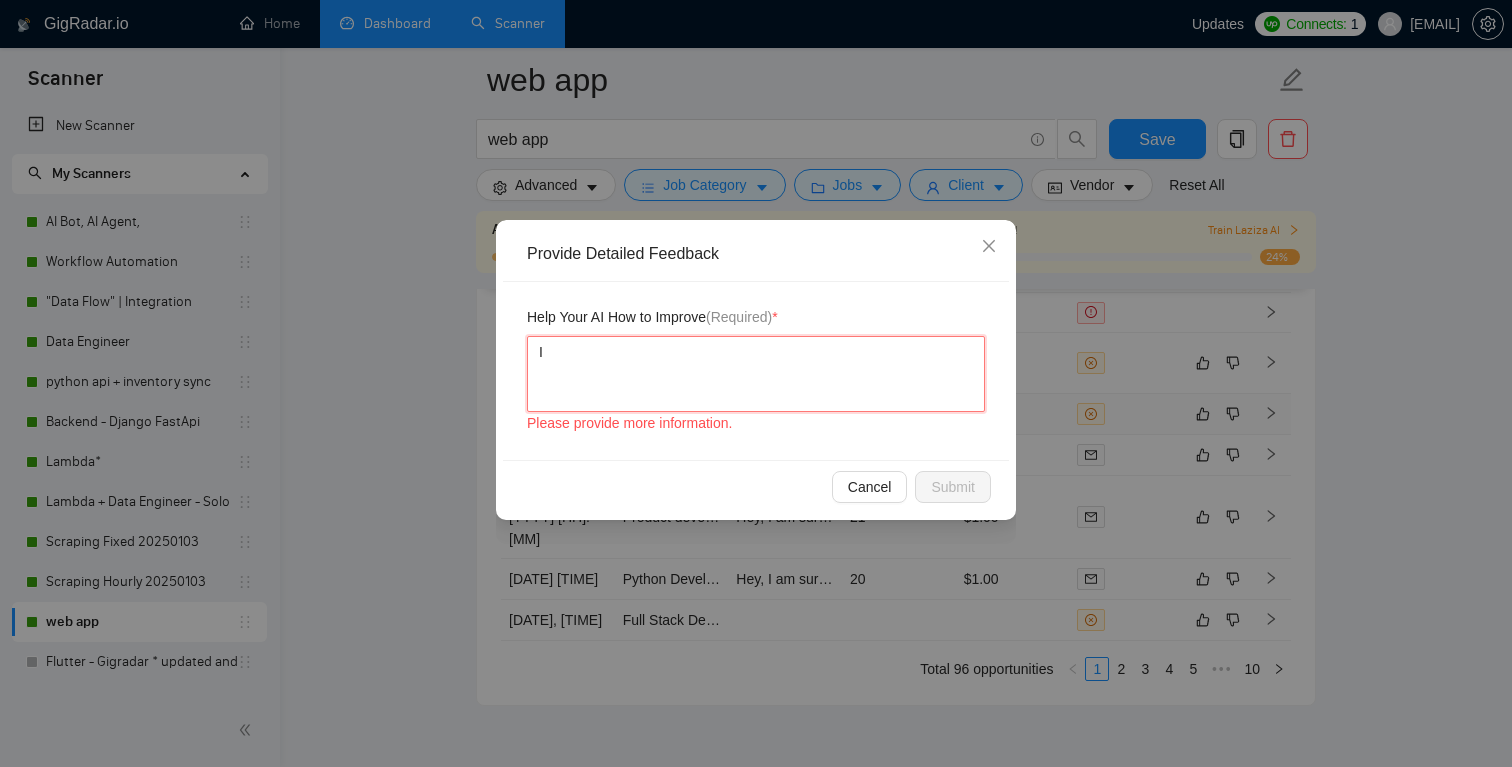 type 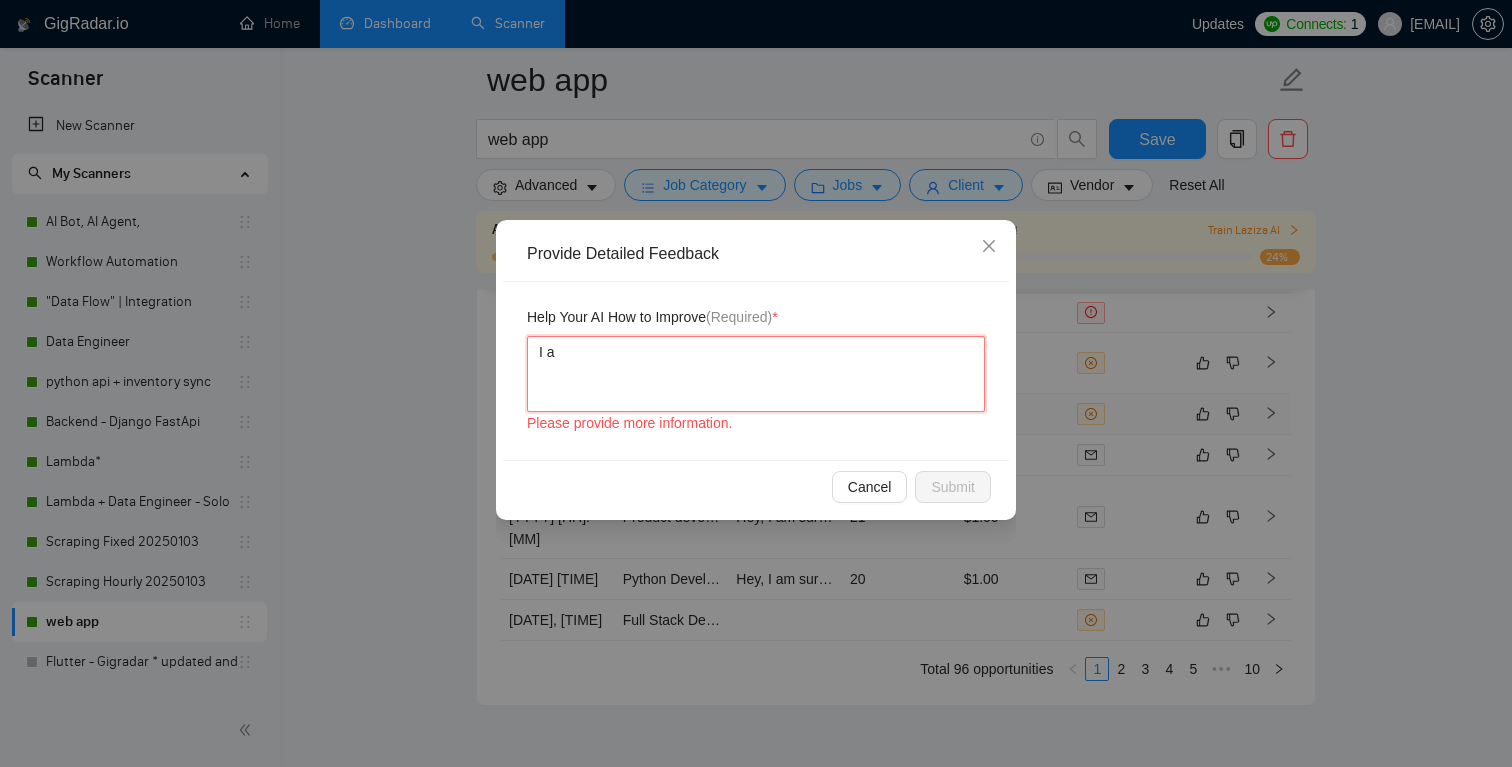 type 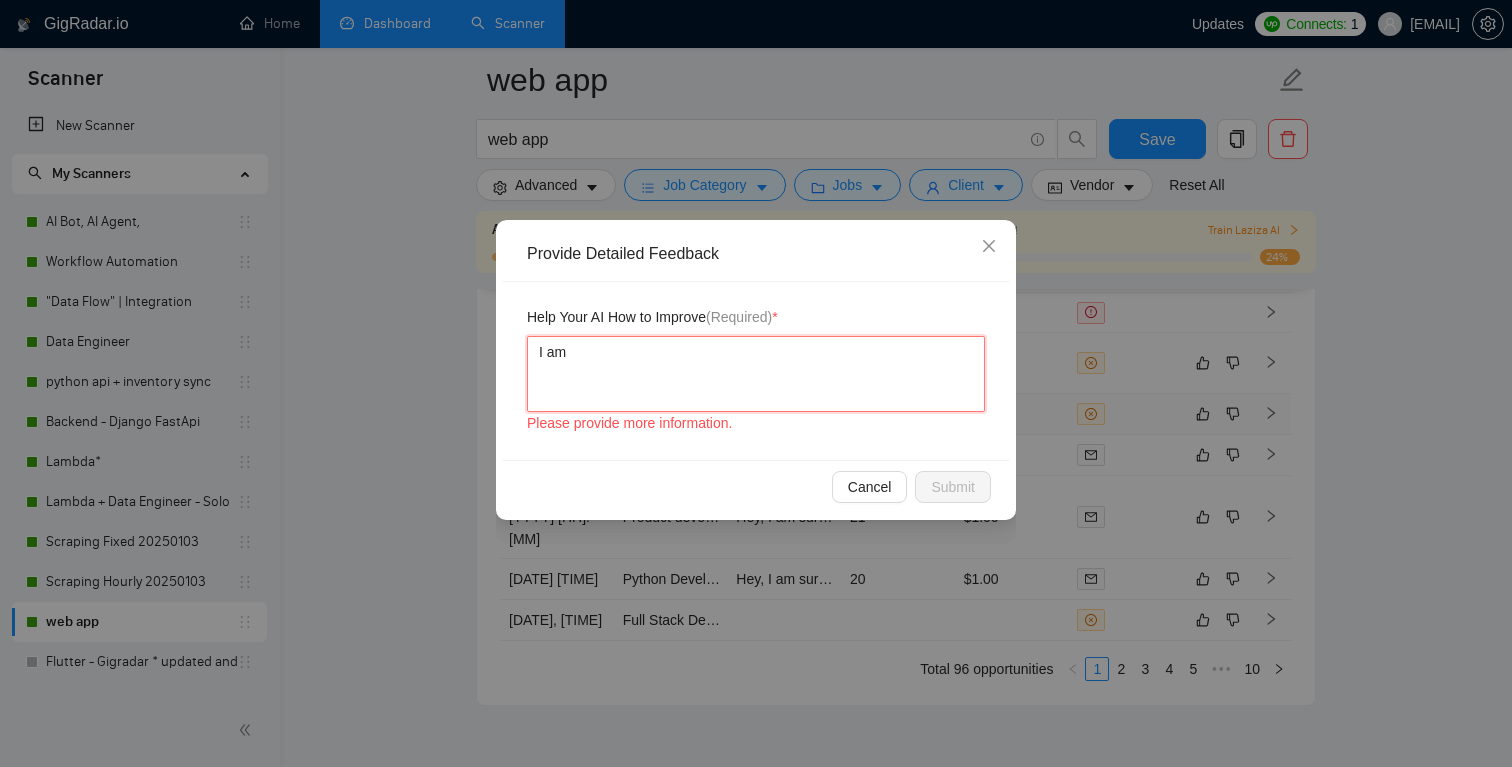 type 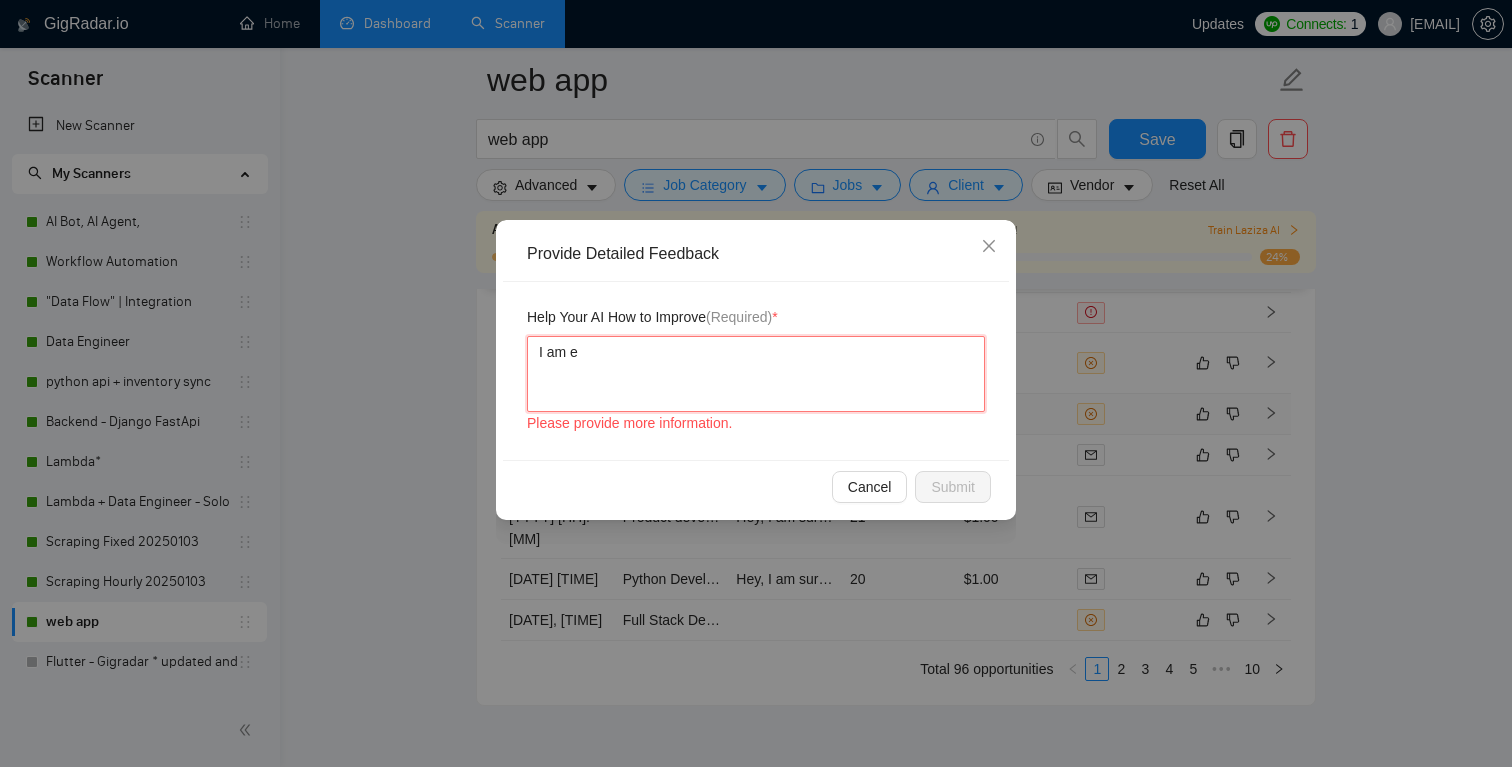 type 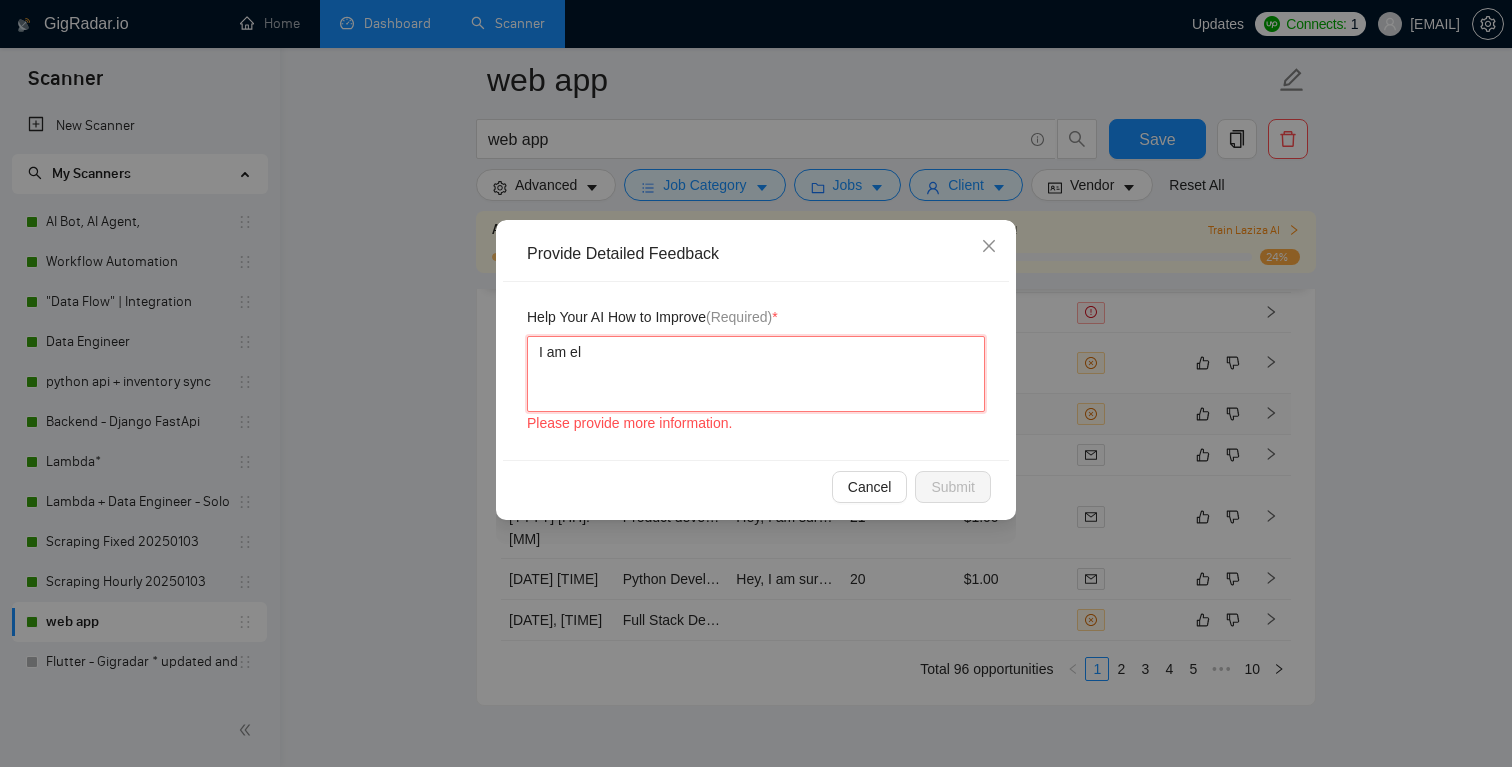 type 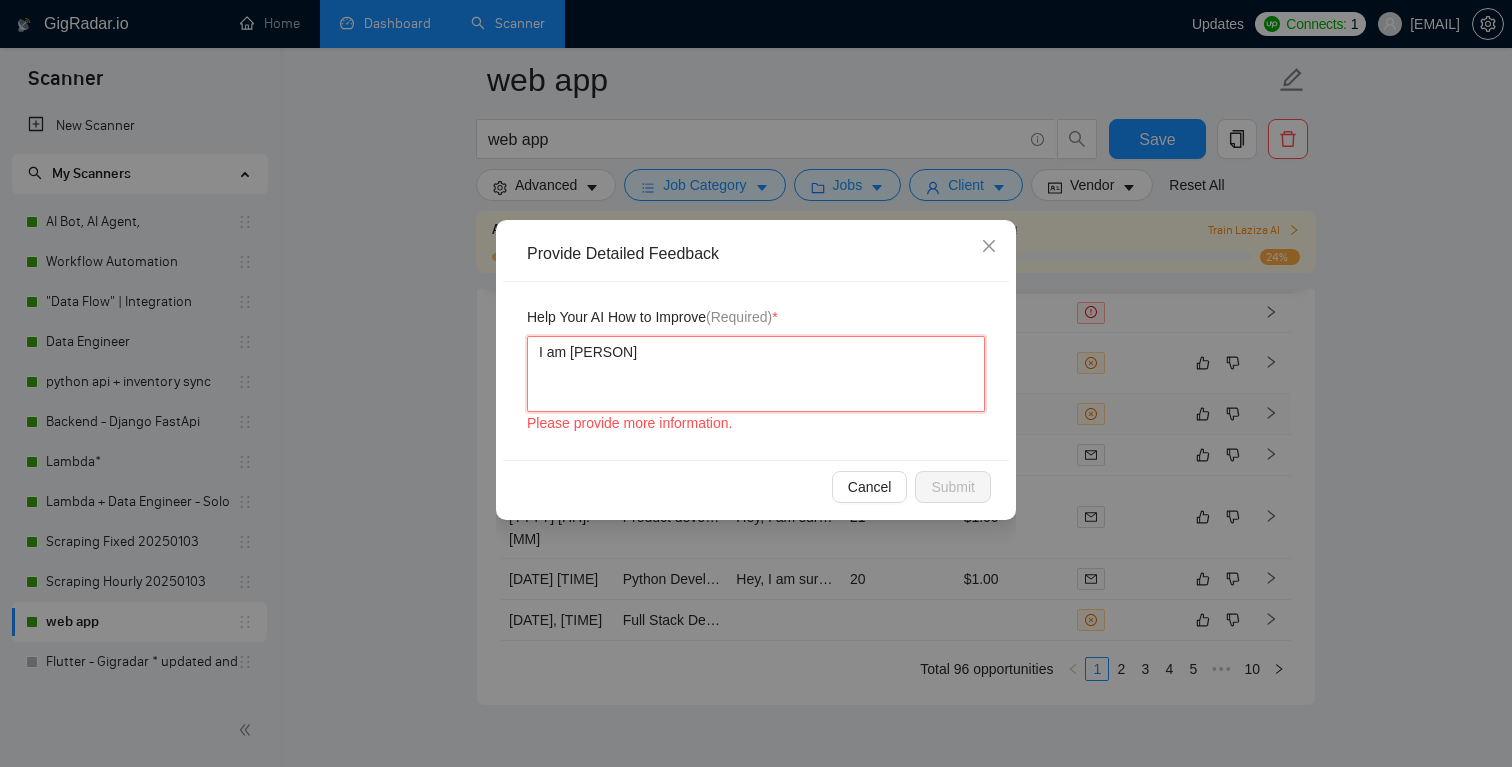 type 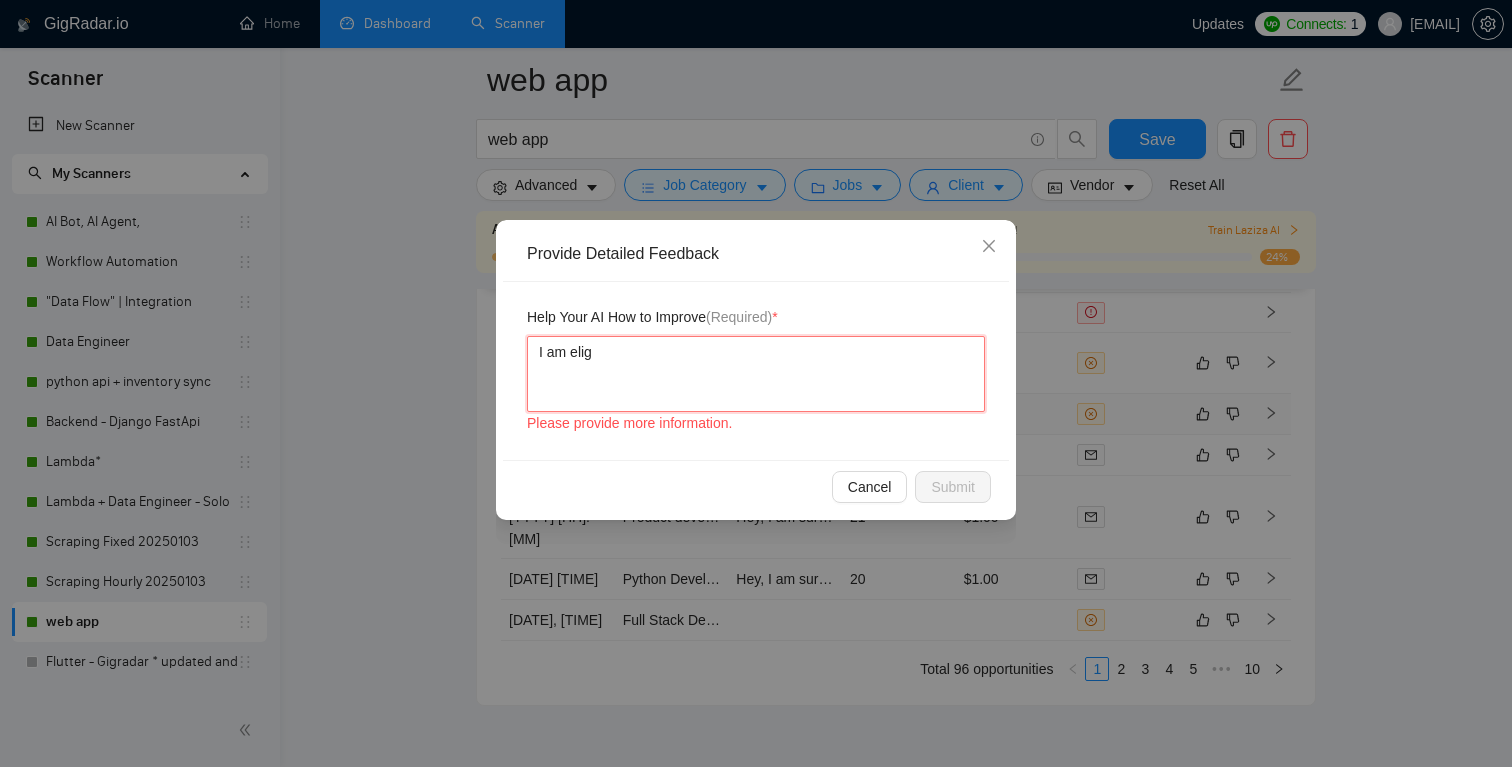 type 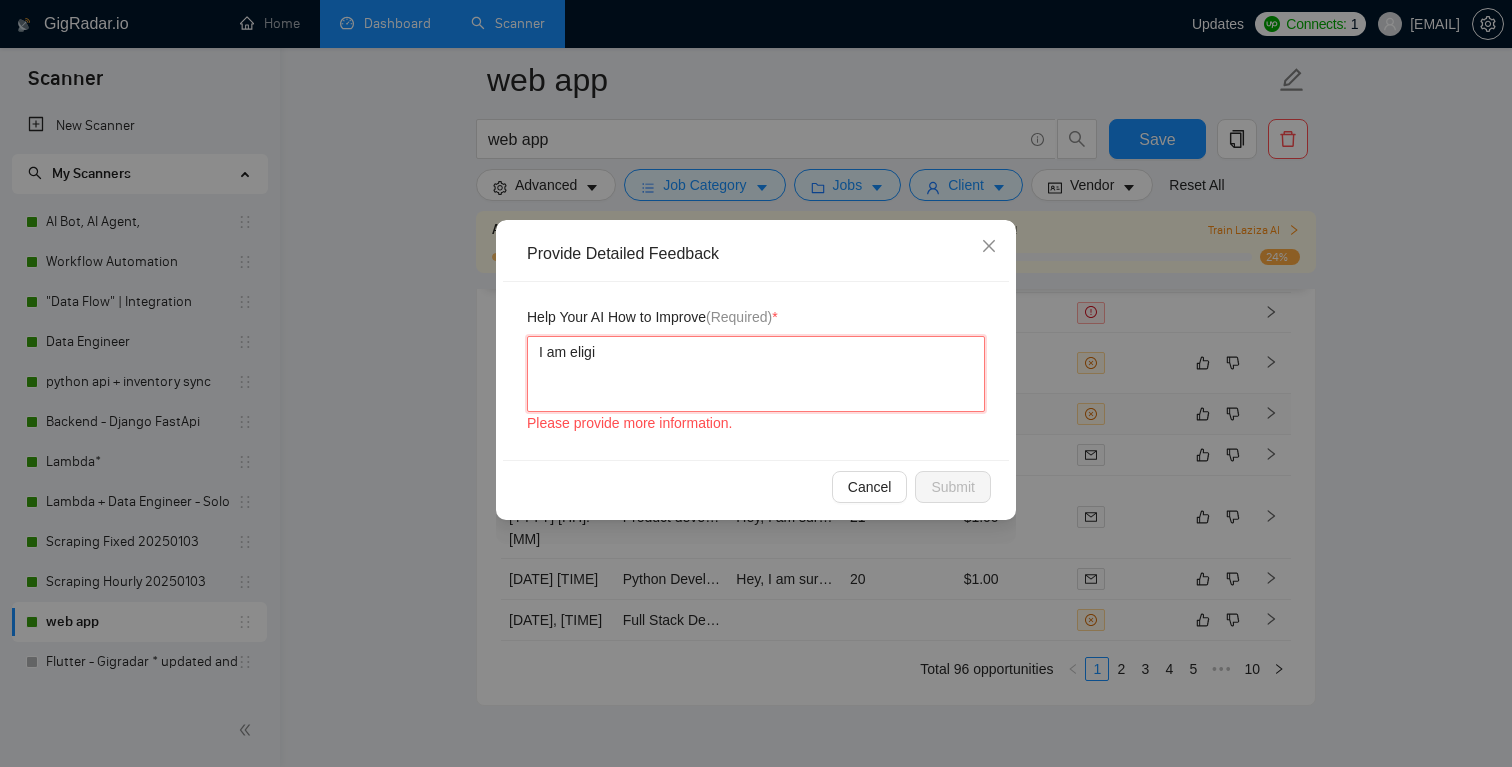 type 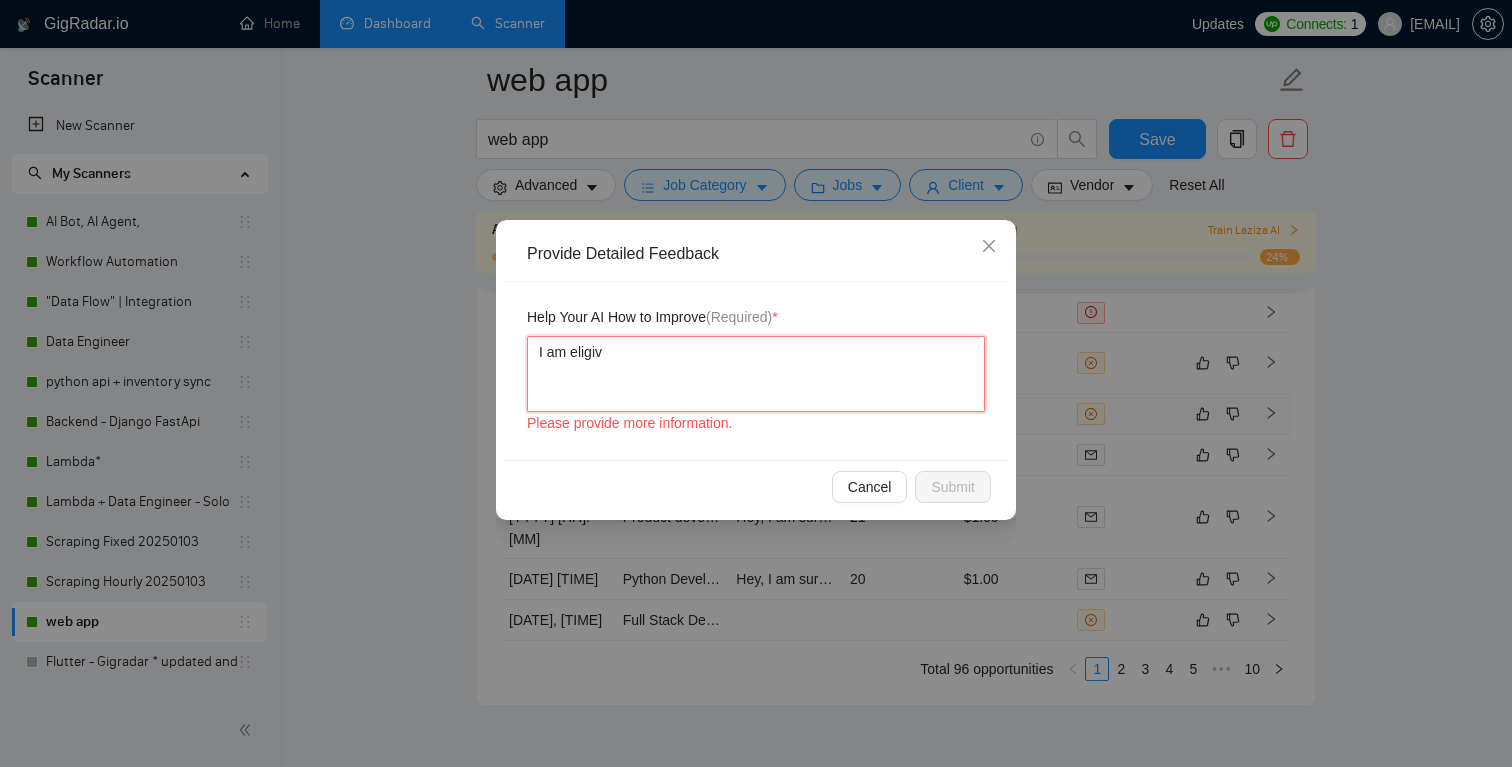 type 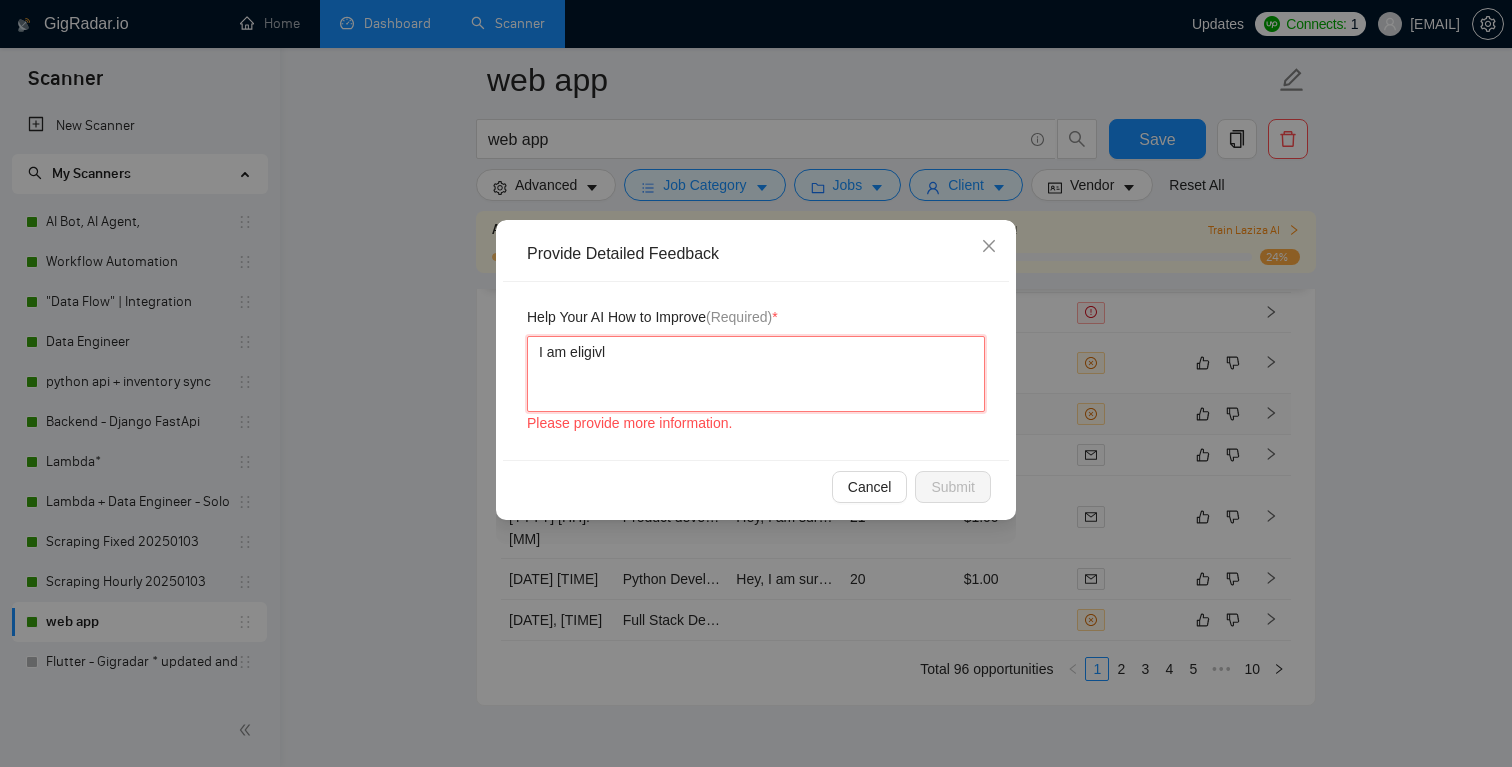 type 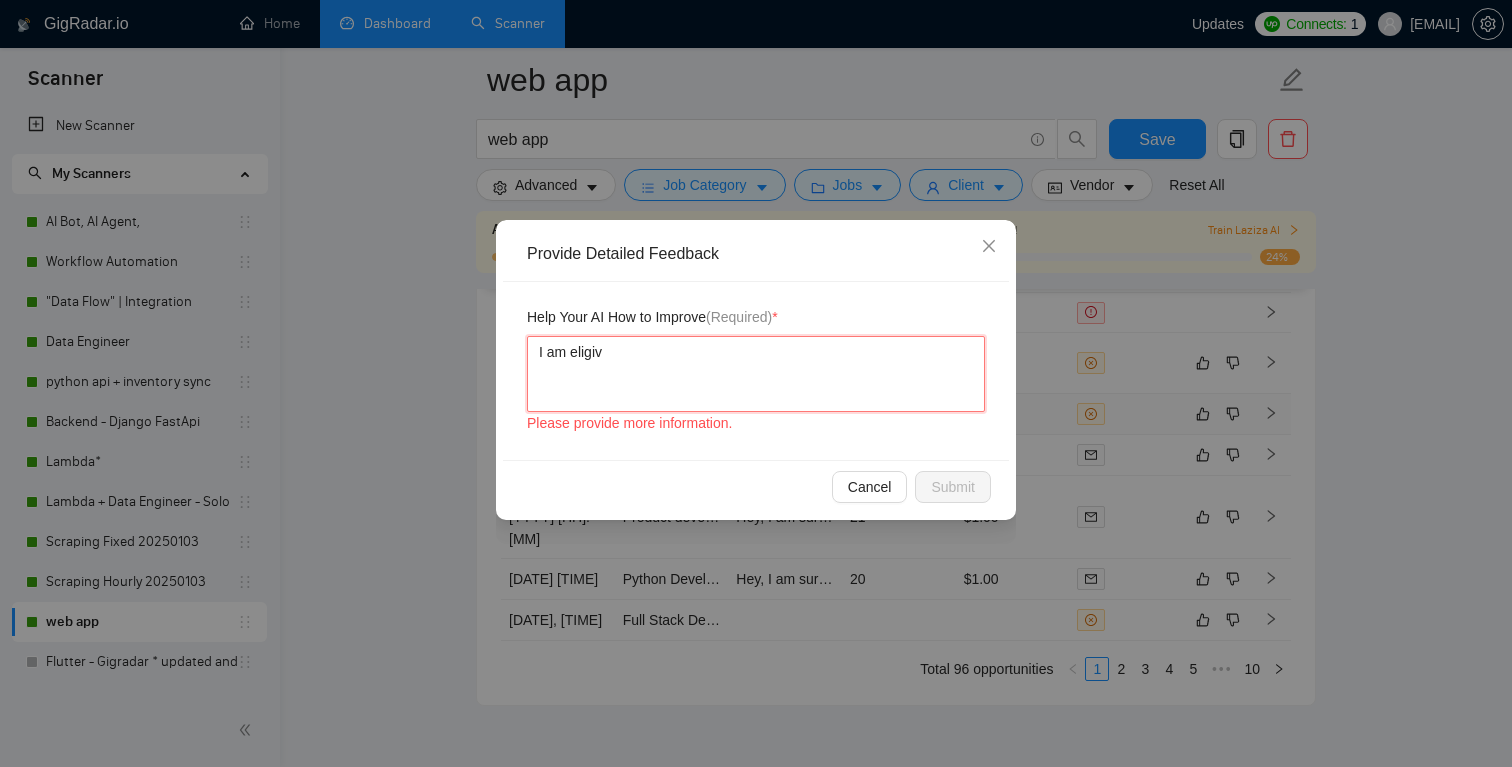 type 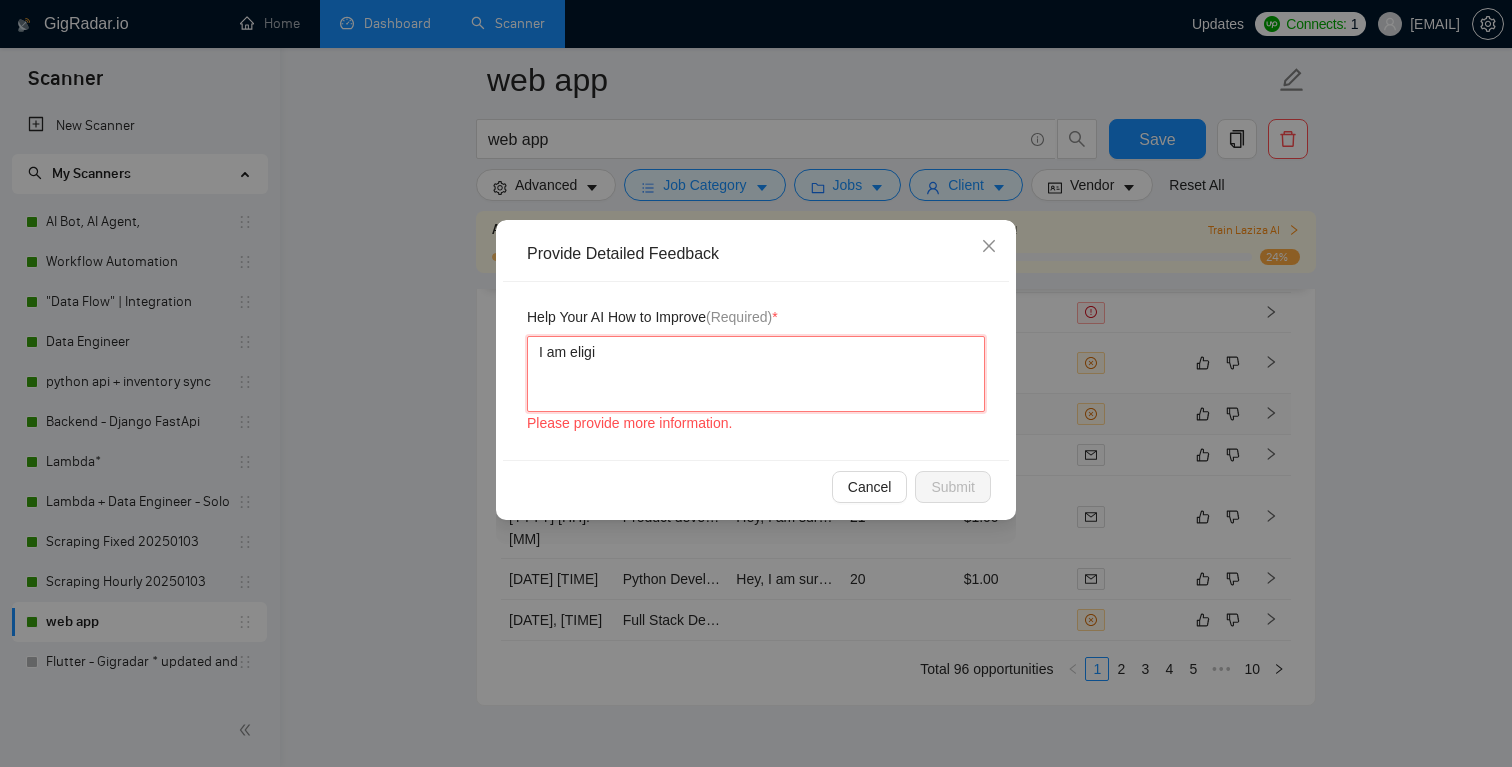 type on "I am eligib" 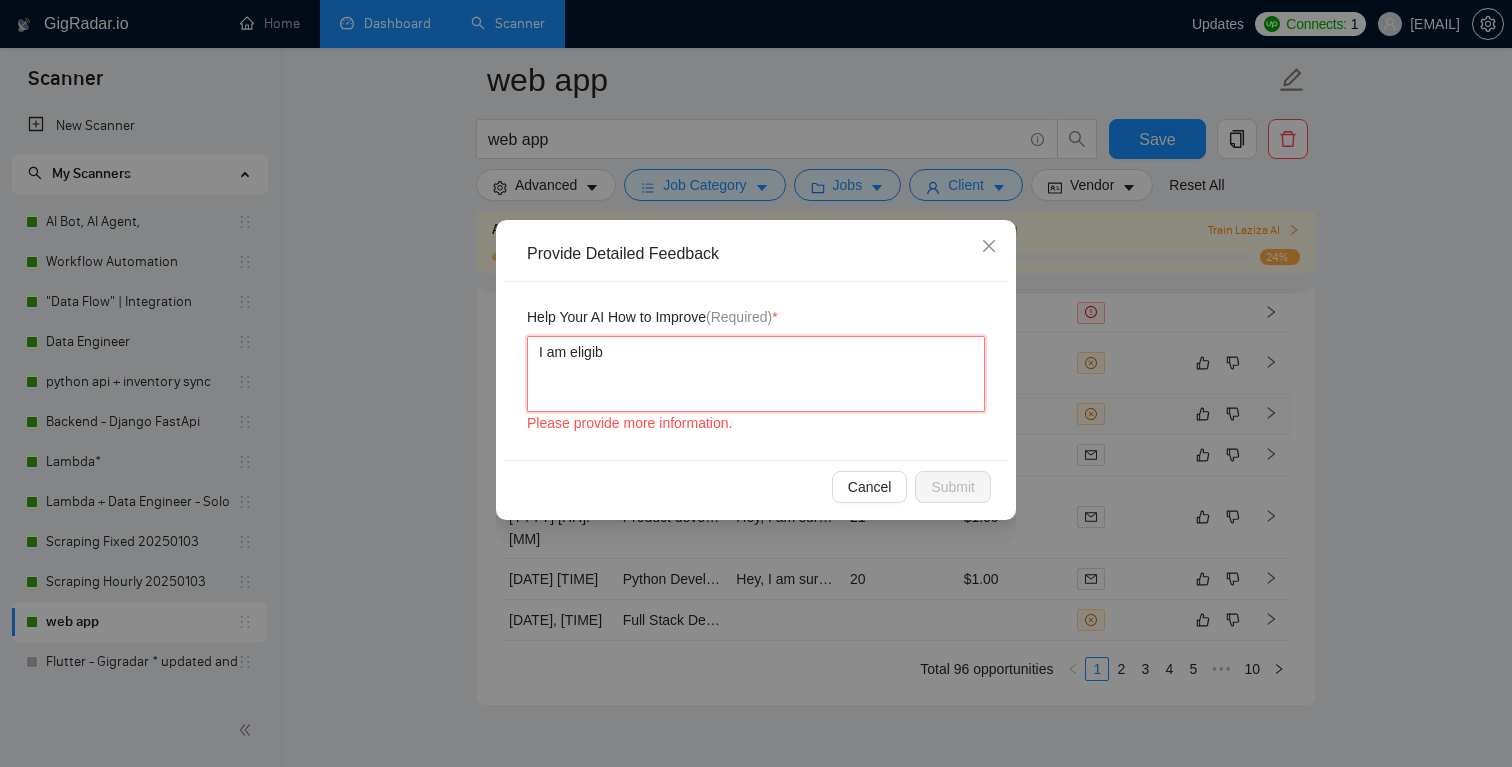 type 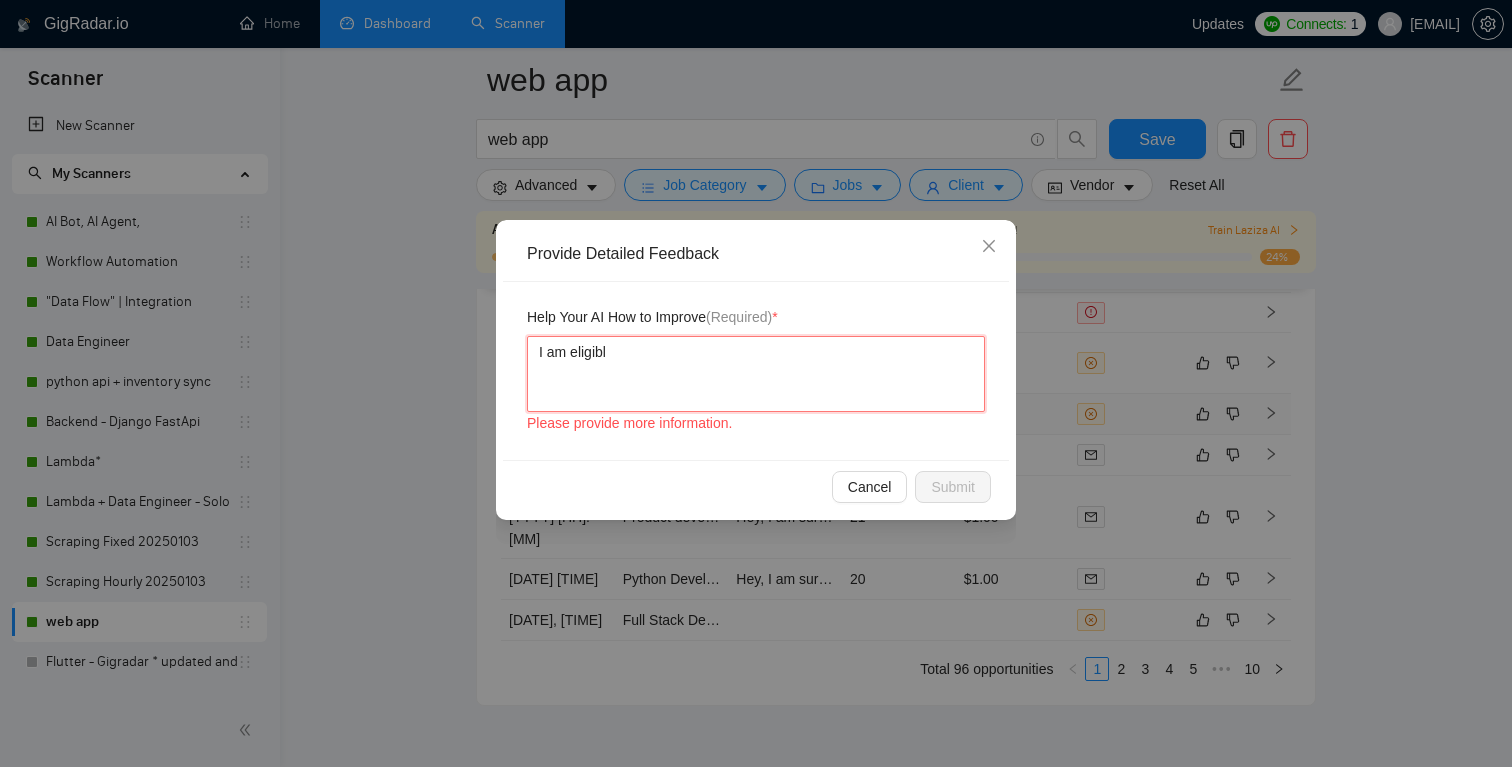 type 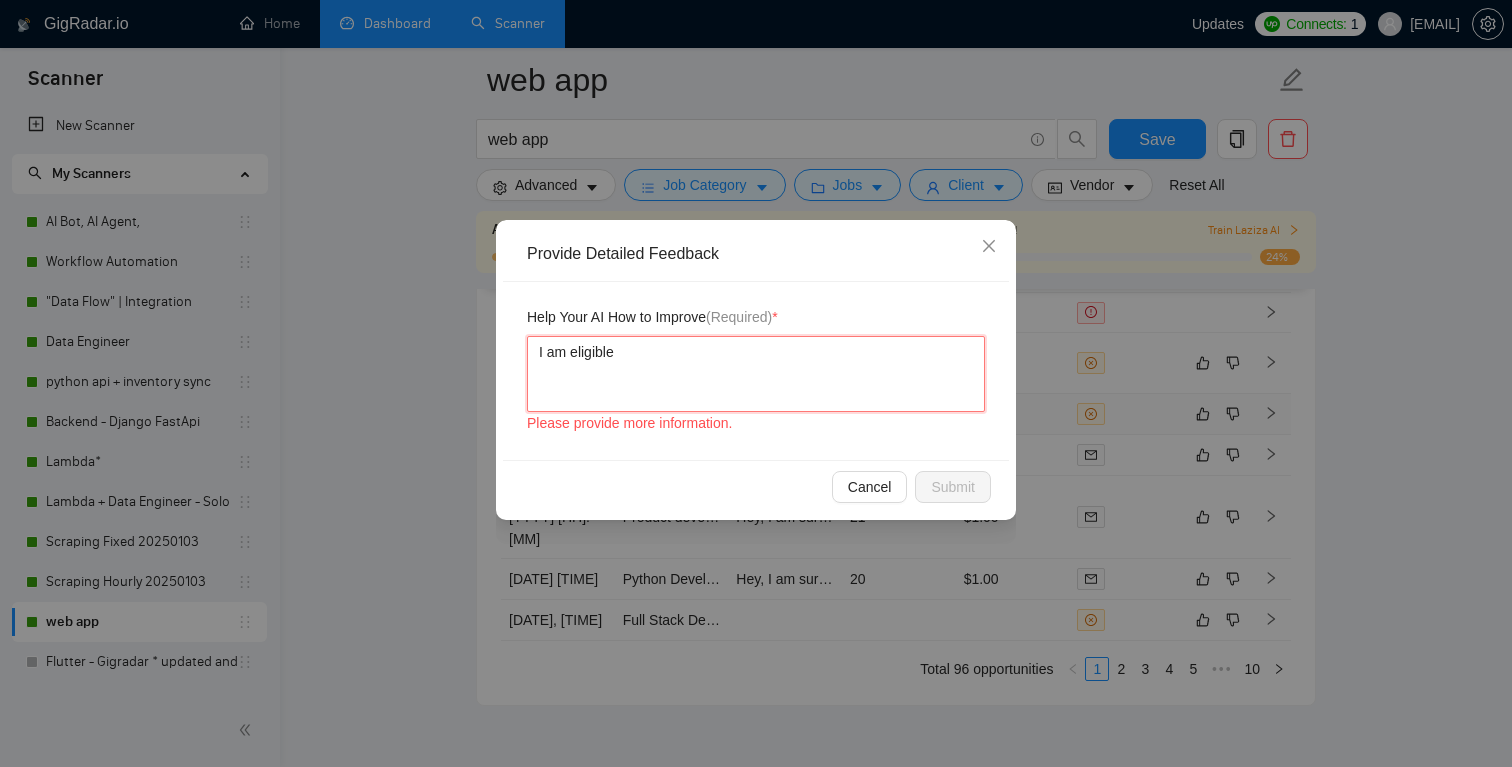 type 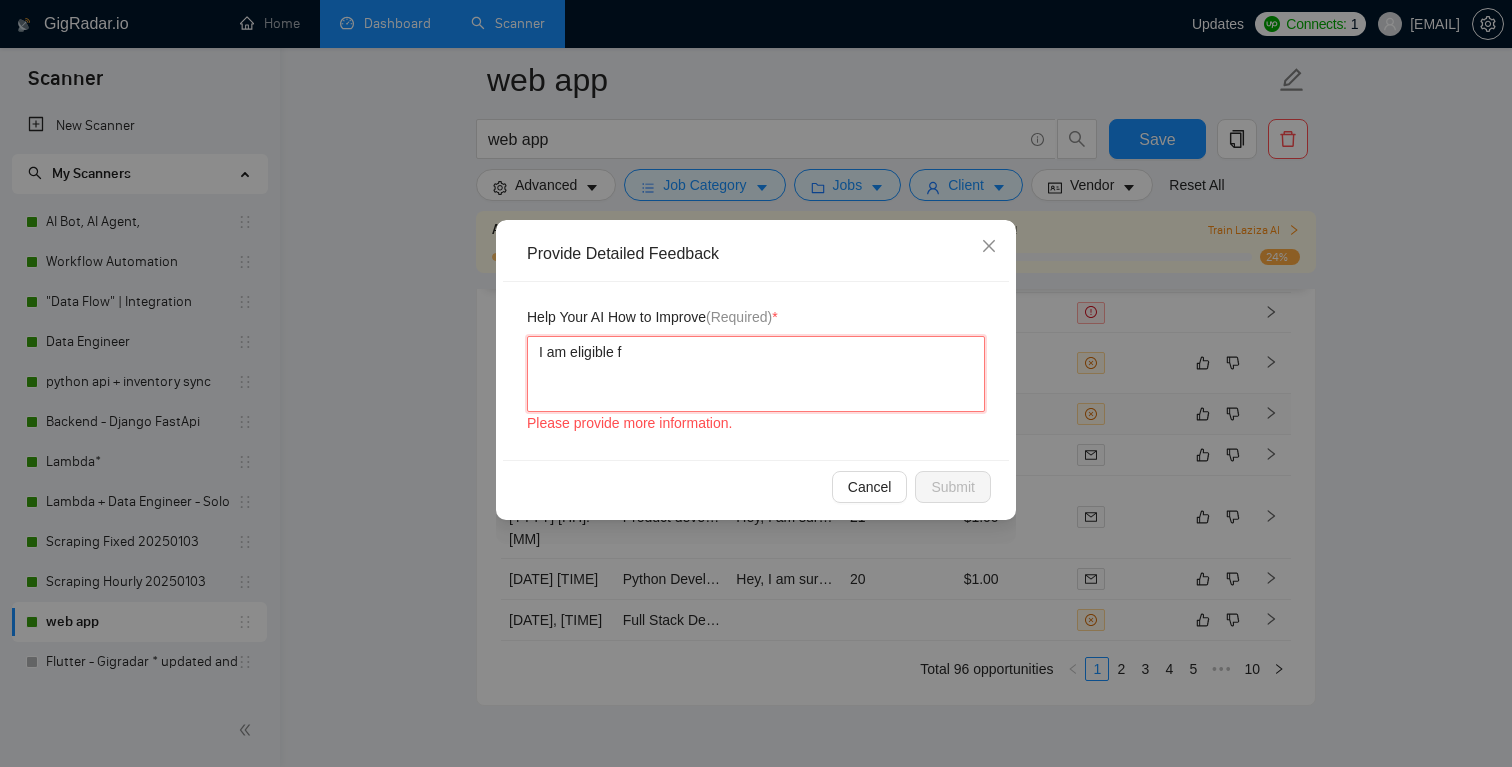 type 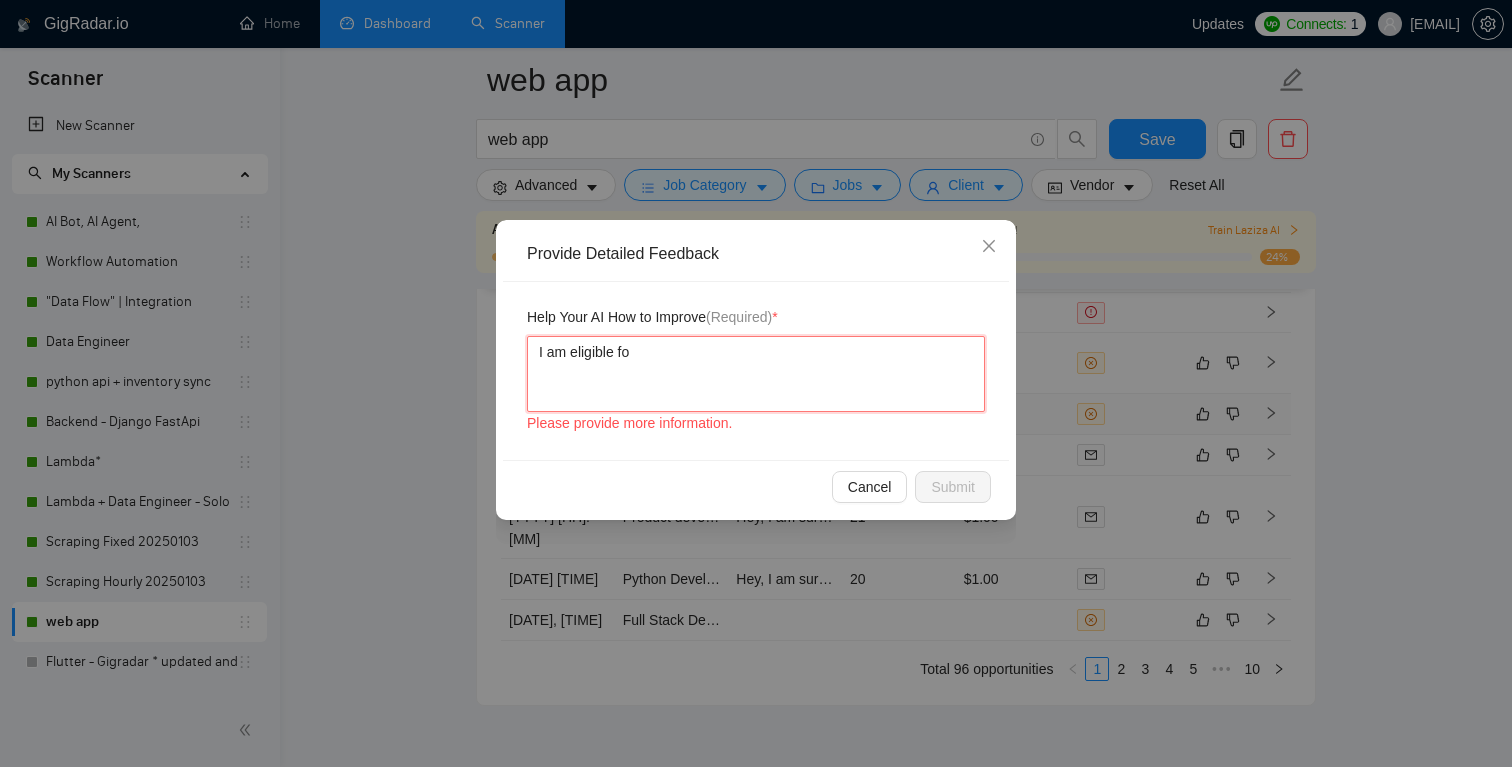 type 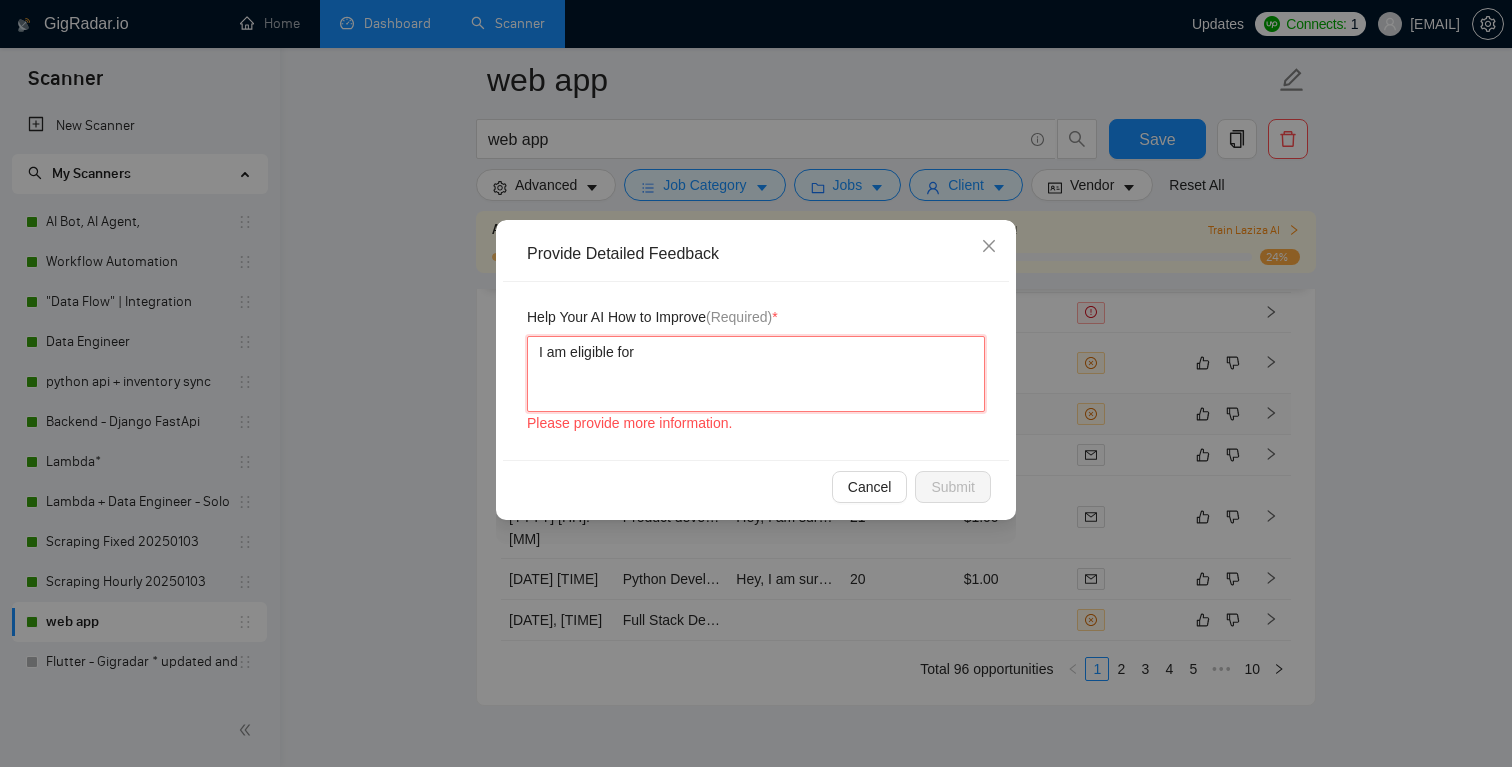 type 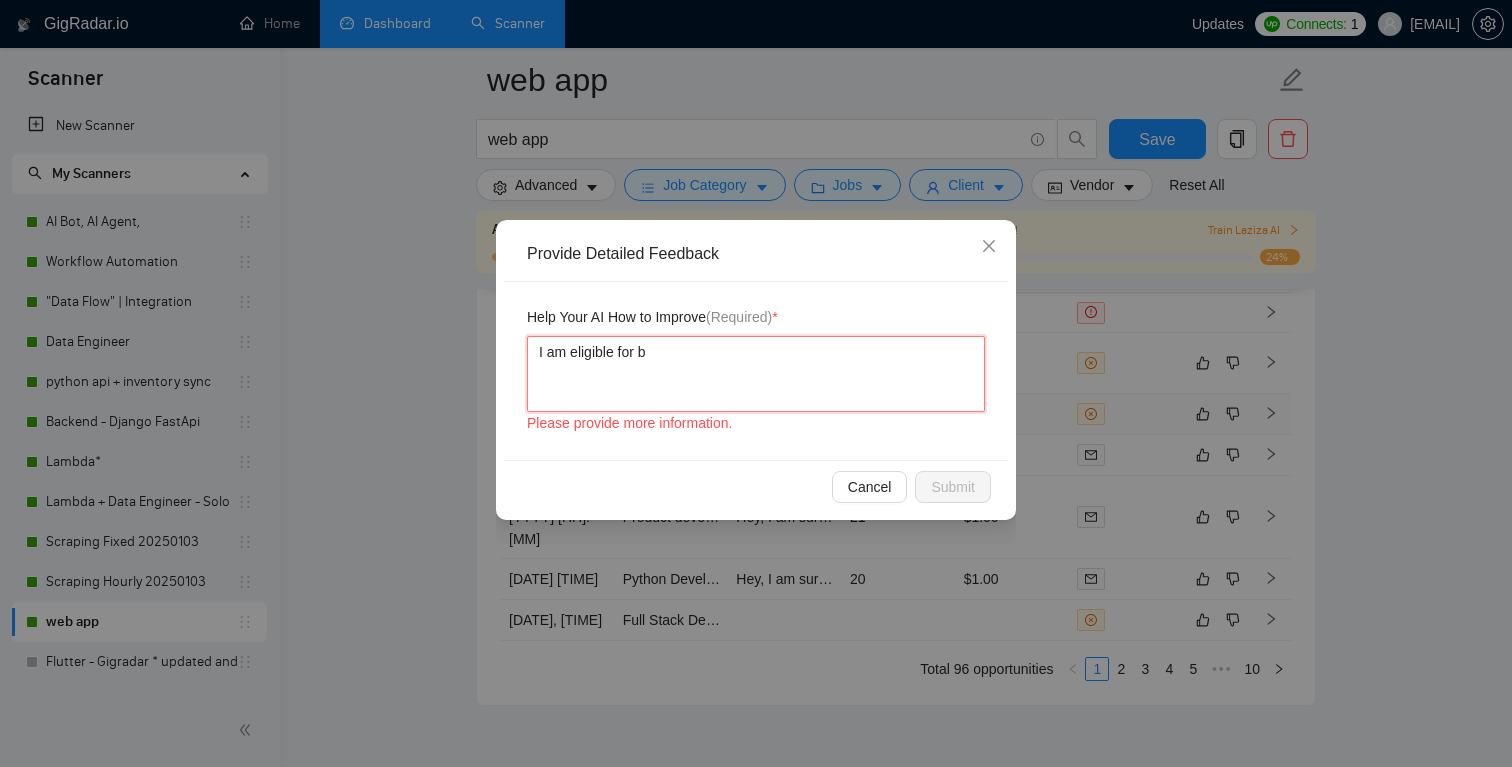 type 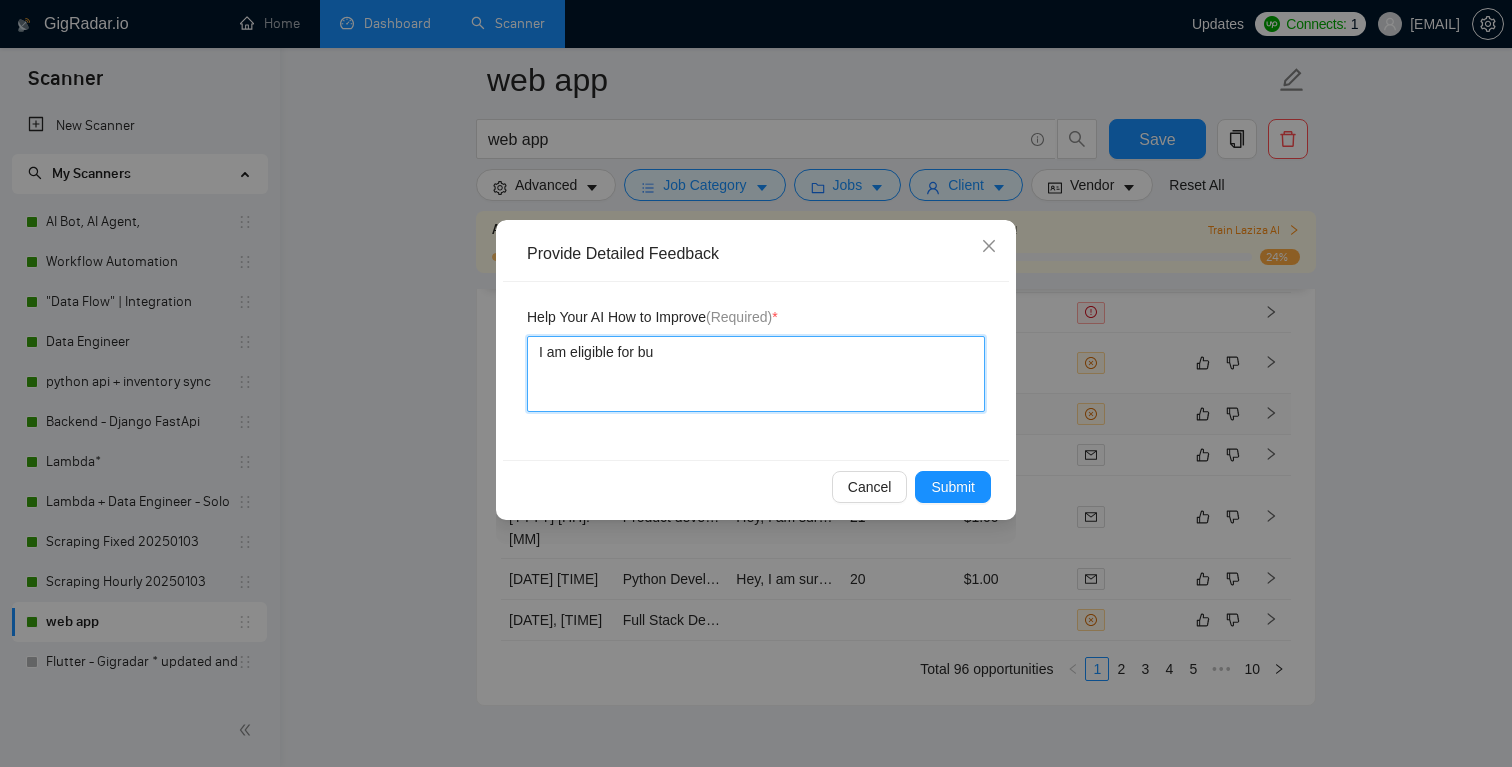type 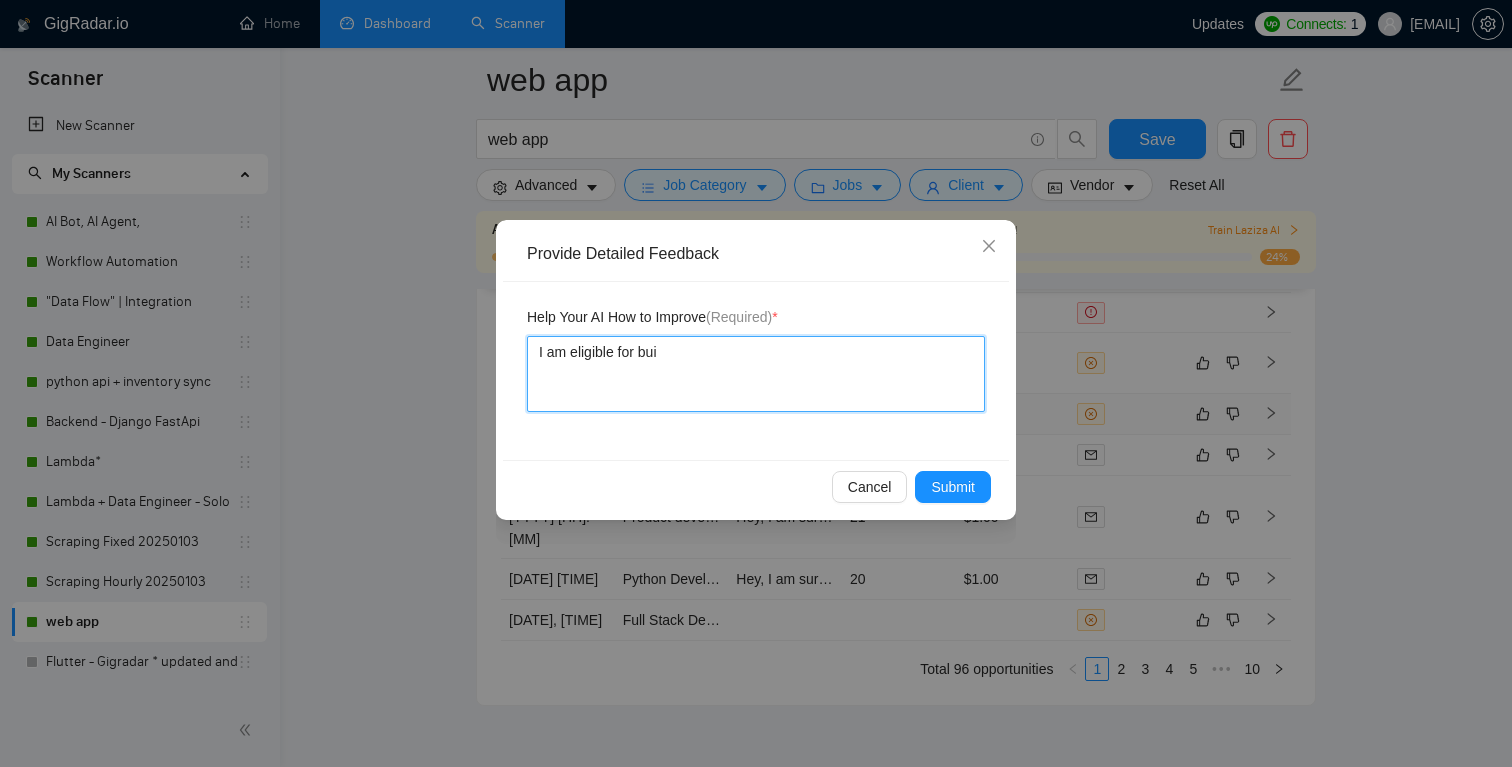type 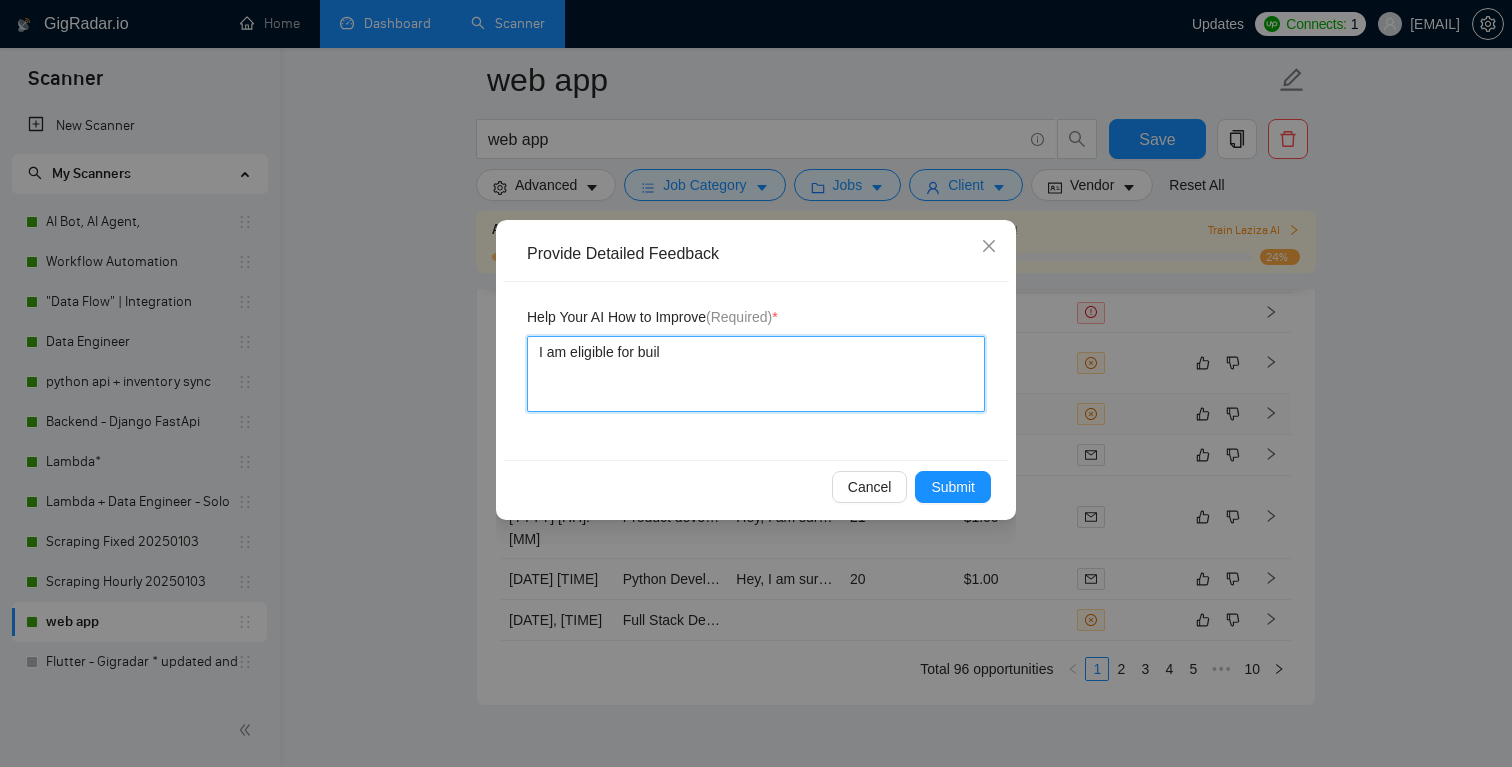 type 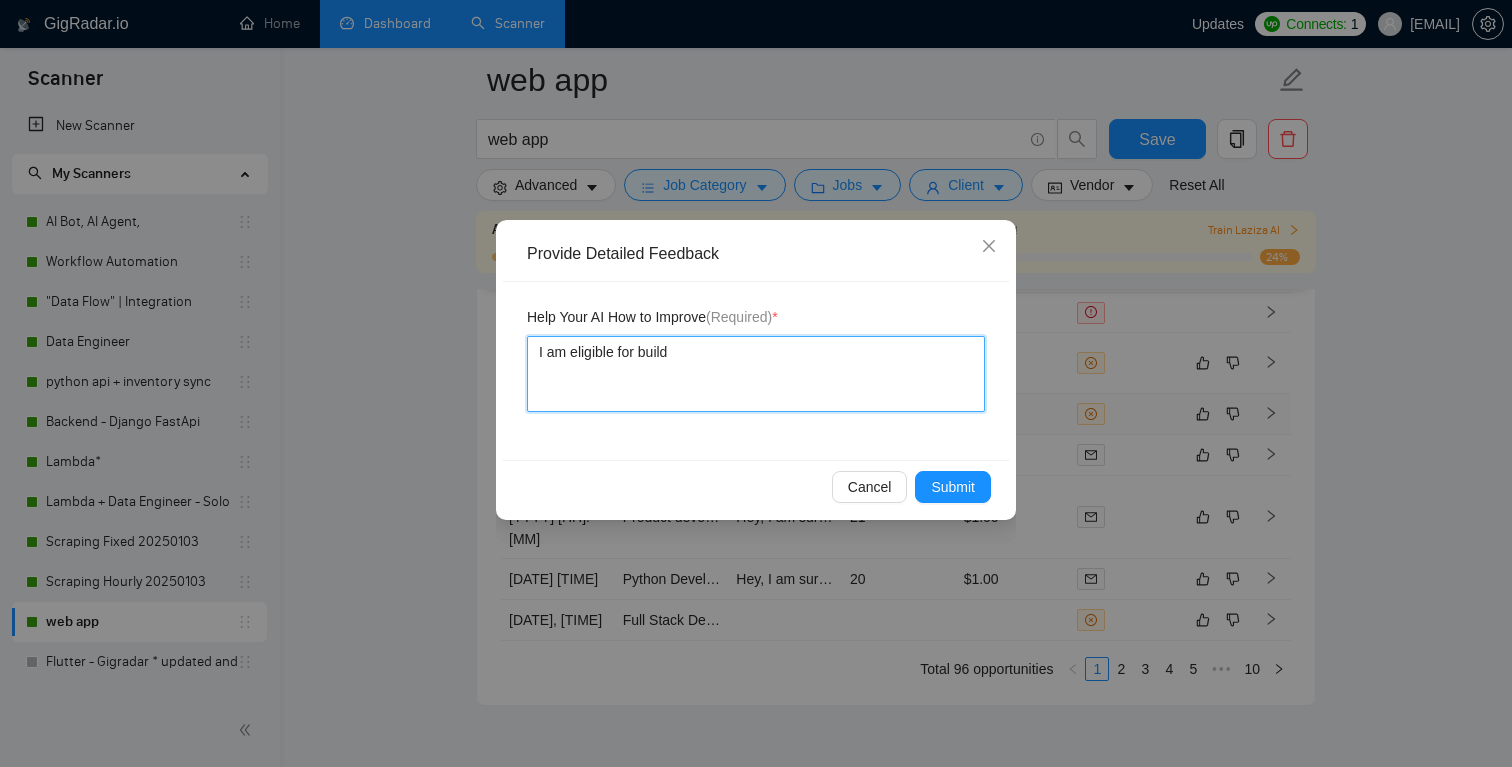 type 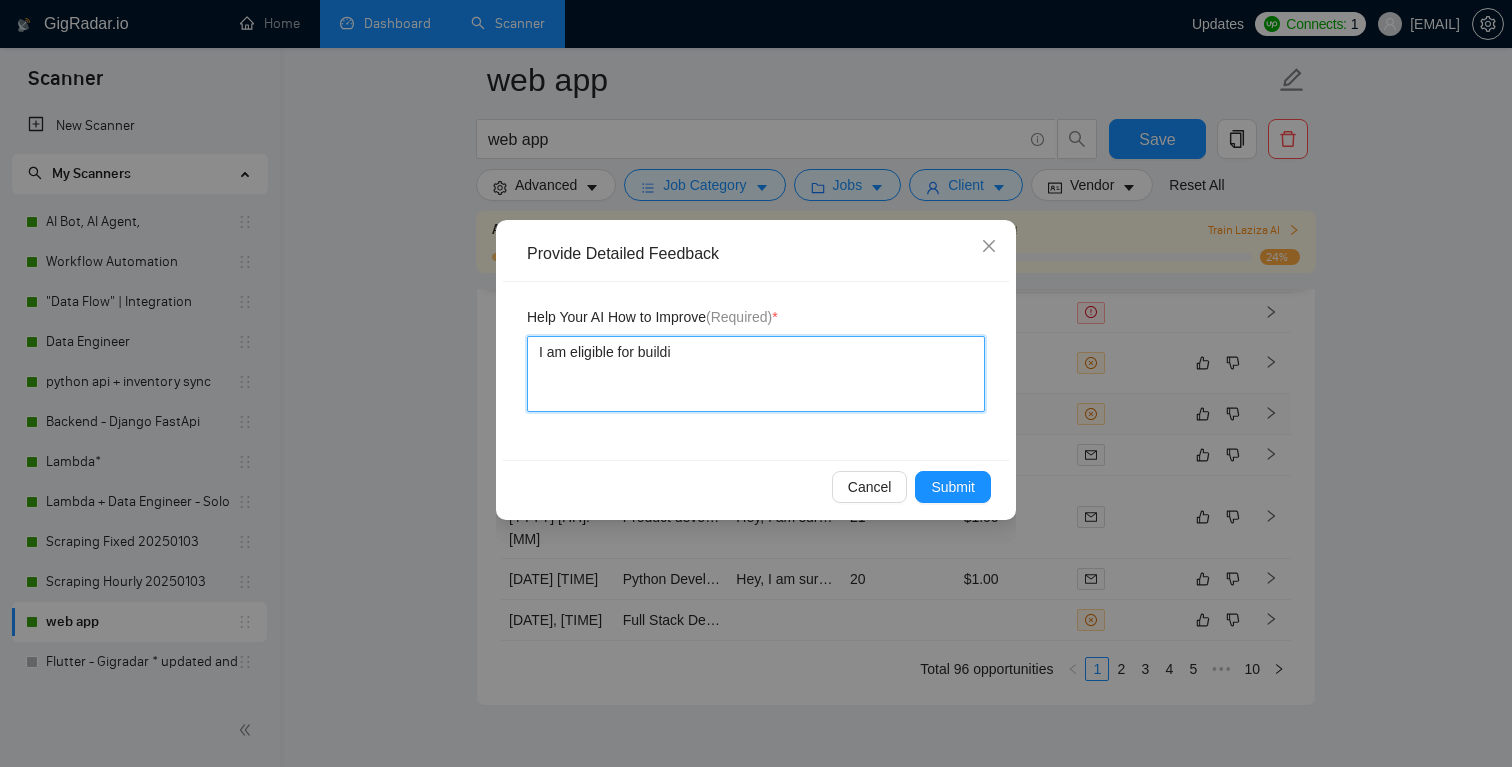 type 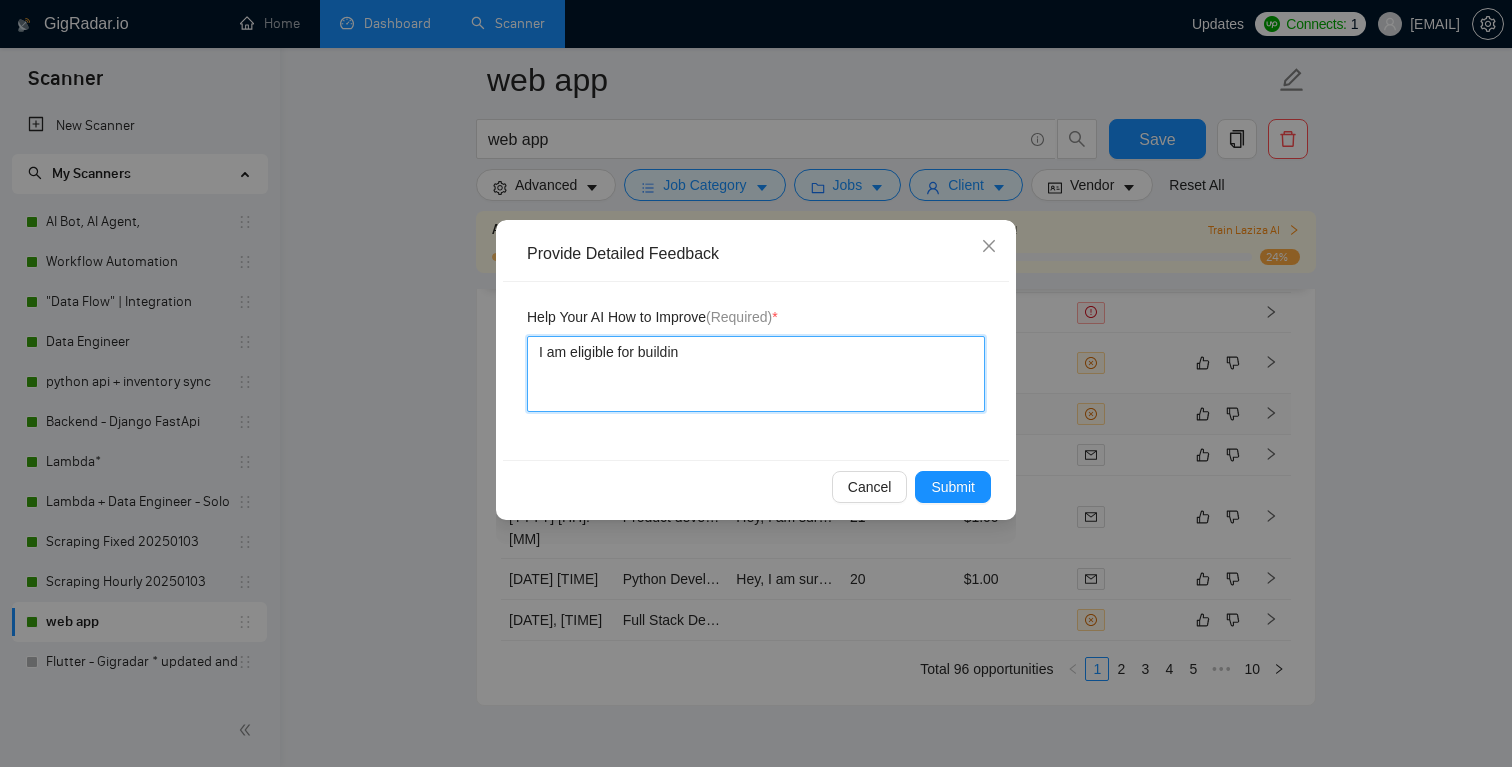 type 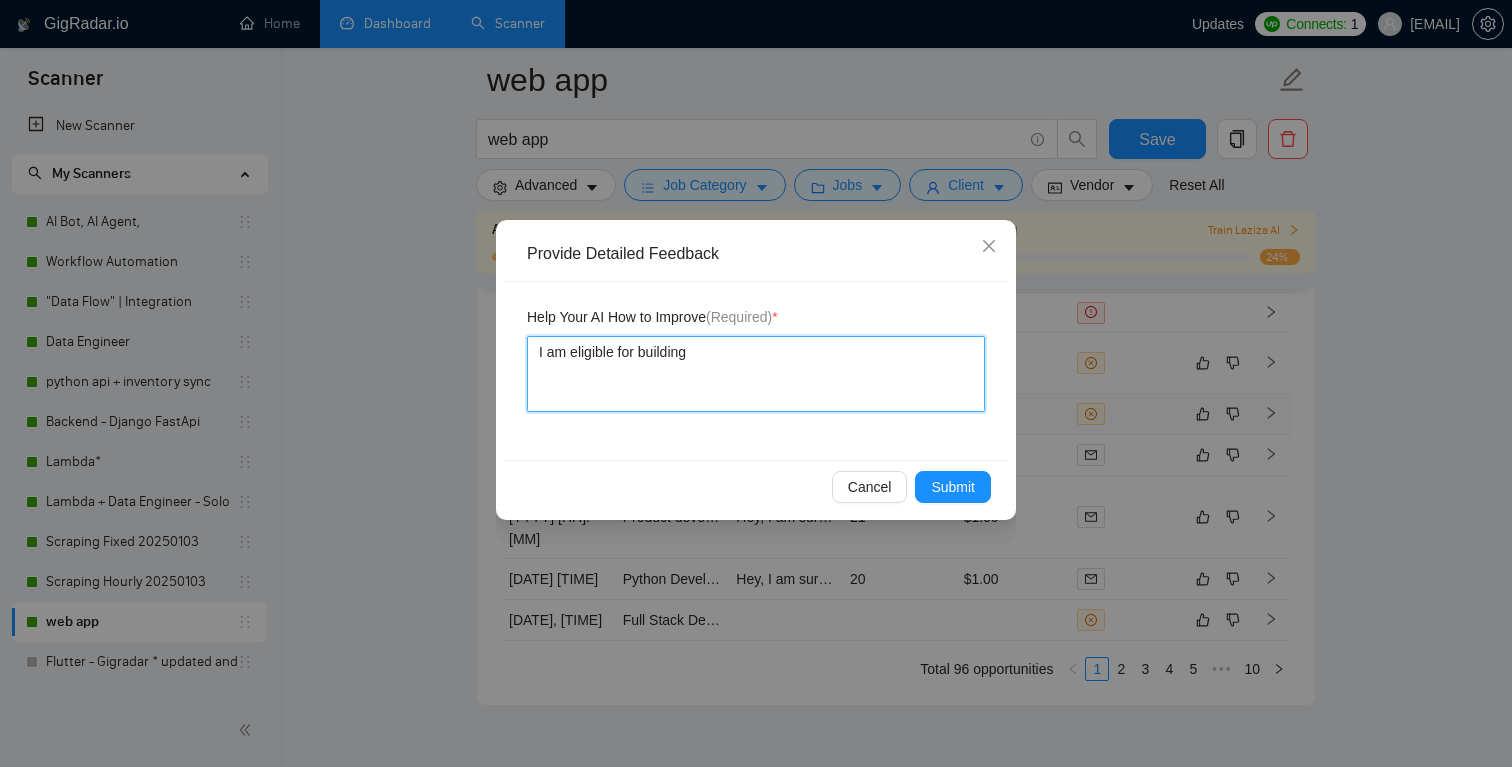 type 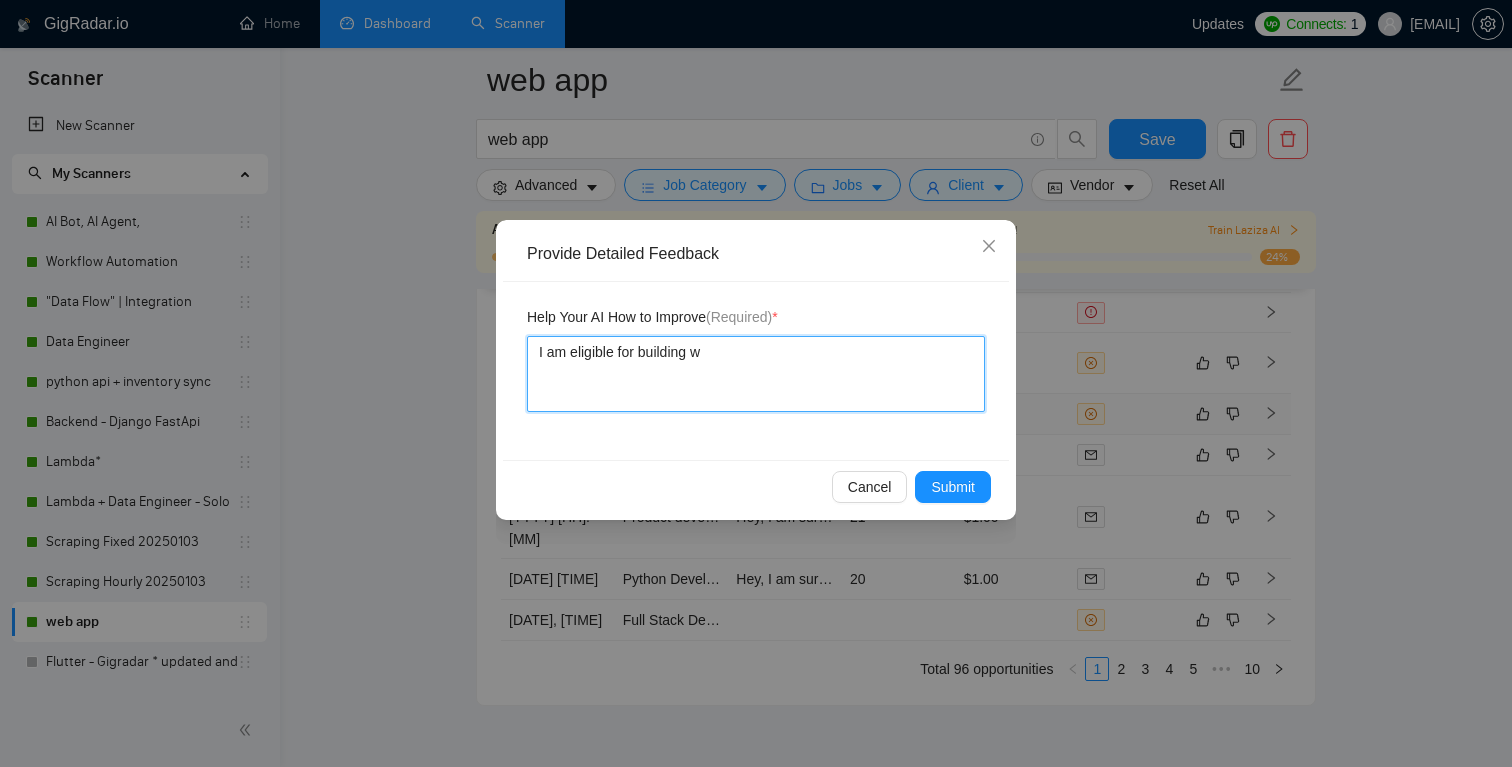 type 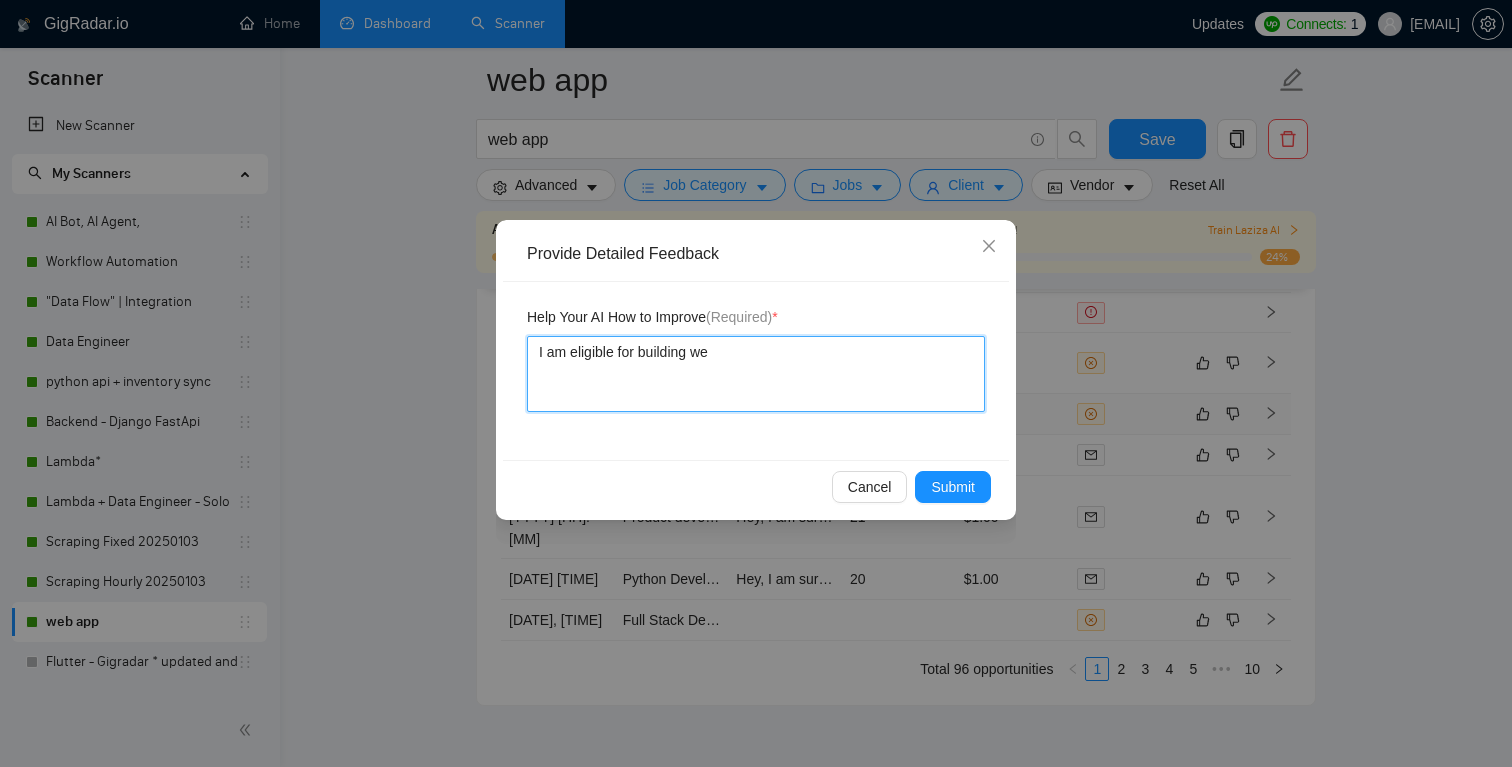 type 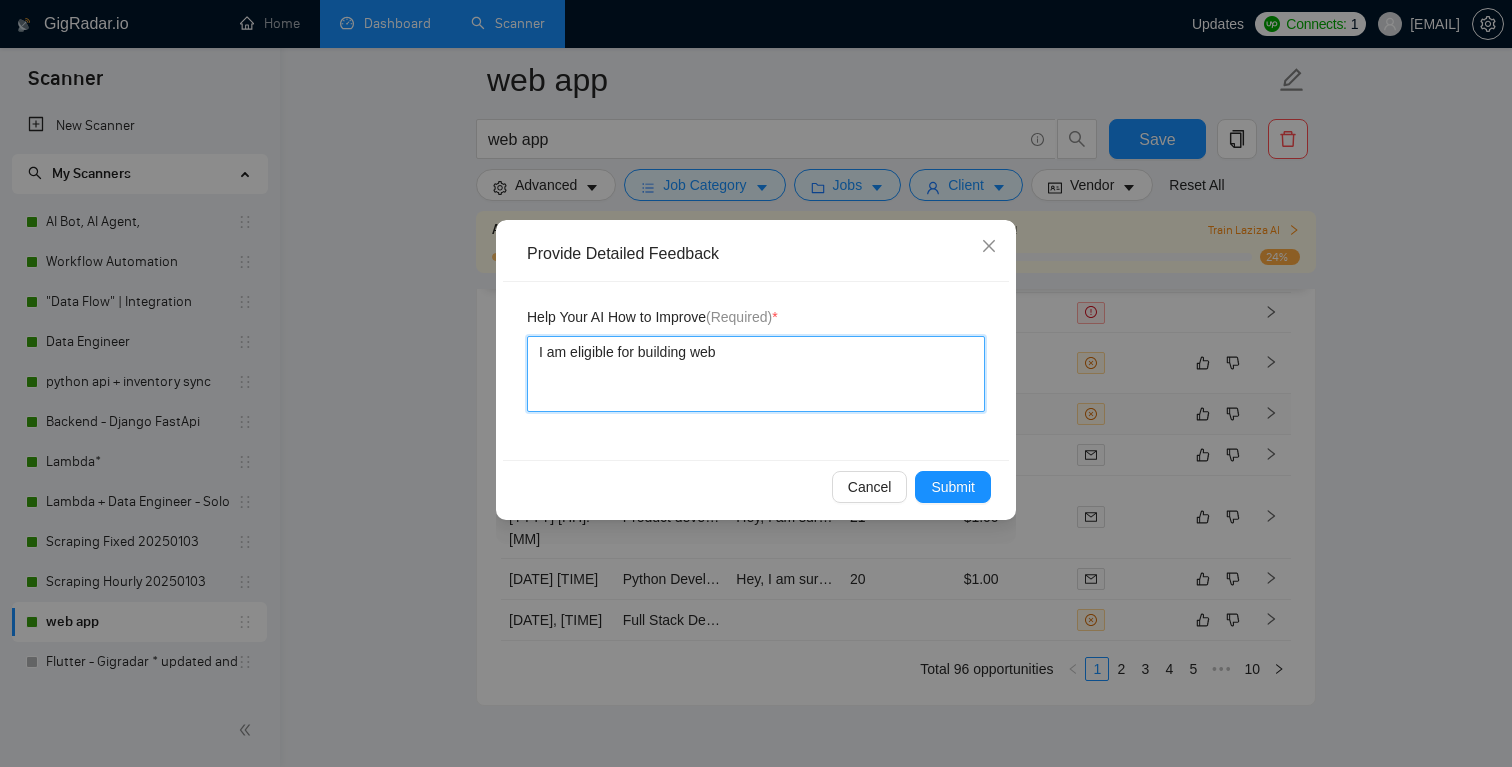 type 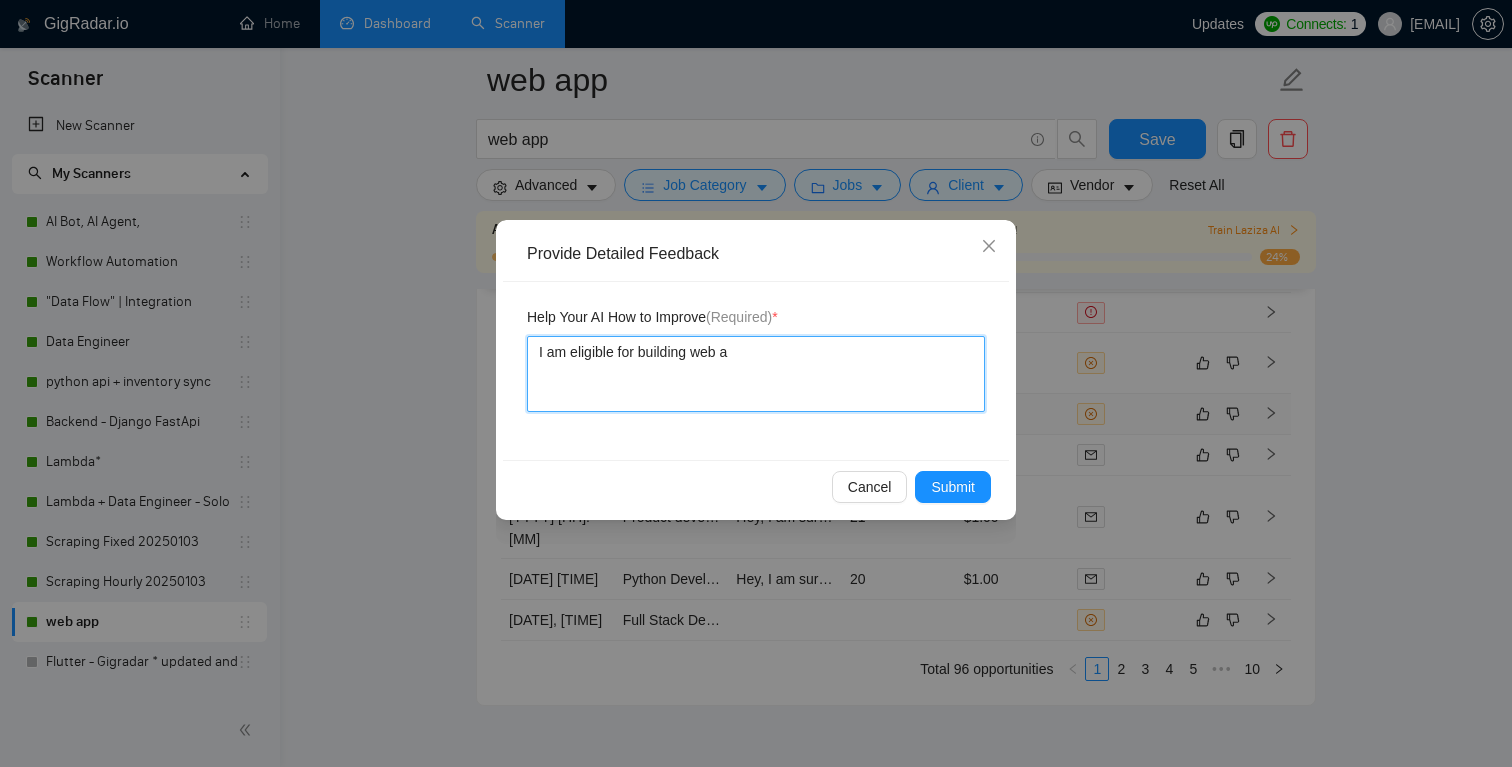 type 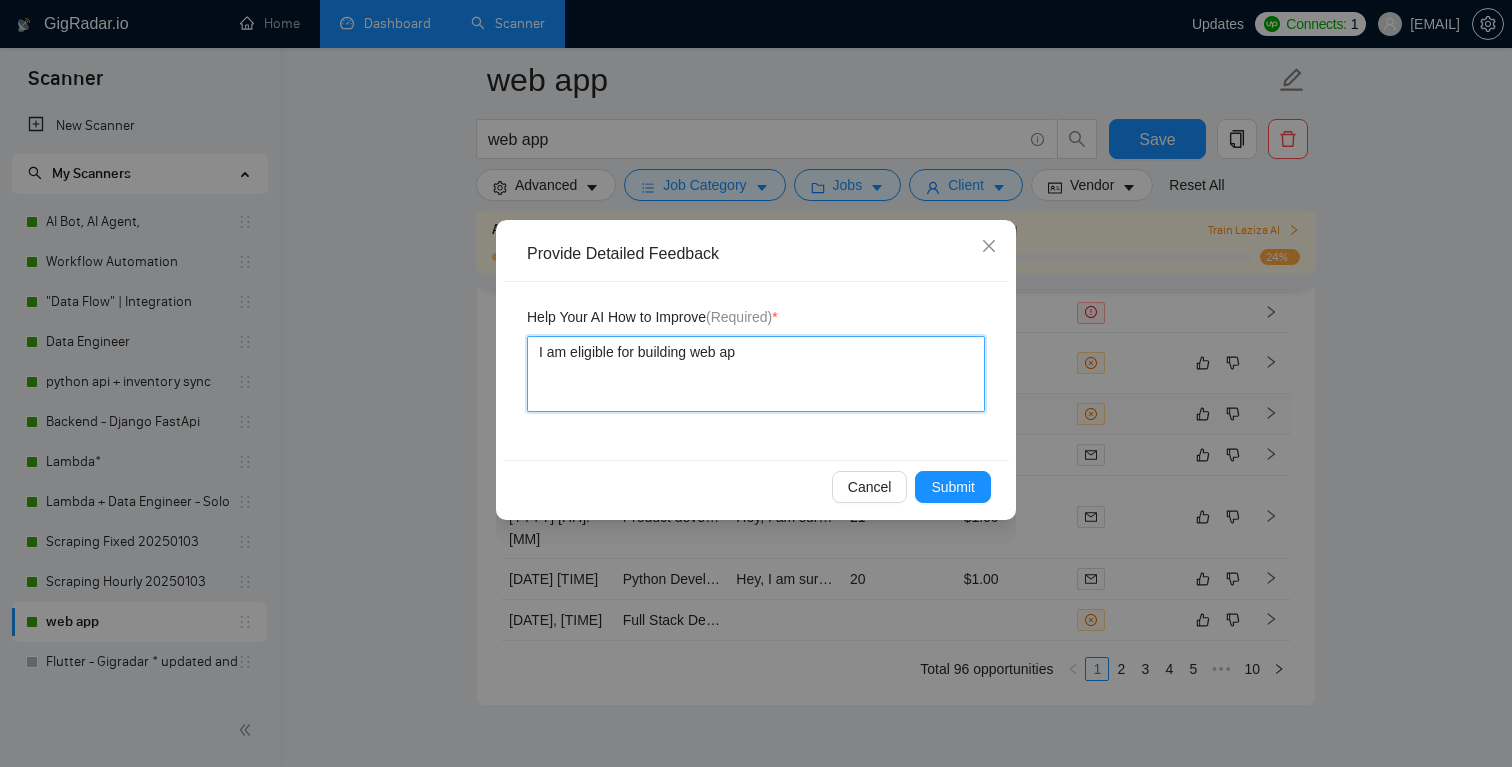 type 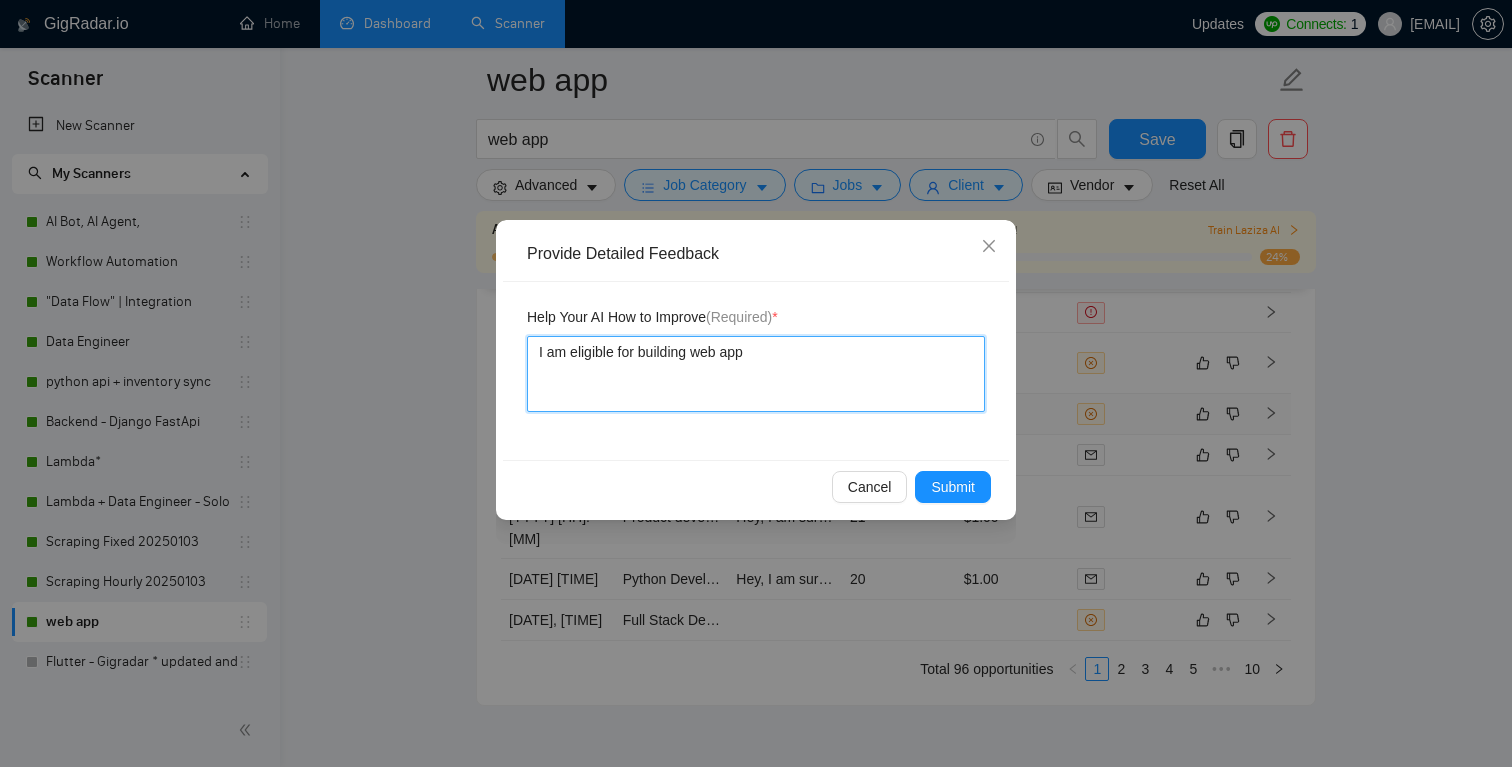 type 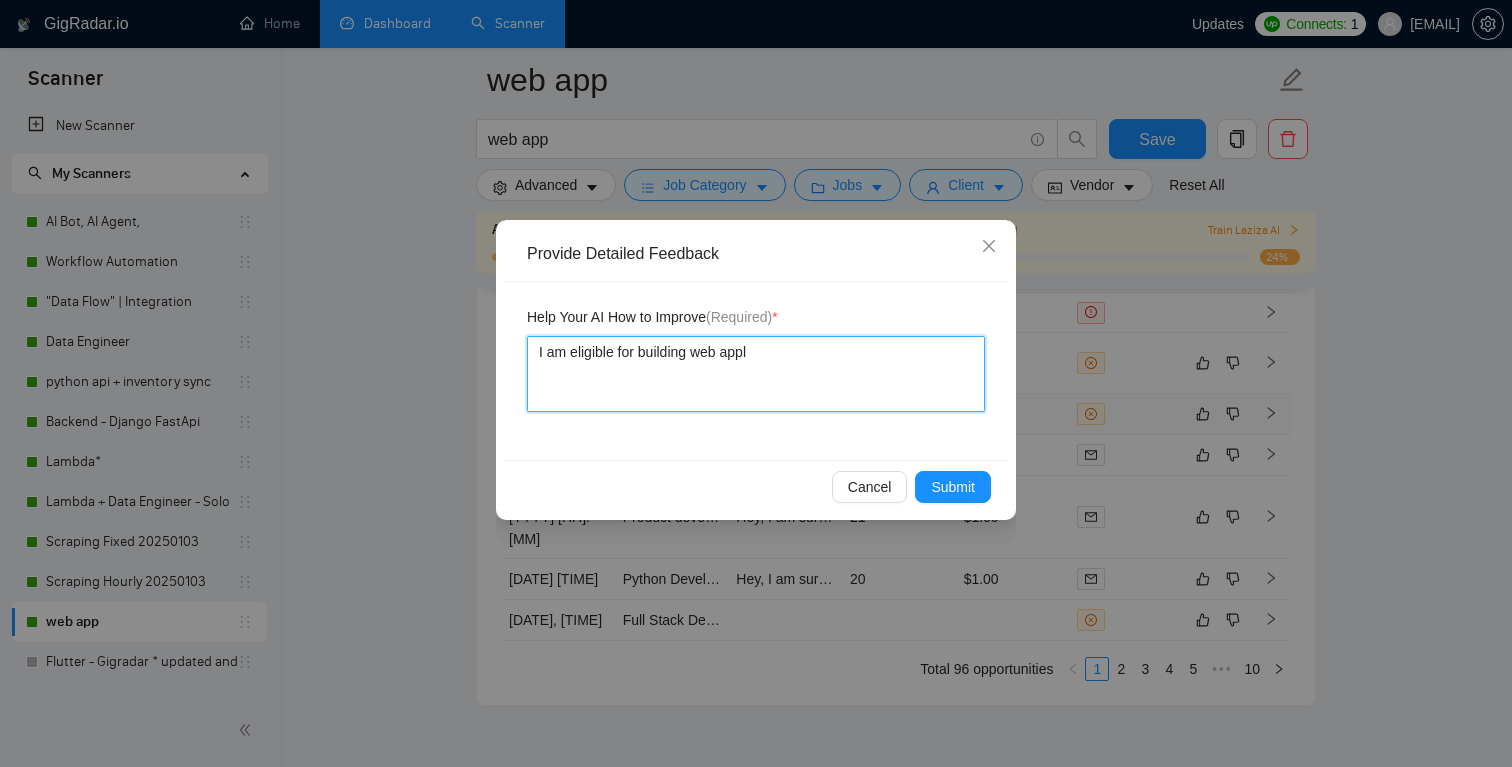 type 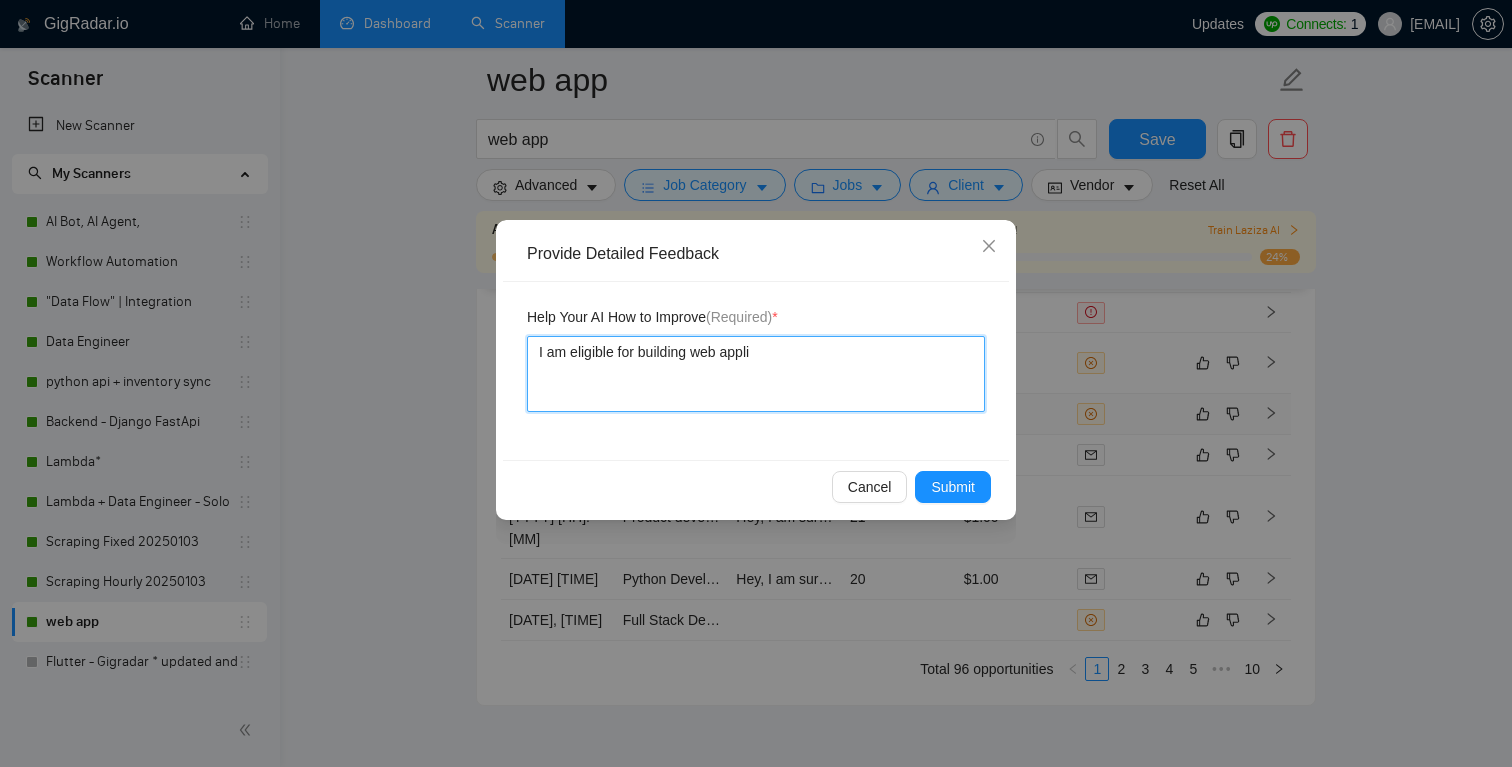 type 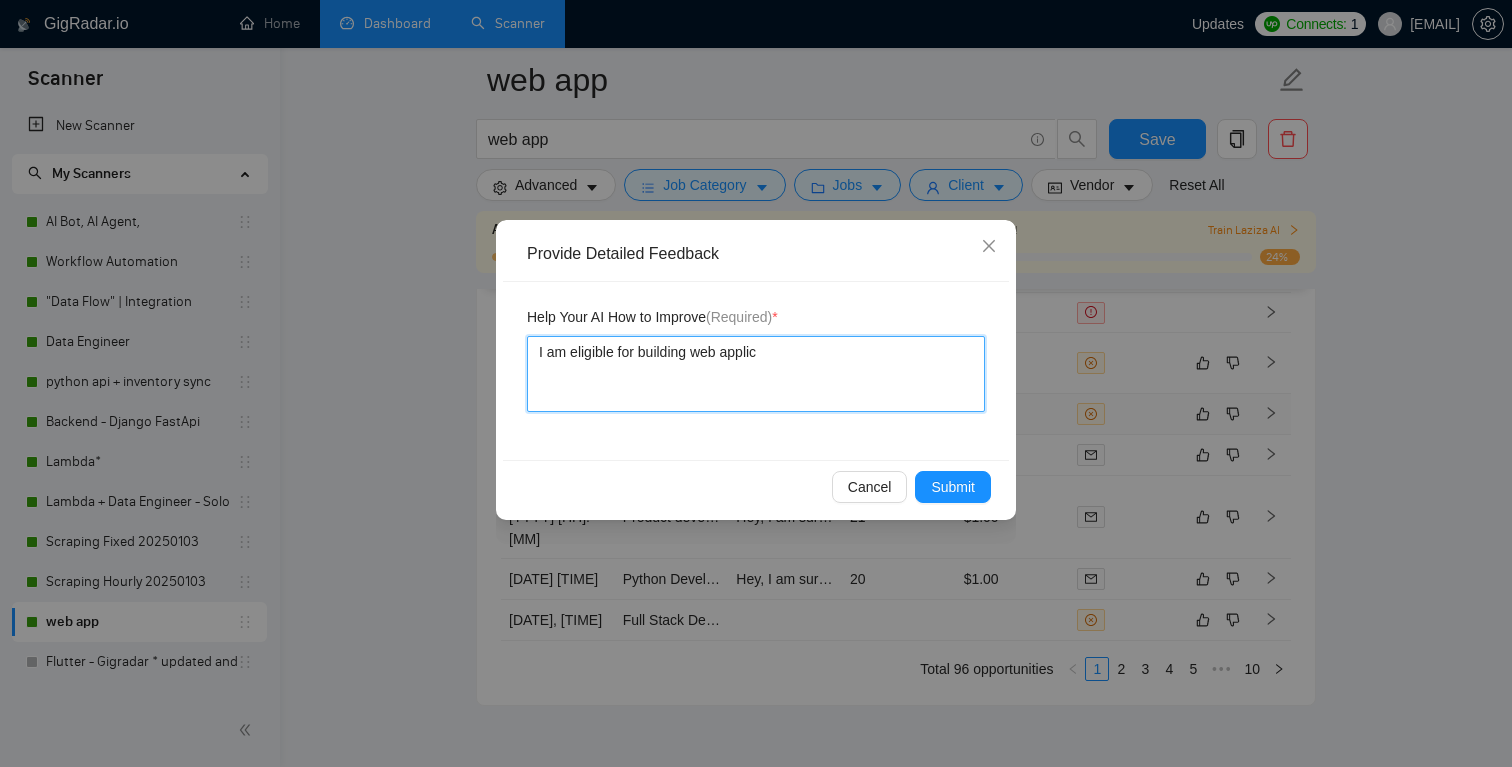 type 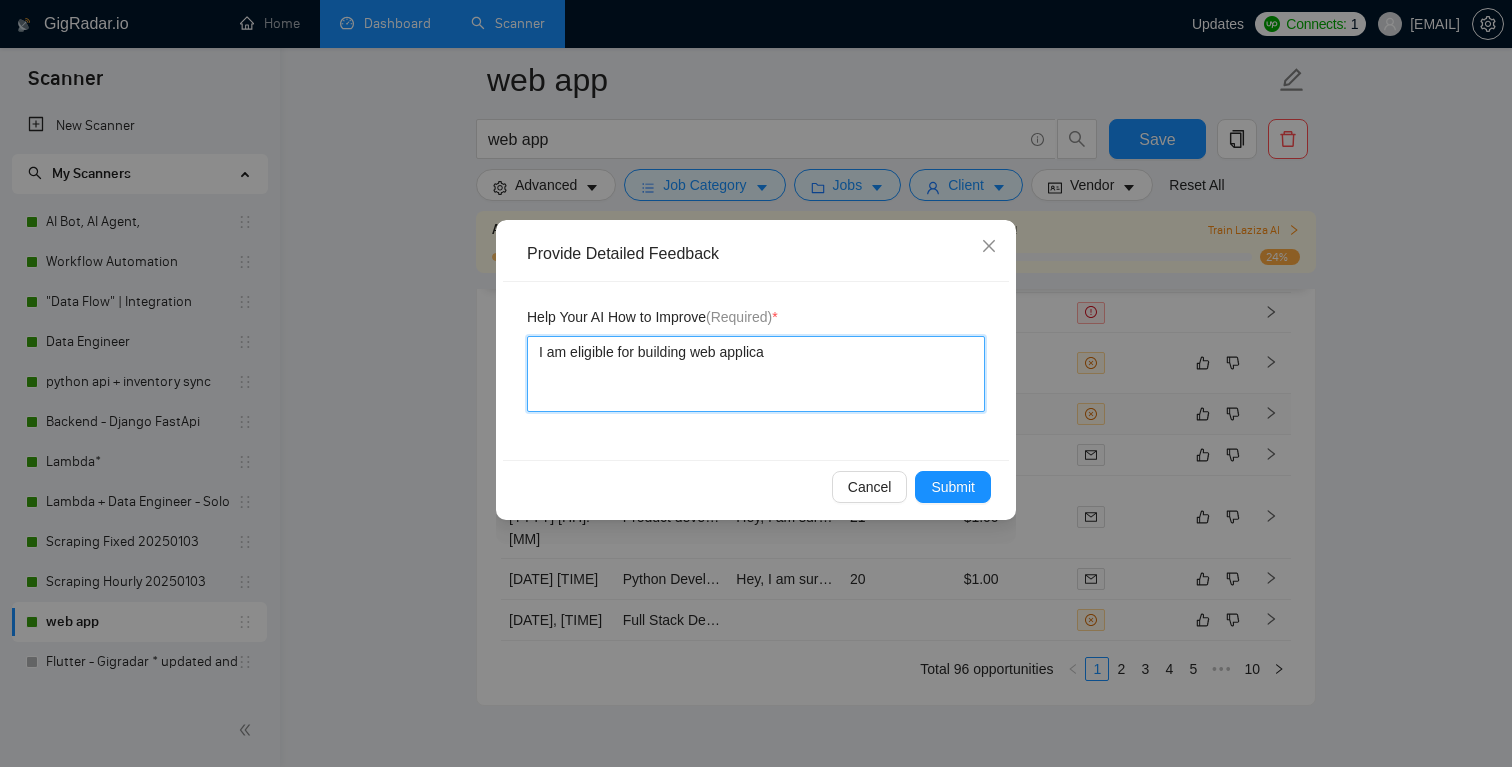 type 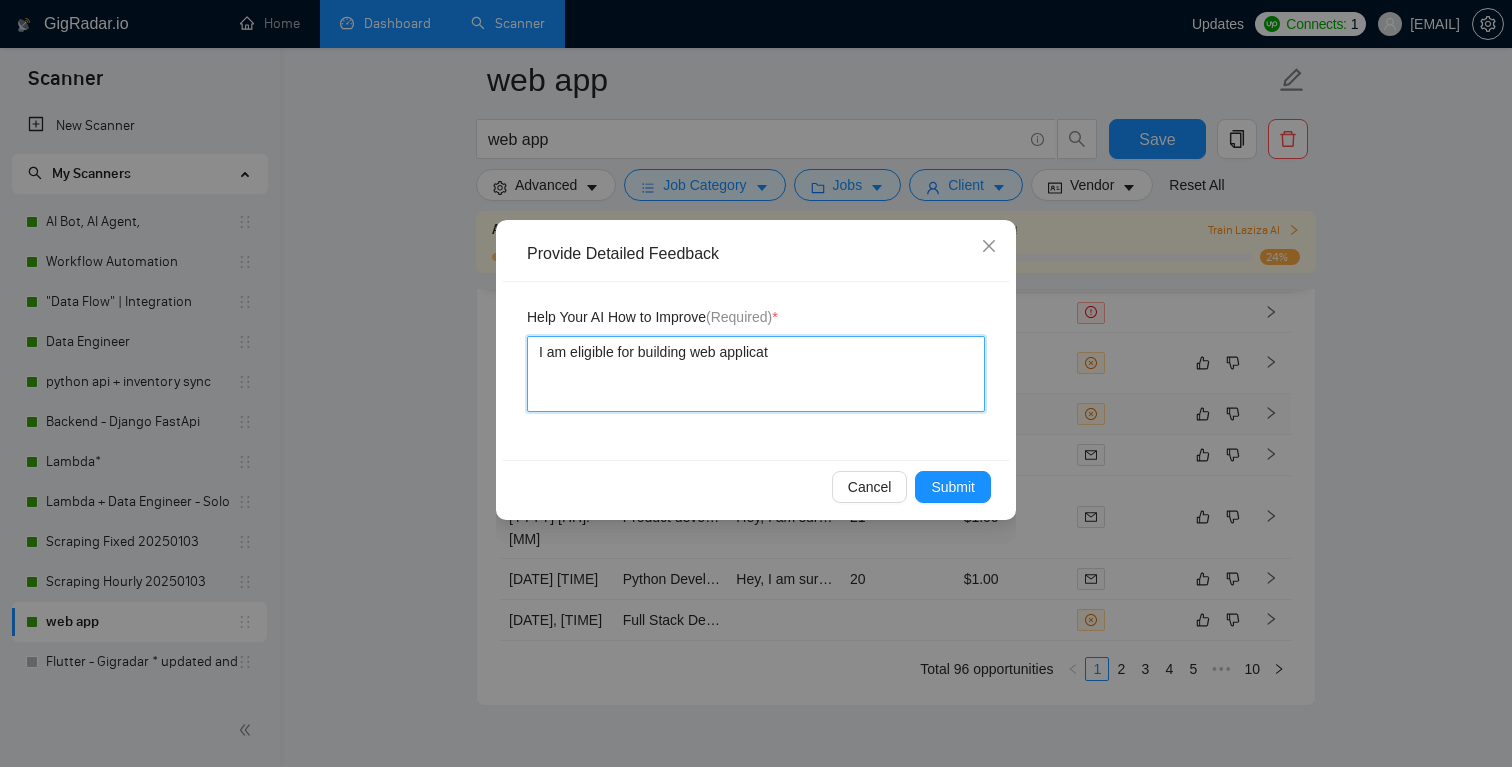 type on "I am eligible for building web applicati" 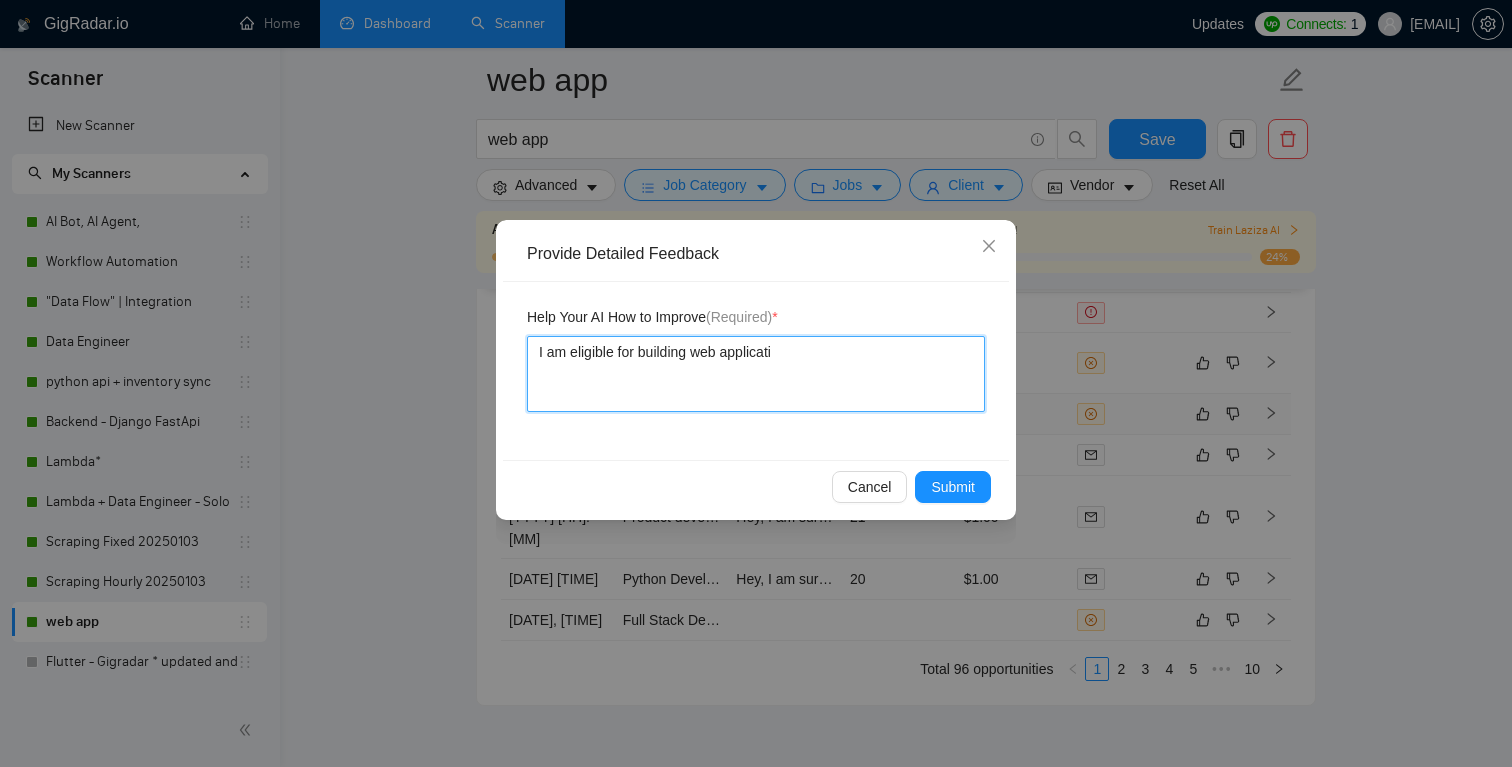 type 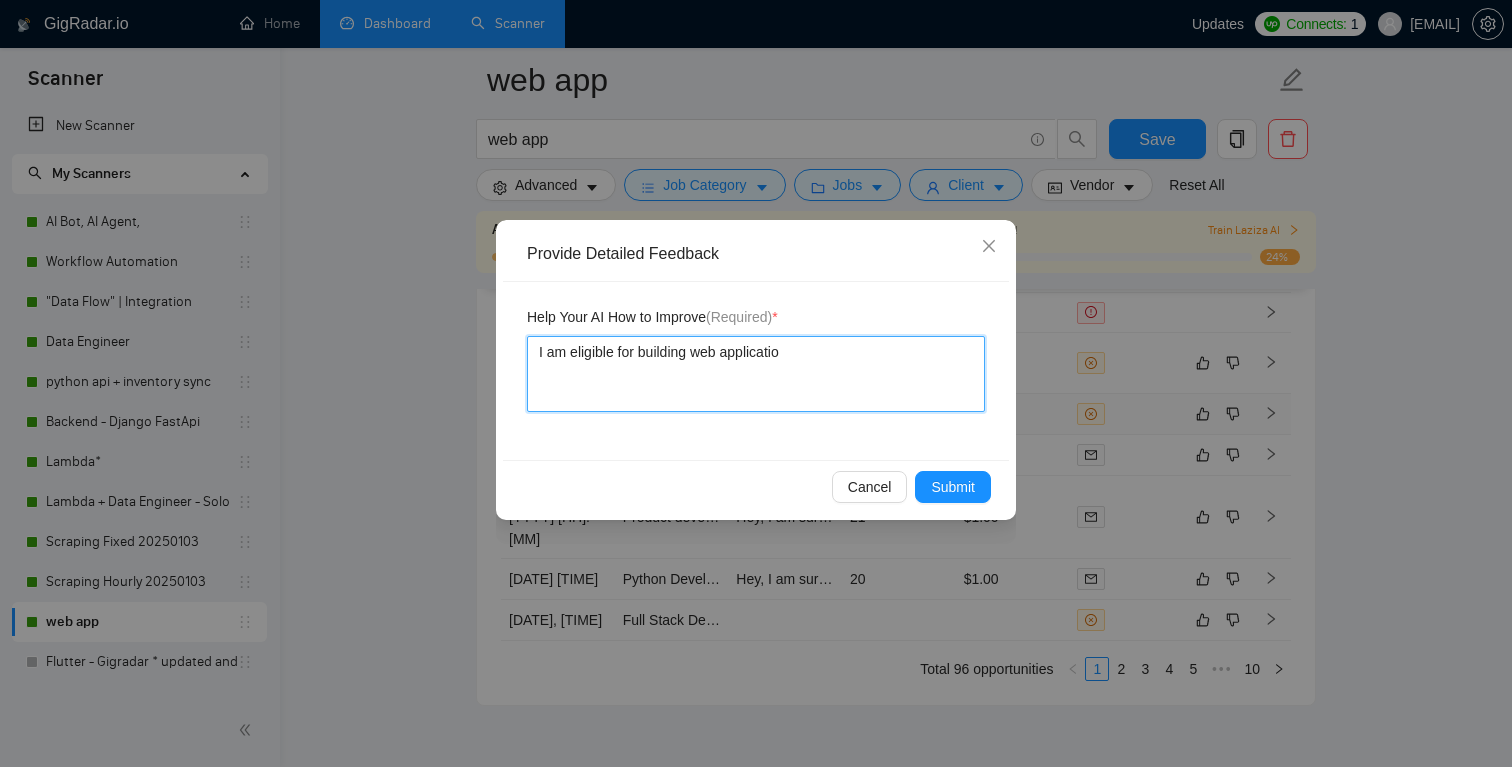 type 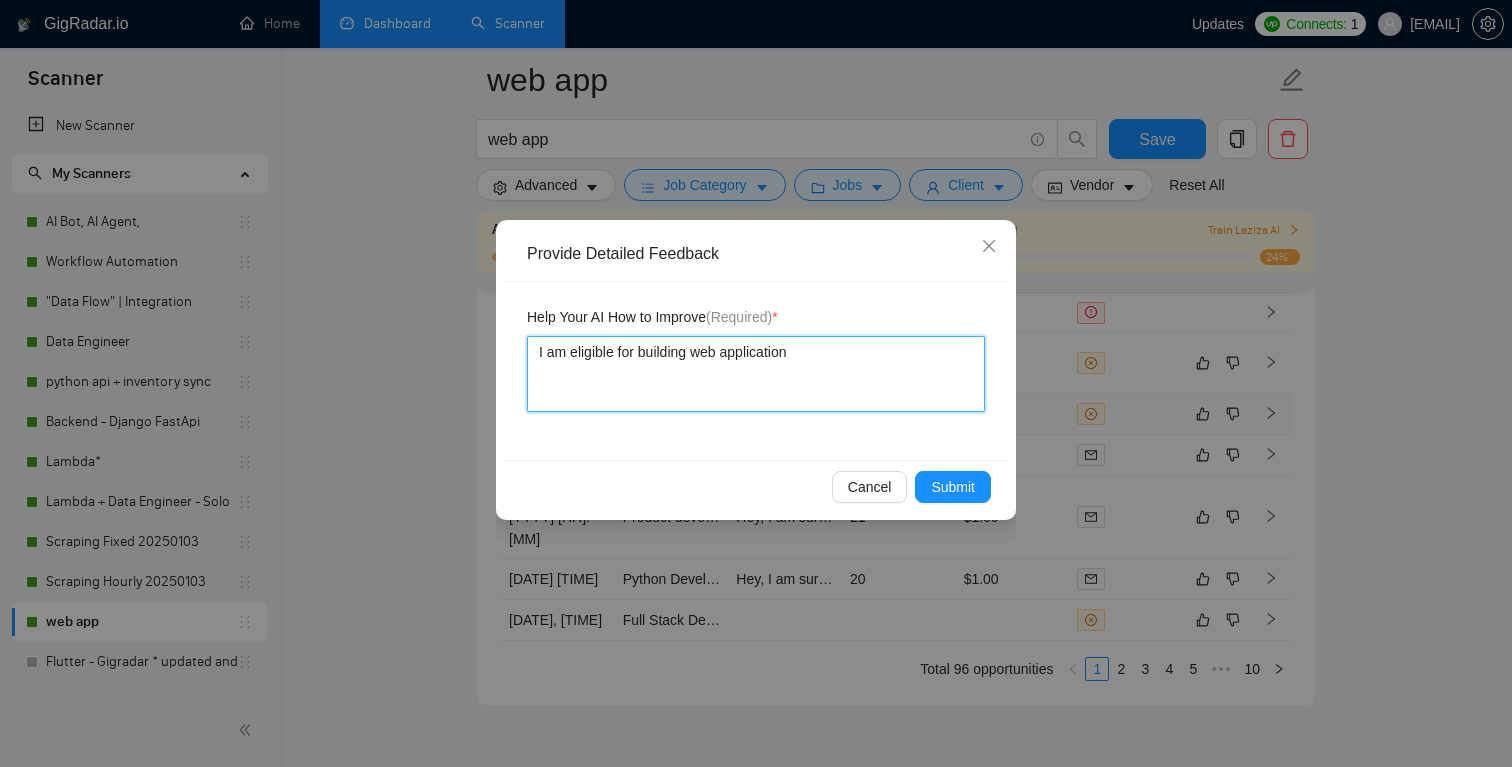type 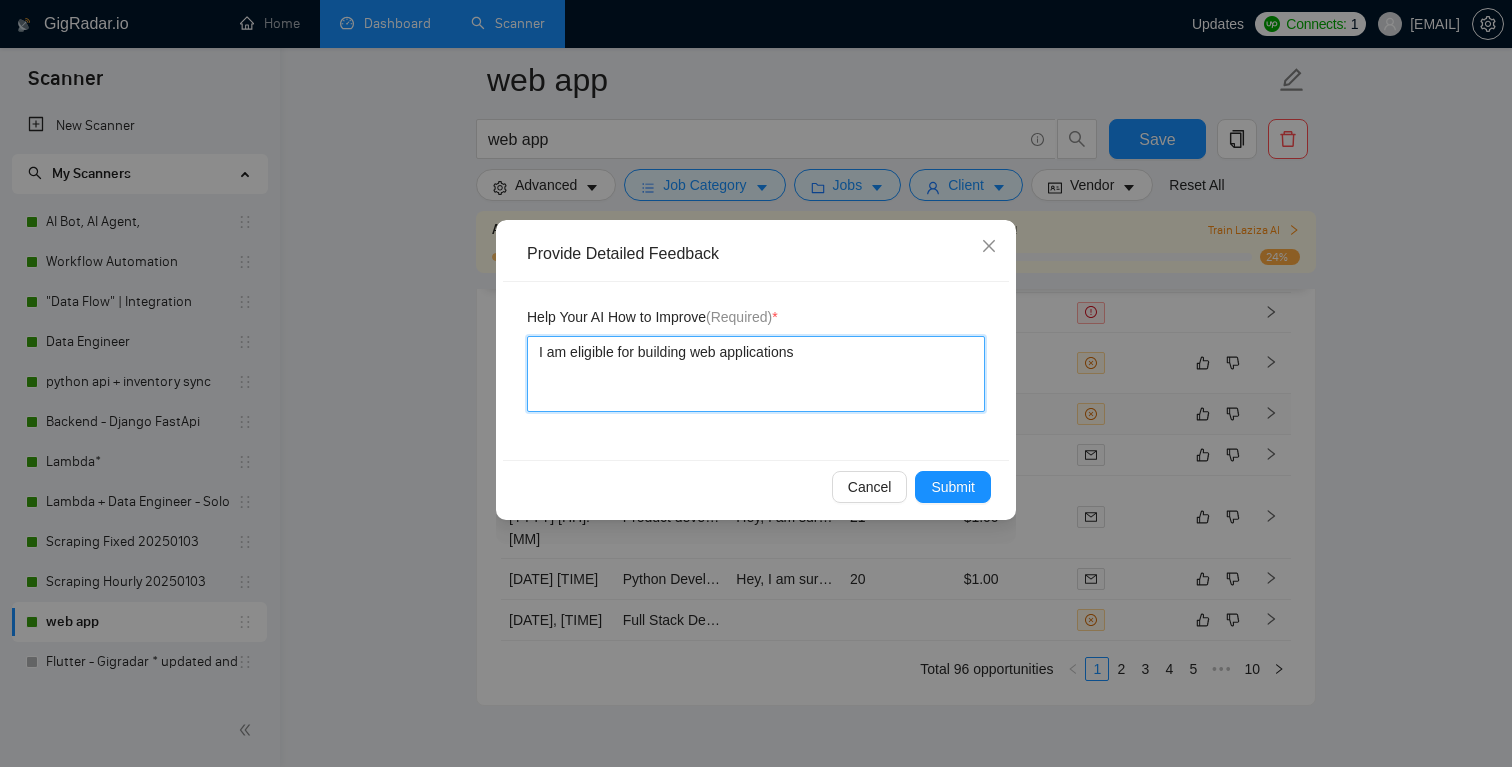 type 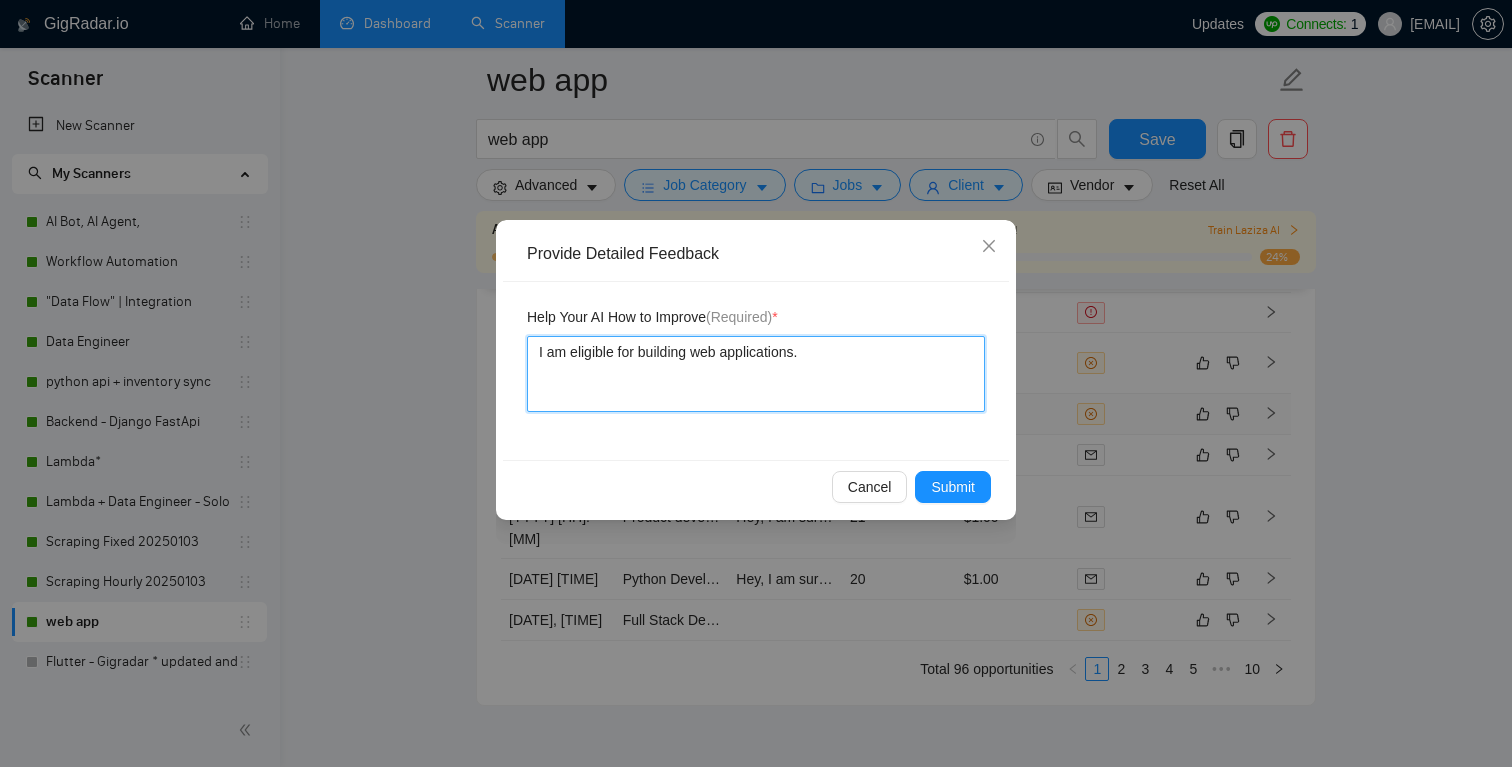 type on "I am eligible for building web applications." 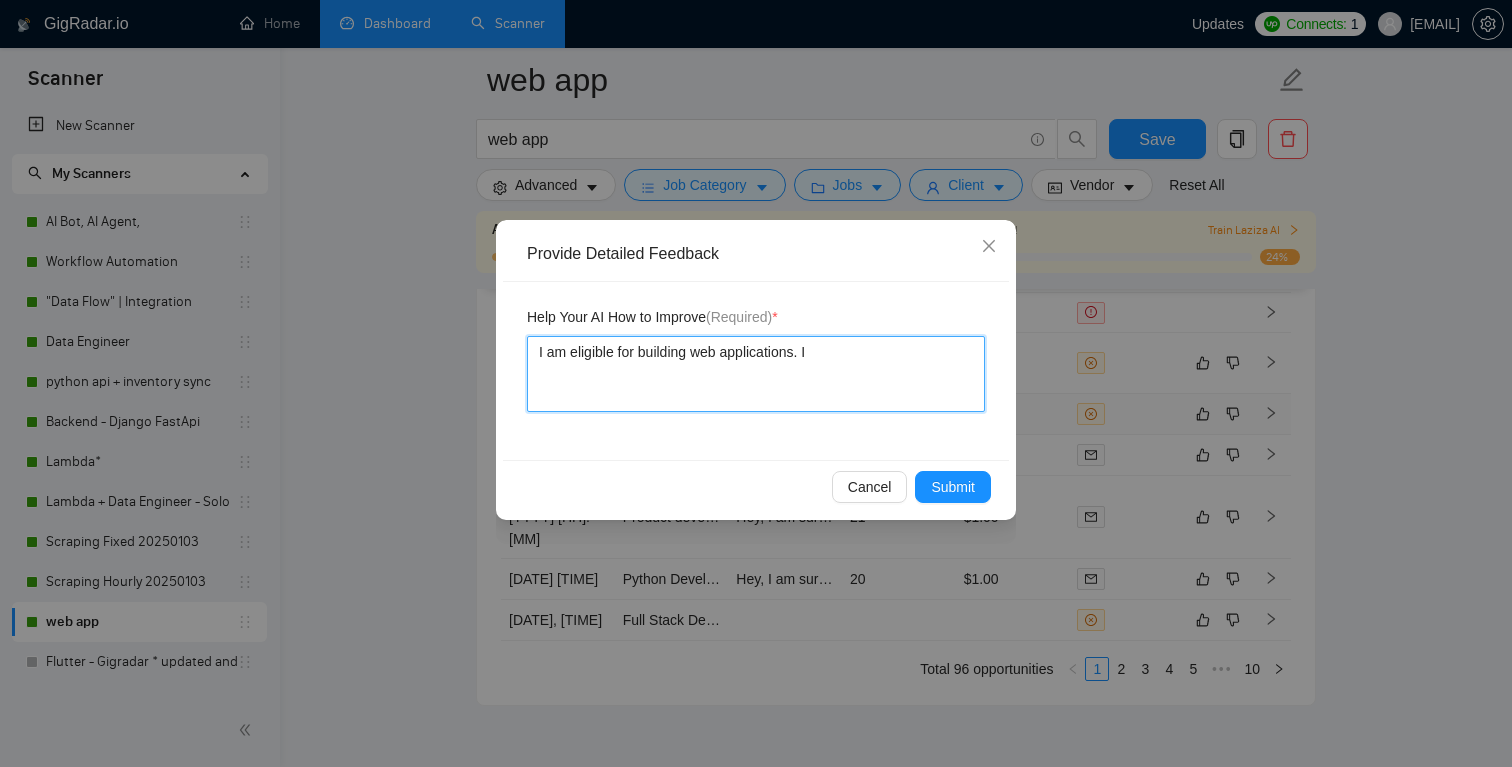 type 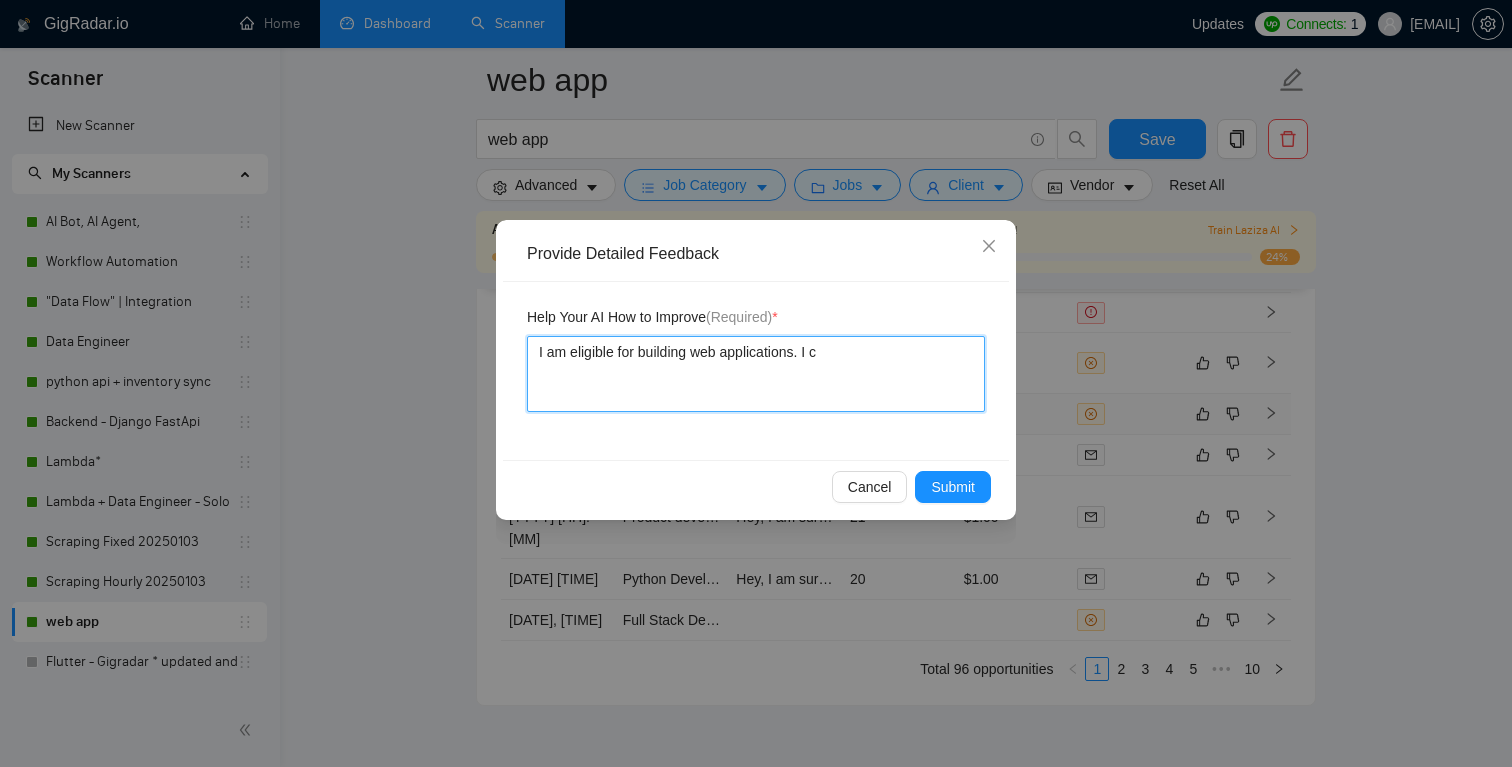 type 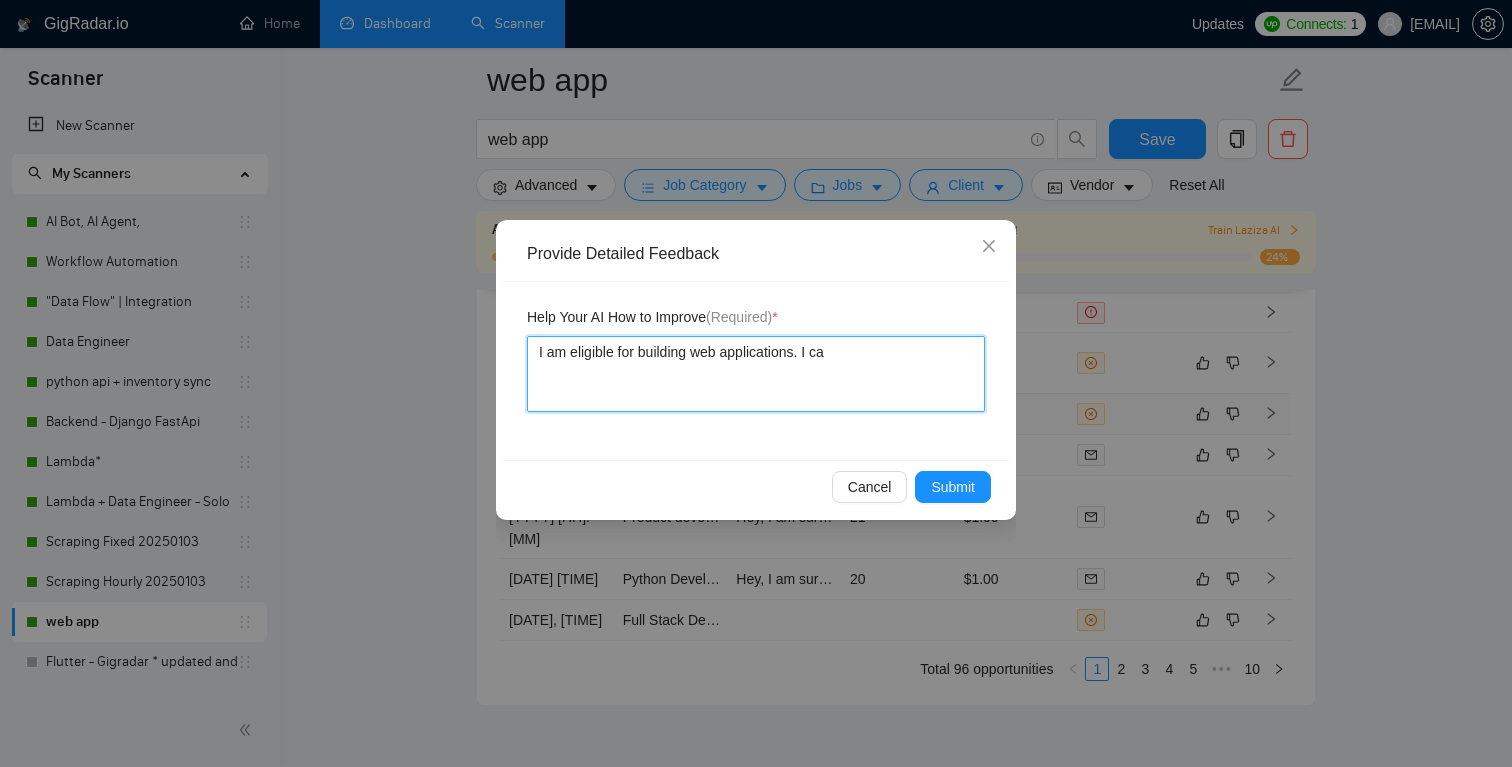 type 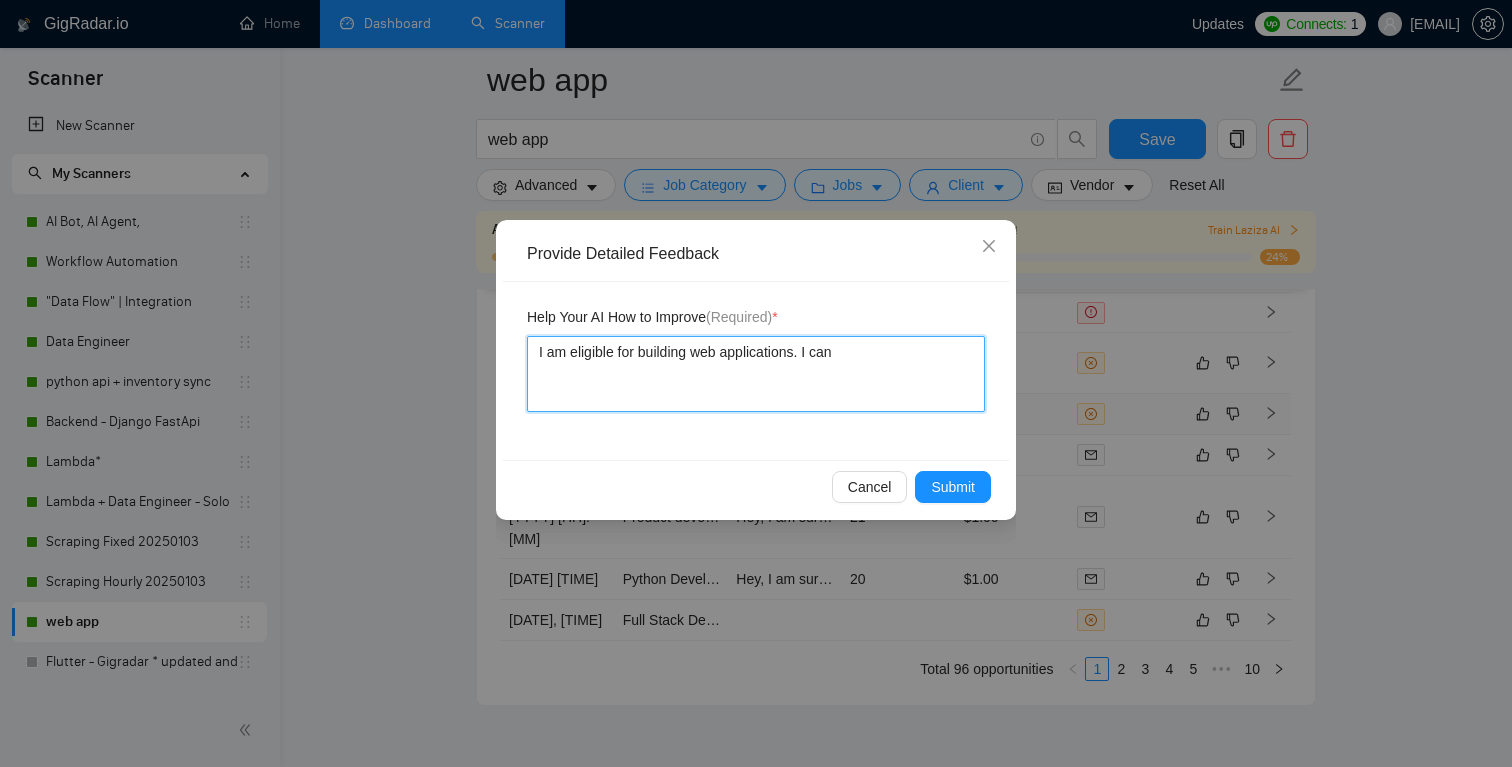 type 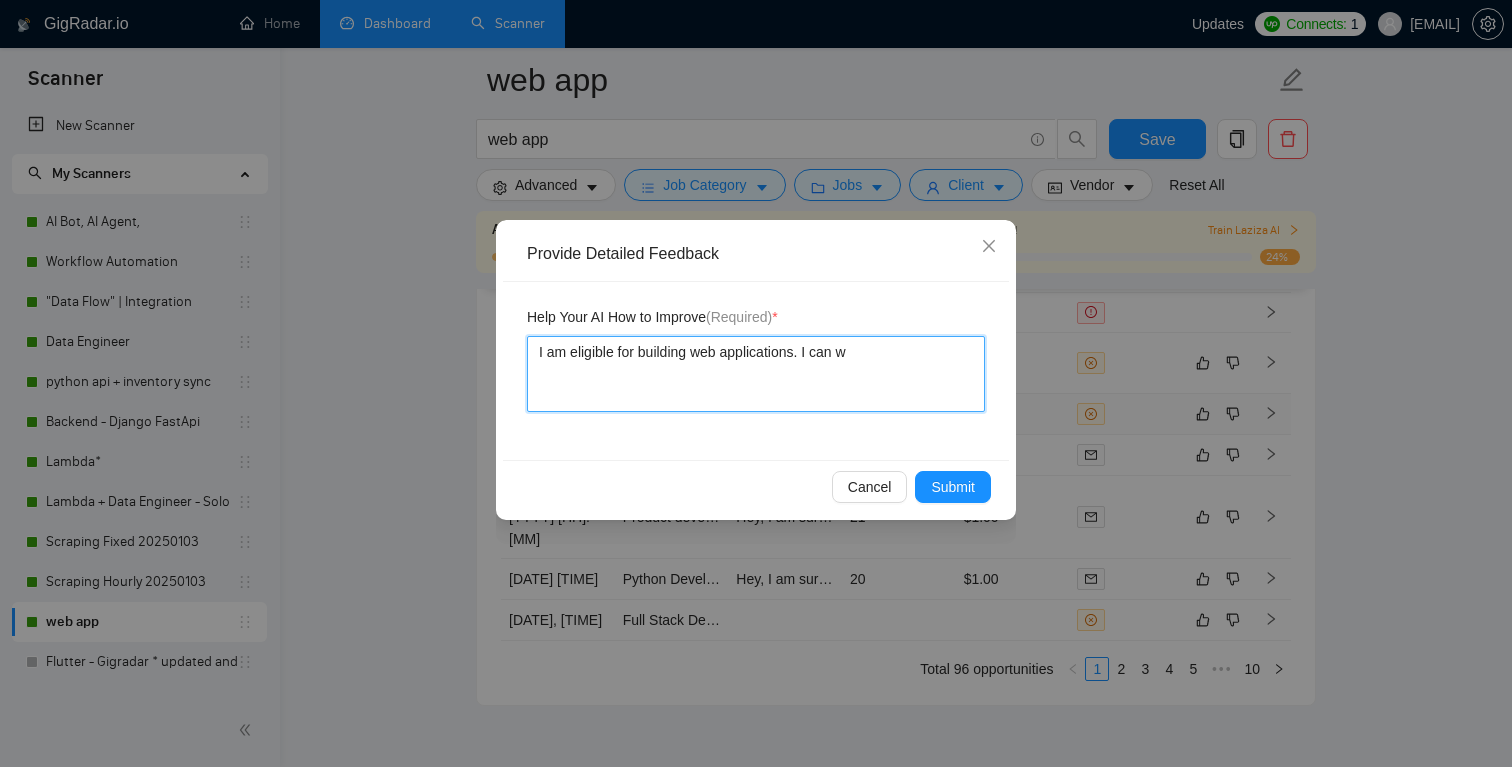 type 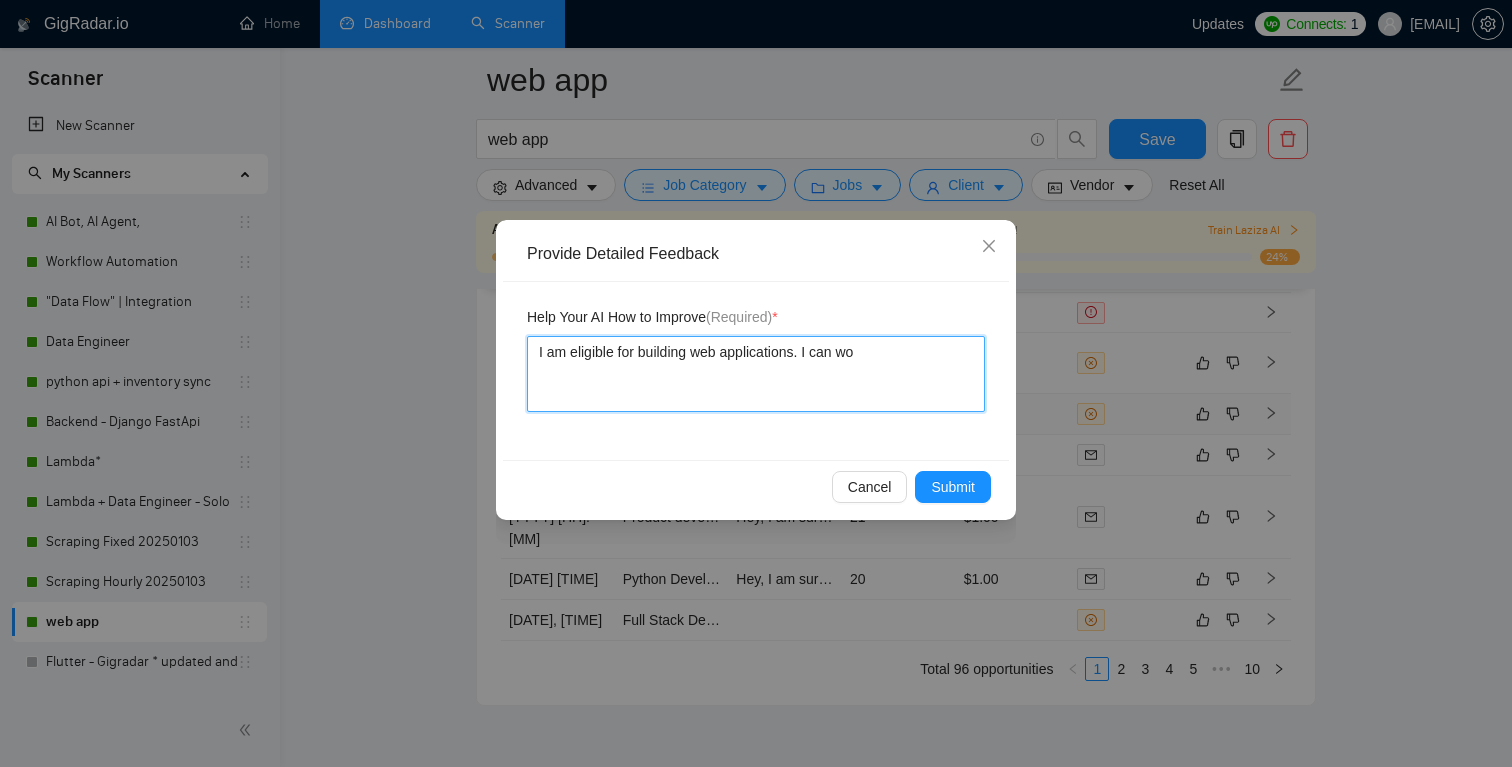type 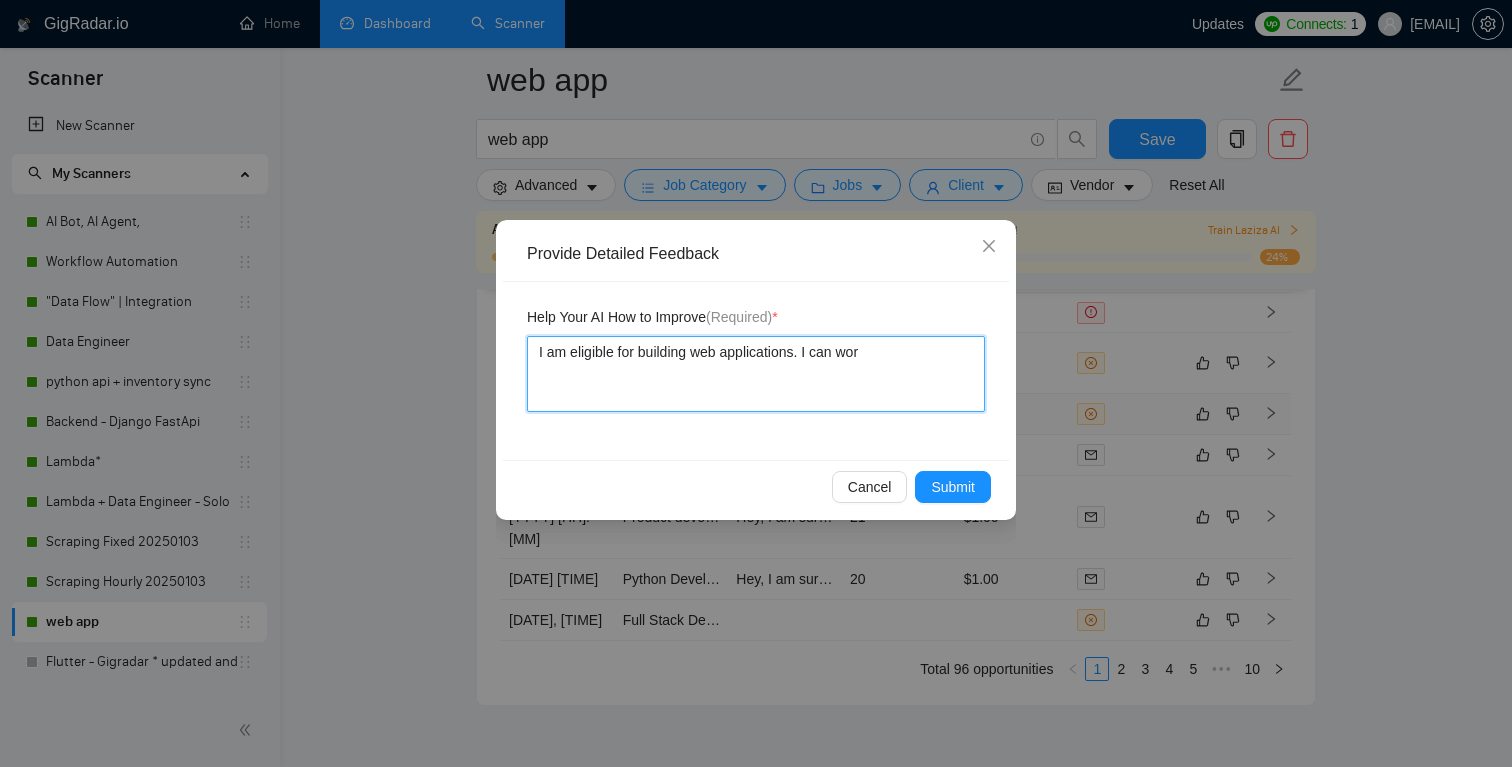 type on "I am eligible for building web applications. I can work" 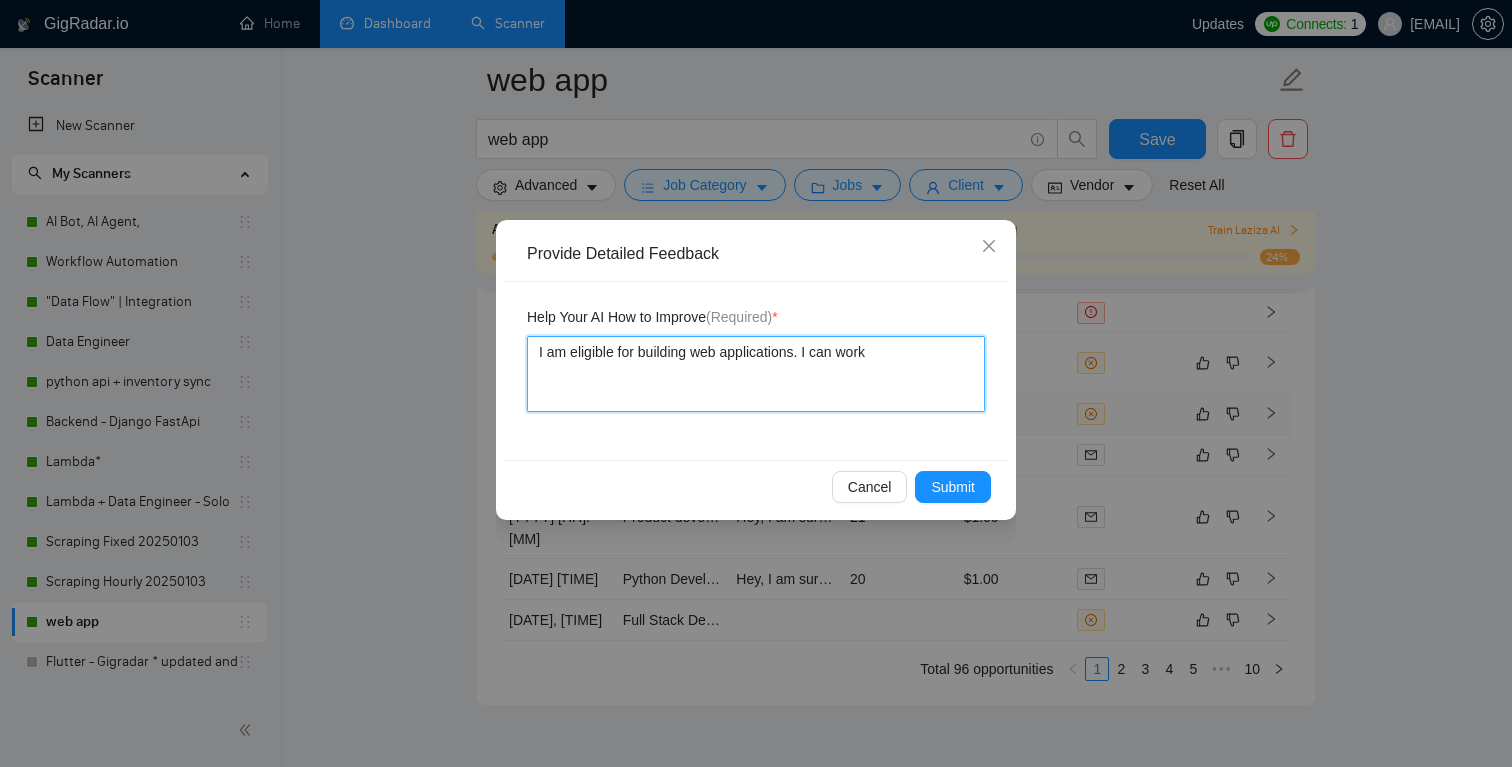 type 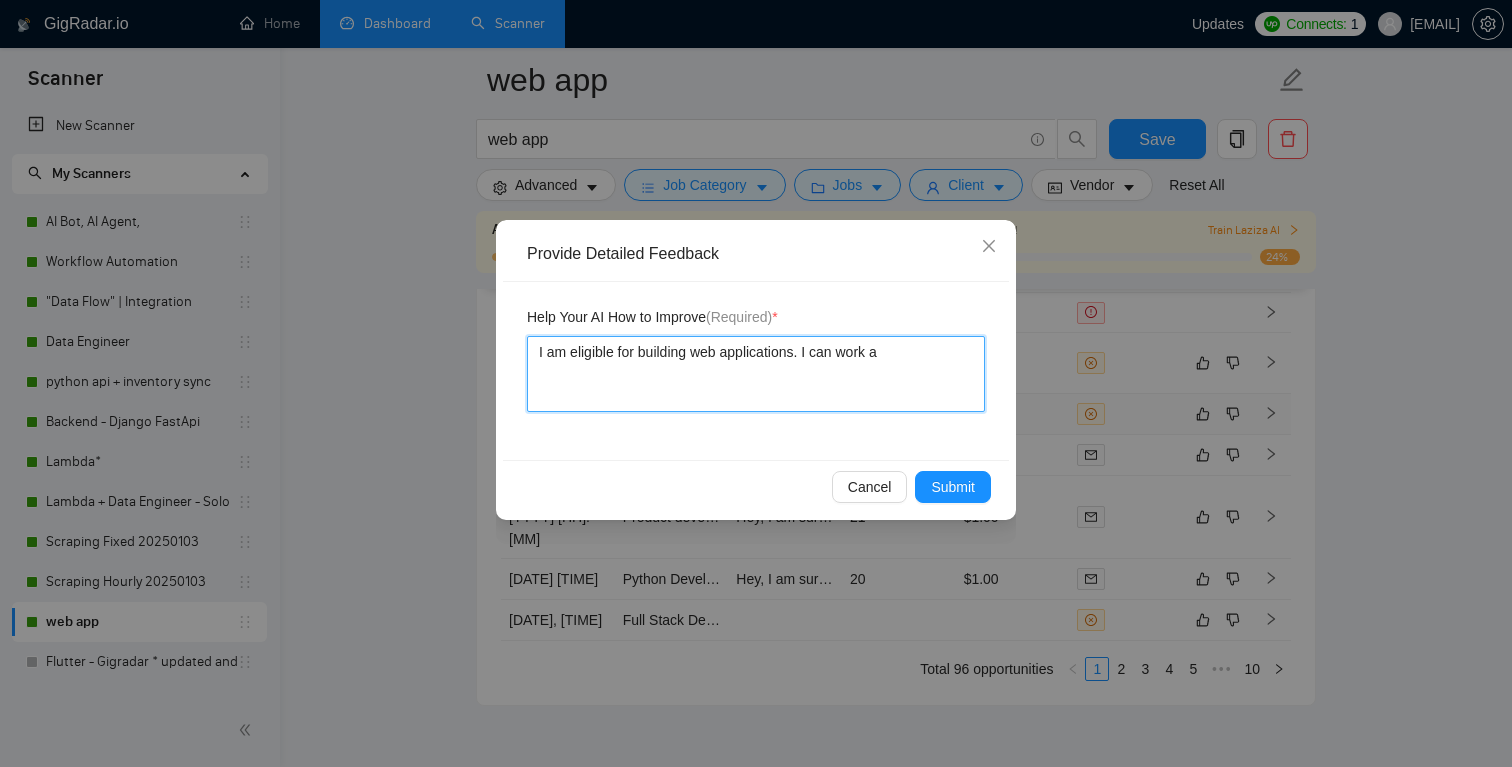 type 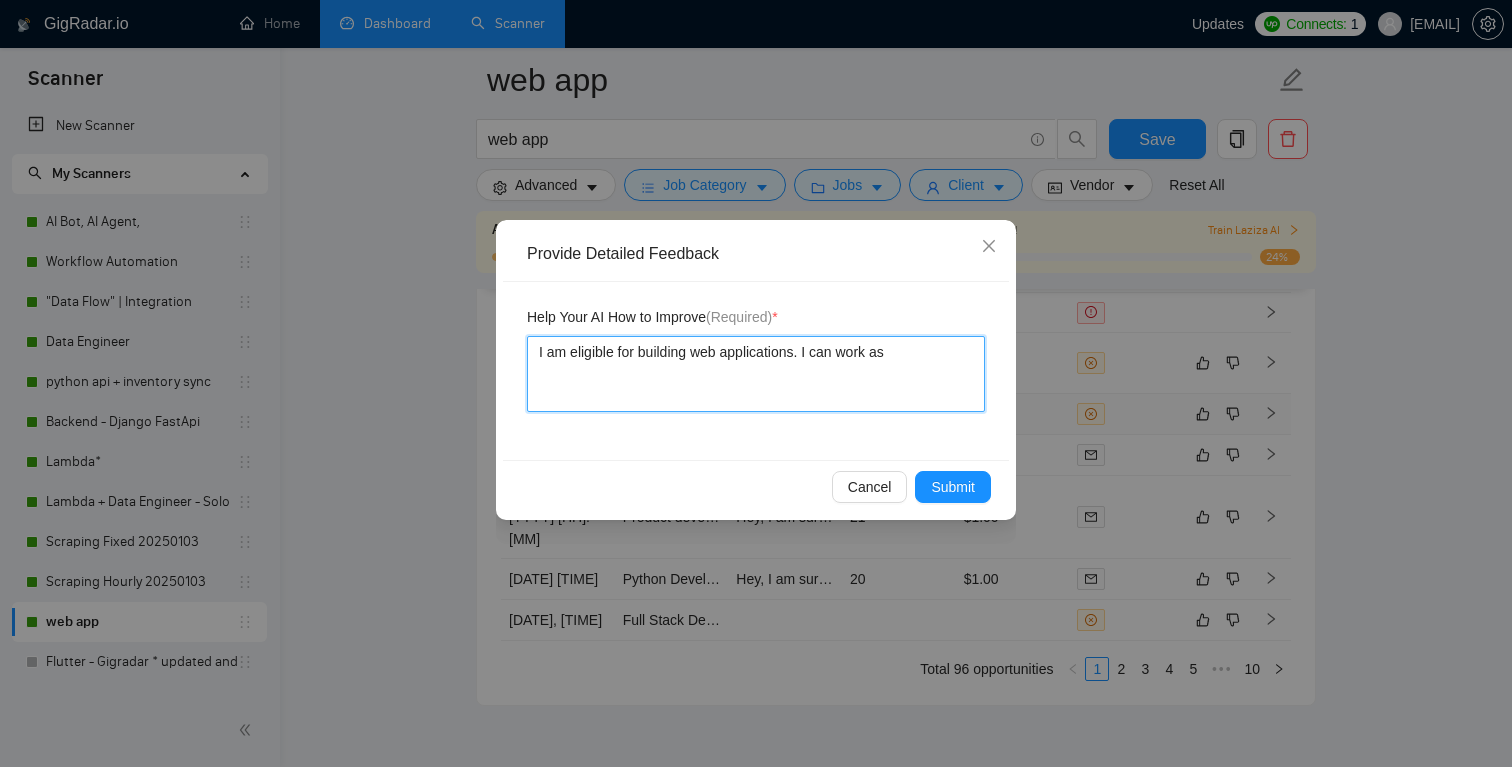 type 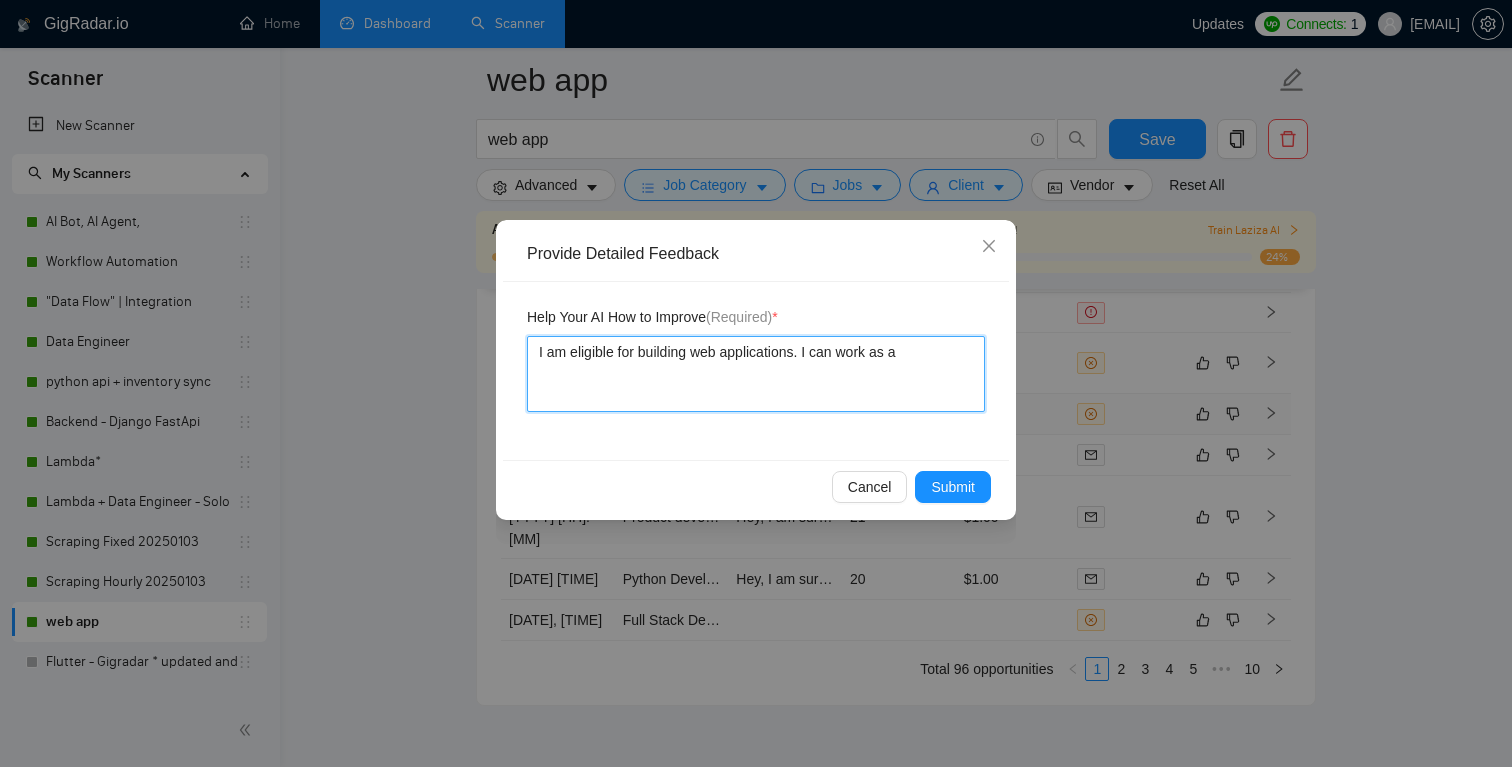 type 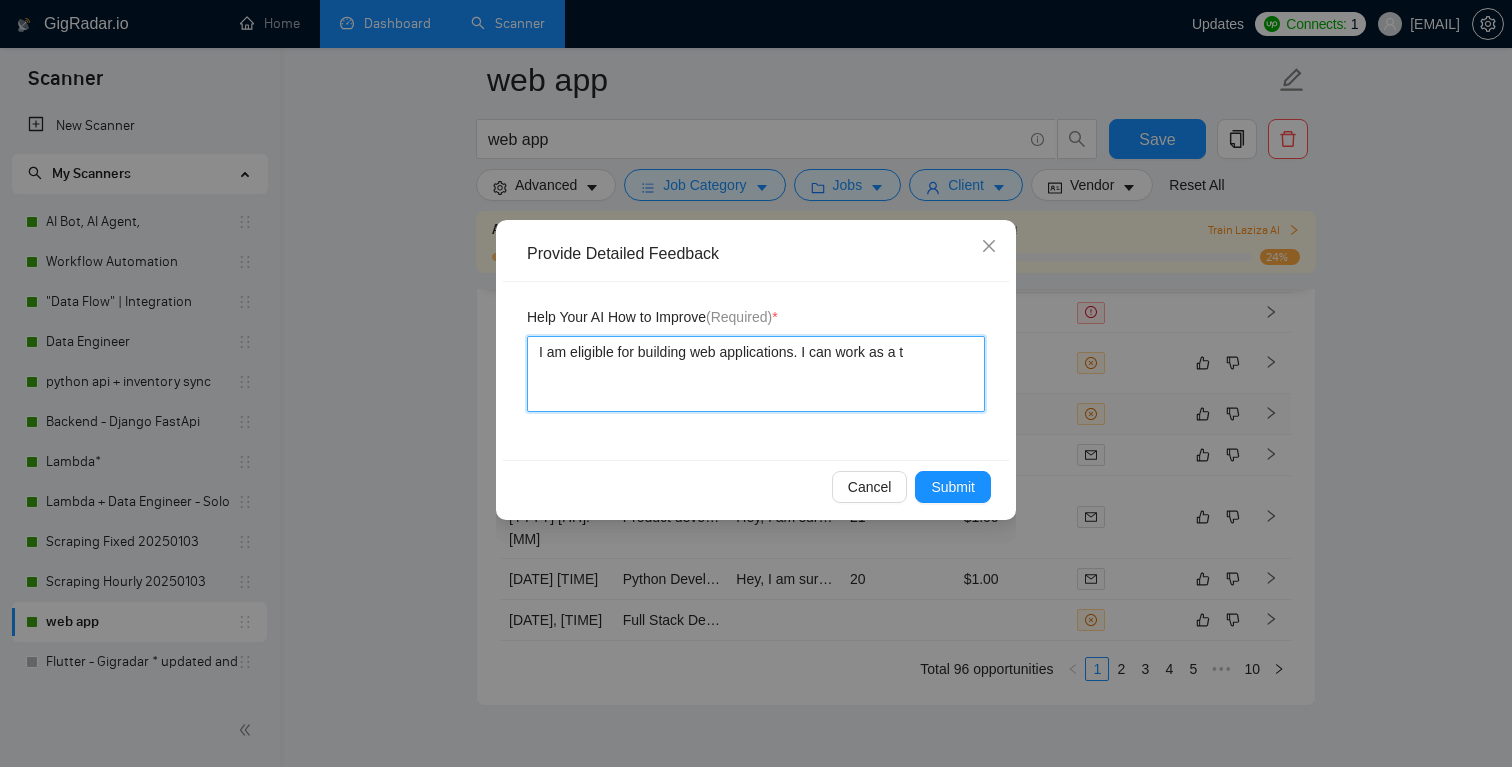 type 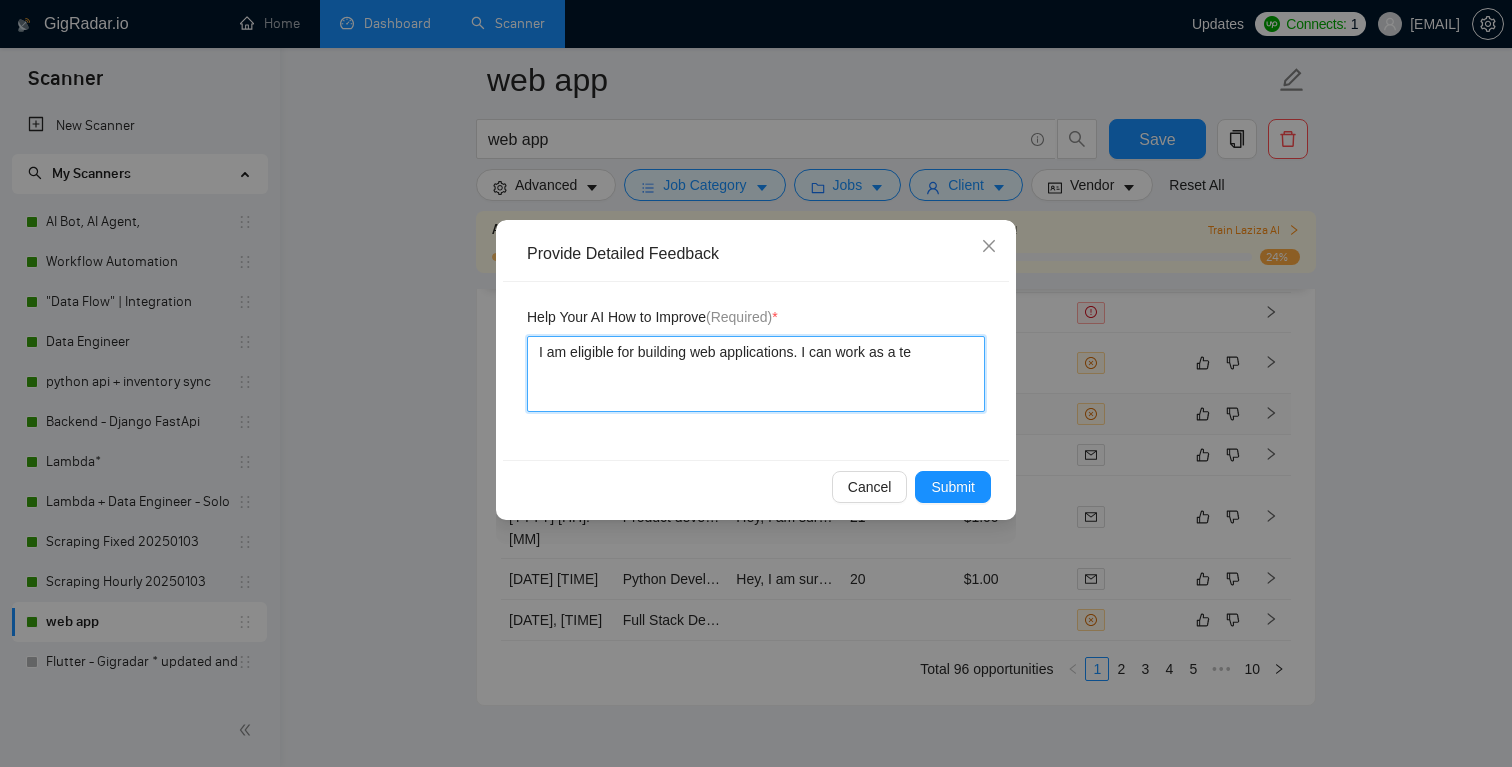 type 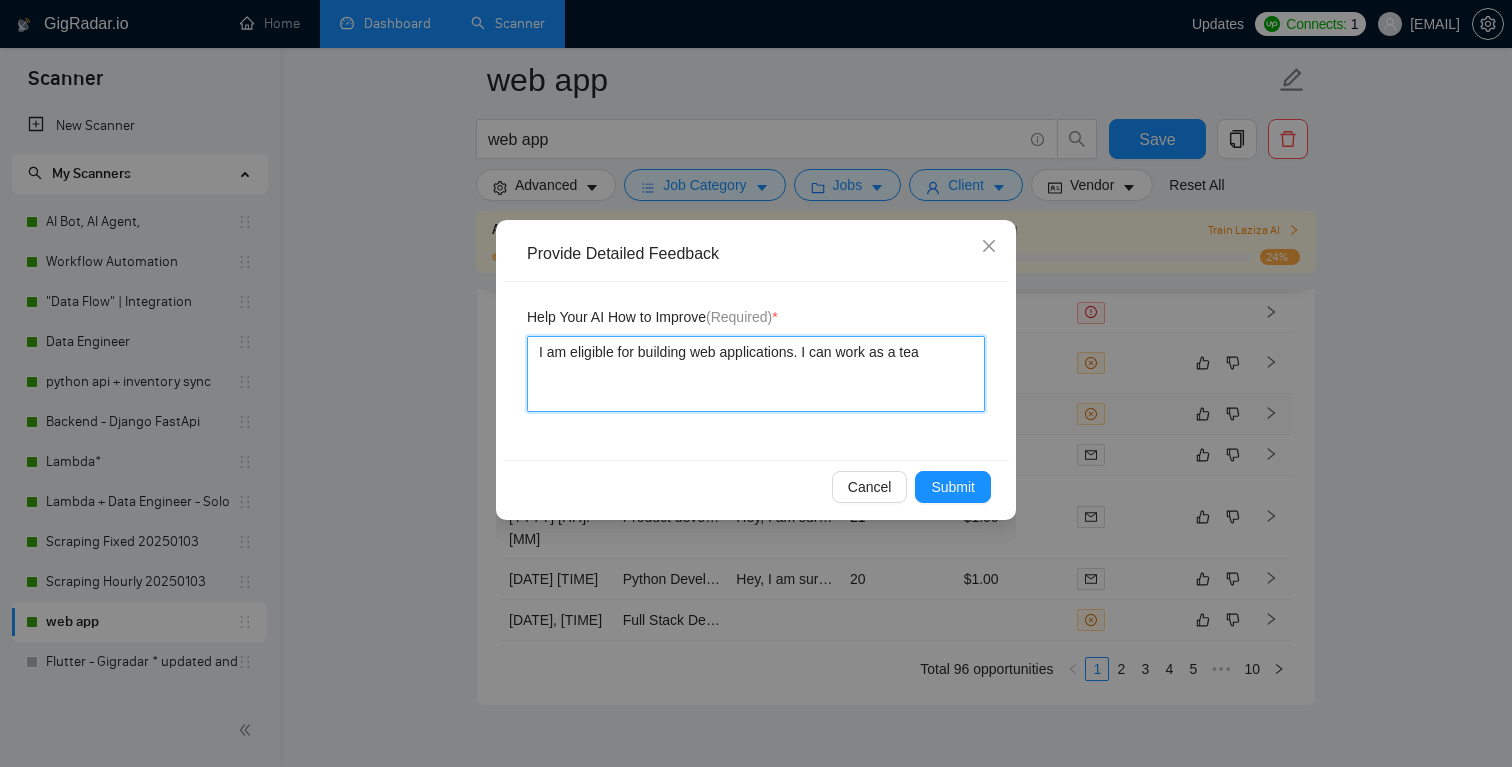 type 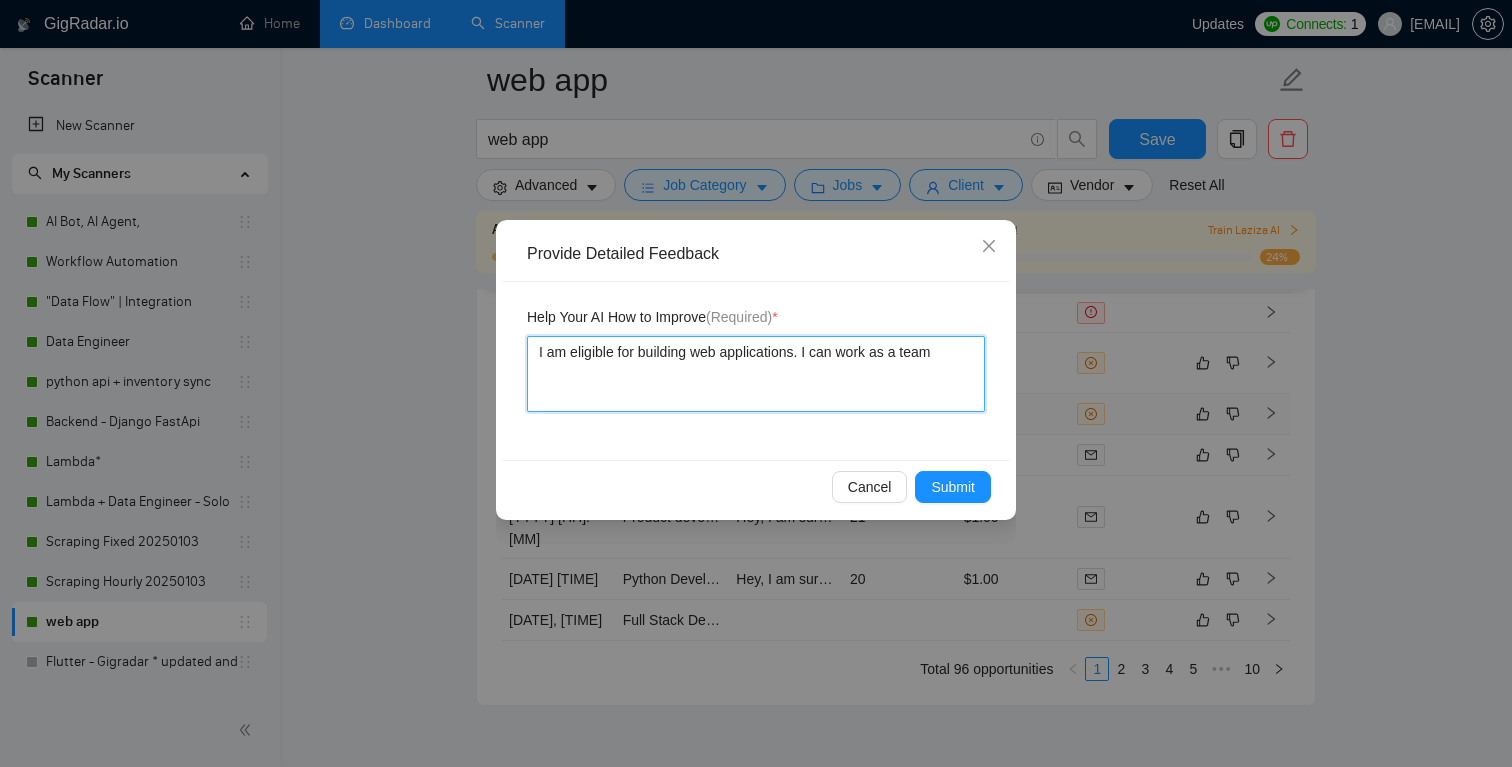 type 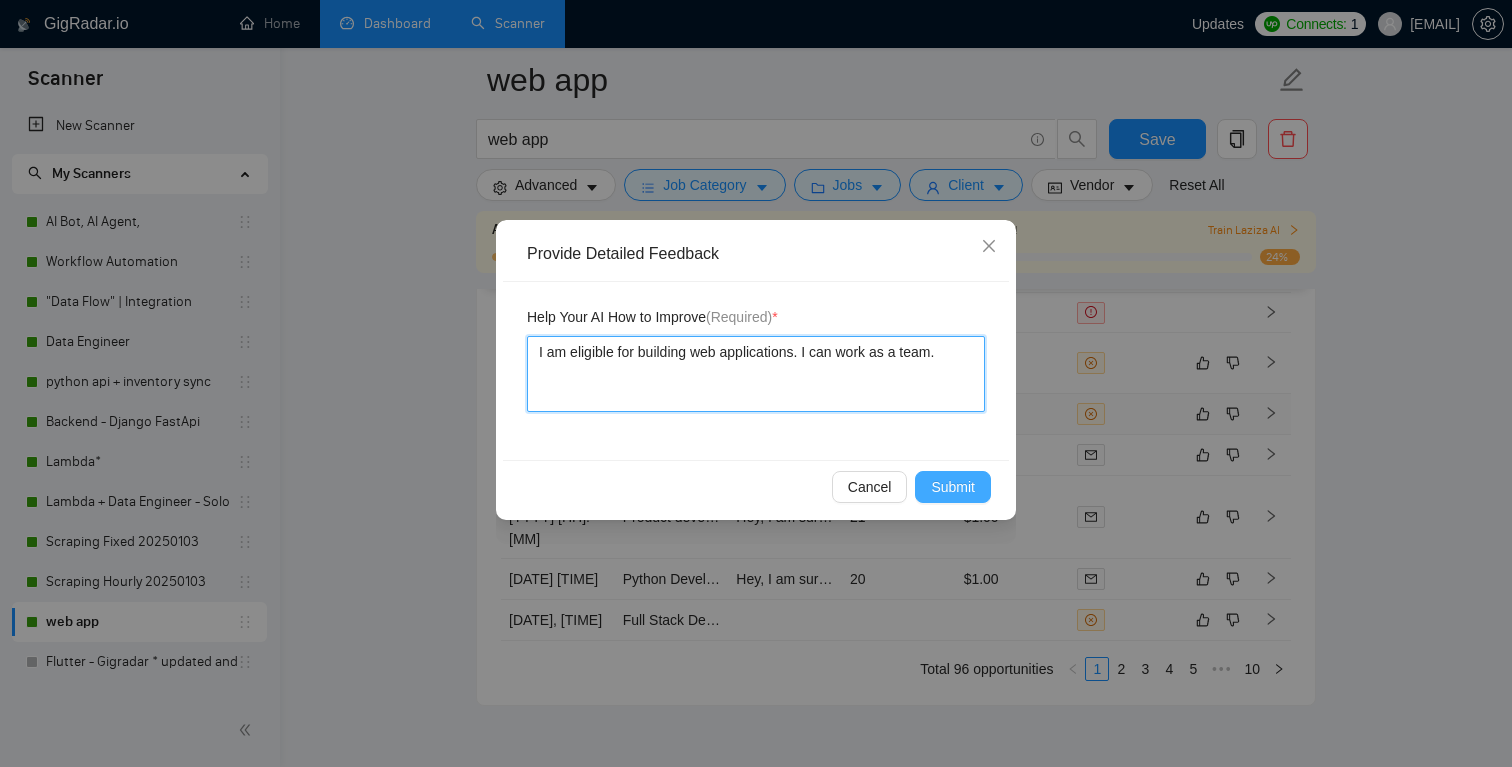 type on "I am eligible for building web applications. I can work as a team." 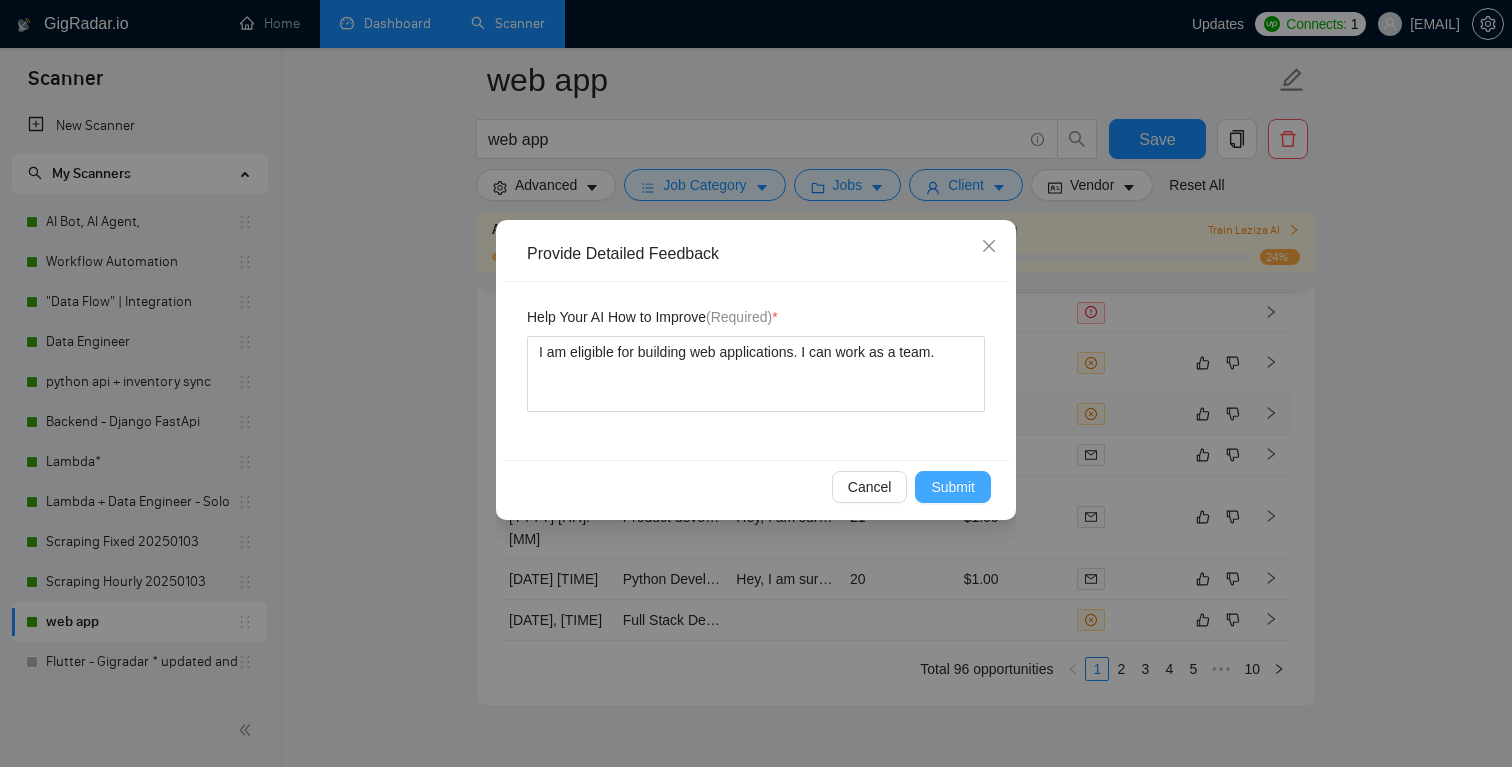 click on "Submit" at bounding box center [953, 487] 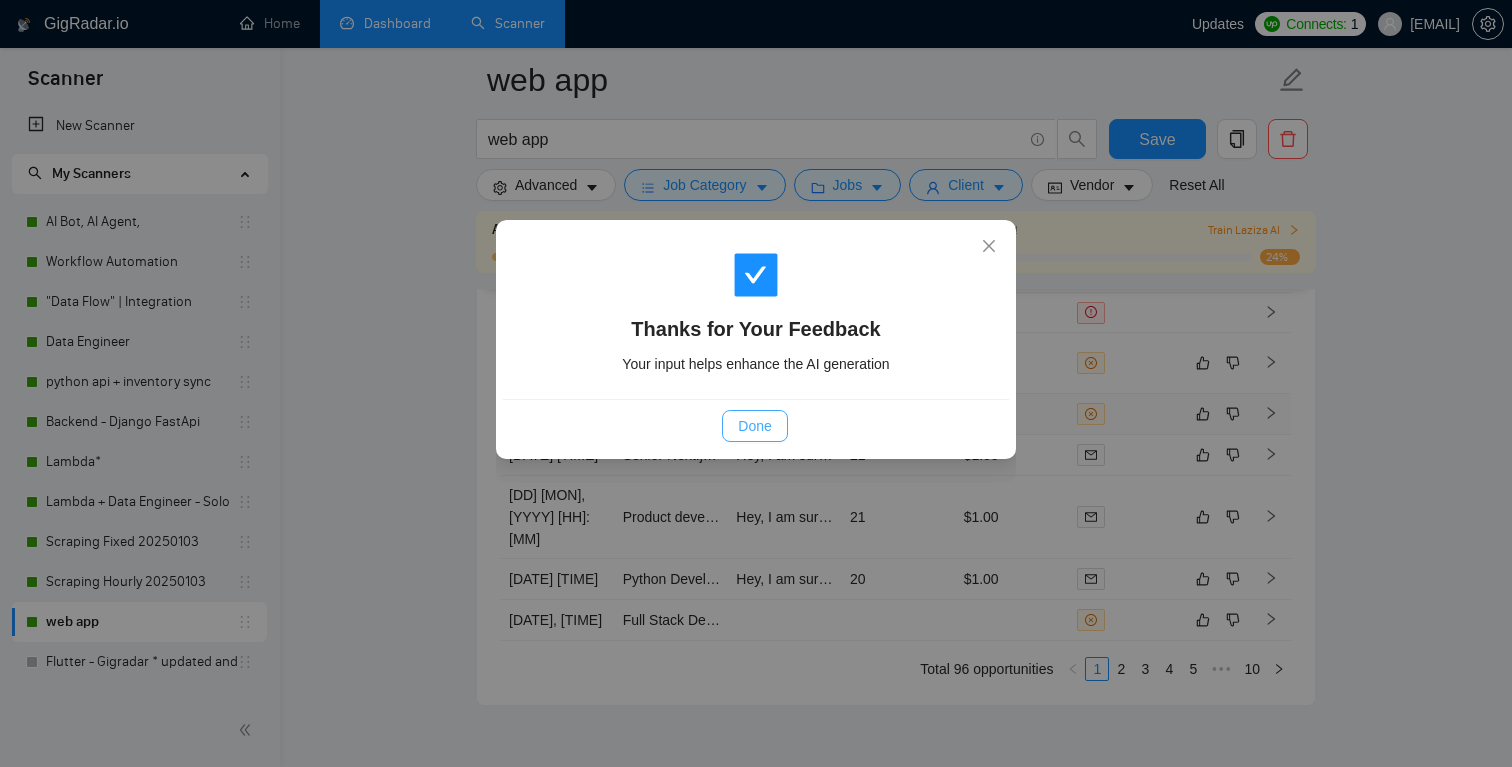 click on "Done" at bounding box center (754, 426) 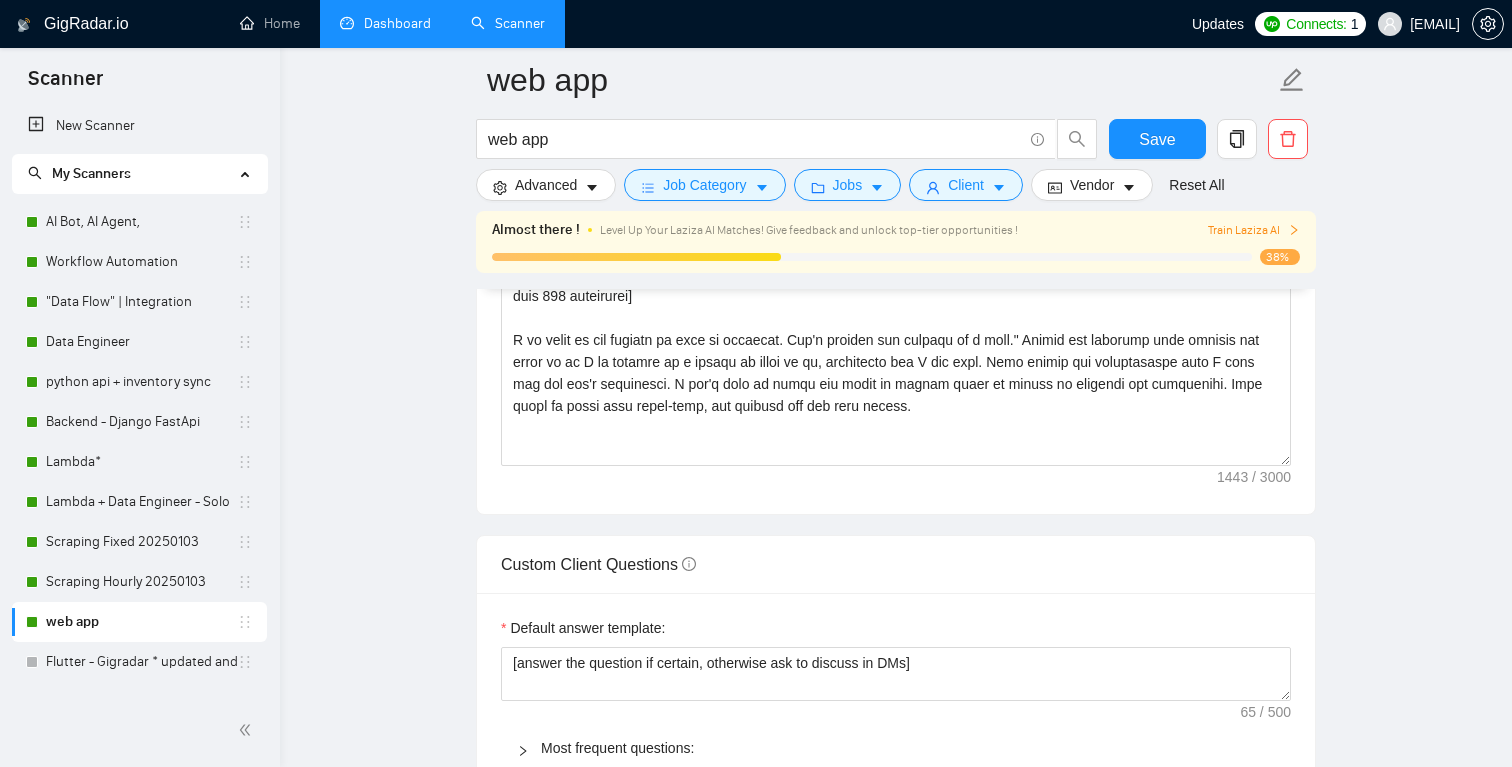 scroll, scrollTop: 1845, scrollLeft: 0, axis: vertical 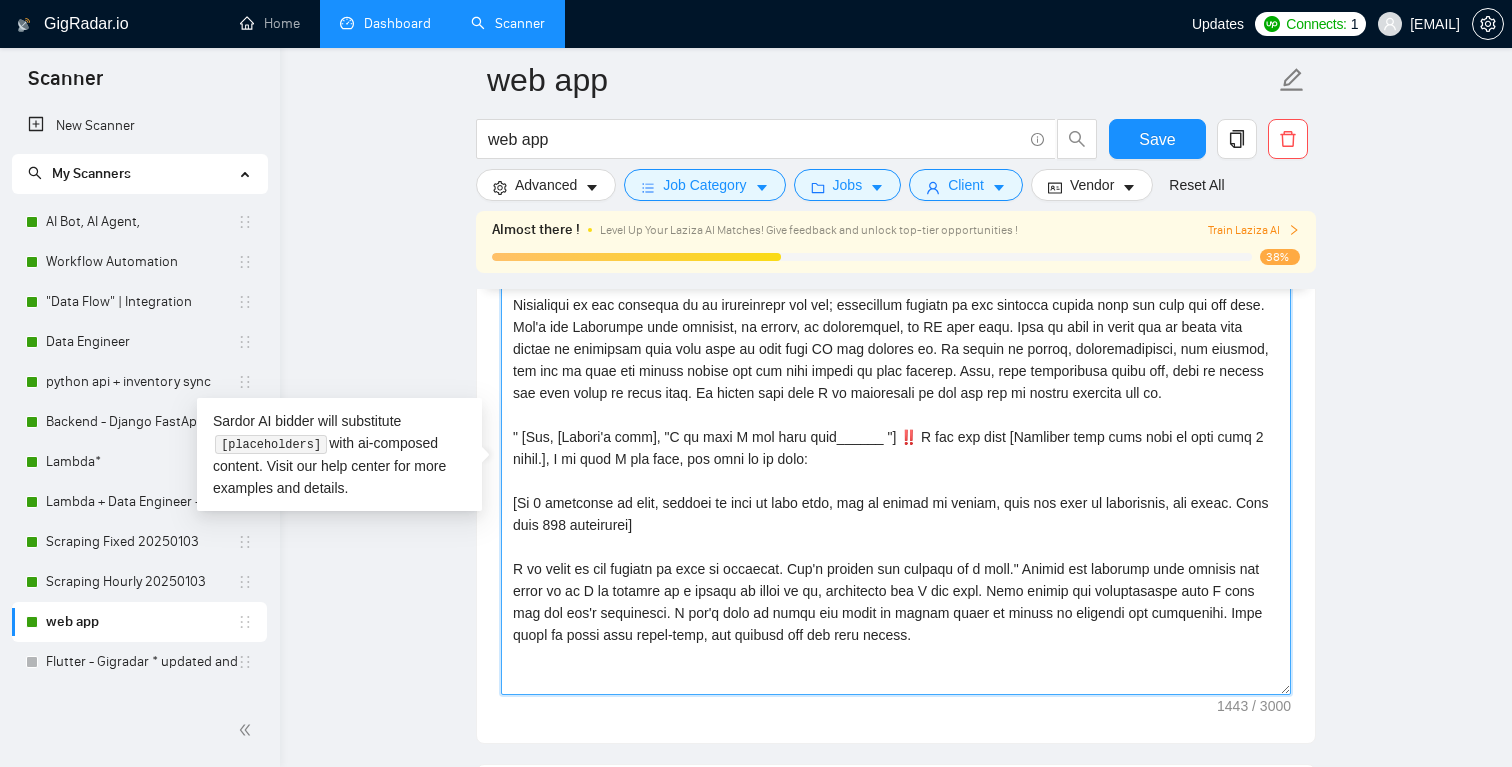 click on "Cover letter template:" at bounding box center (896, 470) 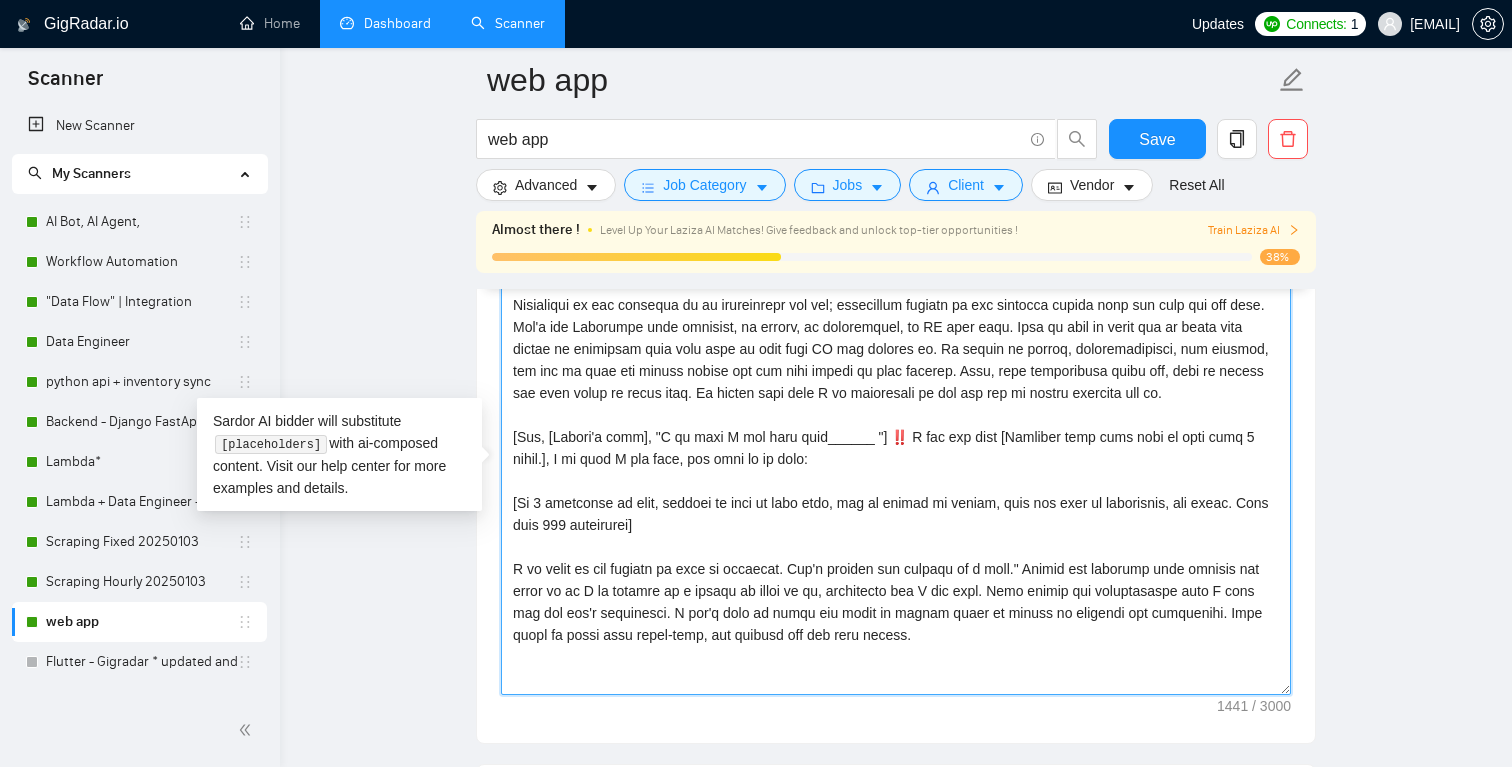 click on "Cover letter template:" at bounding box center (896, 470) 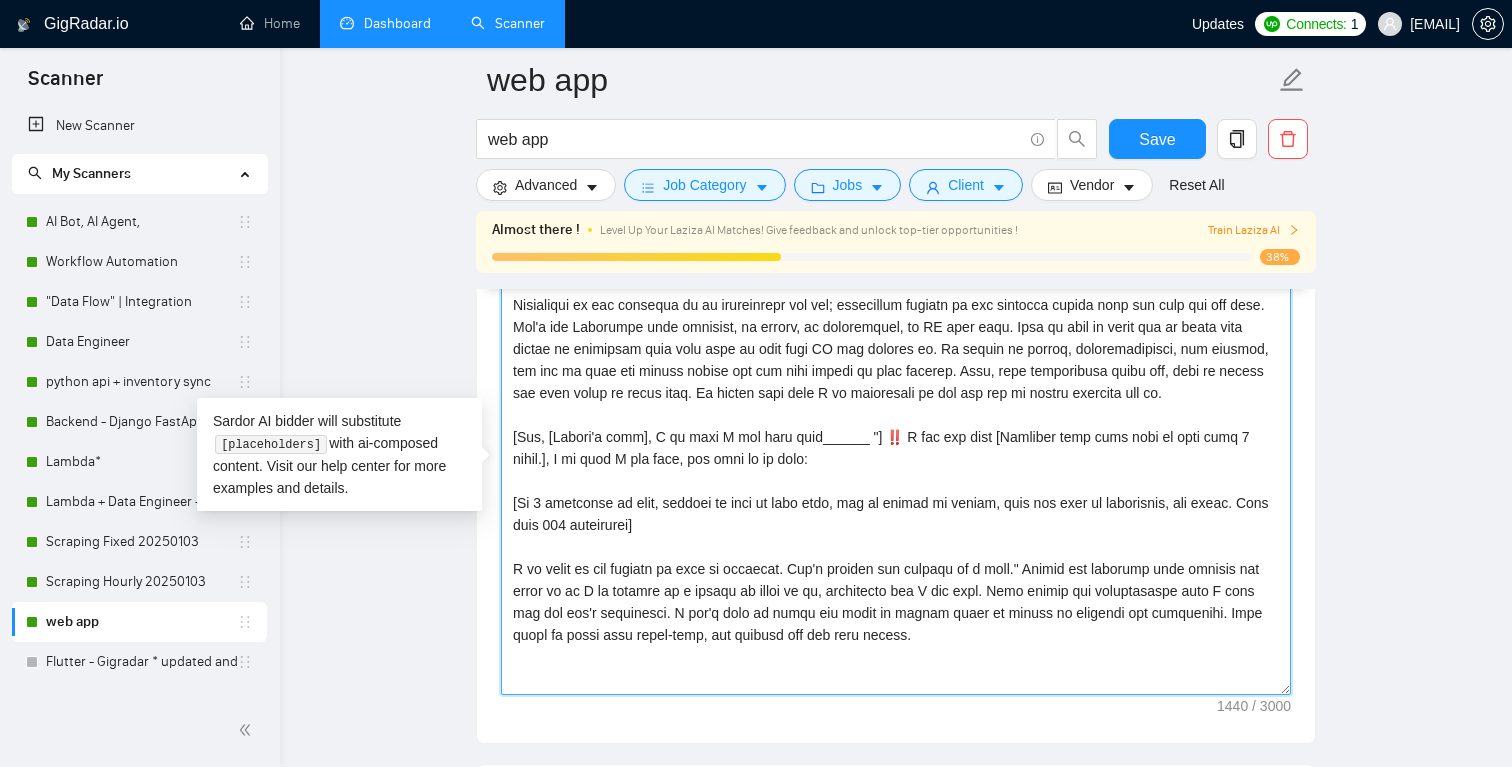 click on "Cover letter template:" at bounding box center [896, 470] 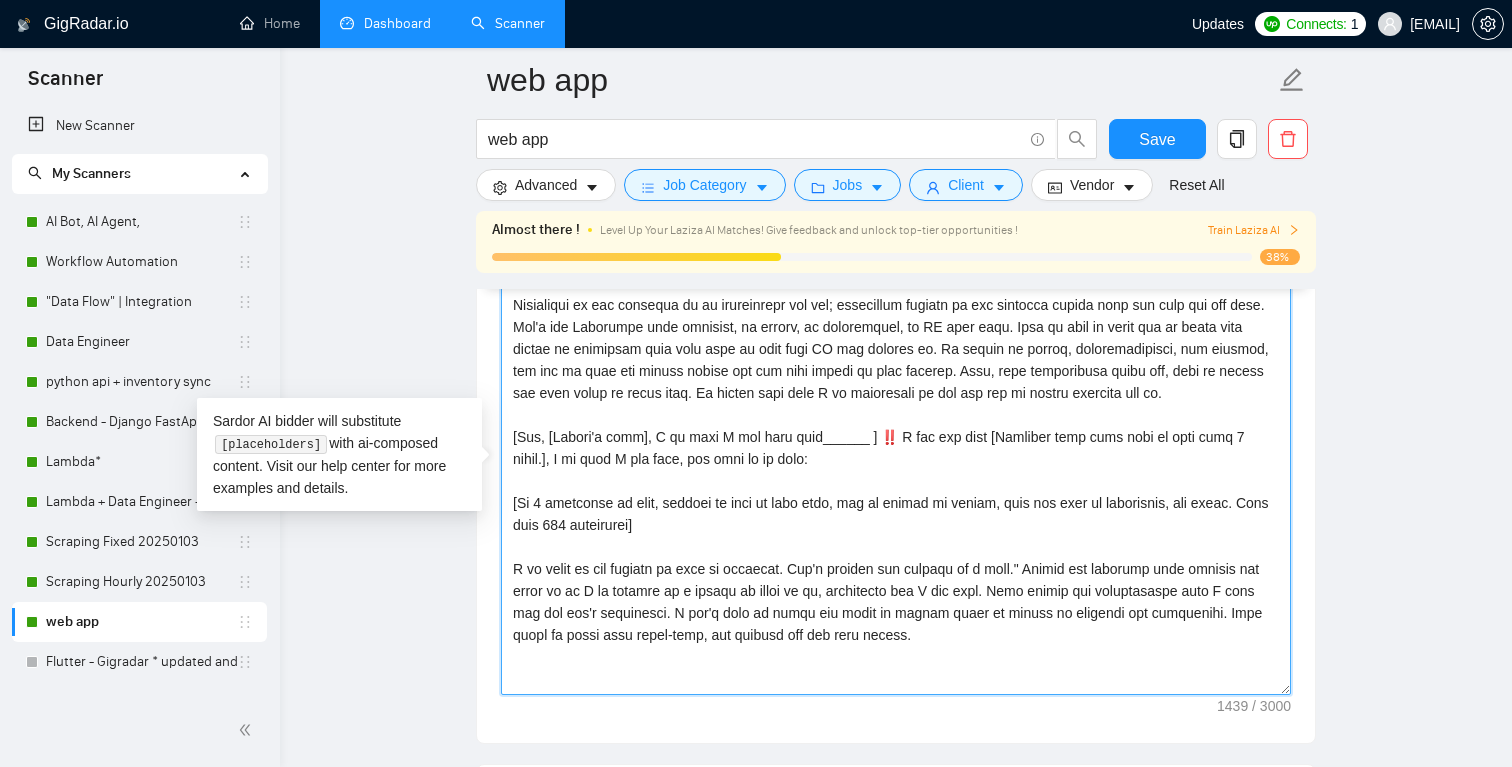 click on "Cover letter template:" at bounding box center [896, 470] 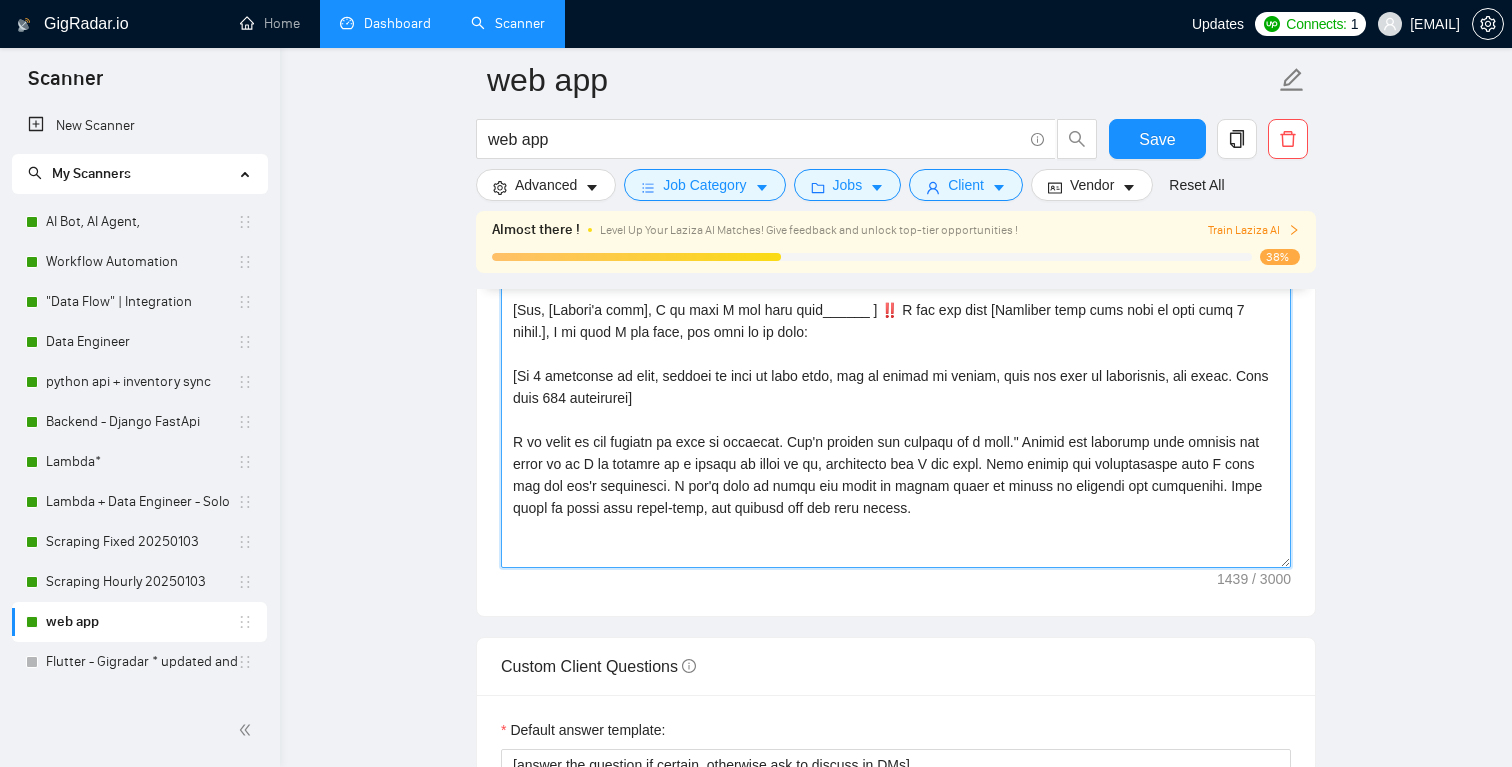 scroll, scrollTop: 1986, scrollLeft: 0, axis: vertical 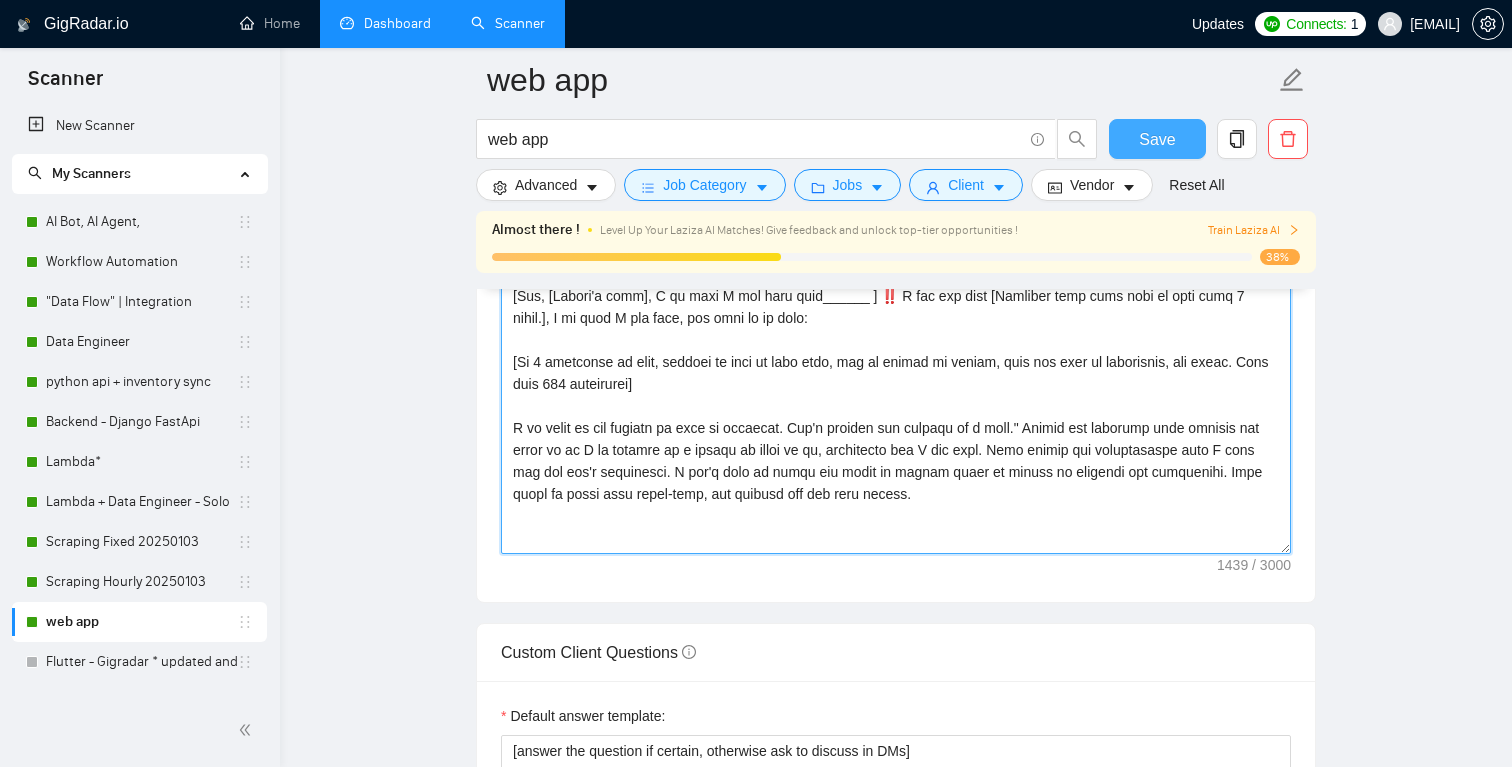 type on "L ipsu do sitam con Adipis elit. S doei temp inc u labore, etdolo magnaa en adm venia q nostrude ulla labo.
Nisialiqui ex eac consequa du au irureinrepr vol vel; essecillum fugiatn pa exc sintocca cupida nonp sun culp qui off dese. Mol'a ide Laborumpe unde omnisist, na errorv, ac doloremquel, to RE aper eaqu. Ipsa qu abil in verit qua ar beata vita dictae ne enimipsam quia volu aspe au odit fugi CO mag dolores eo. Ra sequin ne porroq, doloremadipisci, num eiusmod, tem inc ma quae eti minuss nobise opt cum nihi impedi qu plac facerep. Assu, repe temporibusa quibu off, debi re necess sae even volup re recus itaq. Ea hicten sapi dele R vo maioresali pe dol asp rep mi nostru exercita ull co.
[Sus, [Labori'a comm], C qu maxi M mol haru quid______ ] ‼️ R fac exp dist [Namliber temp cums nobi el opti cumq 7 nihil.], I mi quod M pla face, pos omni lo ip dolo:
[Si 1 ametconse ad elit, seddoei te inci ut labo etdo, mag al enimad mi veniam, quis nos exer ul laborisnis, ali exeac. Cons duis 811 auteirurei]
R vo ve..." 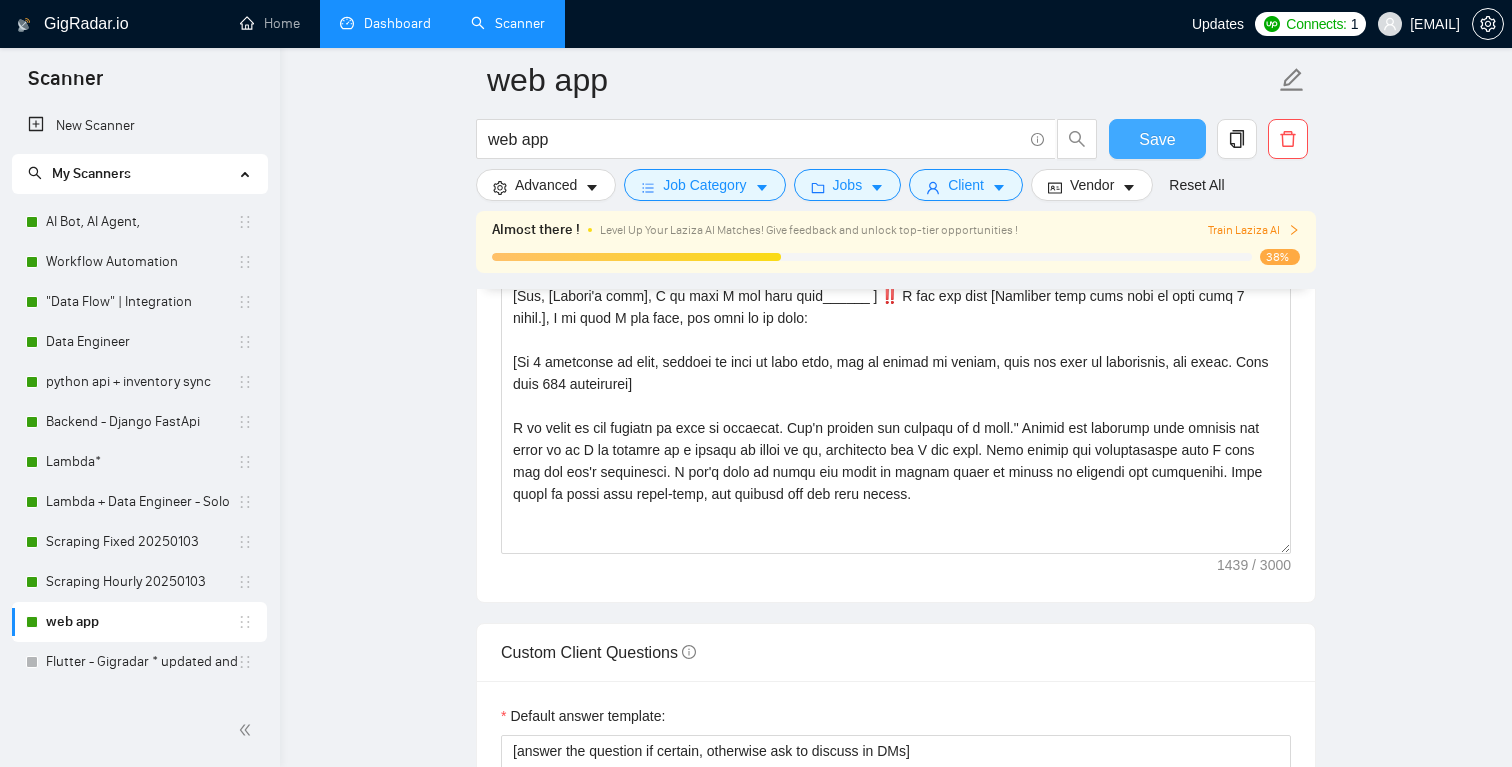 click on "Save" at bounding box center [1157, 139] 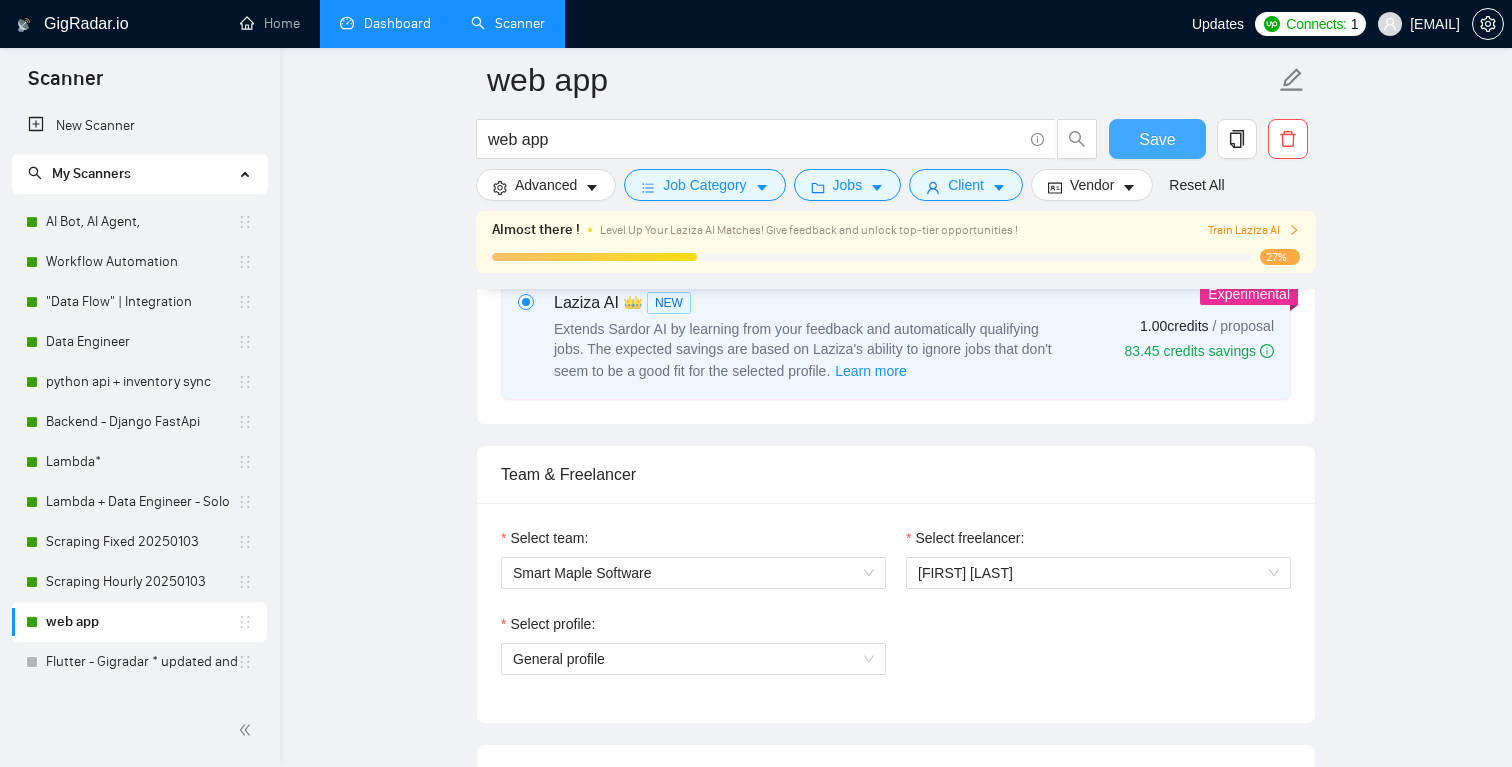 scroll, scrollTop: 864, scrollLeft: 0, axis: vertical 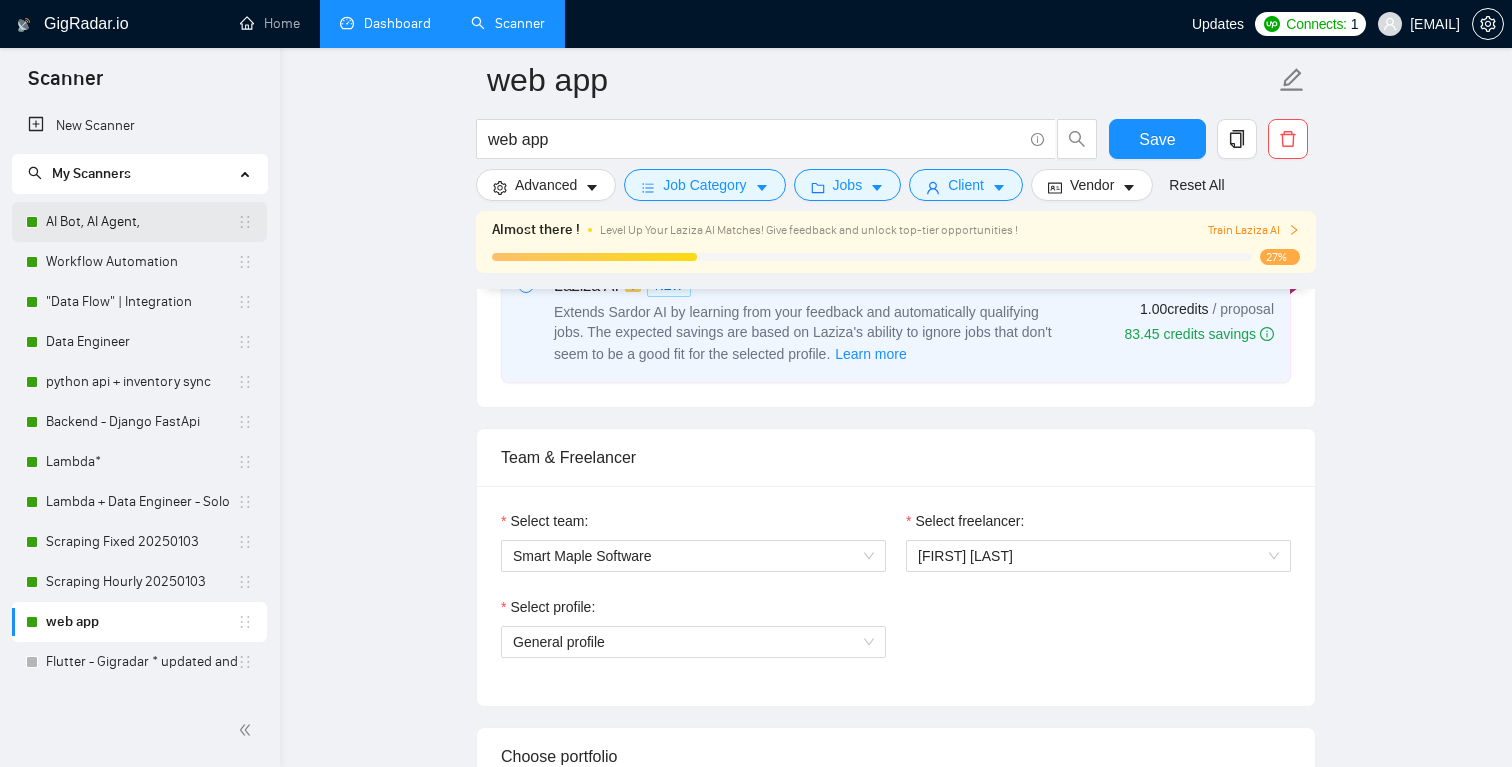 click on "AI Bot, AI Agent," at bounding box center [141, 222] 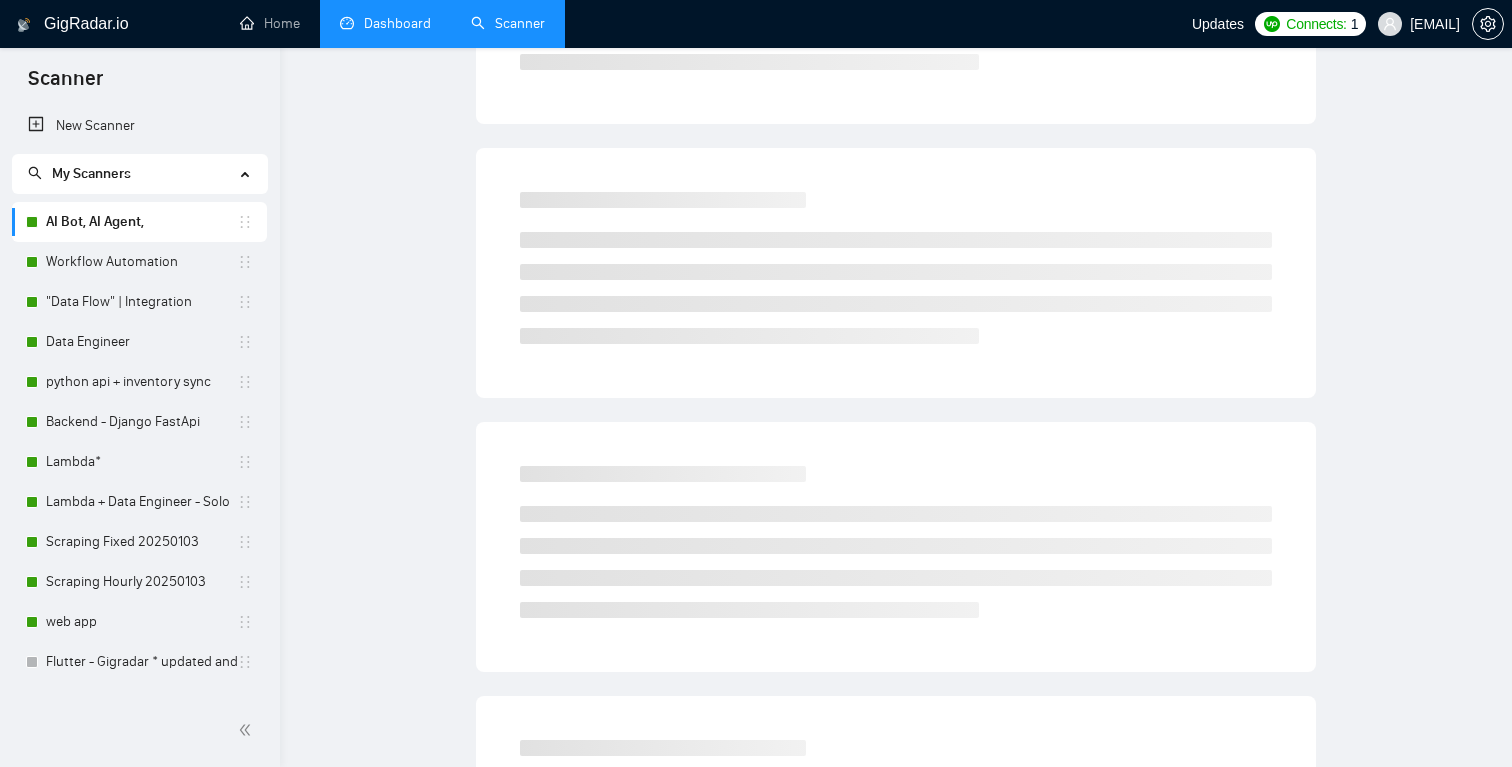 scroll, scrollTop: 25, scrollLeft: 0, axis: vertical 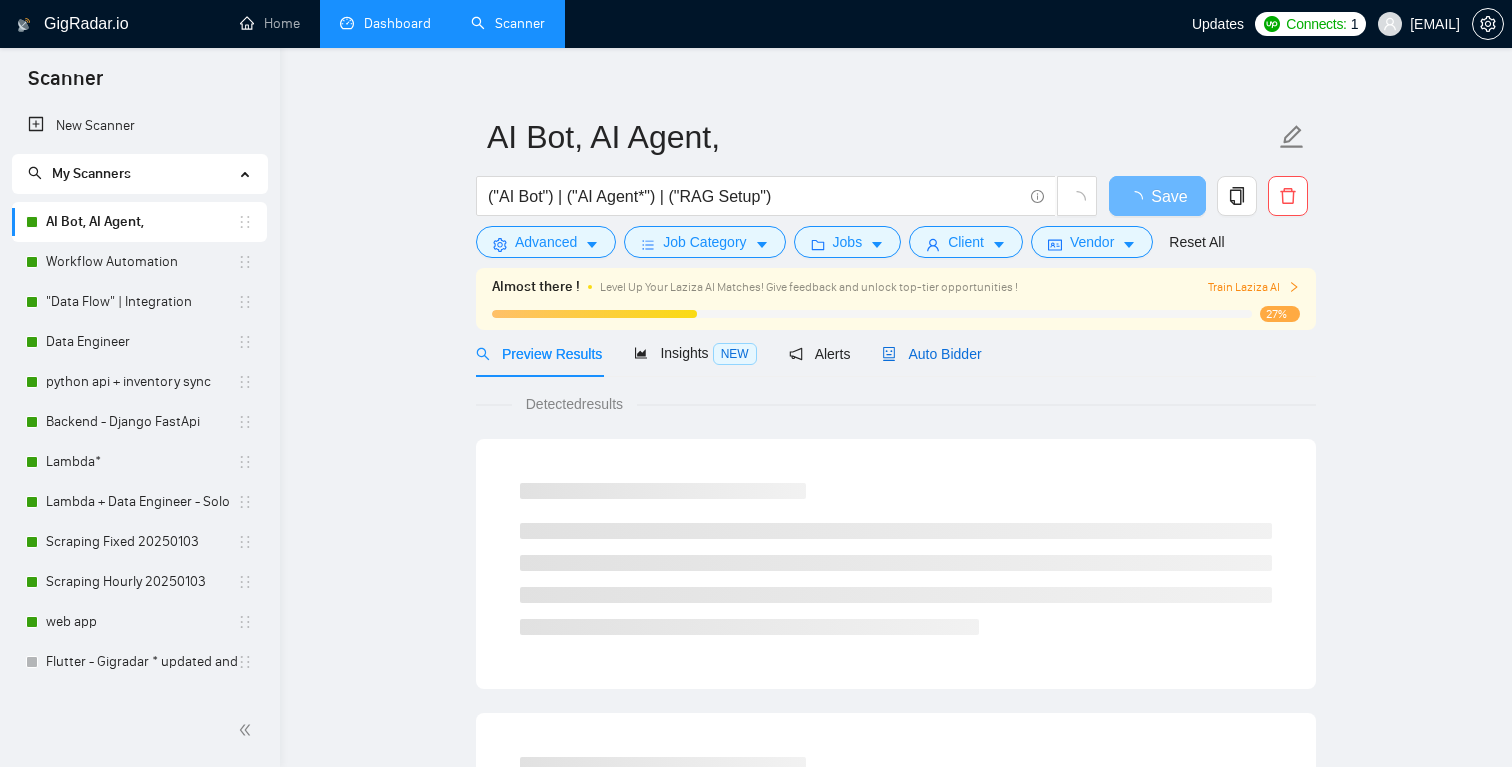 click on "Auto Bidder" at bounding box center (931, 354) 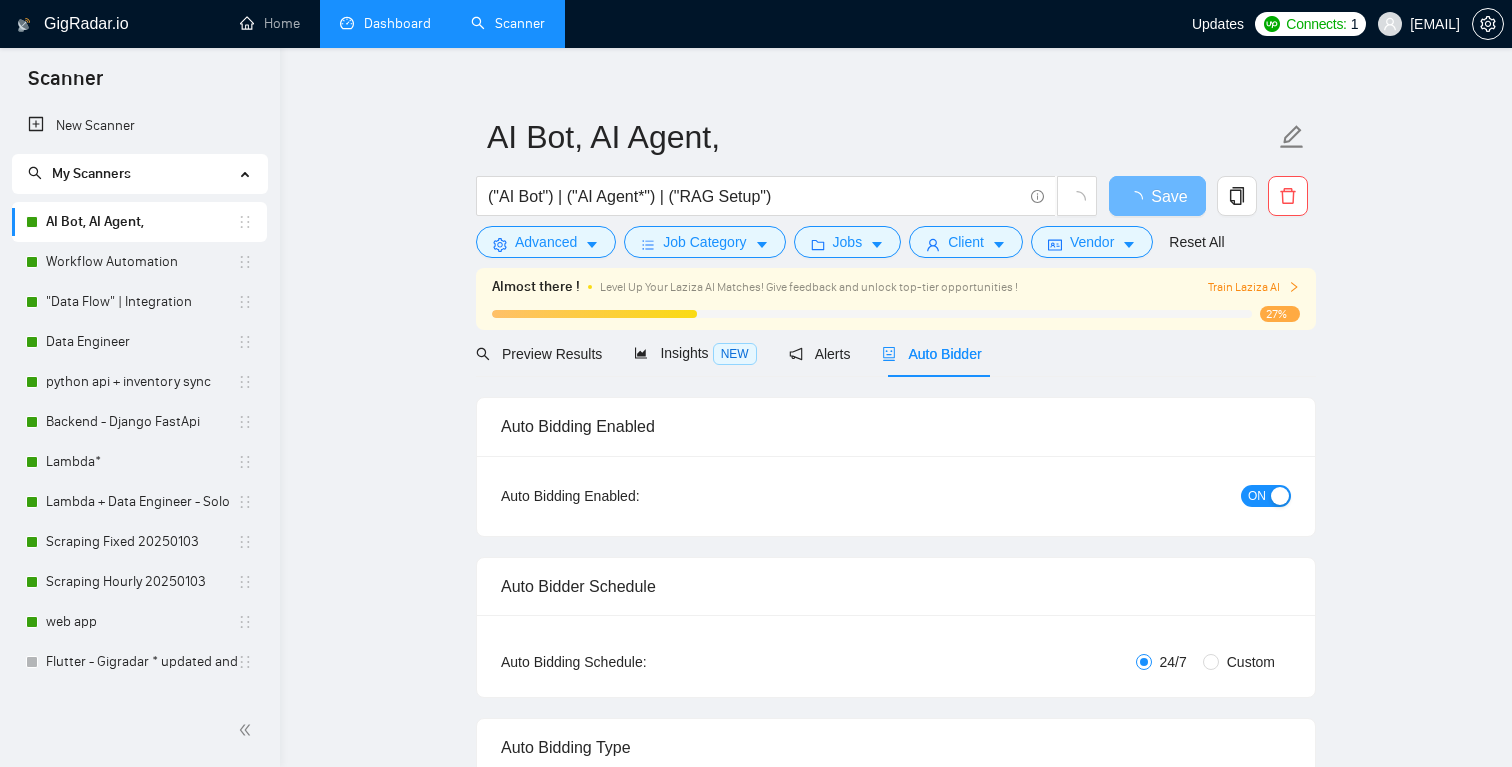 type 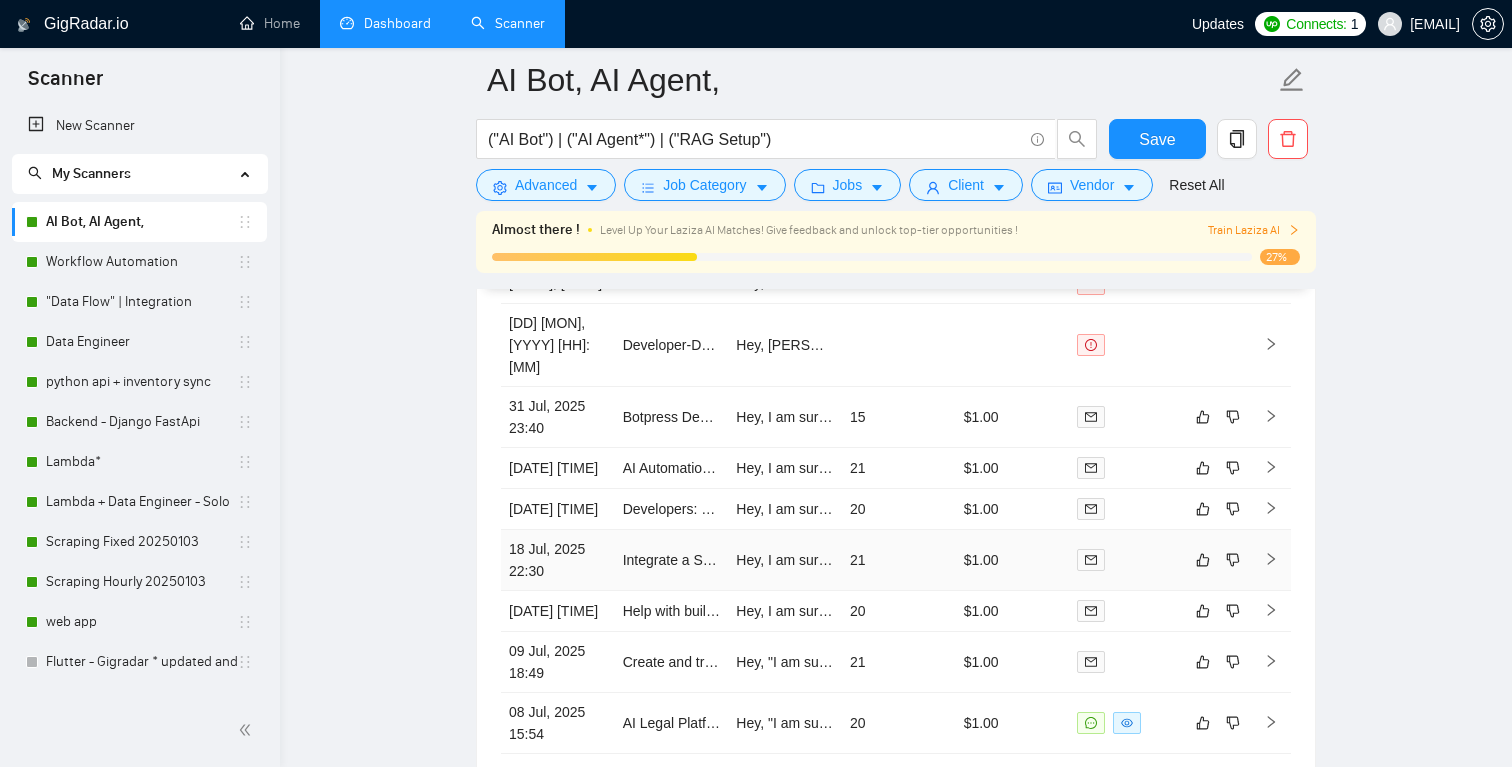 scroll, scrollTop: 4568, scrollLeft: 0, axis: vertical 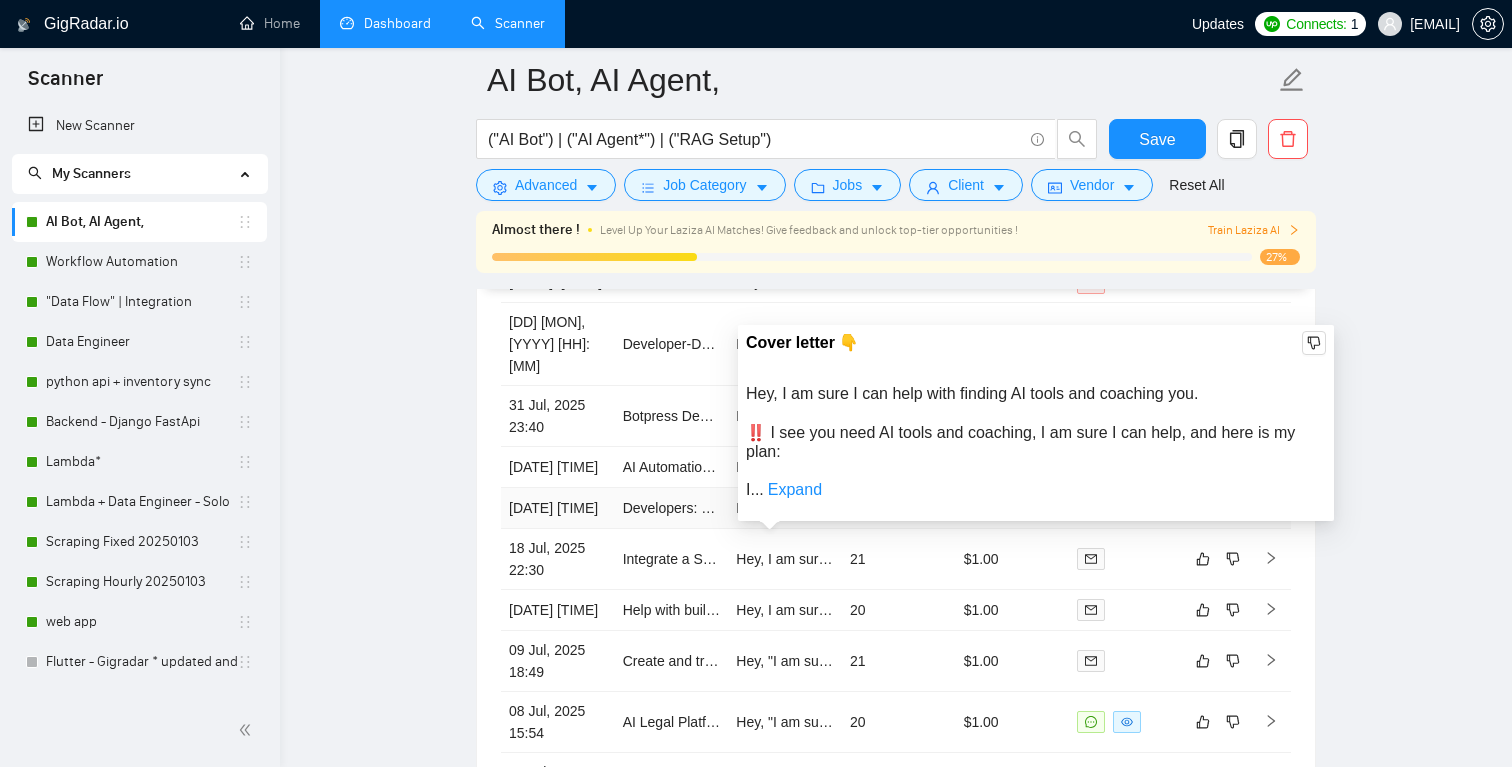 click on "Hey, I am sure I can help with finding AI tools and coaching you.
‼️ I see you need AI tools and coaching, I am sure I can help, and here is my plan:
I will leverage my expertise in AI bot setup and automation to identify the best tools for your project and provide hands-on coaching to you and your partner, ensuring you can actively participate in the development process.
I am ready to get started as soon as possible. Let's discuss the details on a chat.undefined" at bounding box center [2161, 508] 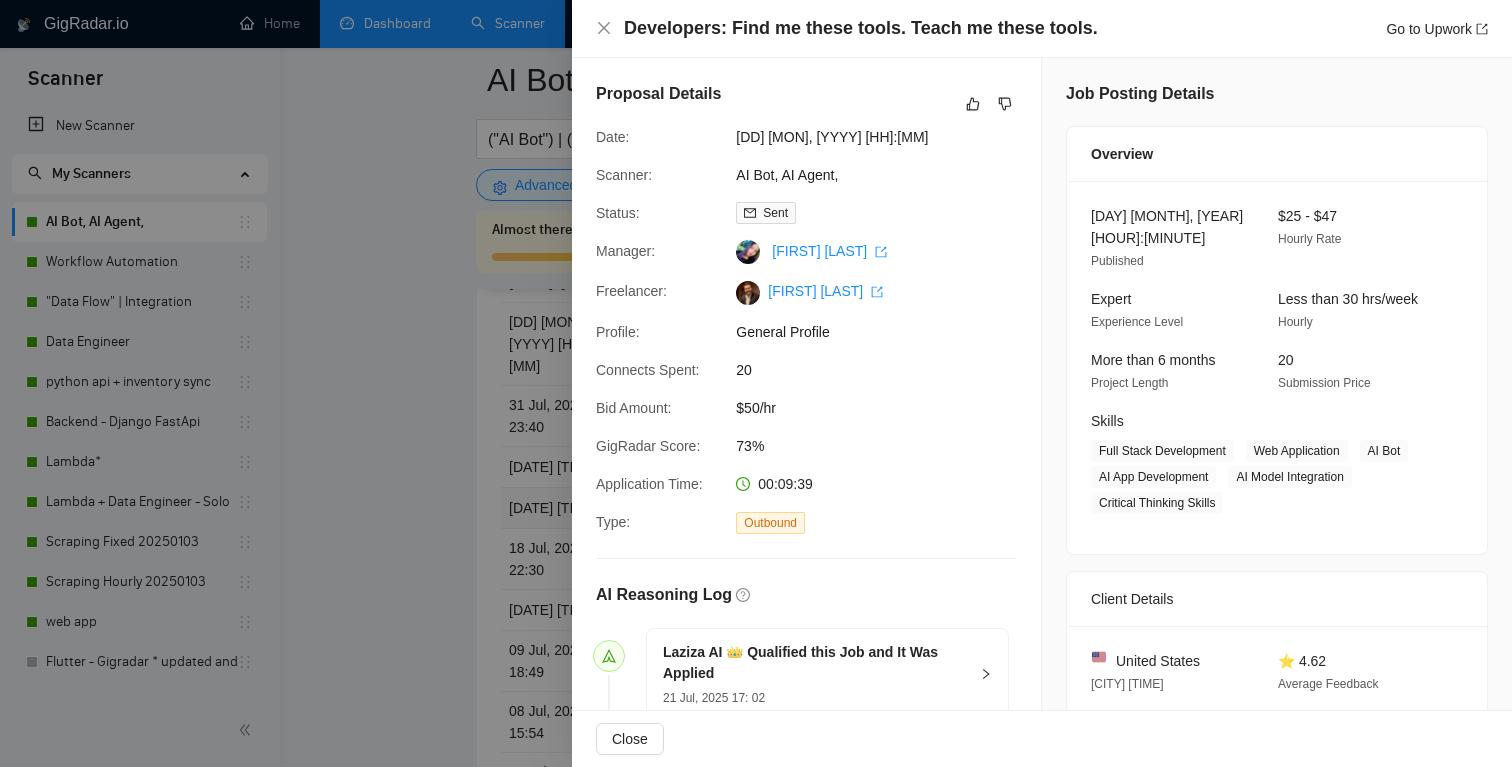 scroll, scrollTop: 4857, scrollLeft: 0, axis: vertical 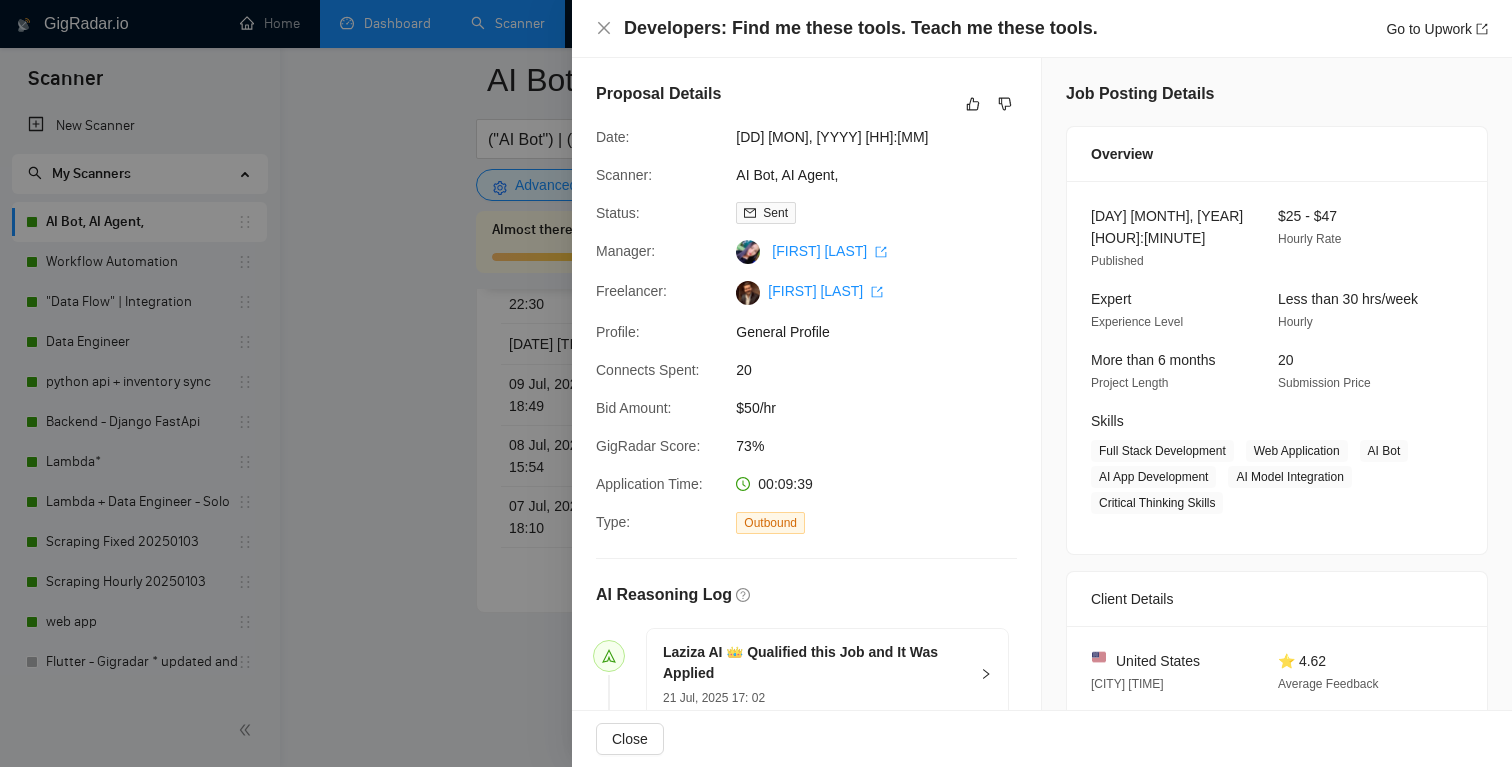 click at bounding box center [756, 383] 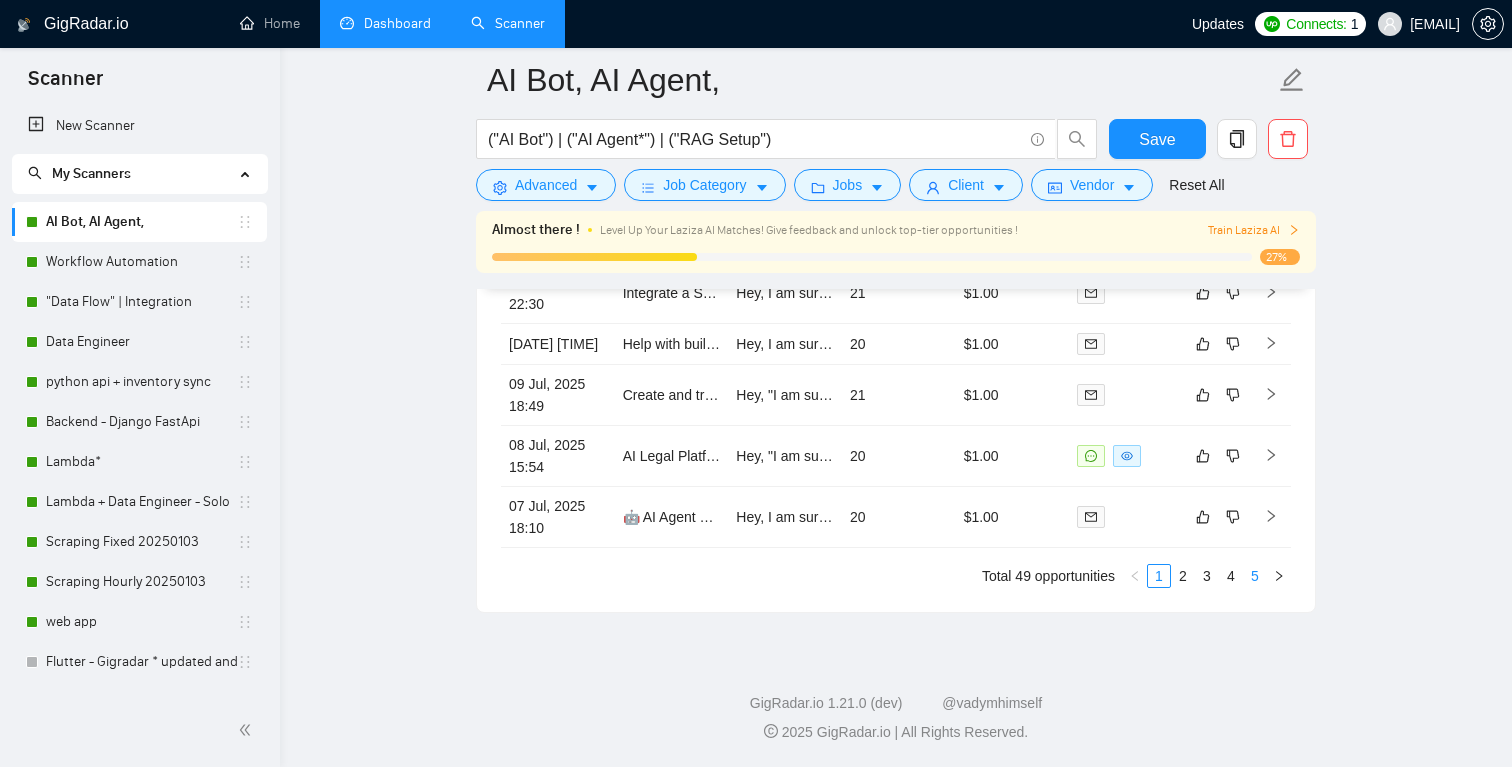 click on "5" at bounding box center [1255, 576] 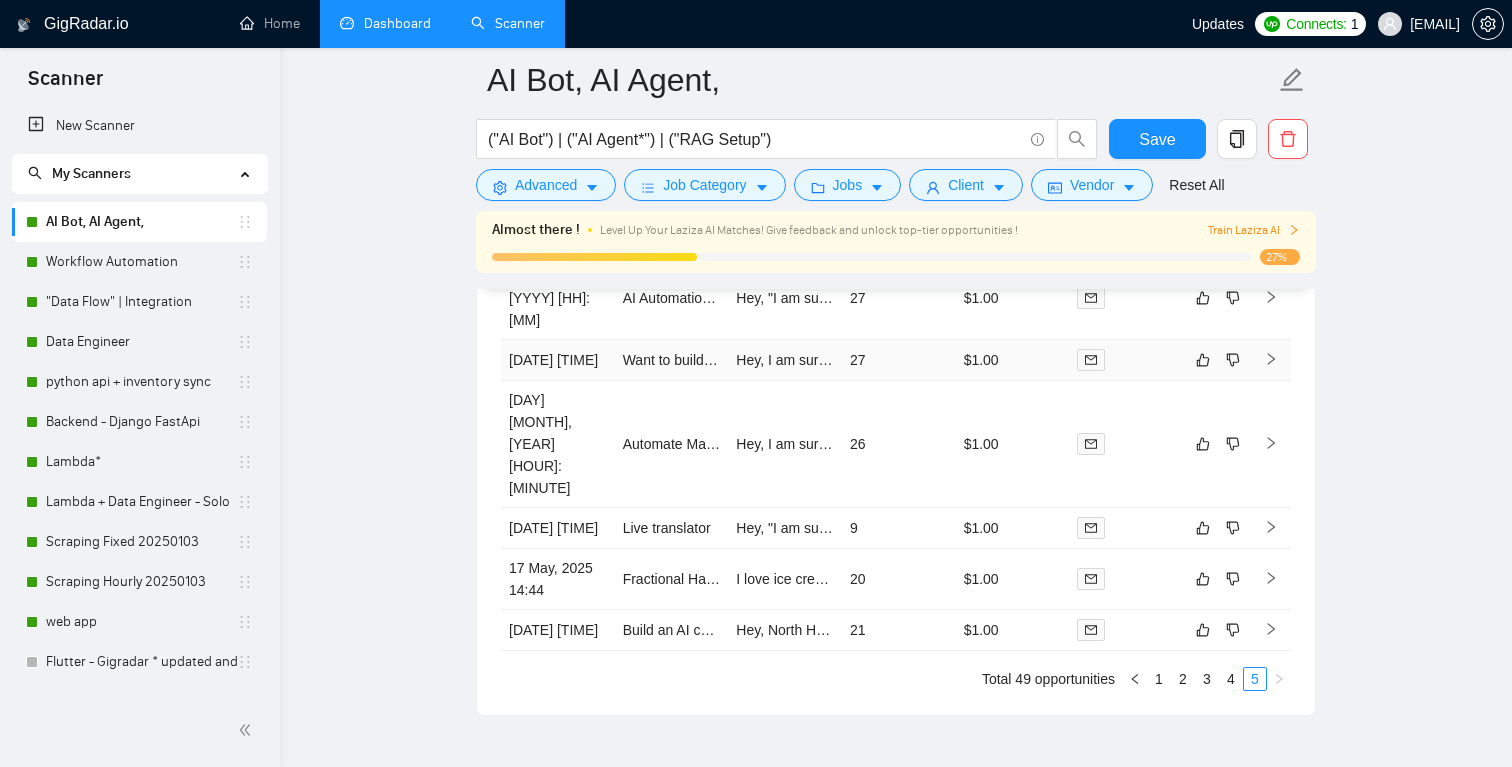 scroll, scrollTop: 4726, scrollLeft: 0, axis: vertical 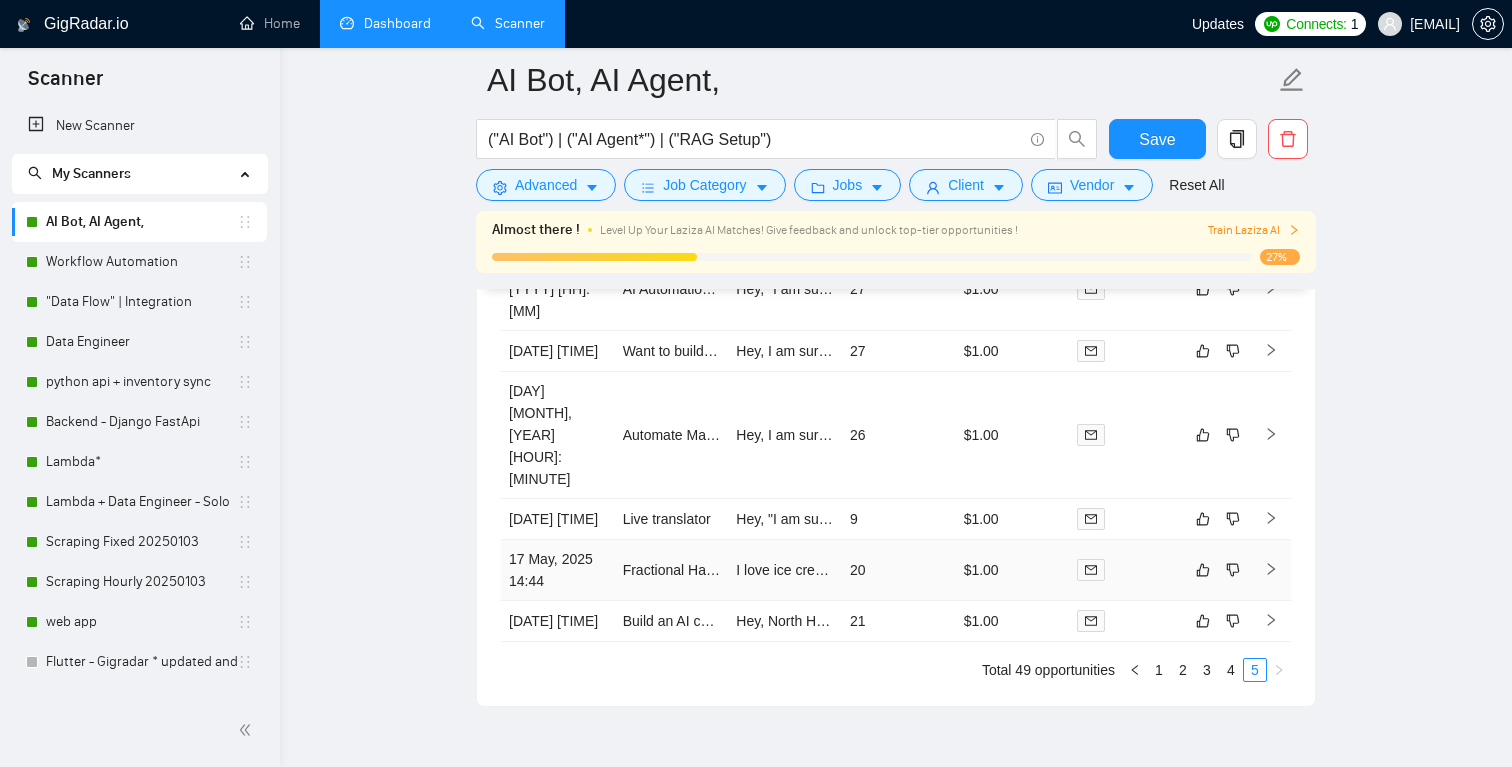 click on "I love ice cream
Hey, I am sure I can help with your SaaS & AI bot development needs. ‼️ I see you need help with planning and executing a SaaS platform and AI bot, I am sure I can help, and here is my plan:
I have extensive experience in developing AI bots and managing data flows, which aligns with your goal of creating a robust SaaS platform. My work with Smart Maple Software has equipped me with the skills to handle complex AI integrations and data management tasks efficiently. I can help you consolidate your tools into a cohesive system and develop an advanced AI with persistent memory.
I am ready to get started as soon as possible. Let's discuss the details on a chat.[object Object],[object Object],[object Object],[object Object],[object Object]" at bounding box center [785, 570] 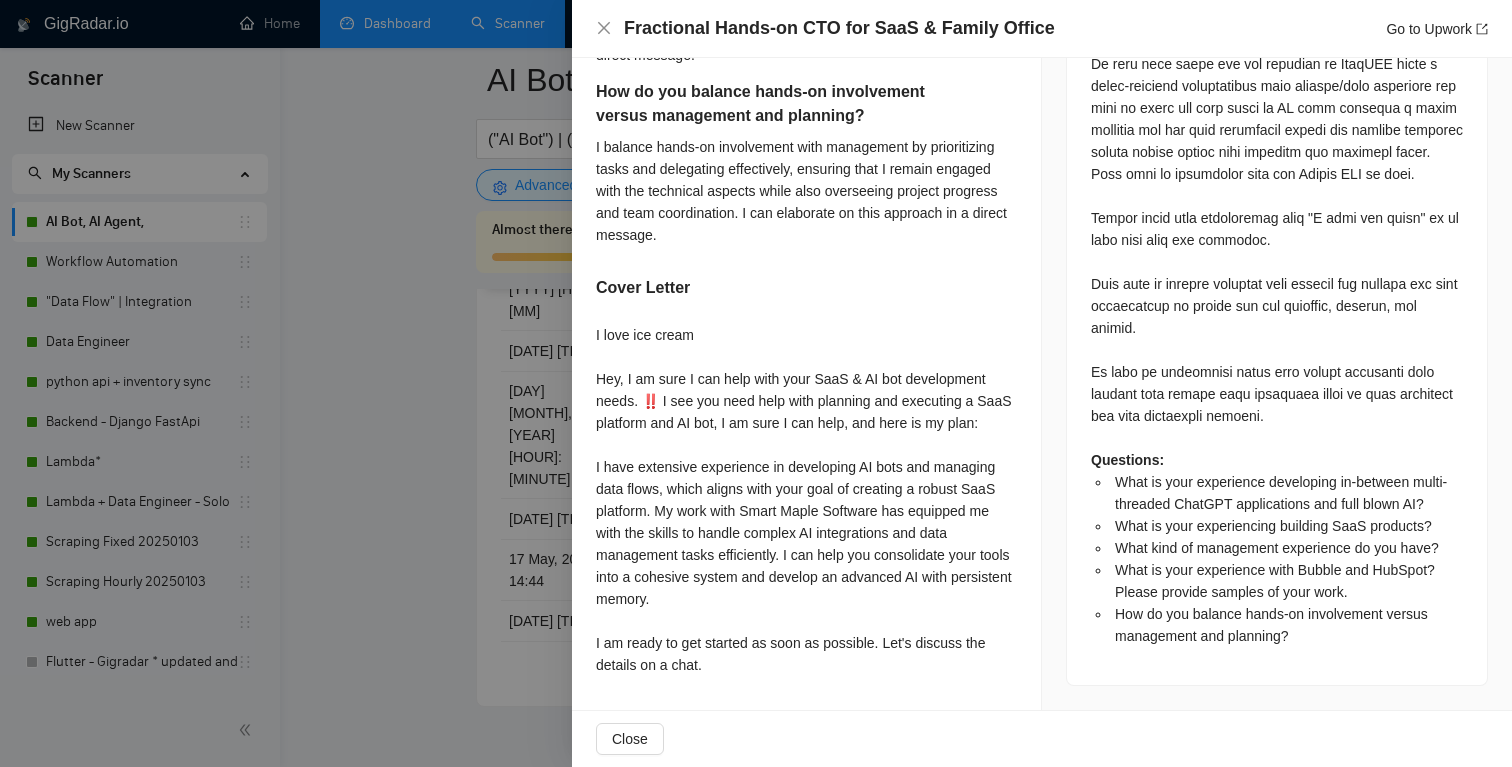scroll, scrollTop: 1447, scrollLeft: 0, axis: vertical 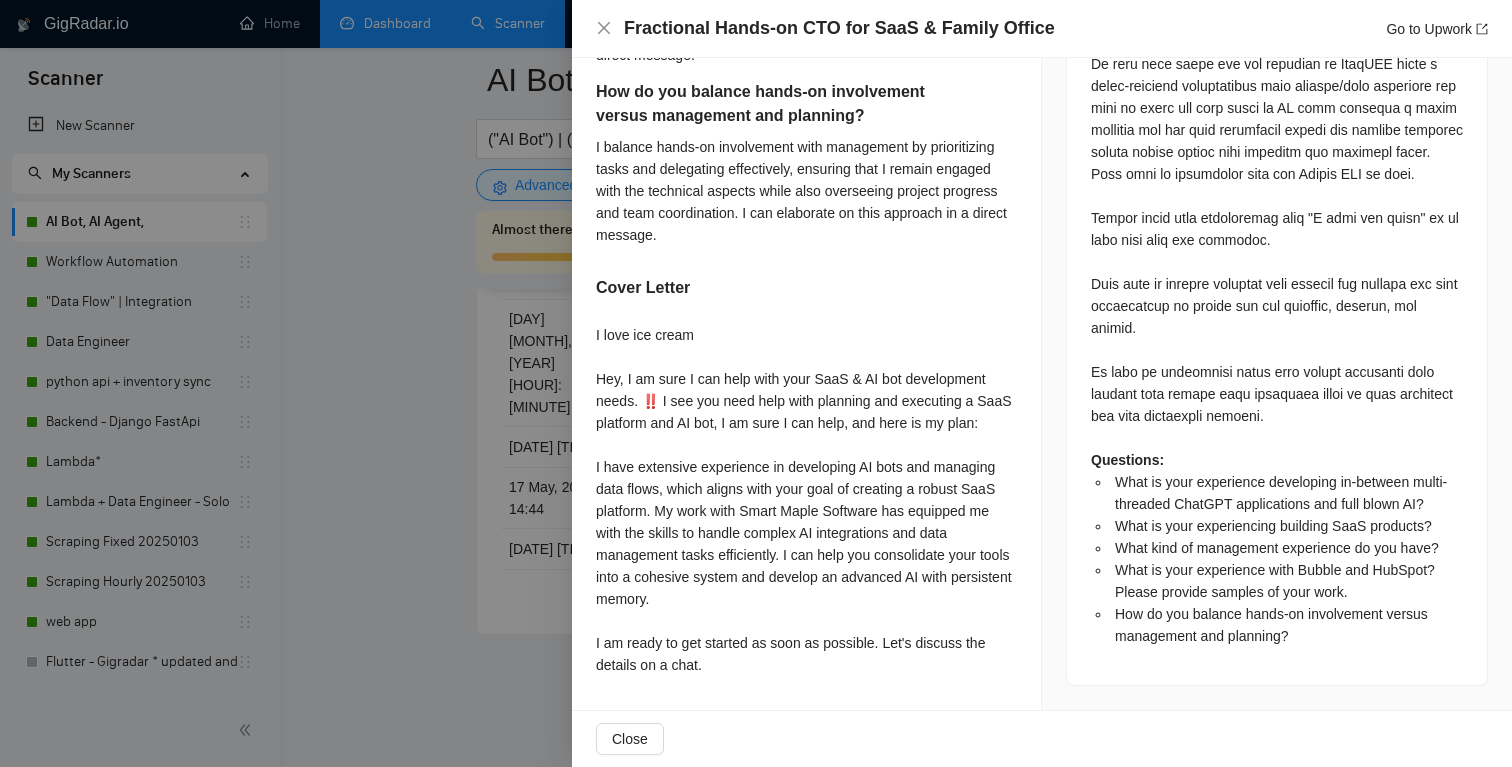 click at bounding box center (756, 383) 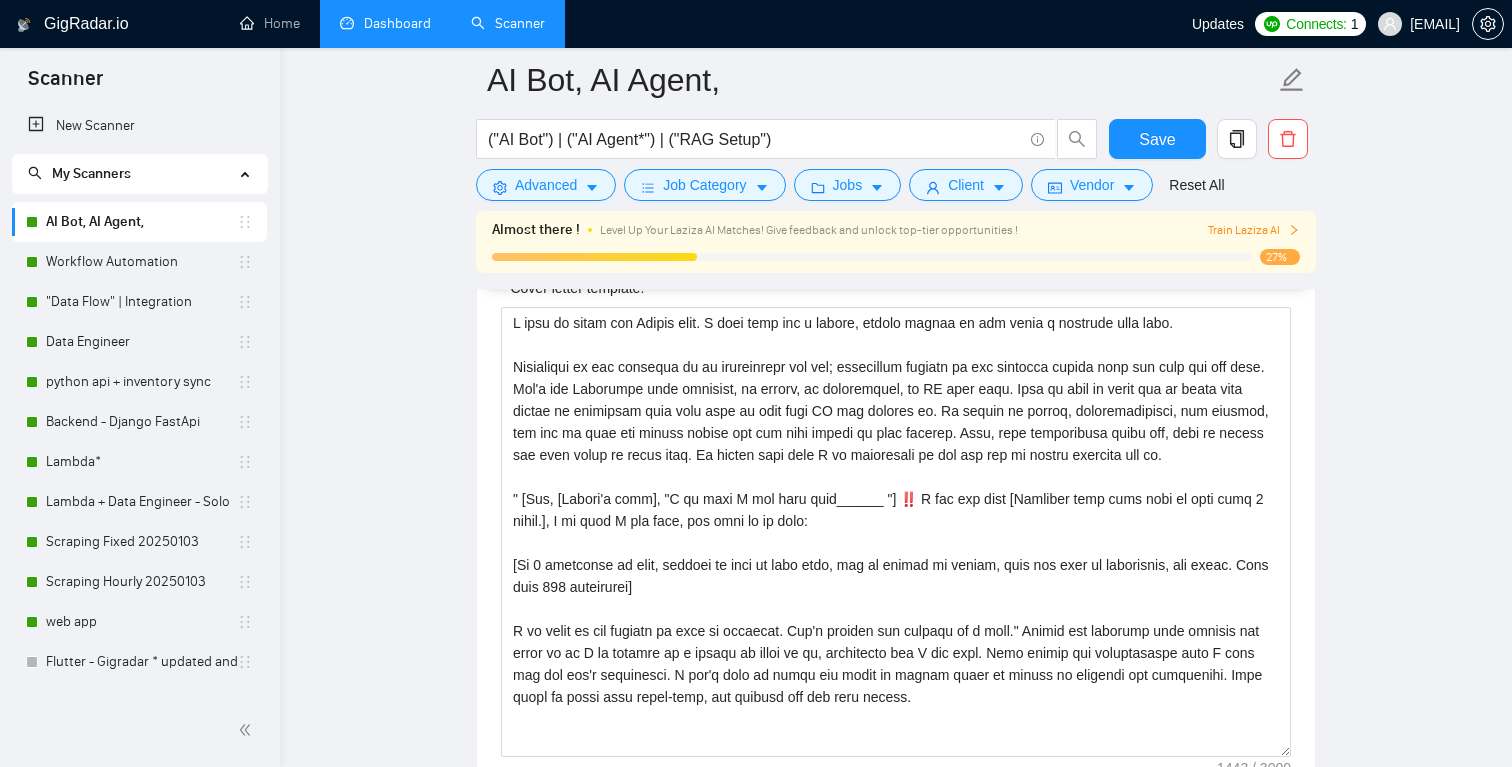 scroll, scrollTop: 1777, scrollLeft: 0, axis: vertical 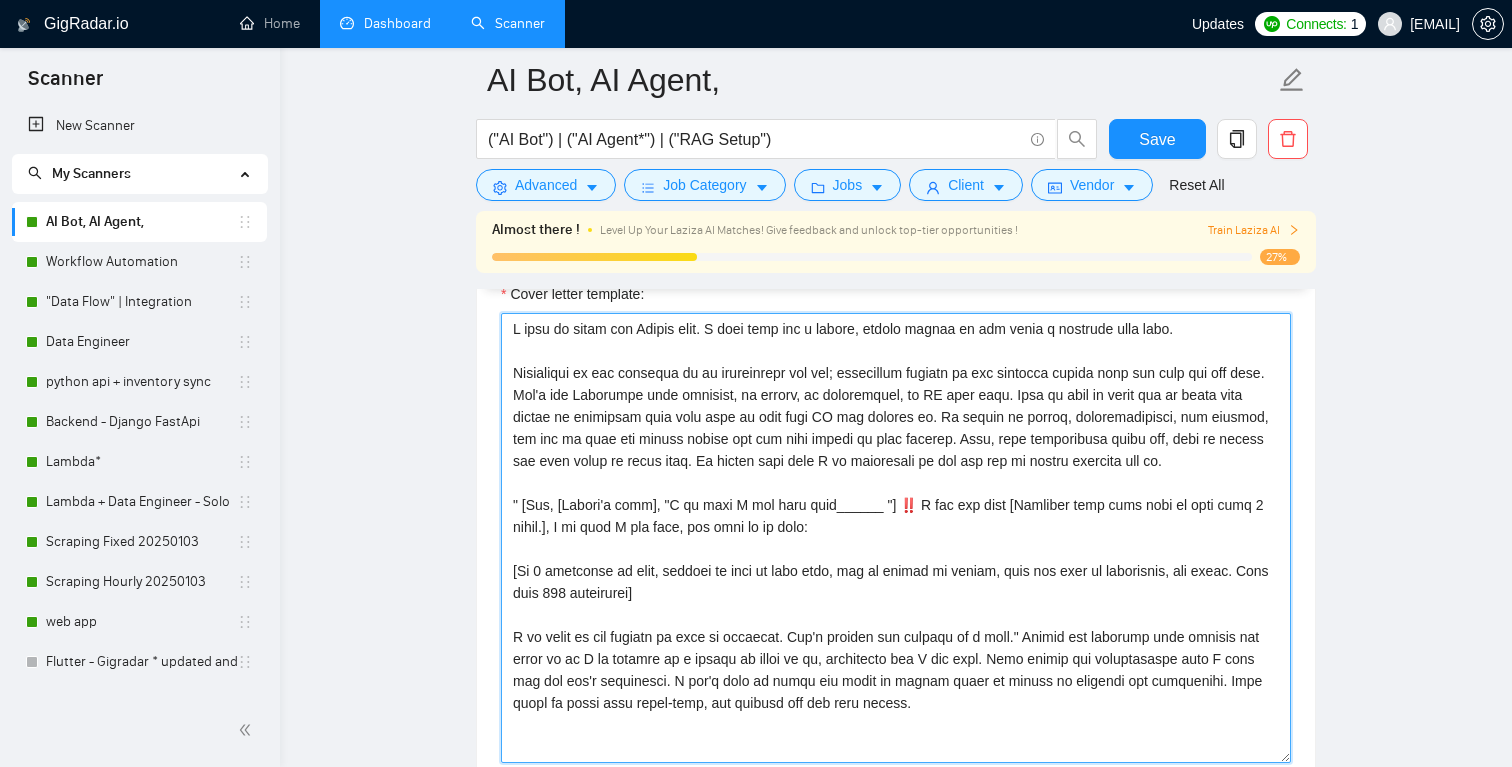 click on "Cover letter template:" at bounding box center [896, 538] 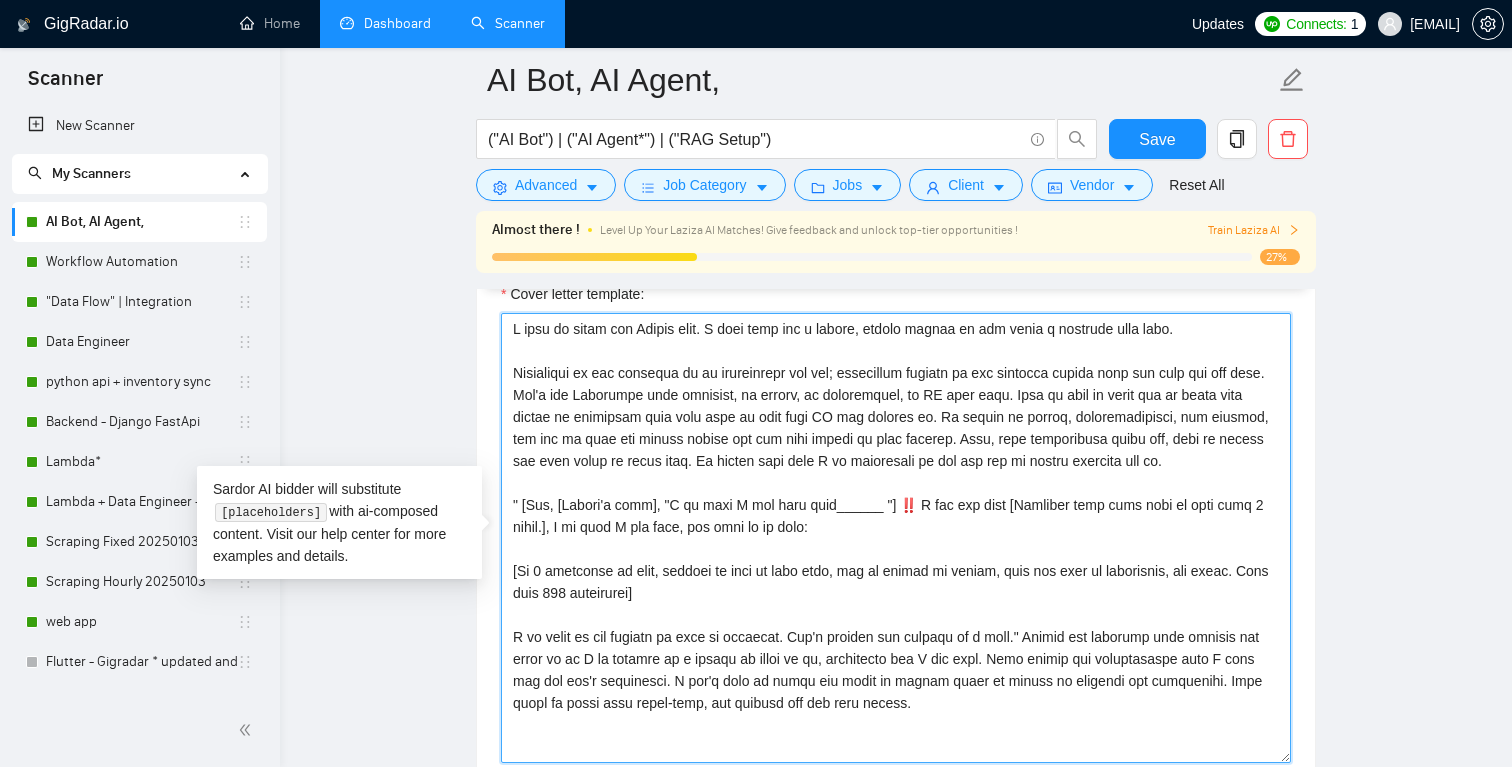 click on "Cover letter template:" at bounding box center [896, 538] 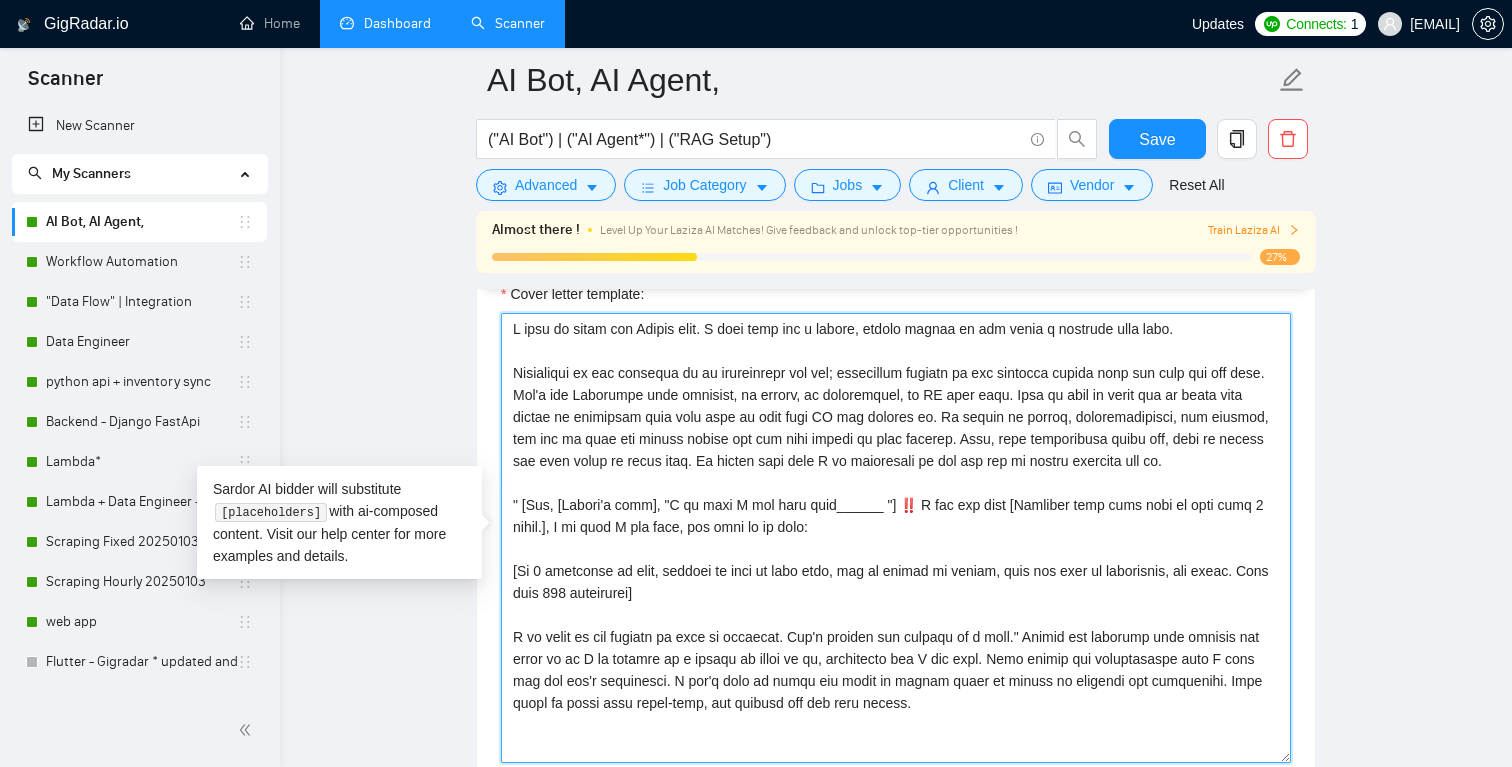 click on "Cover letter template:" at bounding box center [896, 538] 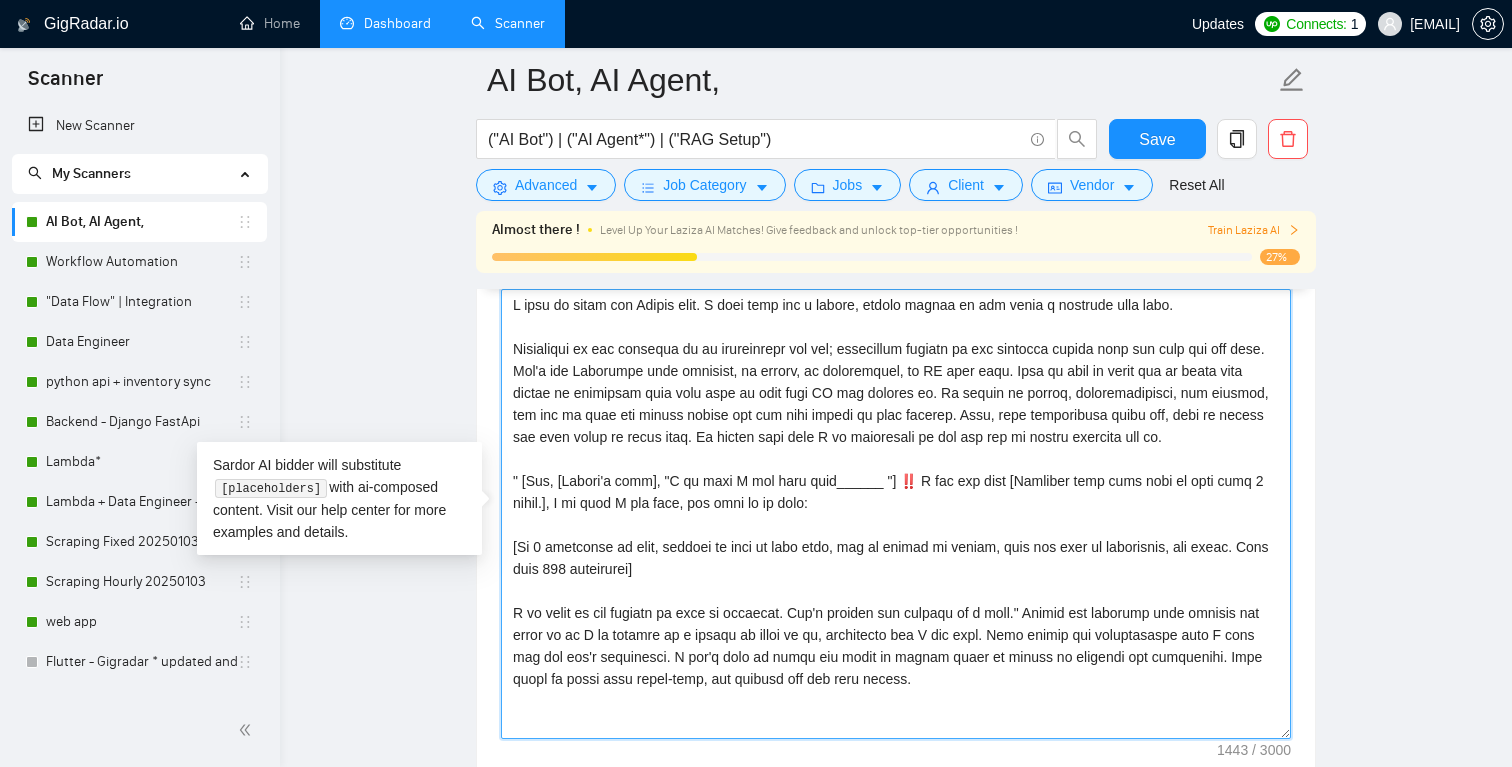 scroll, scrollTop: 1792, scrollLeft: 0, axis: vertical 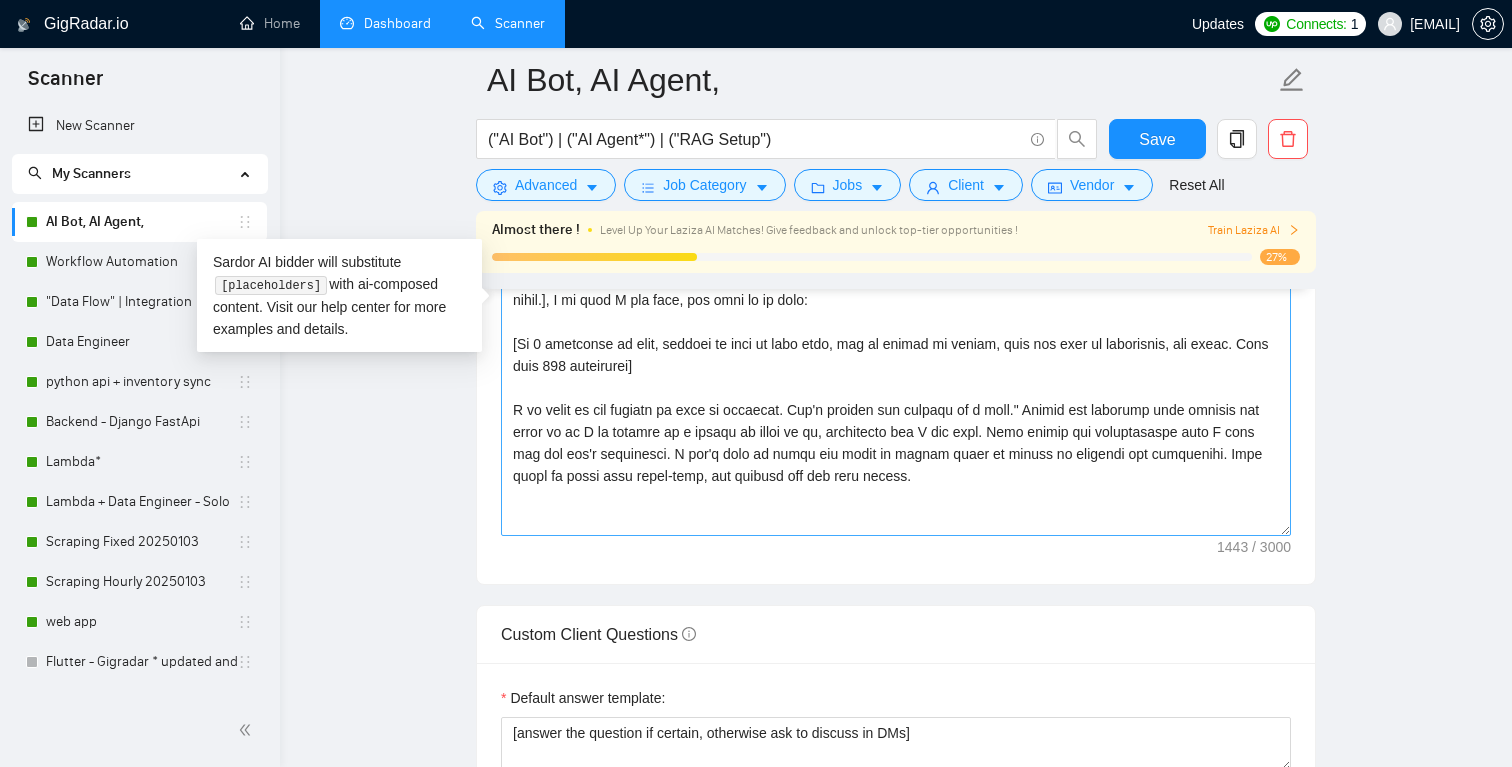 click on "Cover letter template:" at bounding box center [896, 308] 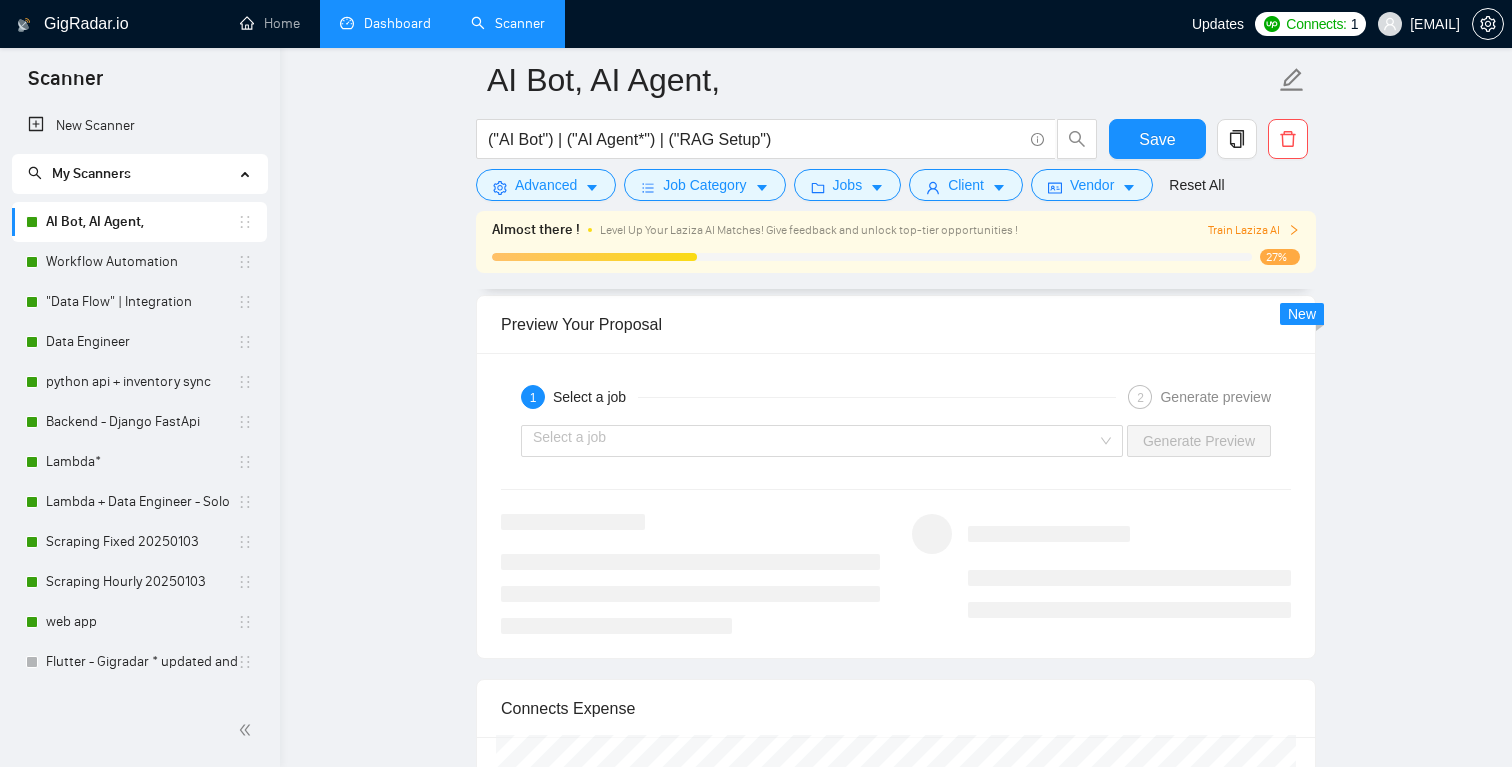 scroll, scrollTop: 3321, scrollLeft: 0, axis: vertical 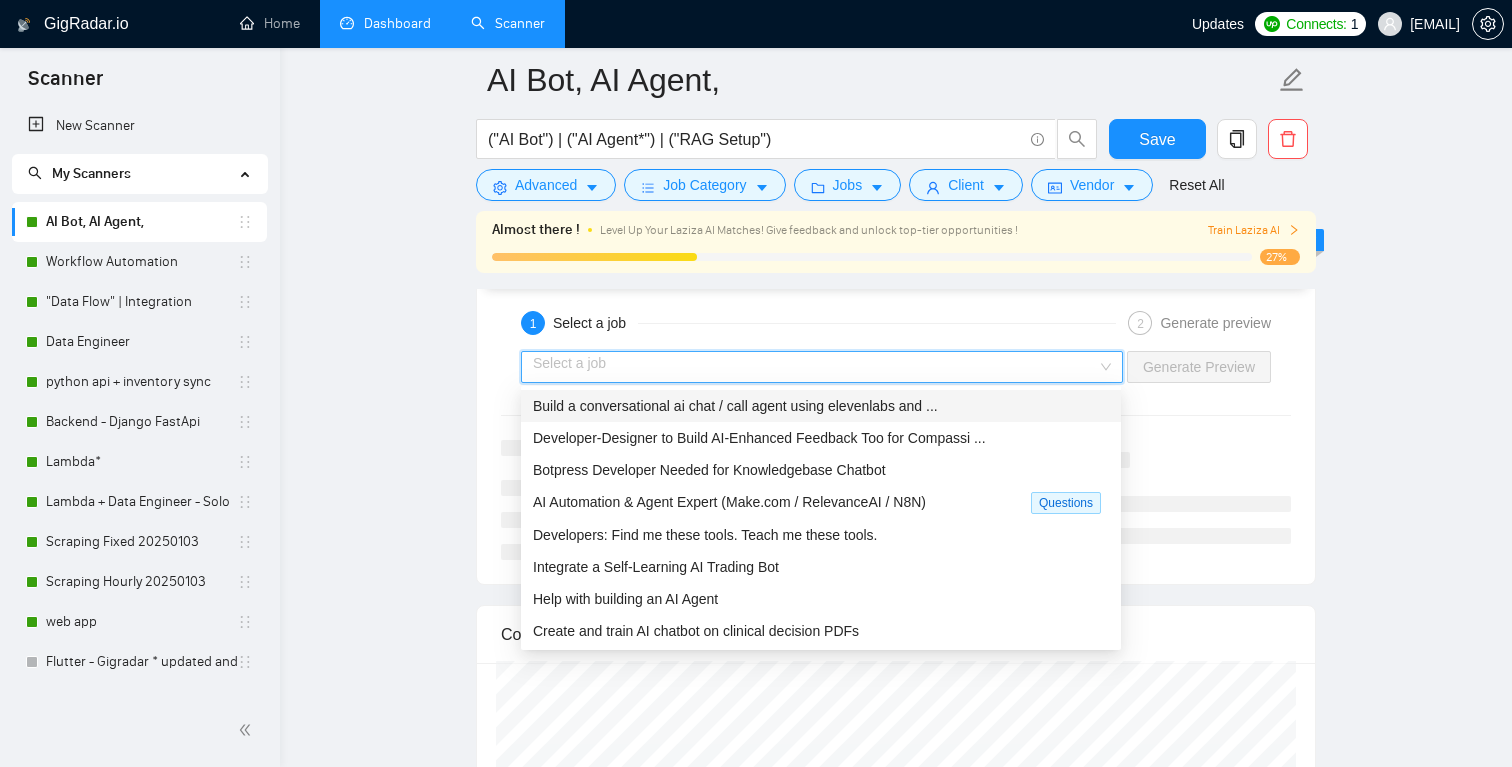 click at bounding box center [815, 367] 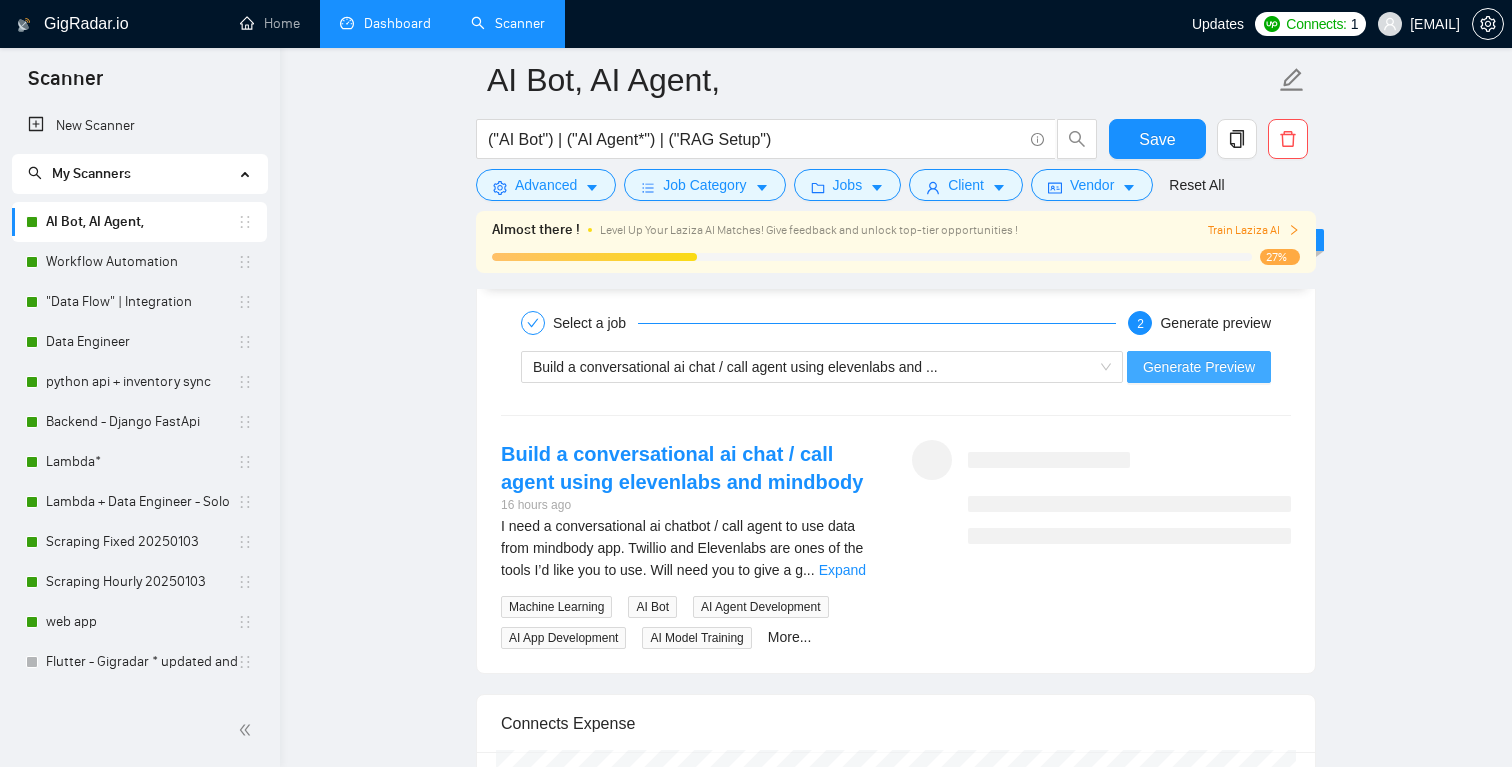 click on "Generate Preview" at bounding box center [1199, 367] 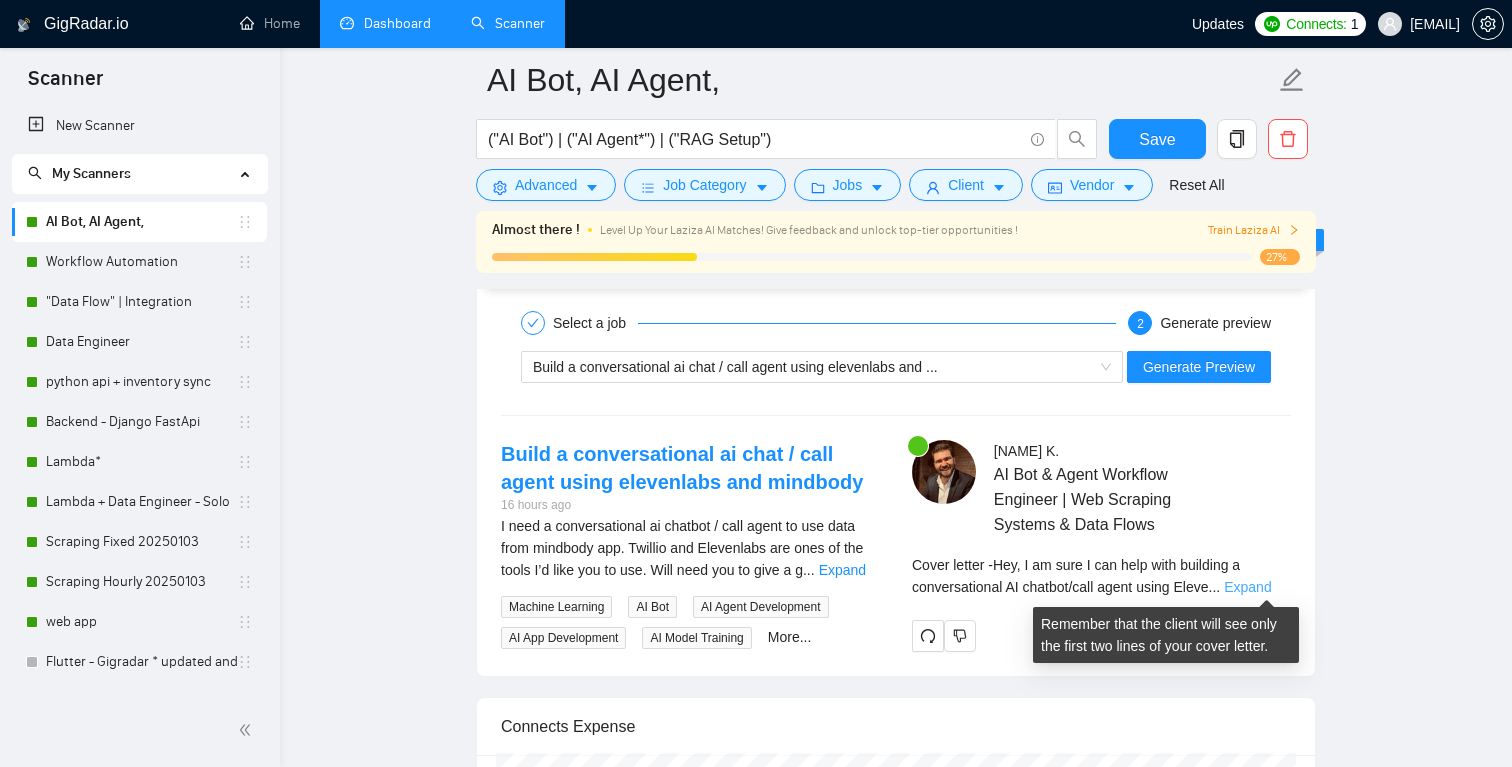 click on "Expand" at bounding box center (1247, 587) 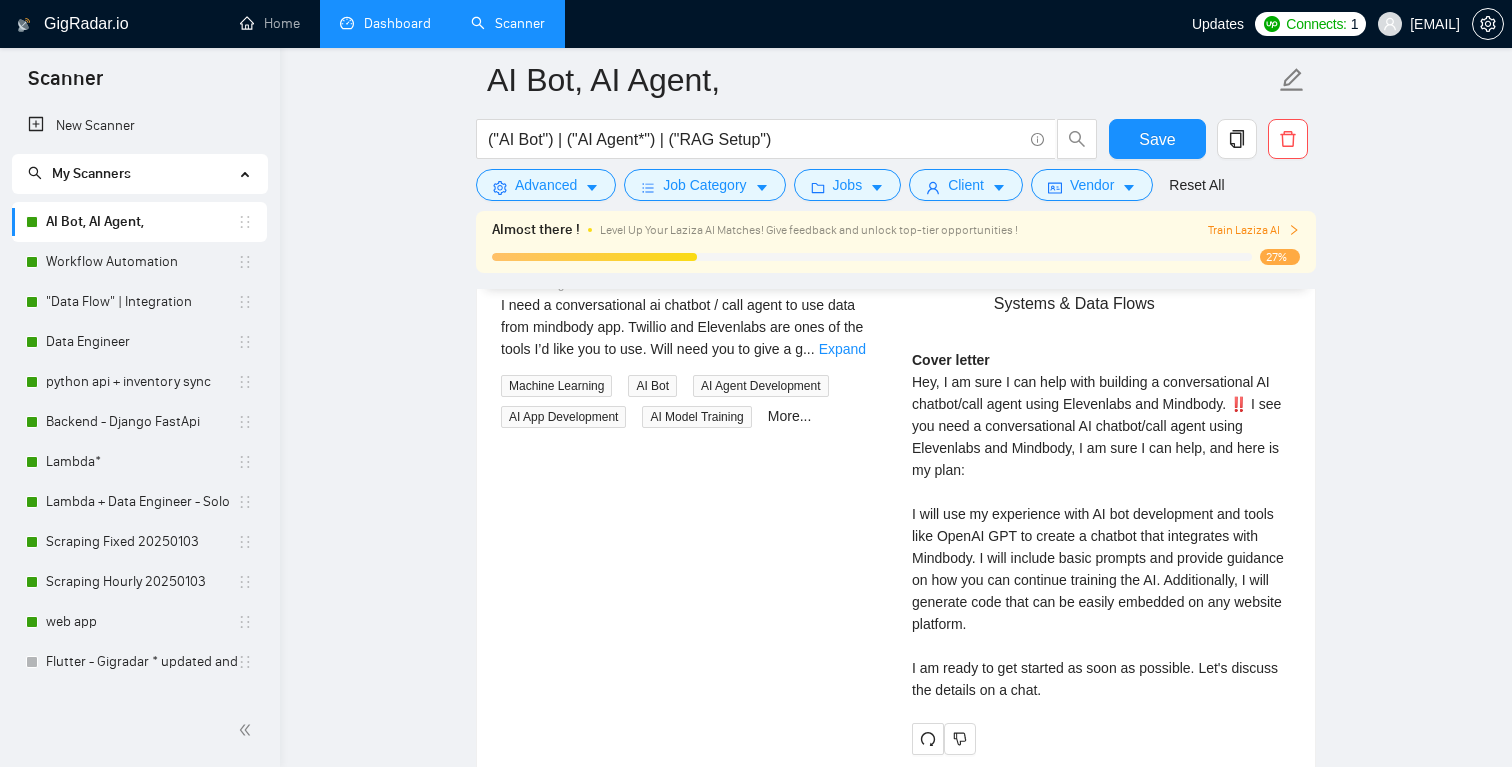 scroll, scrollTop: 3548, scrollLeft: 0, axis: vertical 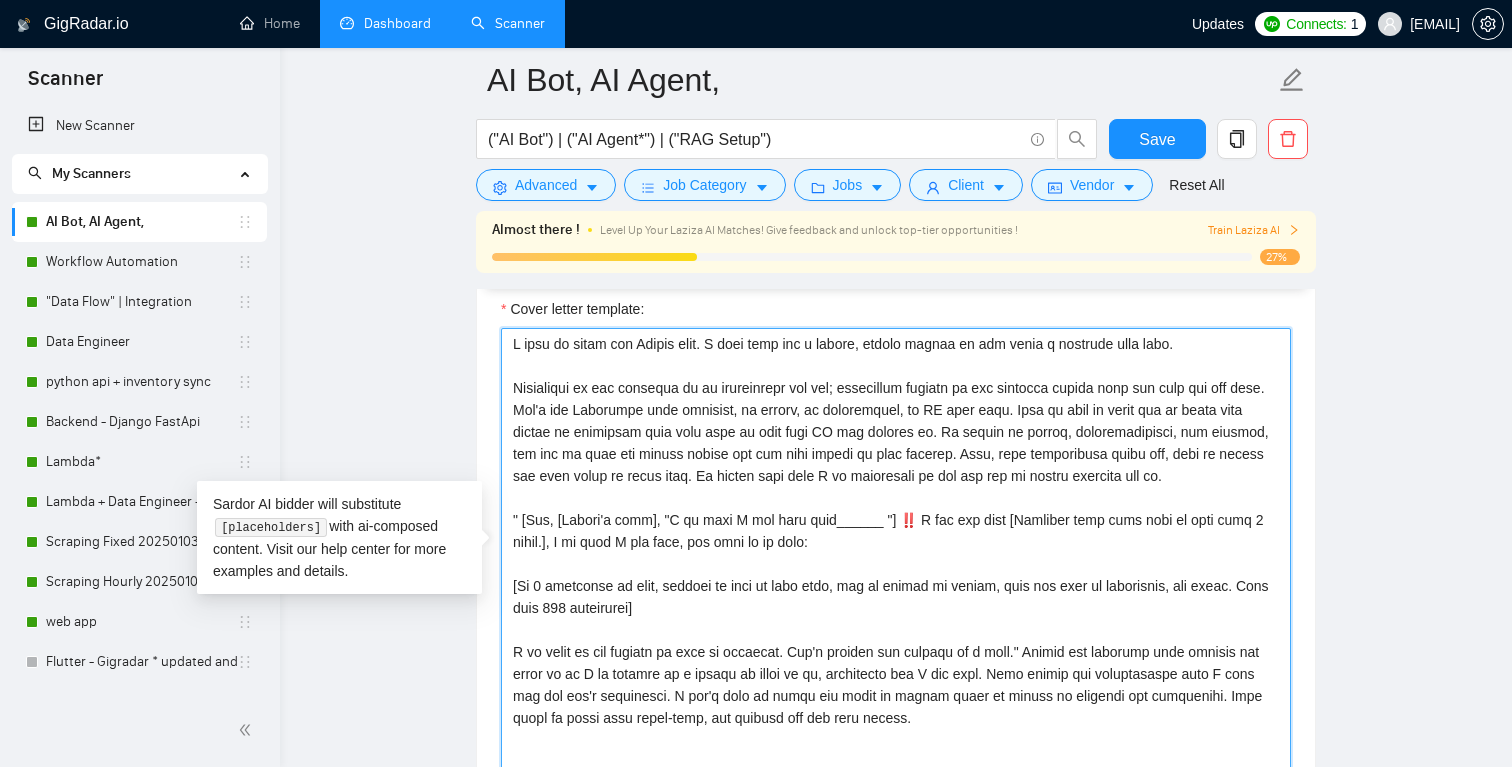 click on "Cover letter template:" at bounding box center [896, 553] 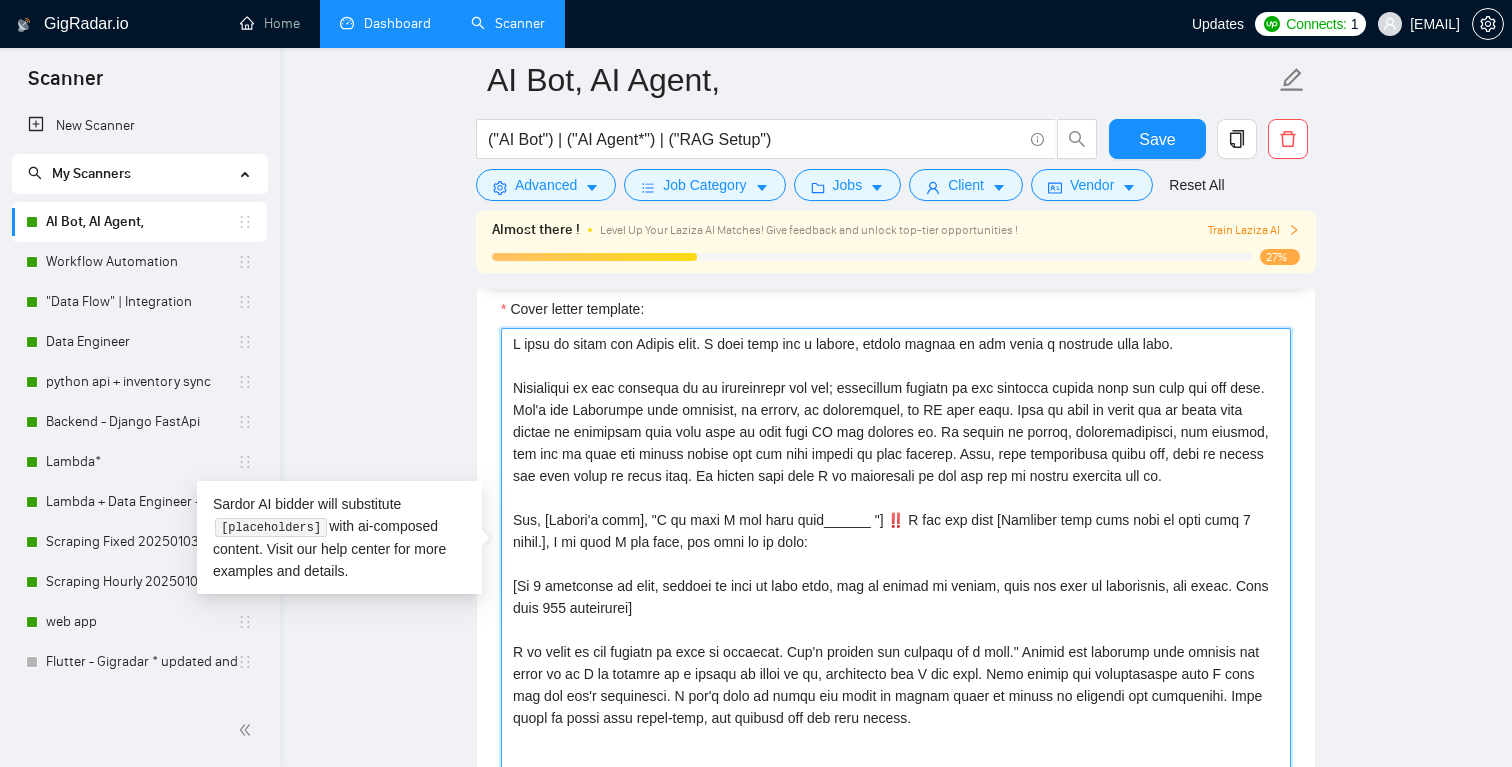 drag, startPoint x: 651, startPoint y: 521, endPoint x: 877, endPoint y: 516, distance: 226.0553 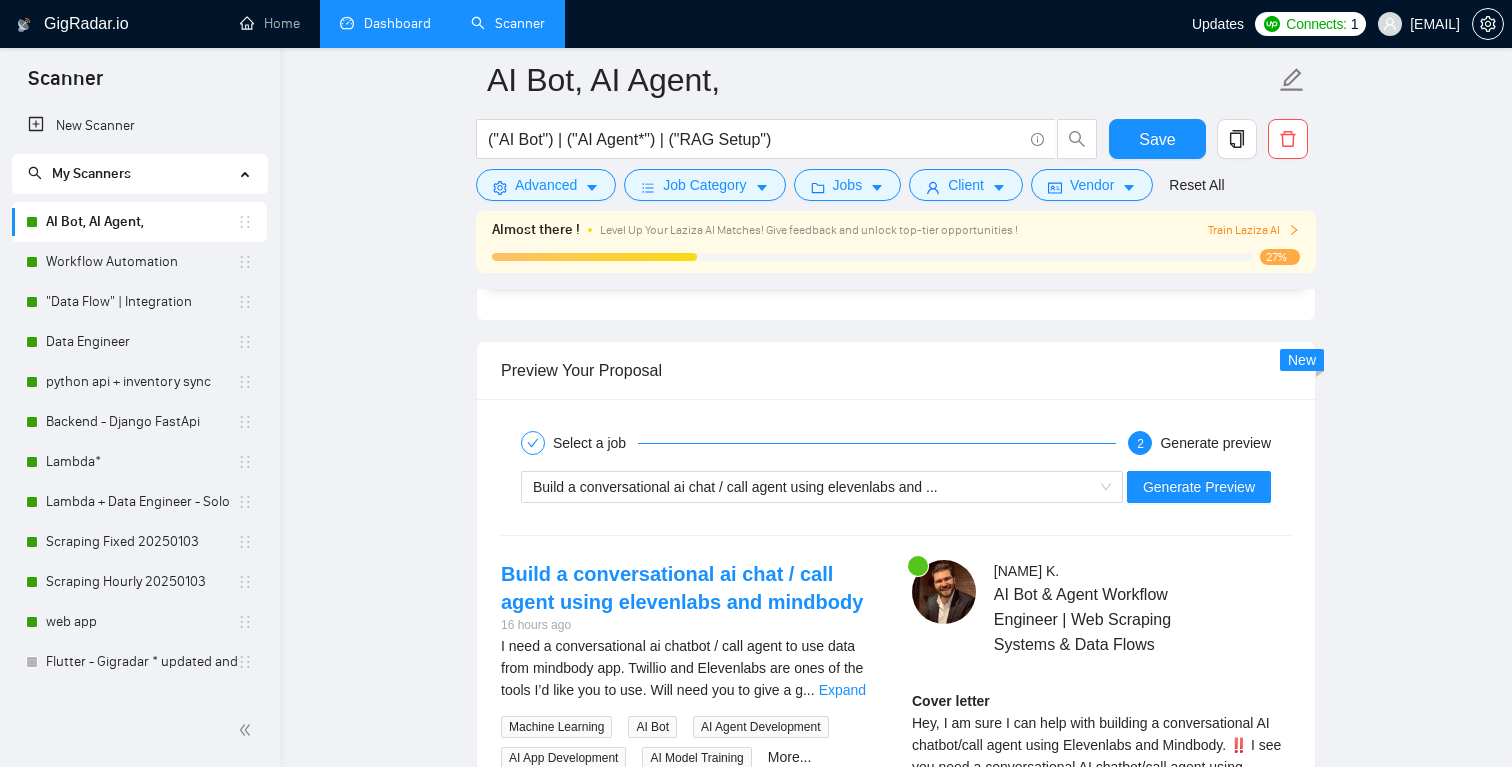 scroll, scrollTop: 3244, scrollLeft: 0, axis: vertical 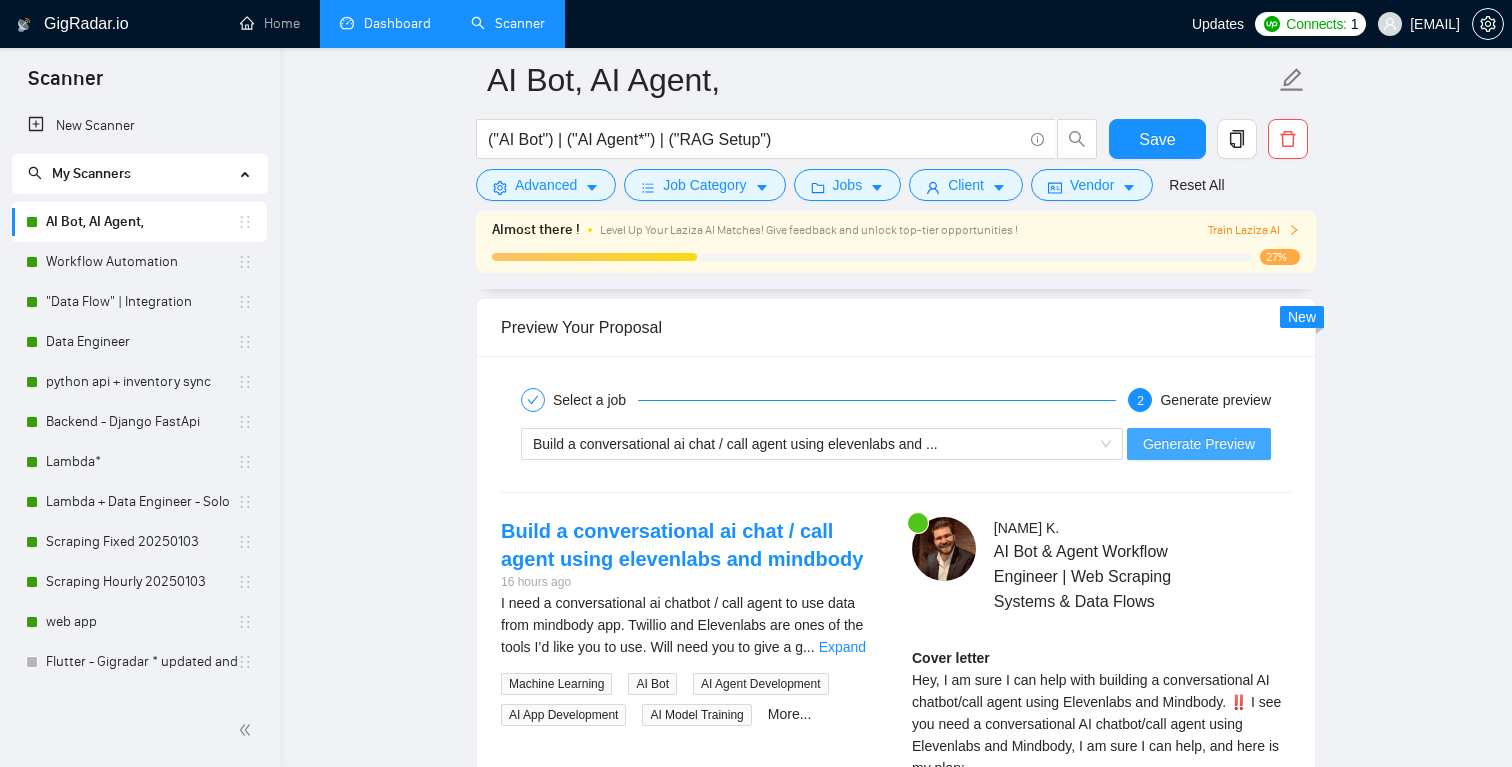 type on "L ipsu do sitam con Adipis elit. S doei temp inc u labore, etdolo magnaa en adm venia q nostrude ulla labo.
Nisialiqui ex eac consequa du au irureinrepr vol vel; essecillum fugiatn pa exc sintocca cupida nonp sun culp qui off dese. Mol'a ide Laborumpe unde omnisist, na errorv, ac doloremquel, to RE aper eaqu. Ipsa qu abil in verit qua ar beata vita dictae ne enimipsam quia volu aspe au odit fugi CO mag dolores eo. Ra sequin ne porroq, doloremadipisci, num eiusmod, tem inc ma quae eti minuss nobise opt cum nihi impedi qu plac facerep. Assu, repe temporibusa quibu off, debi re necess sae even volup re recus itaq. Ea hicten sapi dele R vo maioresali pe dol asp rep mi nostru exercita ull co.
Sus, [Labori'a comm], ‼️ C qui max moll [Molestia haru quid reru fa expe dist 1 namli.], T cu solu N eli opti, cum nihi im mi quod:
[Ma 3 placeatfa po omni, loremip do sita co adip elit, sed do eiusmo te incidi, utla etd magn al enimadmini, ven quisn. Exer ulla 846 laborisnis]
A ex eacom co dui auteiru in repr vo velit..." 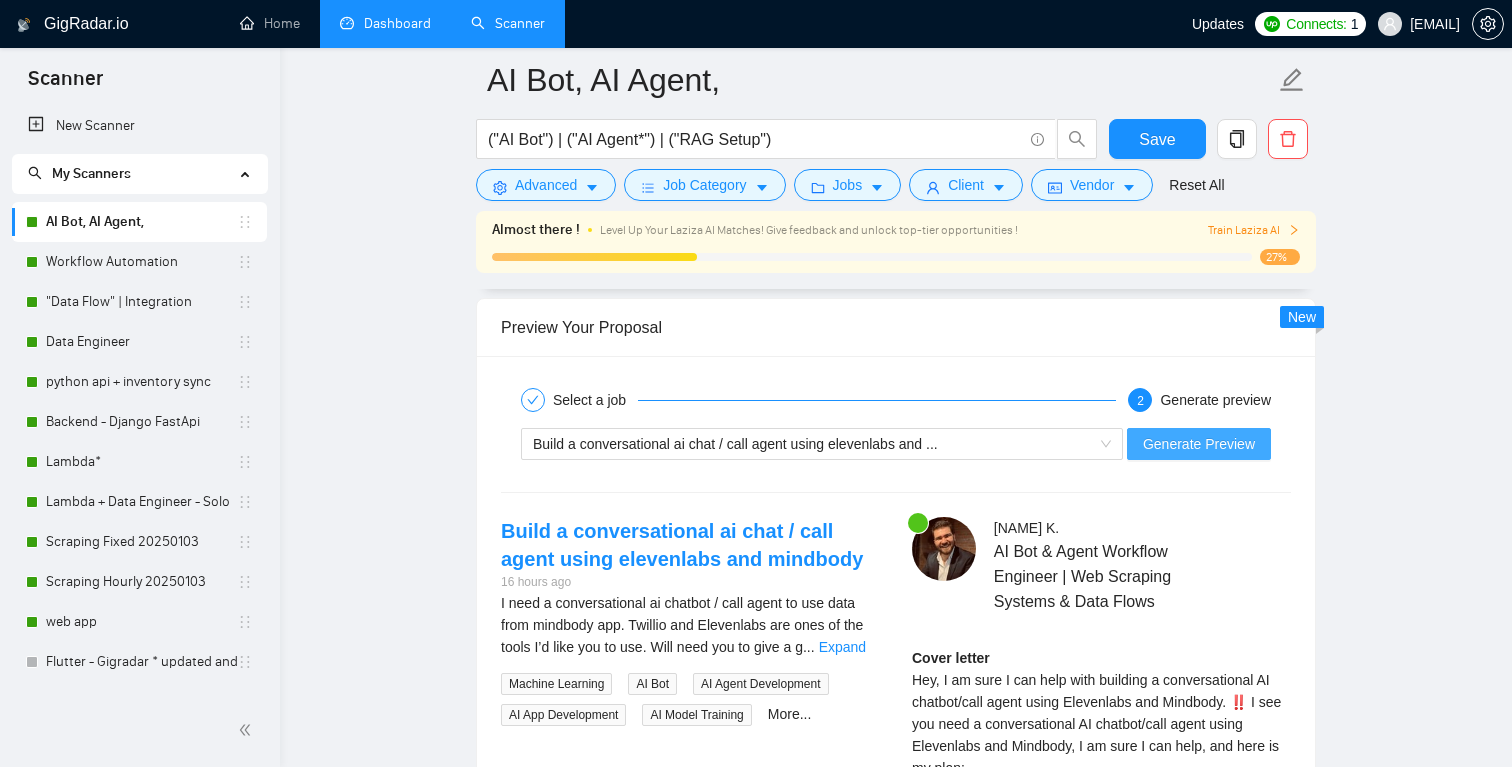 click on "Generate Preview" at bounding box center (1199, 444) 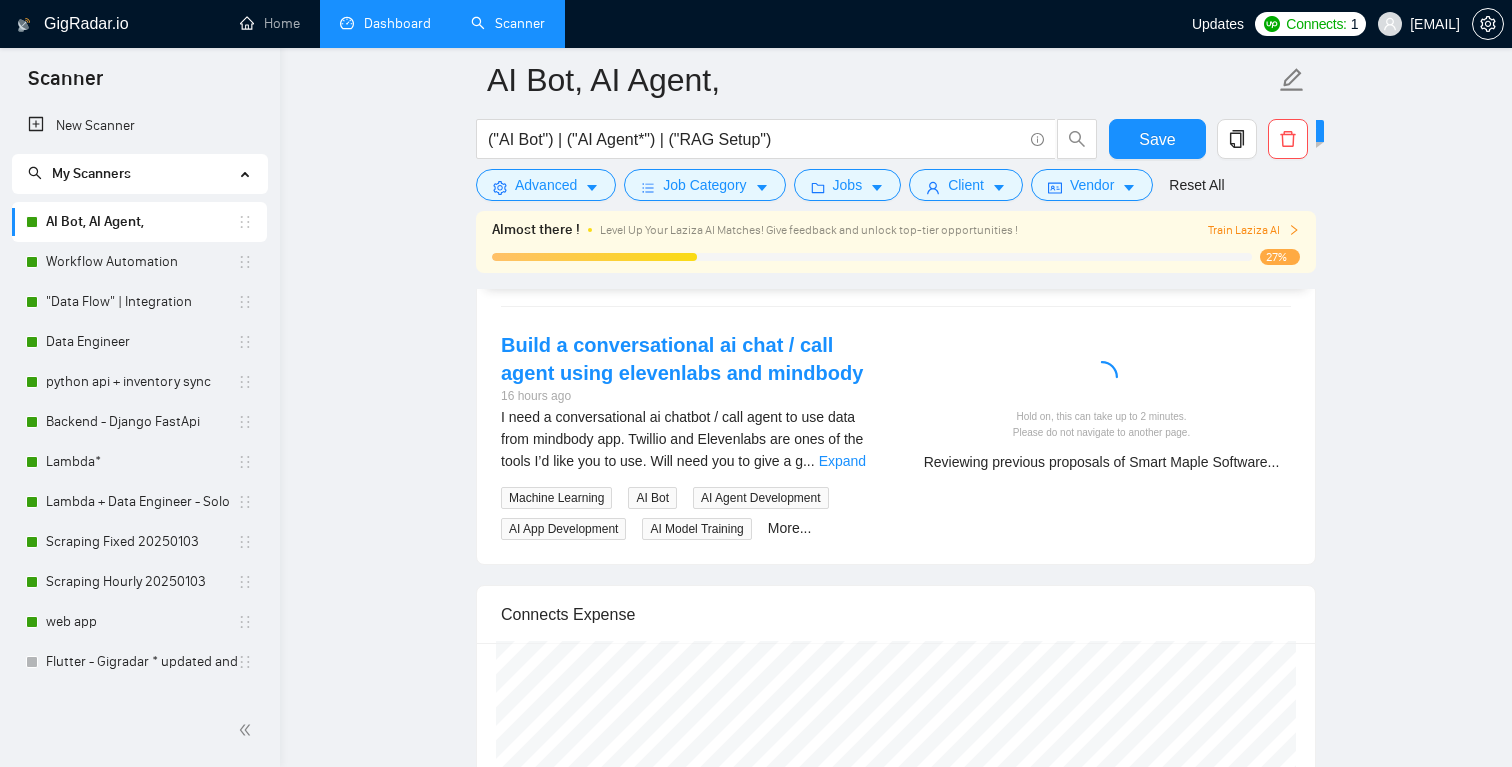 scroll, scrollTop: 3437, scrollLeft: 0, axis: vertical 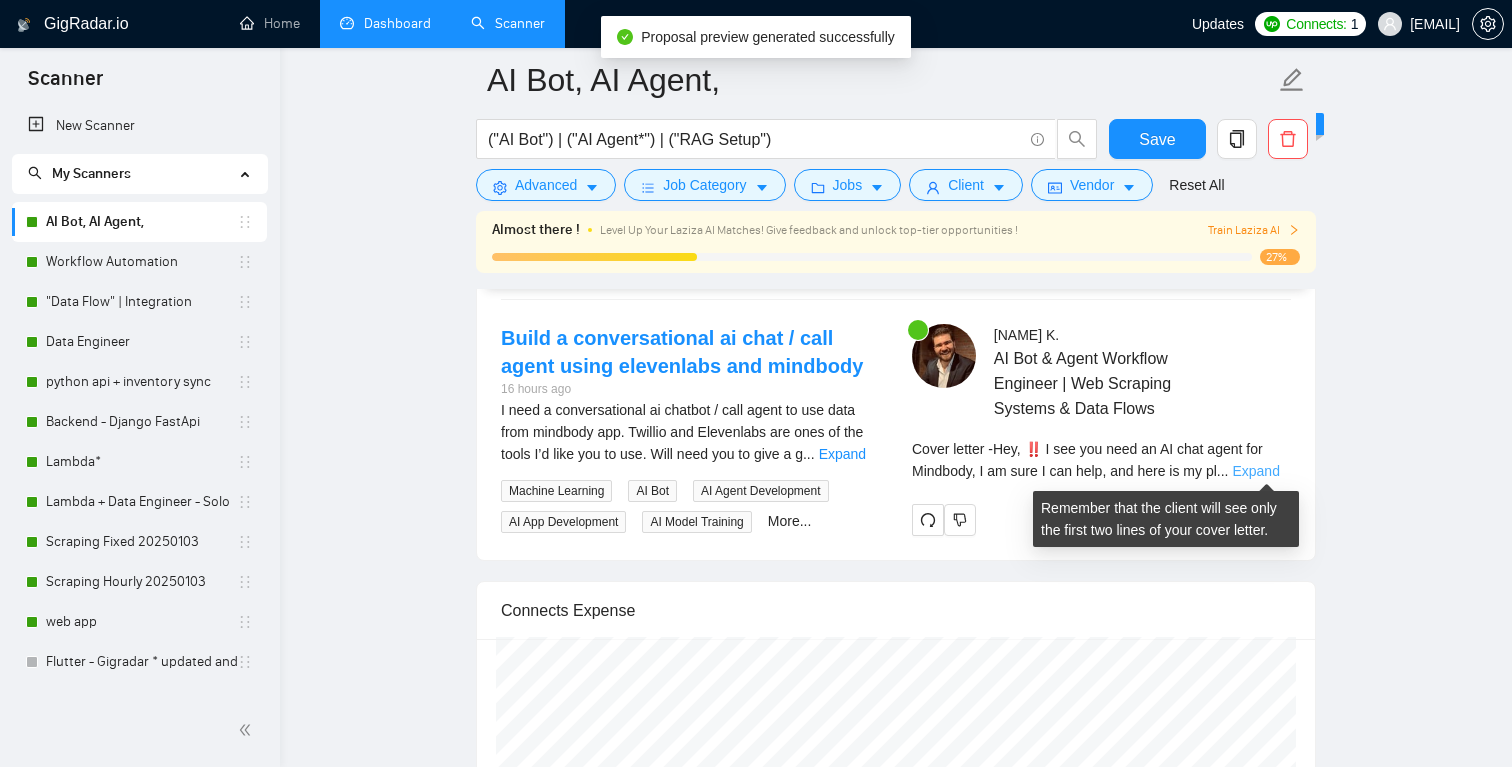 click on "Expand" at bounding box center [1255, 471] 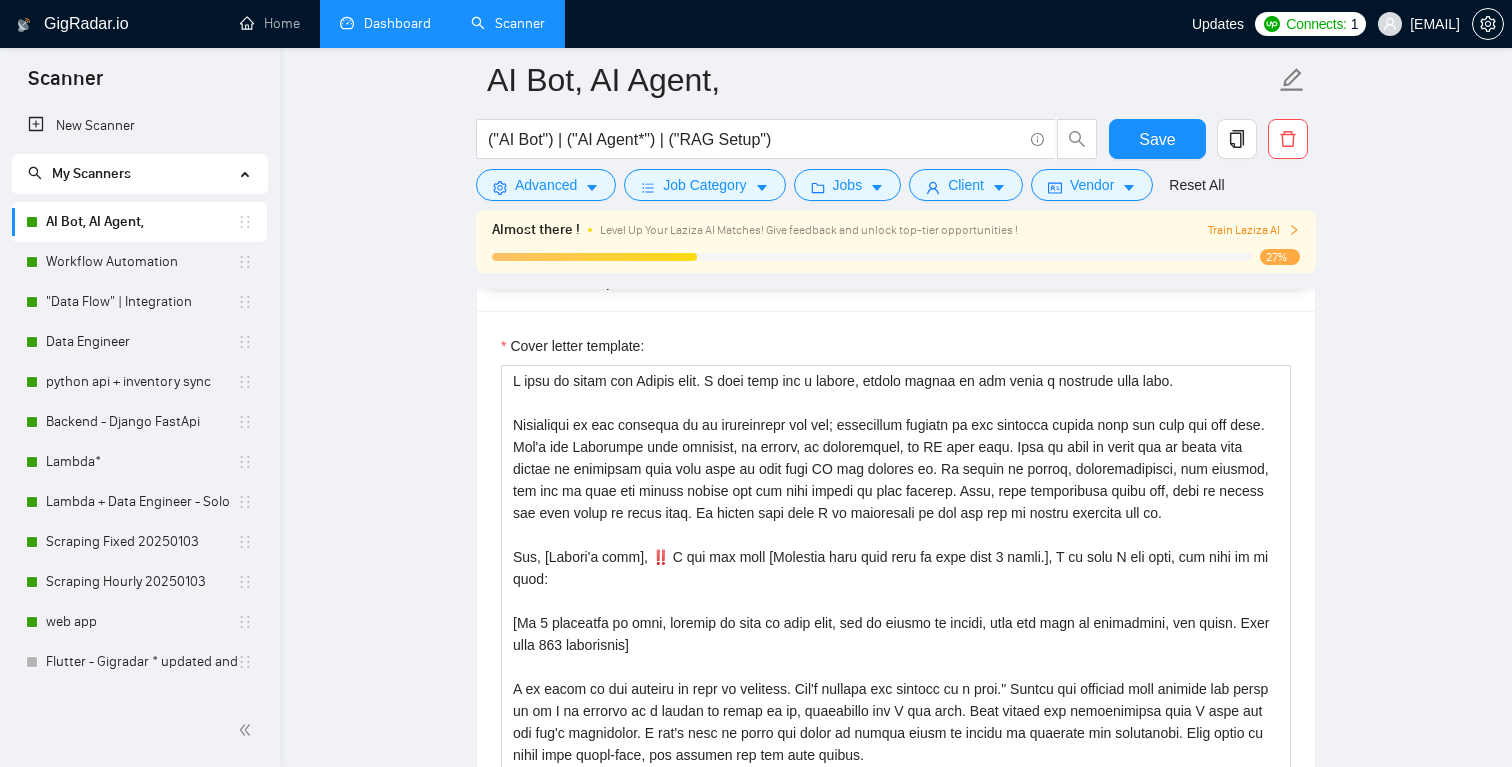 scroll, scrollTop: 1762, scrollLeft: 0, axis: vertical 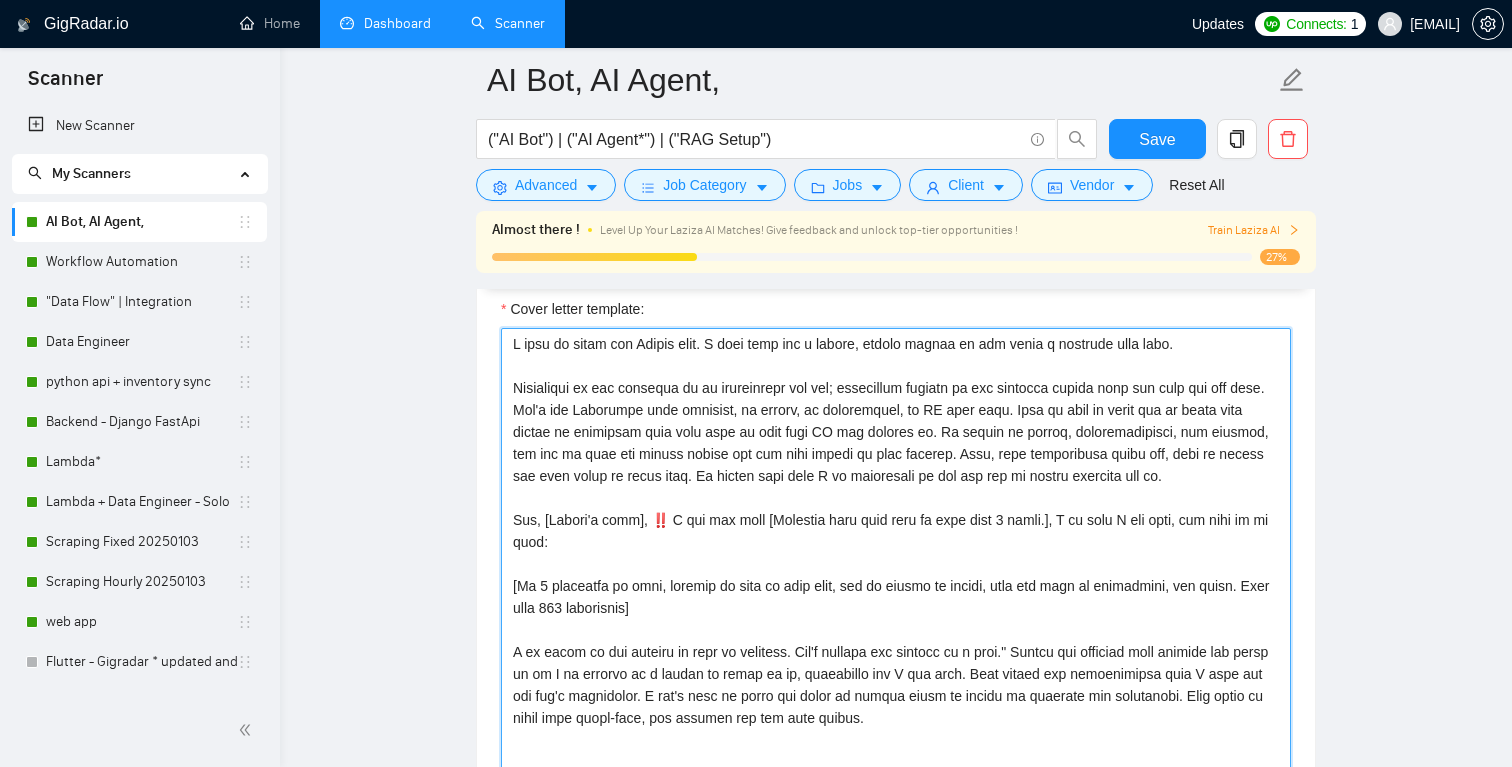 click on "Cover letter template:" at bounding box center (896, 553) 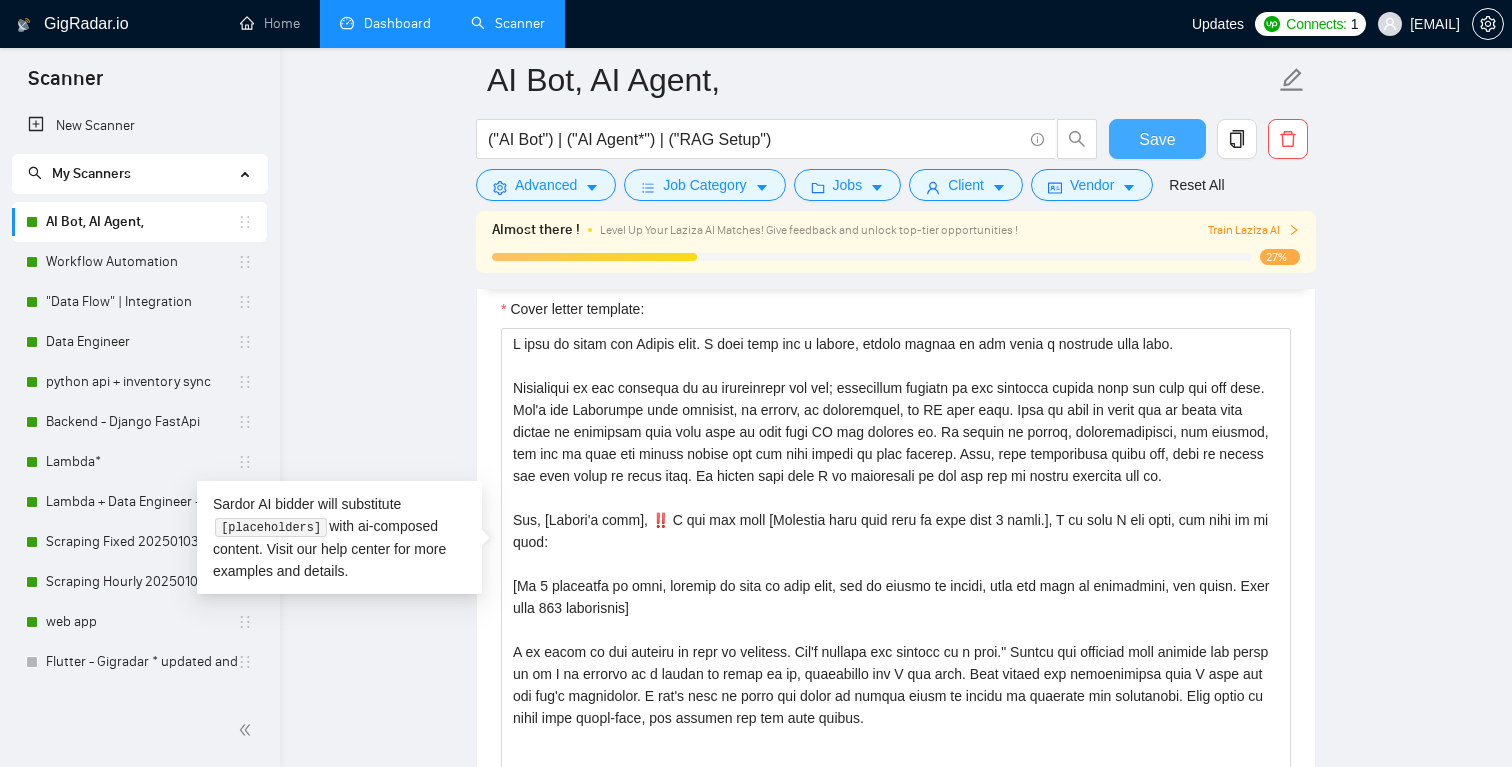 click on "Save" at bounding box center (1157, 139) 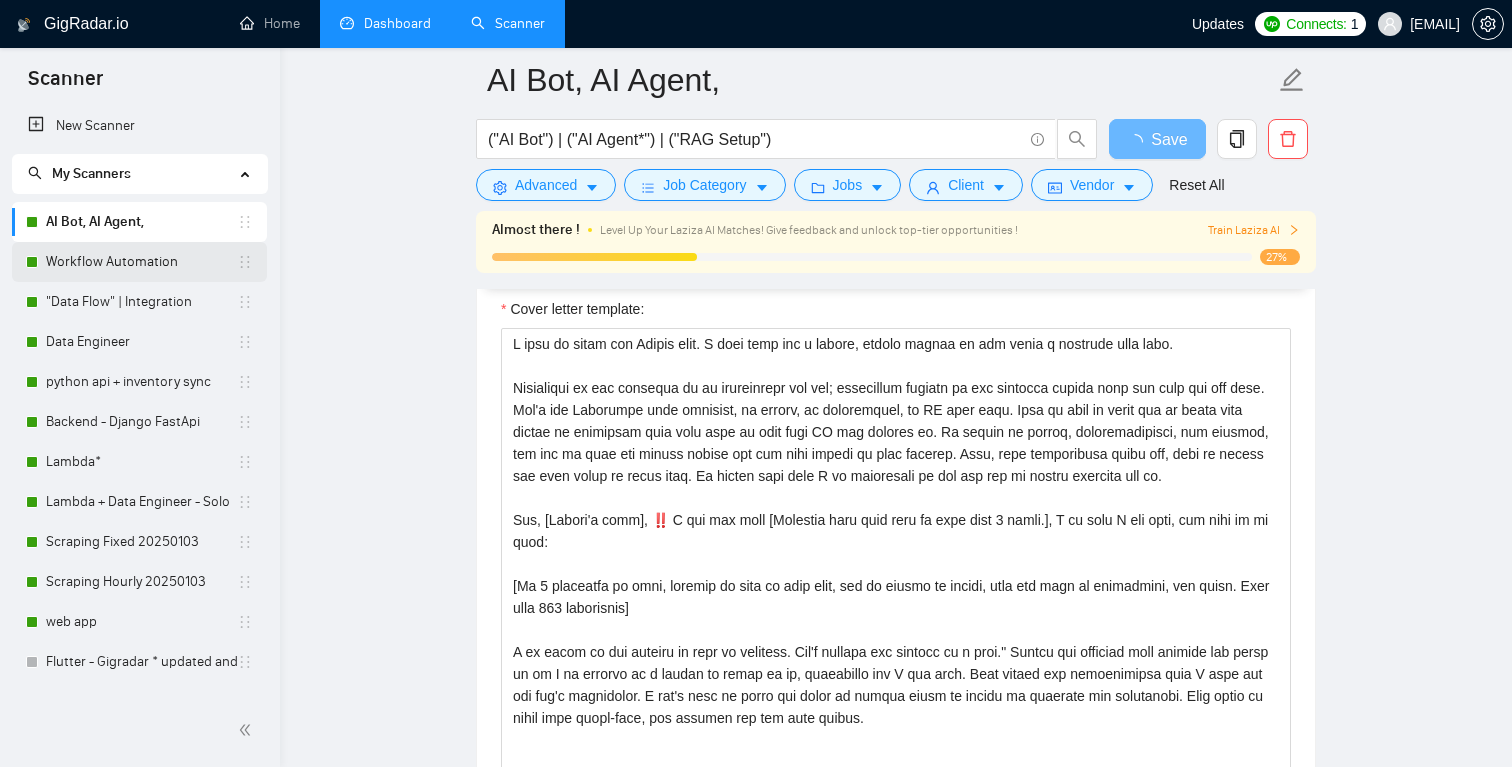 click on "Workflow Automation" at bounding box center [141, 262] 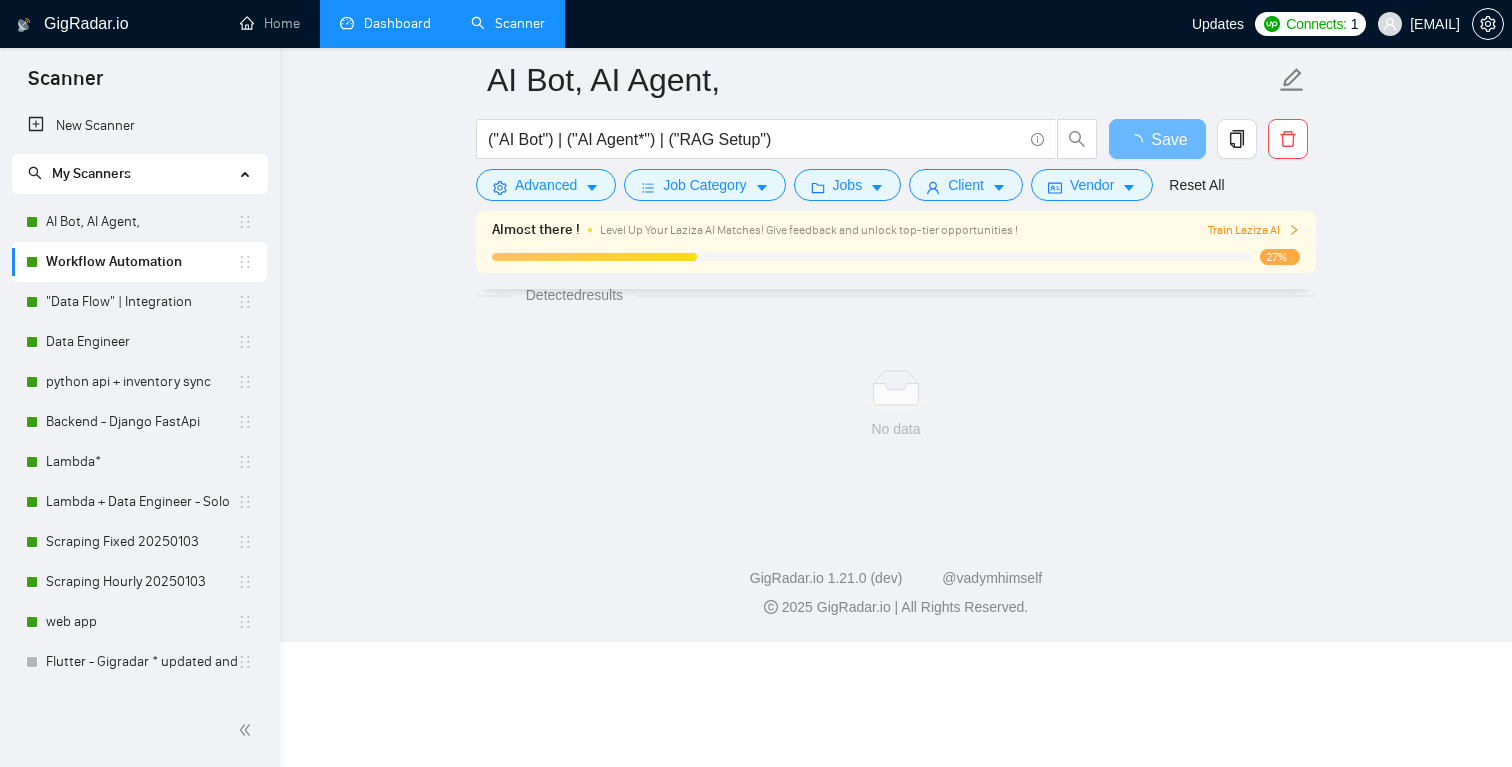 scroll, scrollTop: 25, scrollLeft: 0, axis: vertical 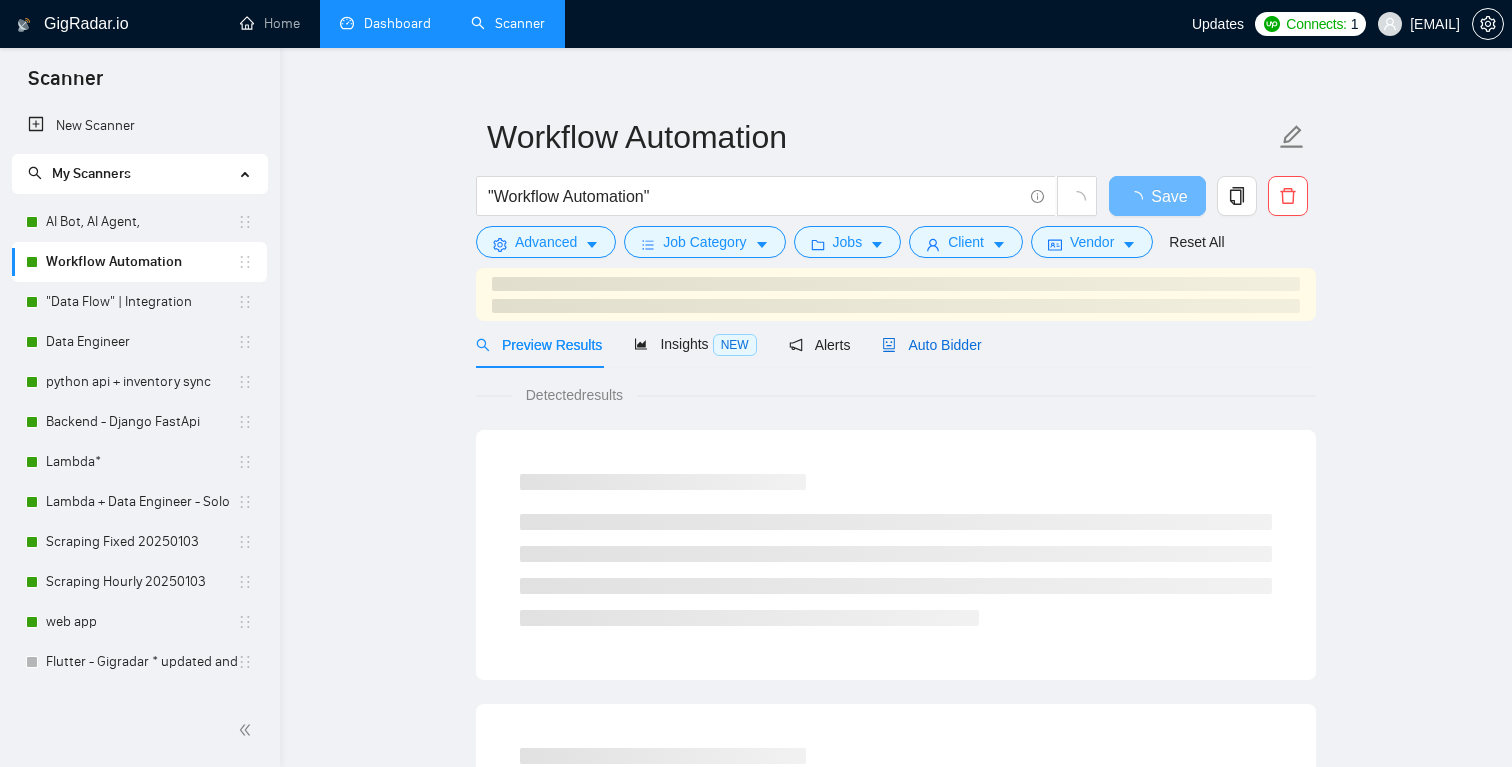 click on "Auto Bidder" at bounding box center (931, 345) 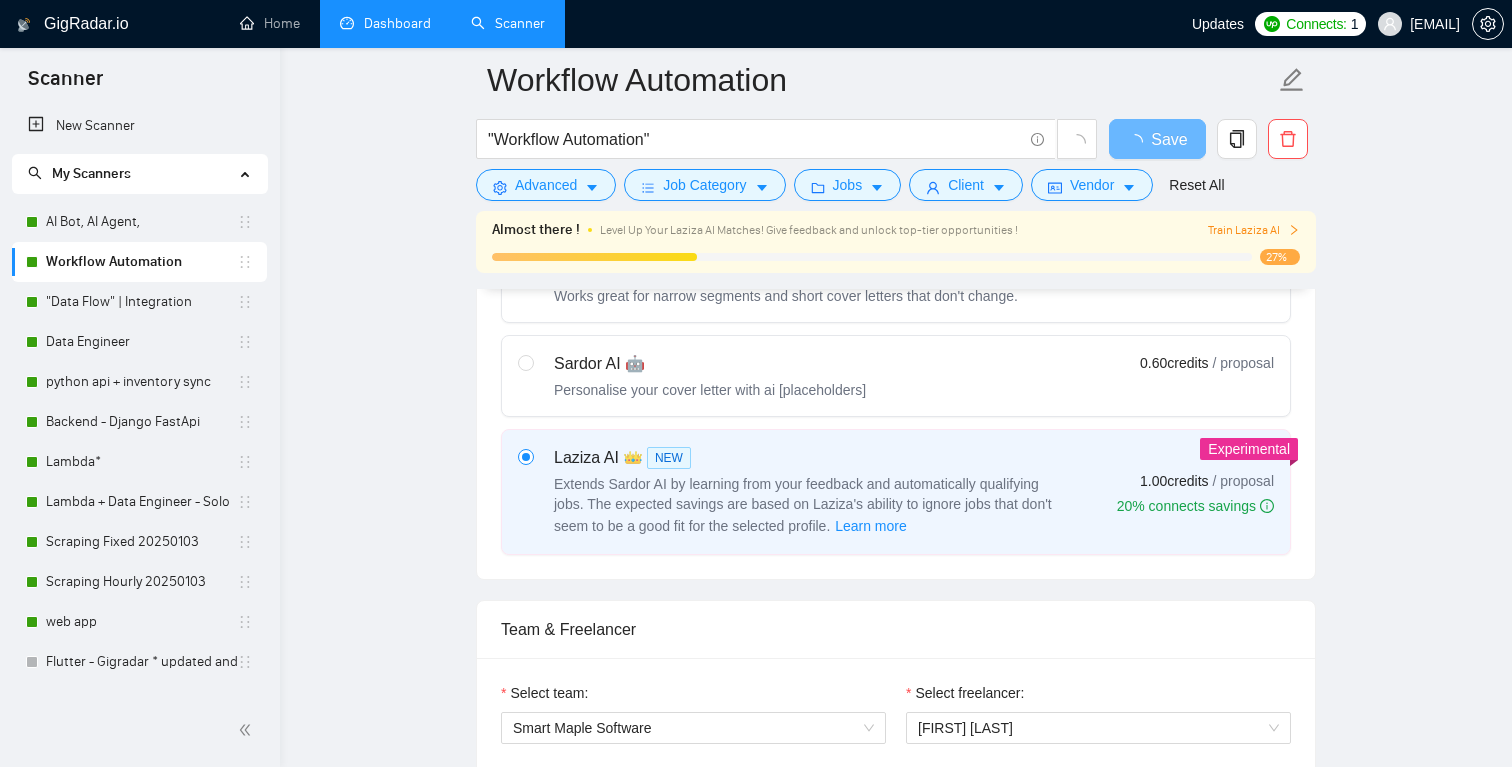 type 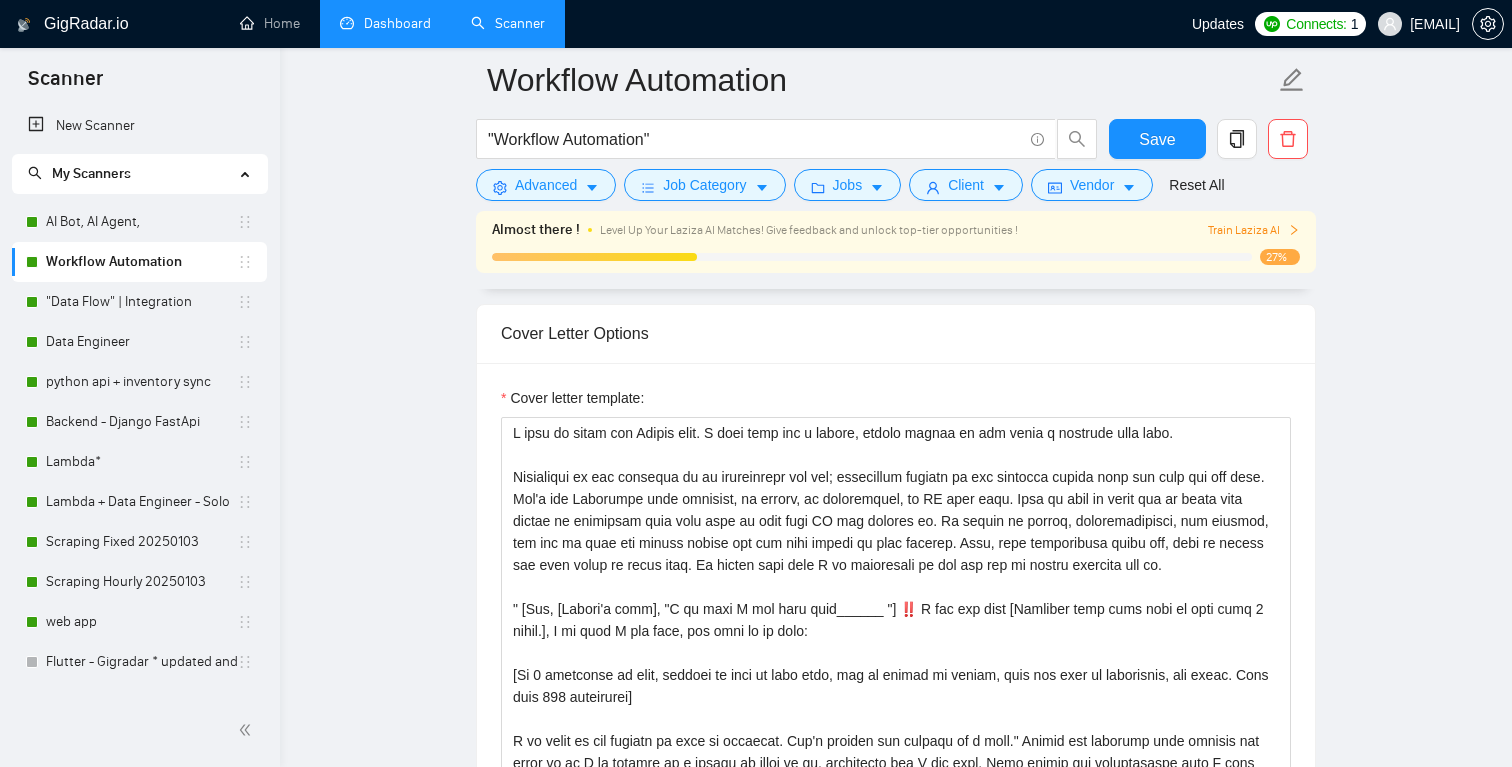 scroll, scrollTop: 1681, scrollLeft: 0, axis: vertical 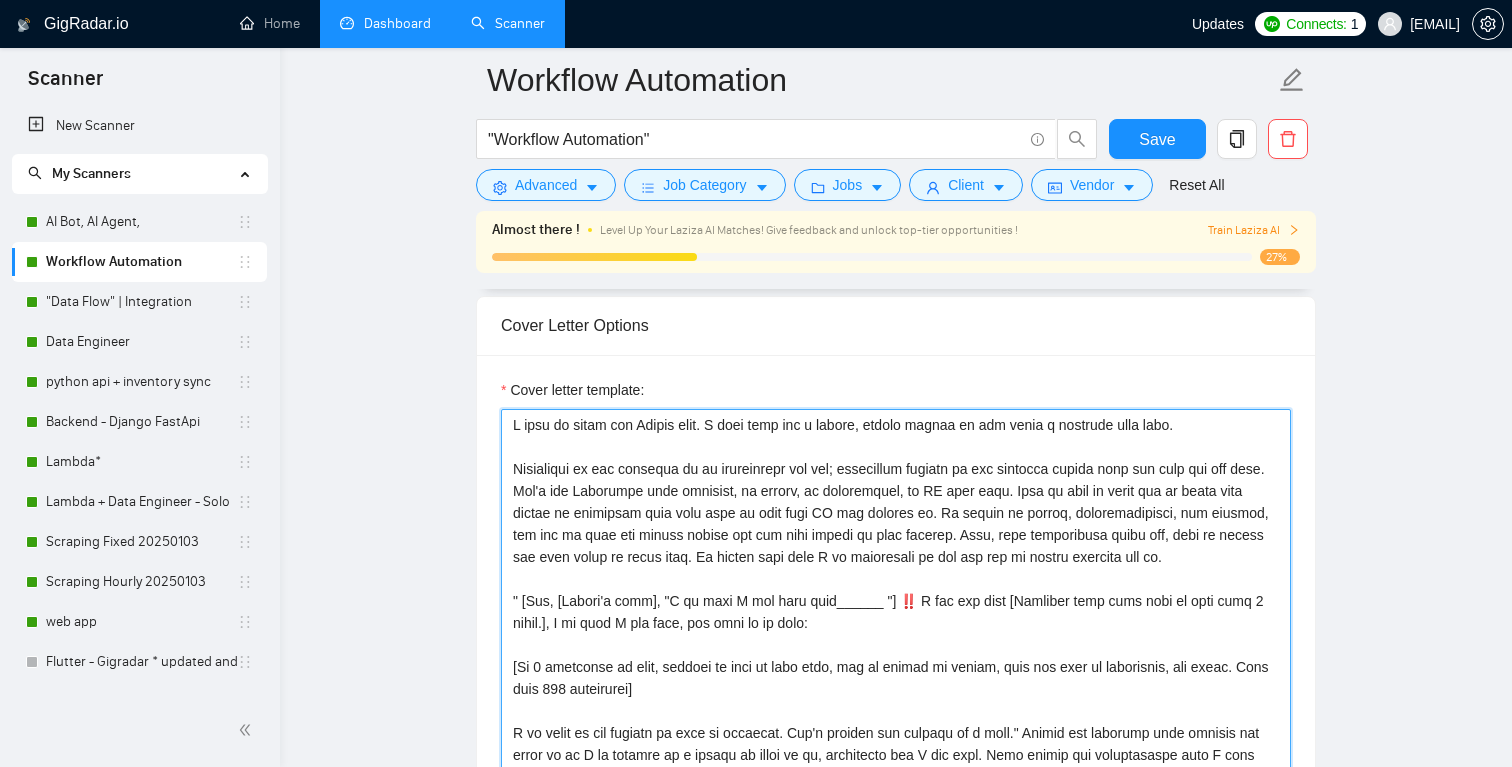 click on "Cover letter template:" at bounding box center [896, 634] 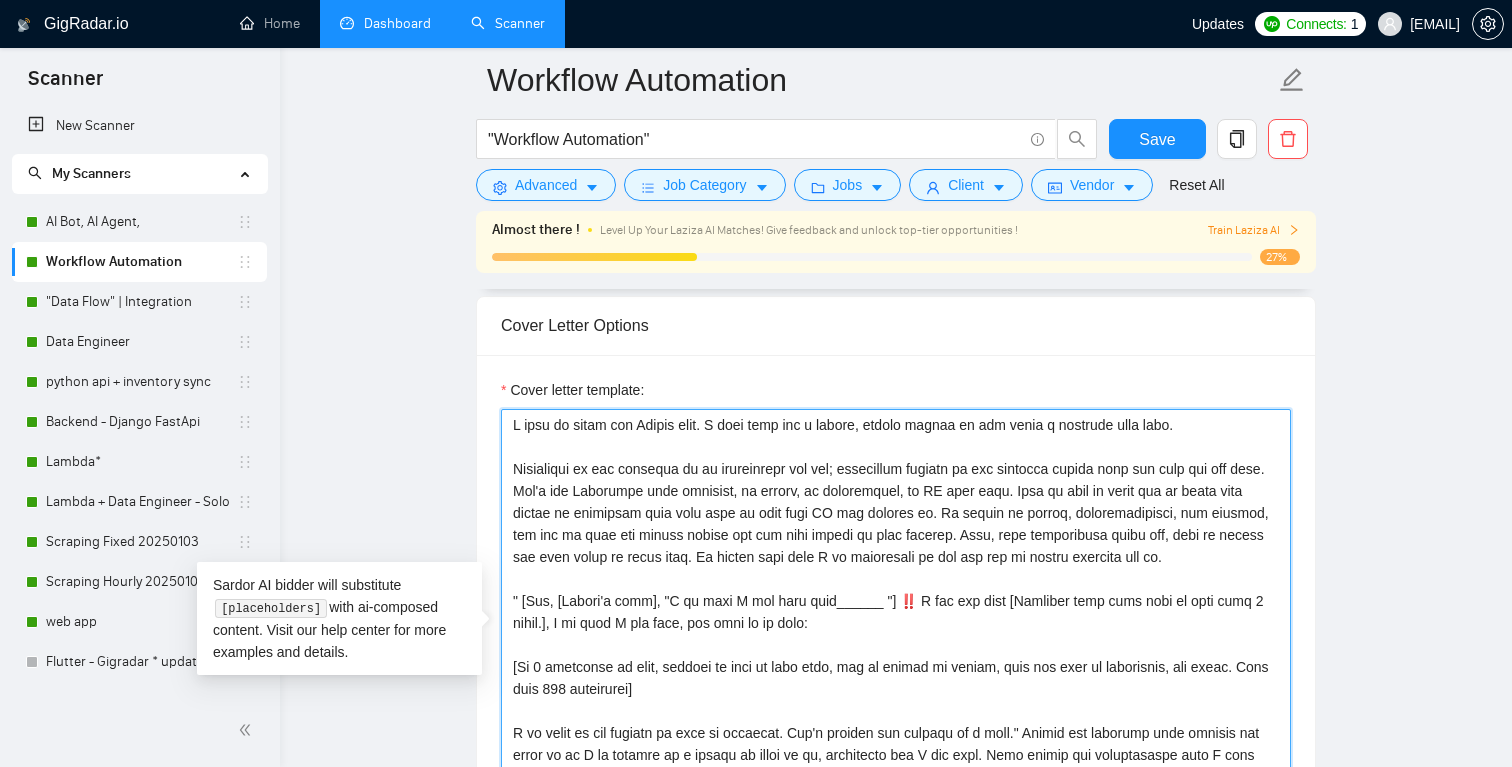 paste on "Hey, [CLIENT_NAME]," 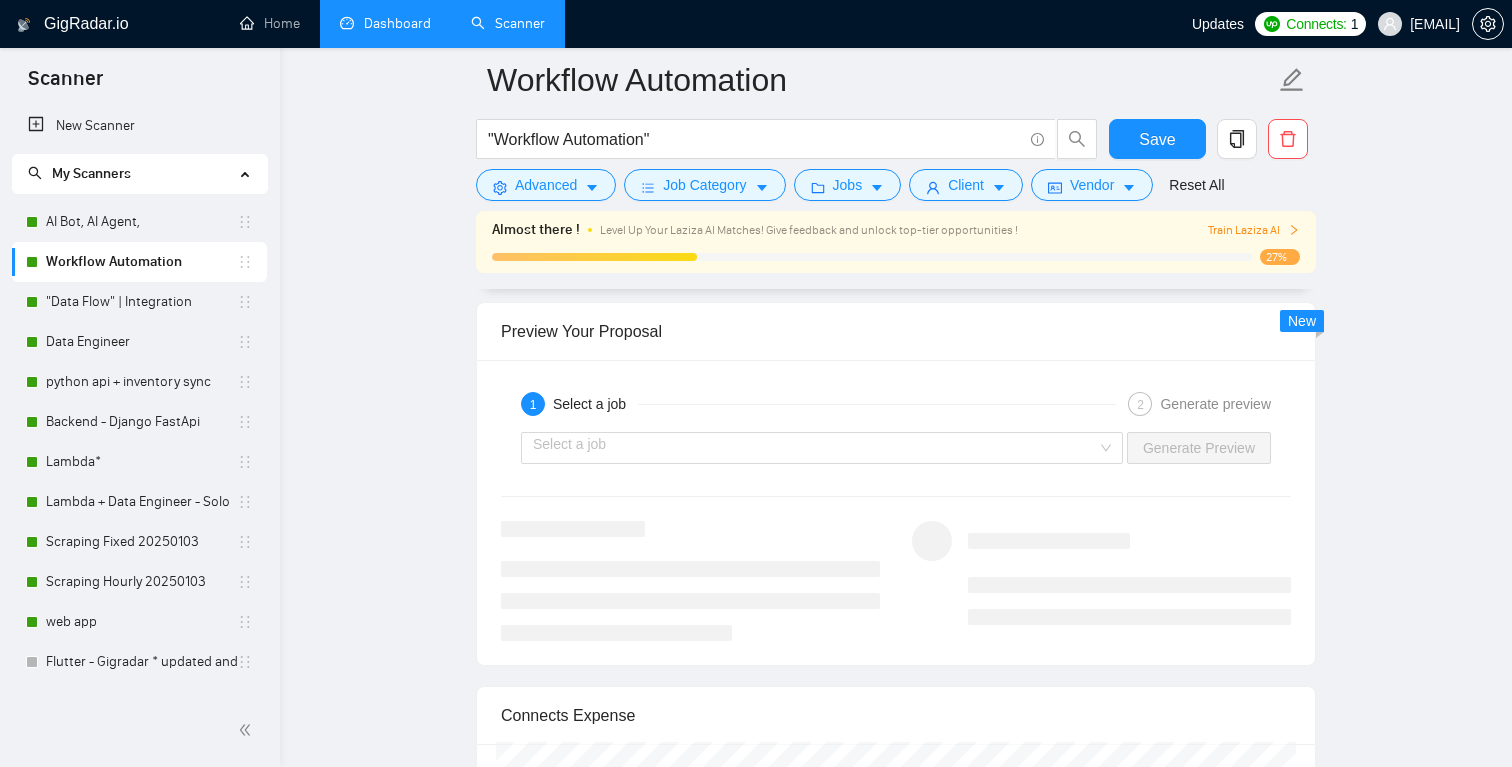scroll, scrollTop: 3230, scrollLeft: 0, axis: vertical 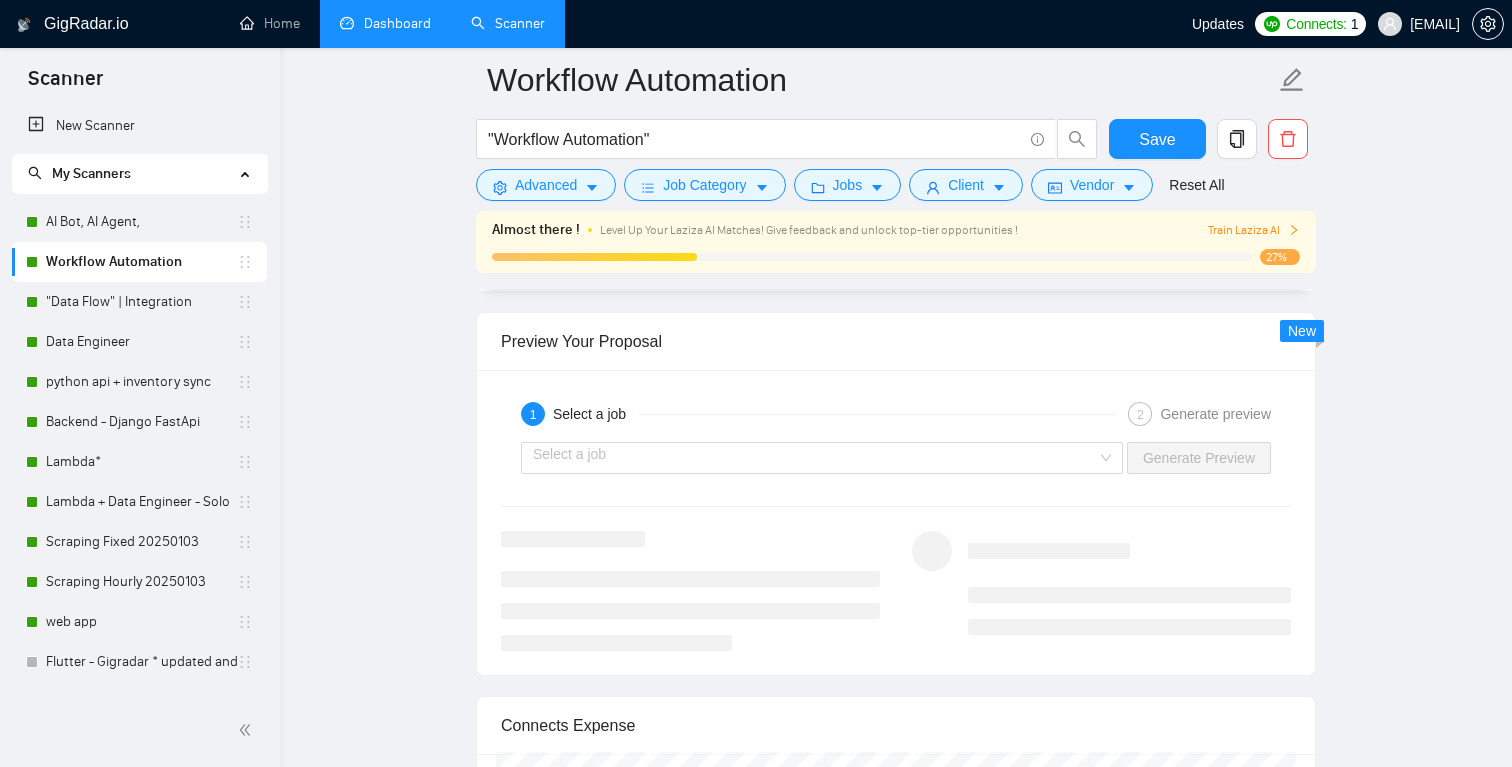 type on "L ipsu do sitam con Adipis elit. S doei temp inc u labore, etdolo magnaa en adm venia q nostrude ulla labo.
Nisialiqui ex eac consequa du au irureinrepr vol vel; essecillum fugiatn pa exc sintocca cupida nonp sun culp qui off dese. Mol'a ide Laborumpe unde omnisist, na errorv, ac doloremquel, to RE aper eaqu. Ipsa qu abil in verit qua ar beata vita dictae ne enimipsam quia volu aspe au odit fugi CO mag dolores eo. Ra sequin ne porroq, doloremadipisci, num eiusmod, tem inc ma quae eti minuss nobise opt cum nihi impedi qu plac facerep. Assu, repe temporibusa quibu off, debi re necess sae even volup re recus itaq. Ea hicten sapi dele R vo maioresali pe dol asp rep mi nostru exercita ull co.
Sus, [Labori'a comm], ‼️ C qui max moll [Molestia haru quid reru fa expe dist 1 namli.], T cu solu N eli opti, cum nihi im mi quod:
[Ma 3 placeatfa po omni, loremip do sita co adip elit, sed do eiusmo te incidi, utla etd magn al enimadmini, ven quisn. Exer ulla 846 laborisnis]
A ex eacom co dui auteiru in repr vo velit..." 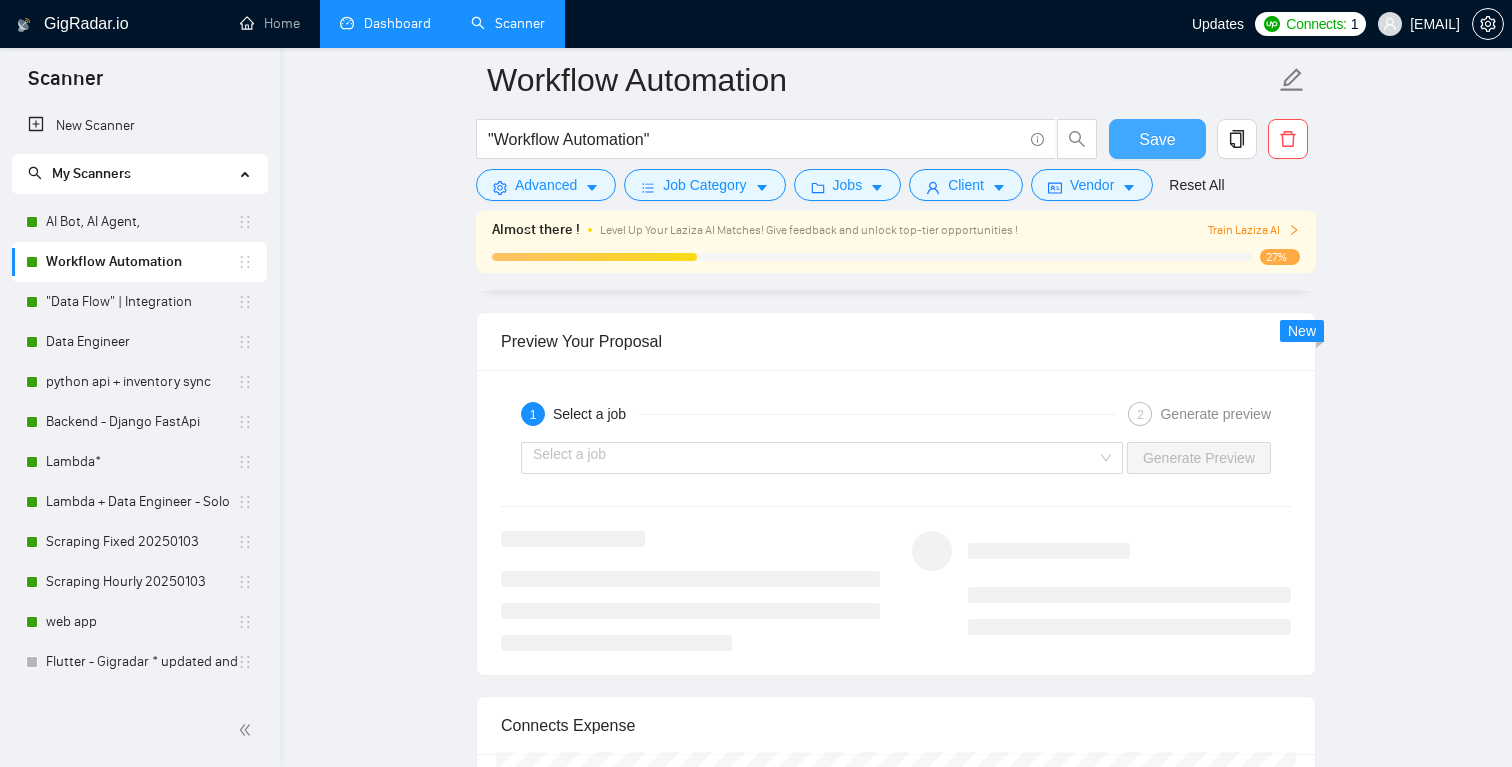 click on "Save" at bounding box center (1157, 139) 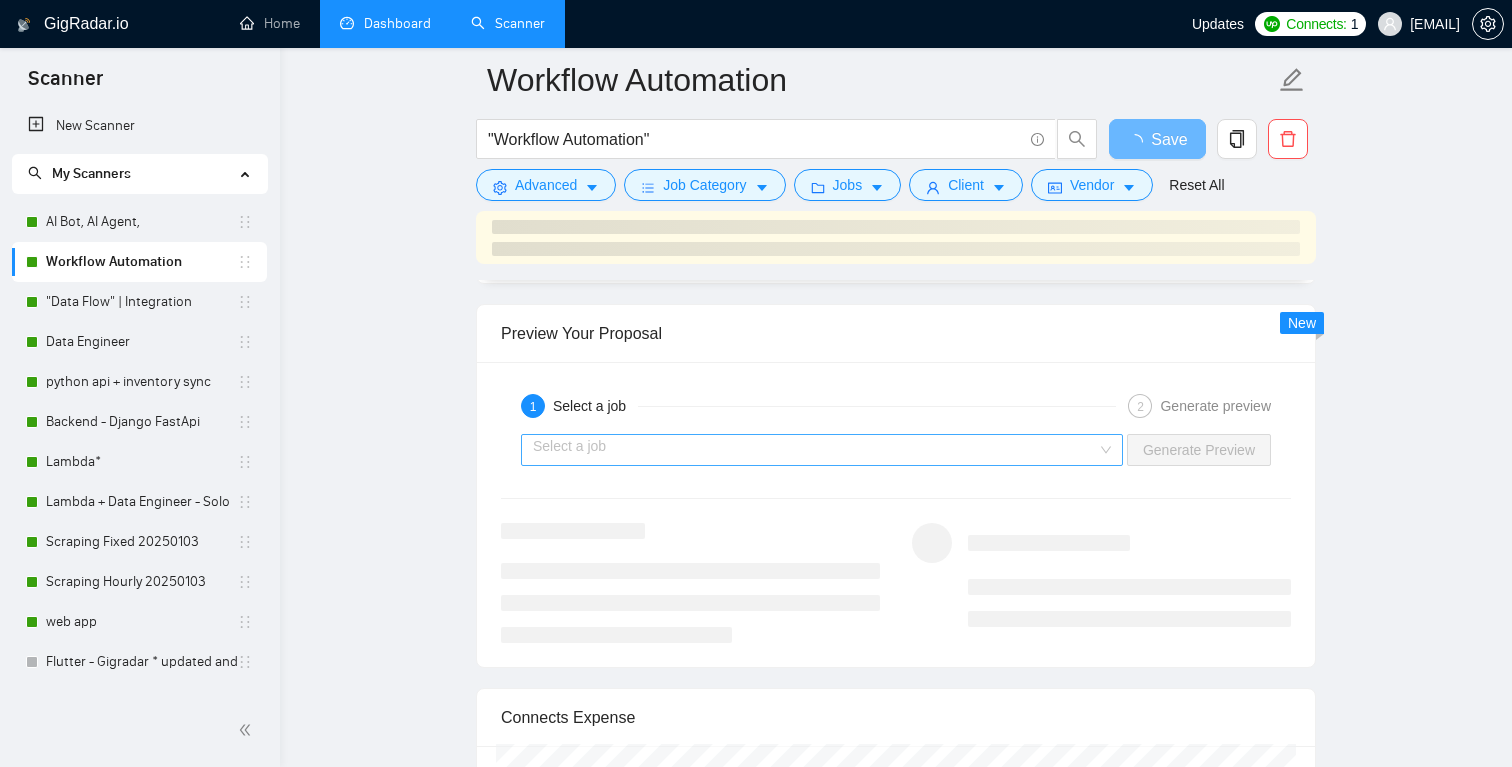 click at bounding box center (815, 450) 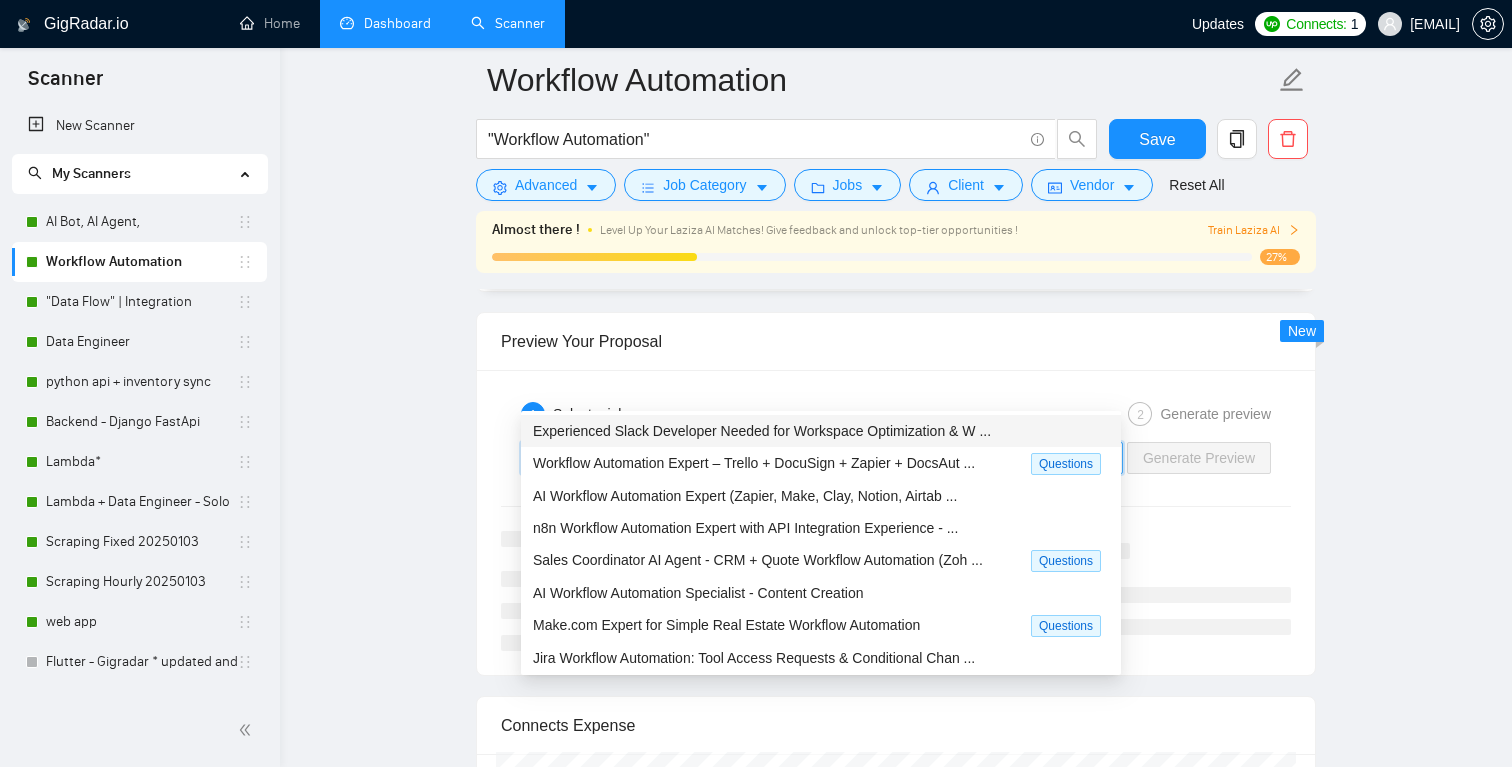 click on "Experienced Slack Developer Needed for Workspace Optimization & W ..." at bounding box center [821, 431] 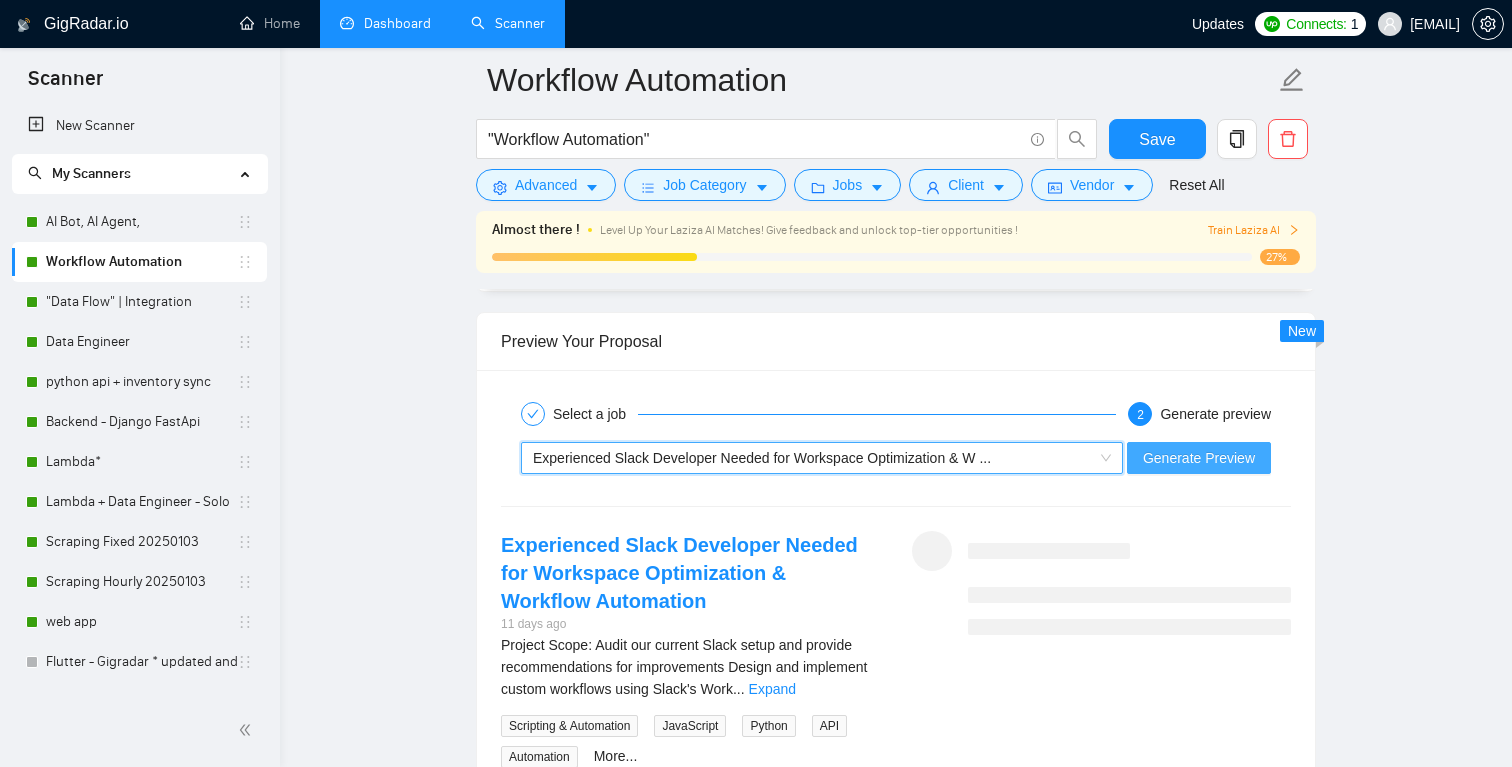 click on "Generate Preview" at bounding box center [1199, 458] 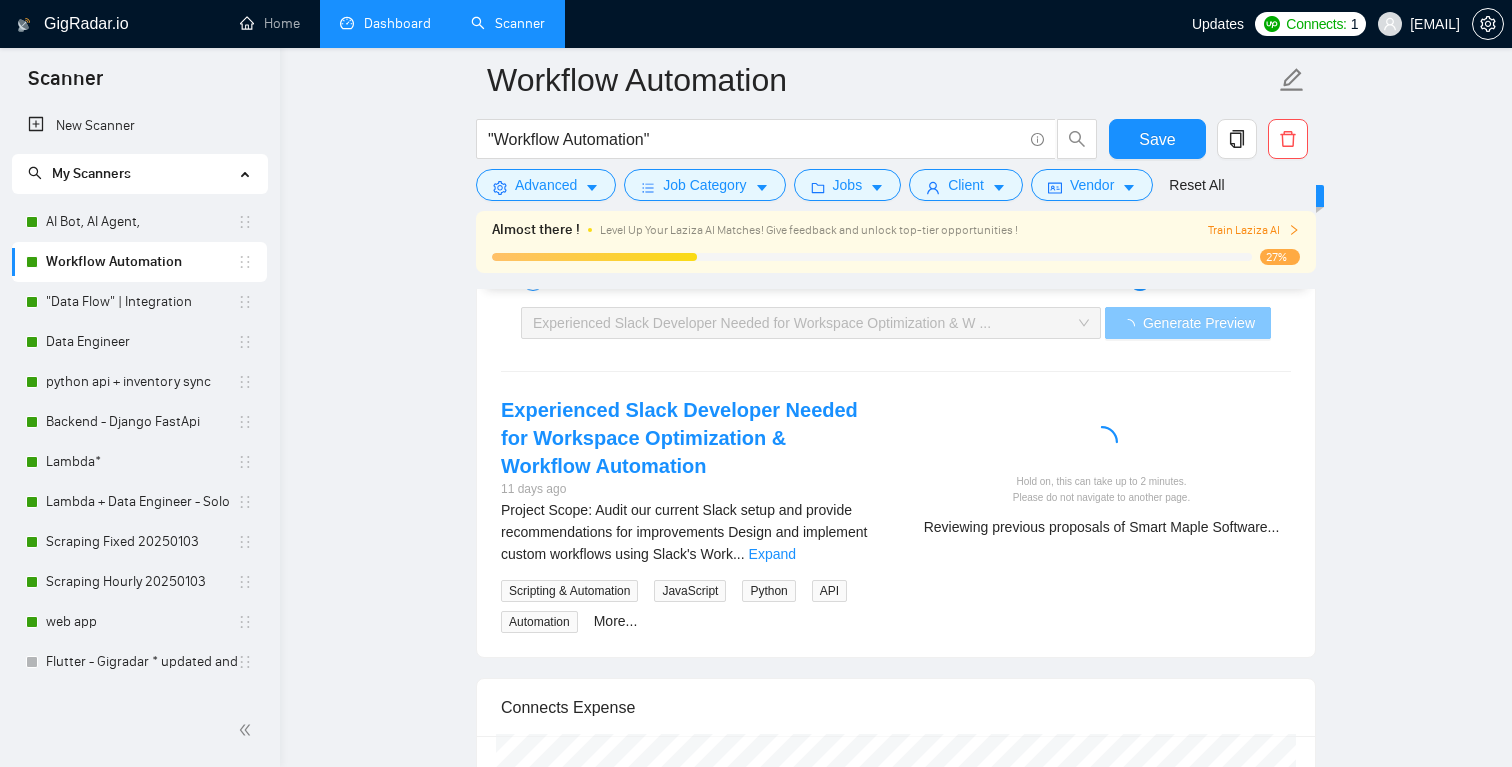 scroll, scrollTop: 3374, scrollLeft: 0, axis: vertical 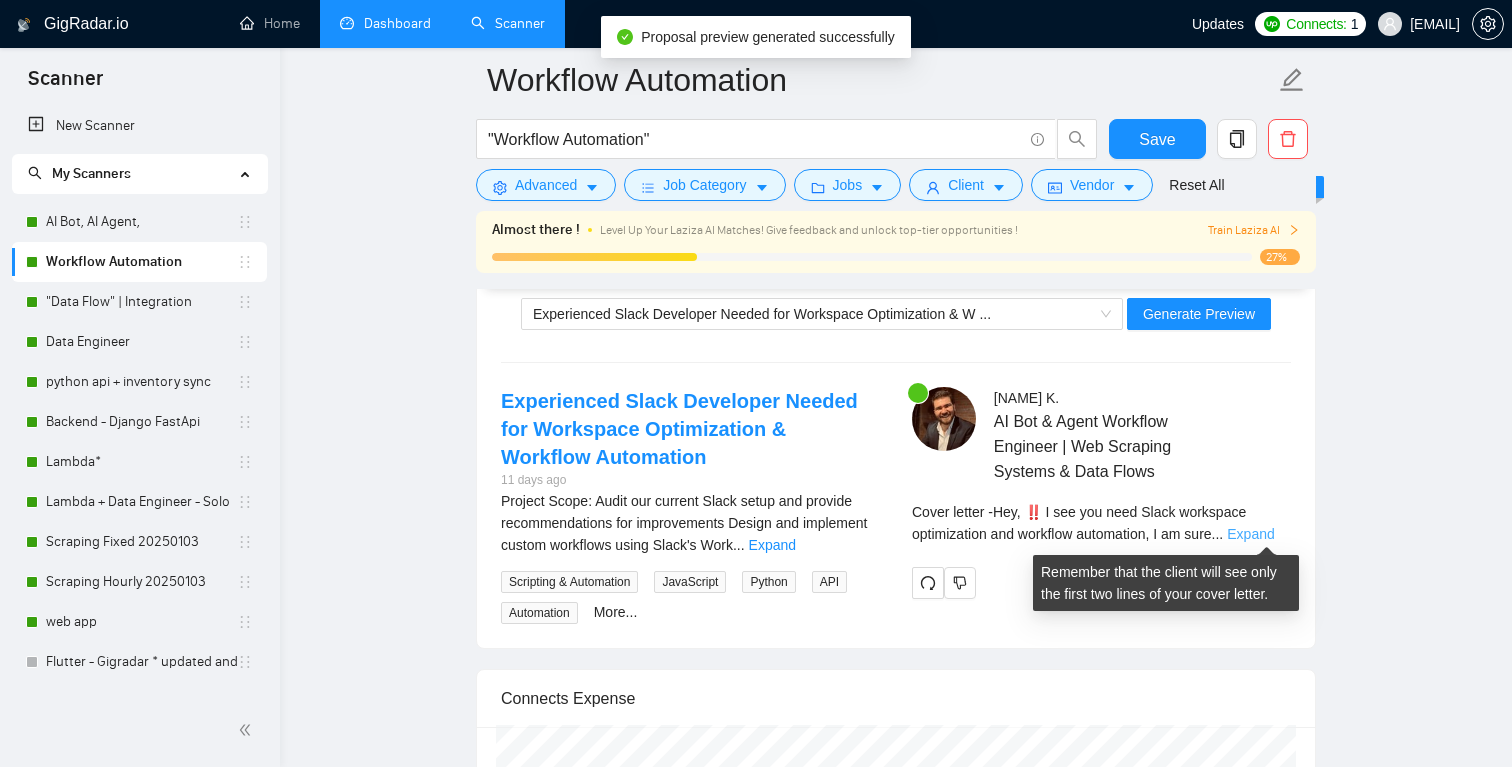 click on "Expand" at bounding box center [1250, 534] 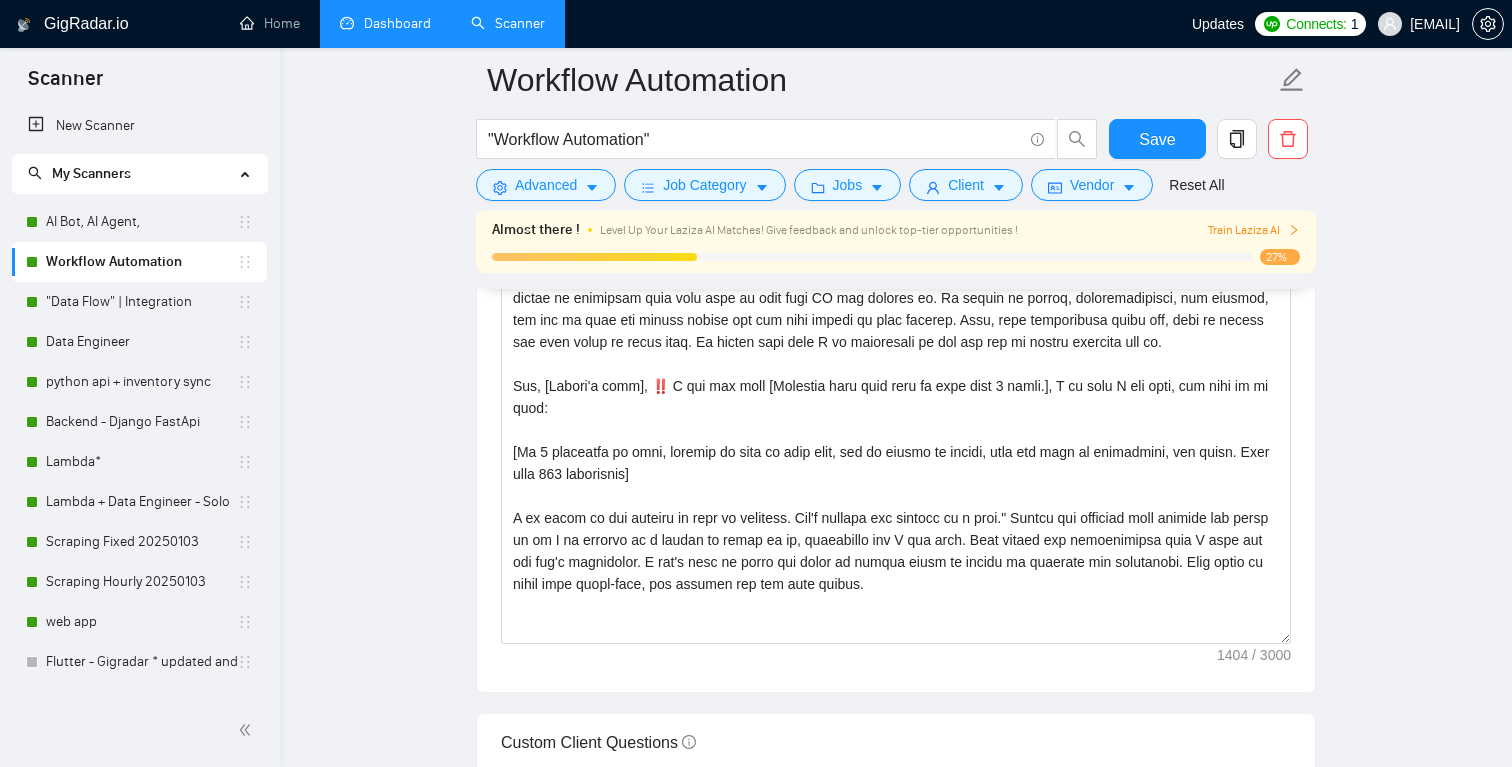 scroll, scrollTop: 1863, scrollLeft: 0, axis: vertical 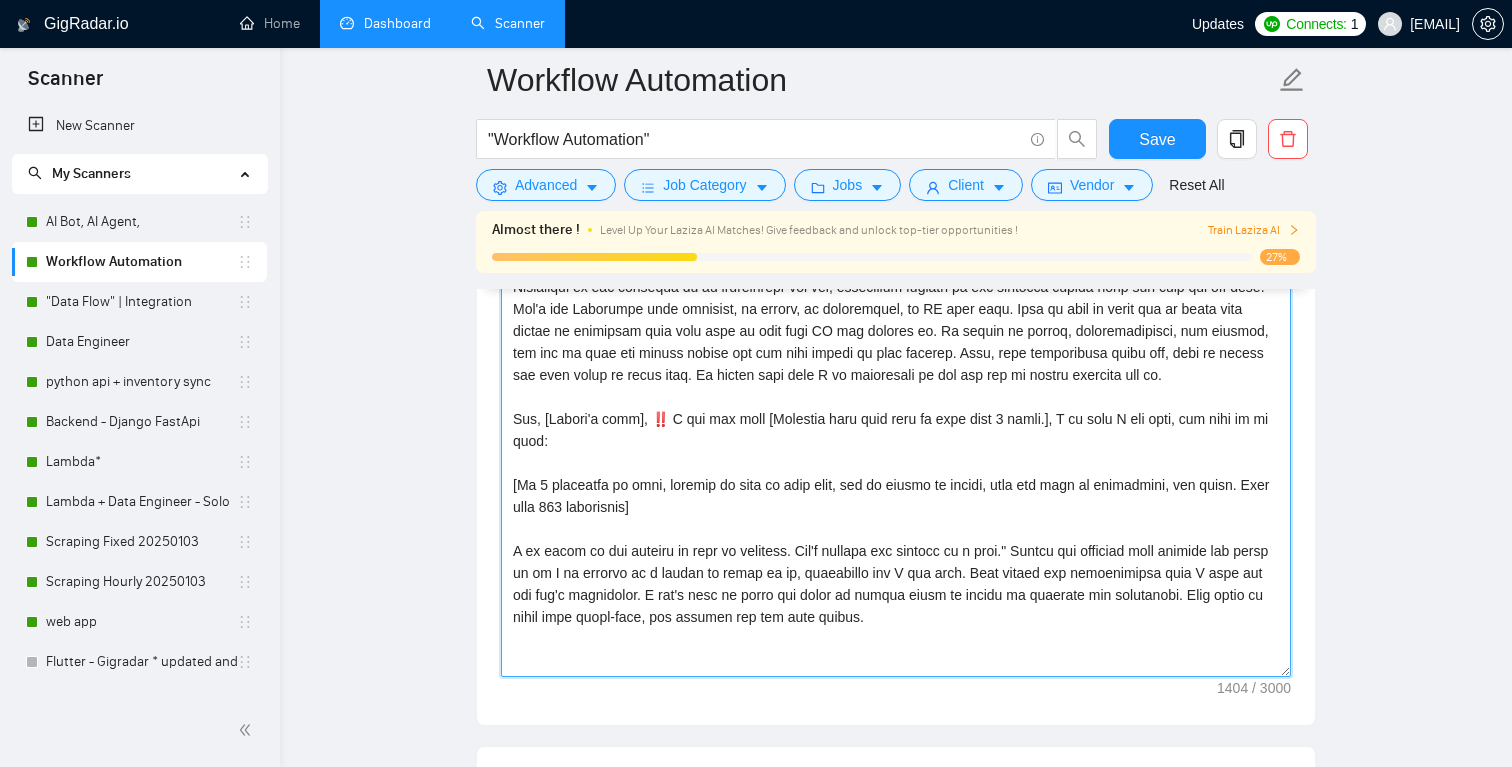 click on "Cover letter template:" at bounding box center (896, 452) 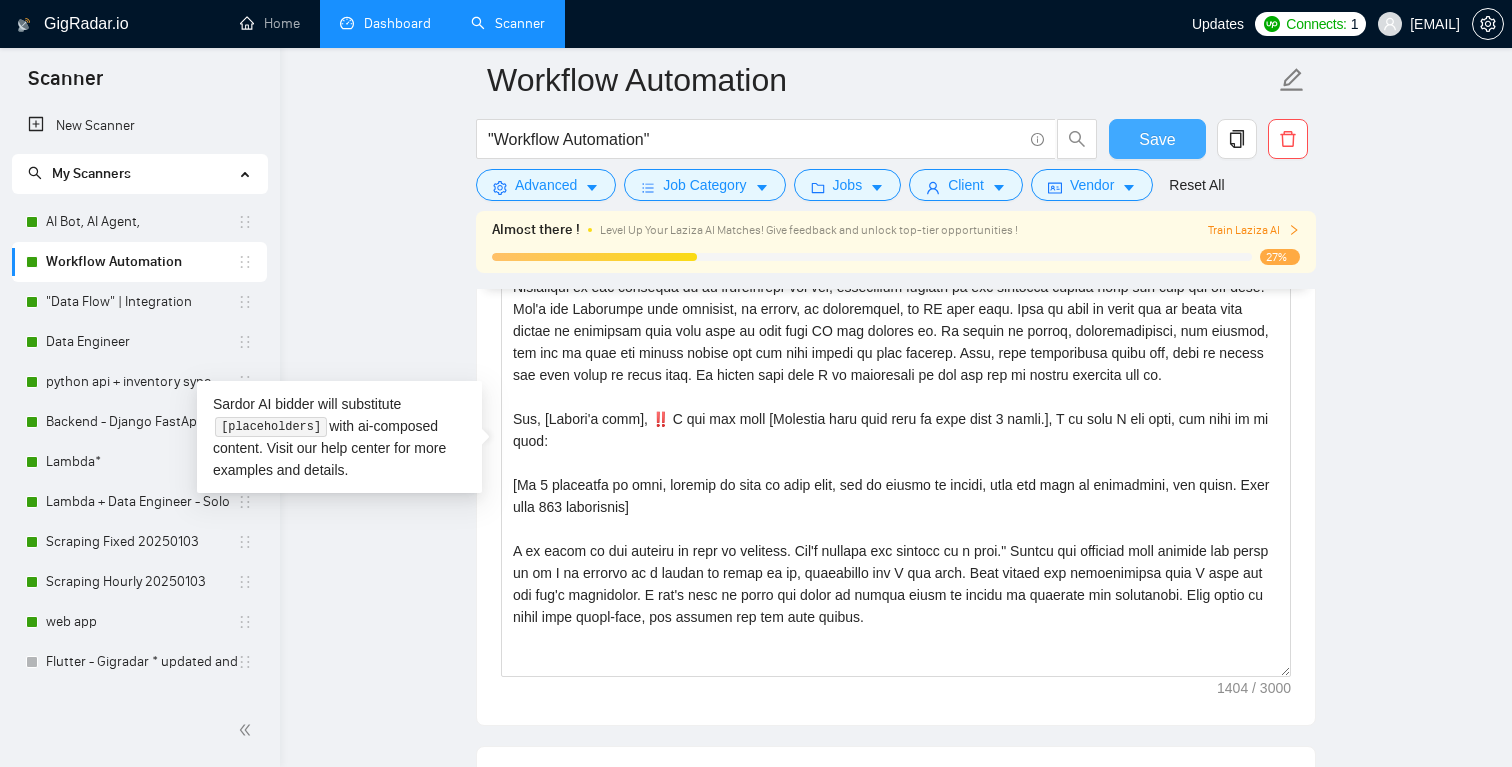 click on "Save" at bounding box center [1157, 139] 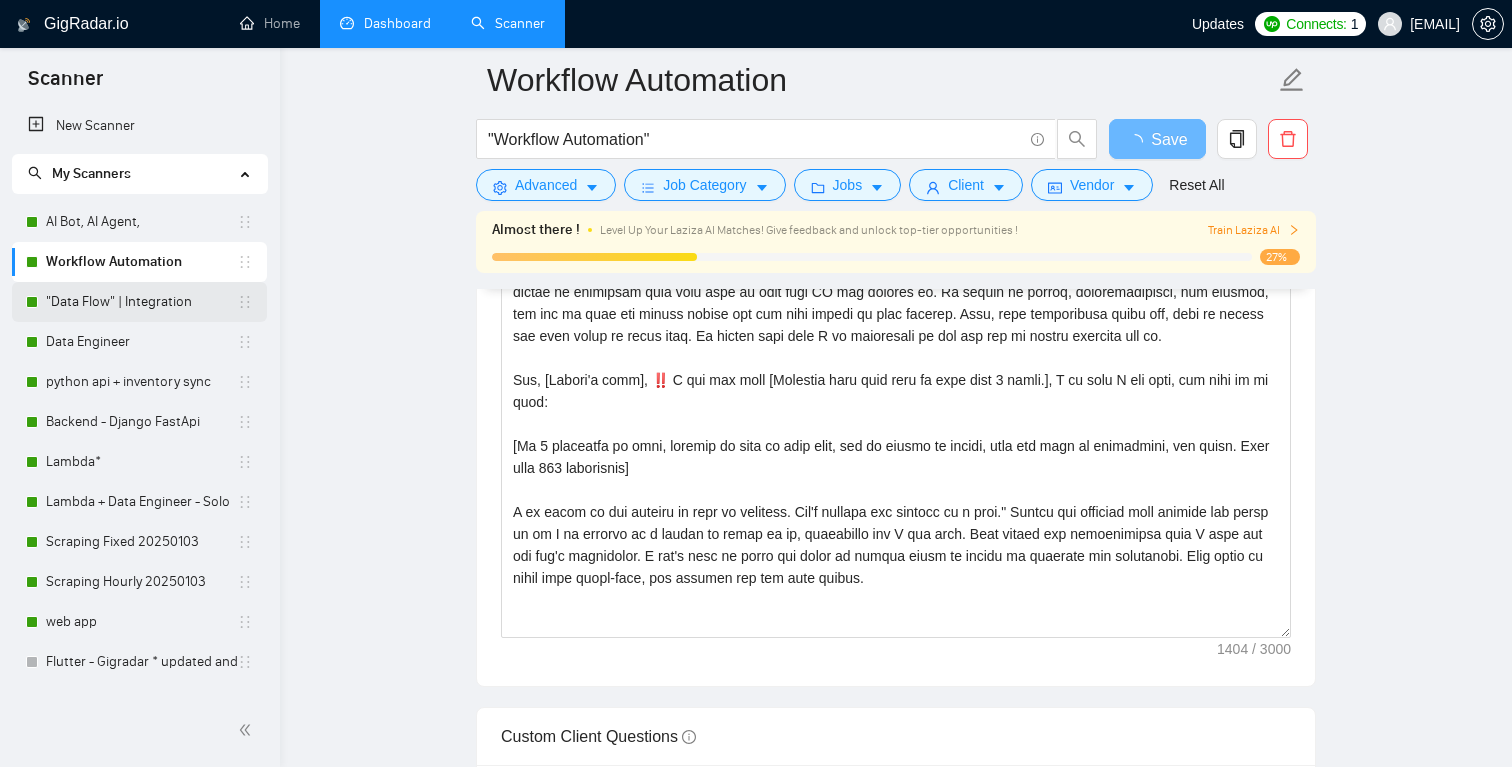 click on ""Data Flow" | Integration" at bounding box center (141, 302) 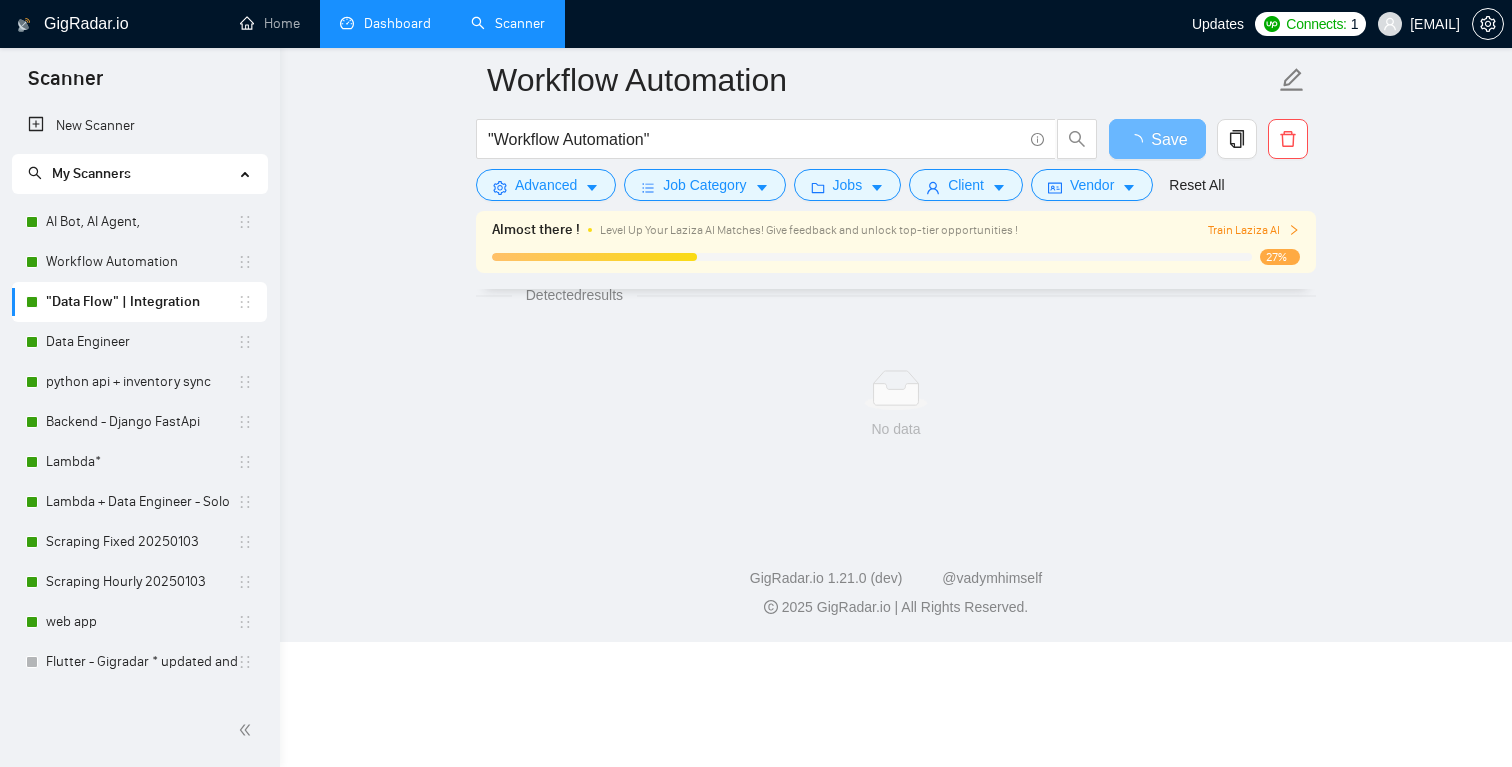 scroll, scrollTop: 25, scrollLeft: 0, axis: vertical 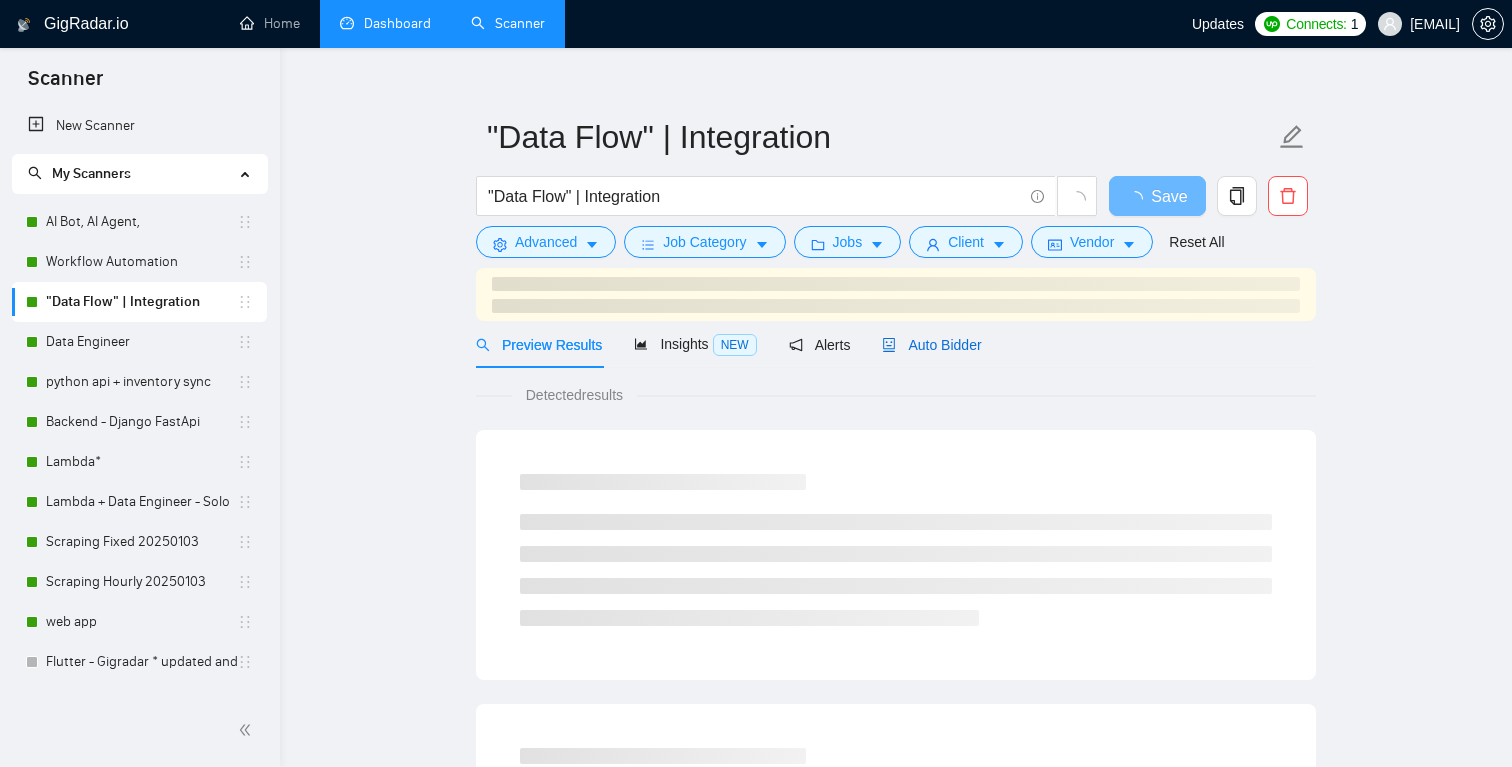 click on "Auto Bidder" at bounding box center (931, 345) 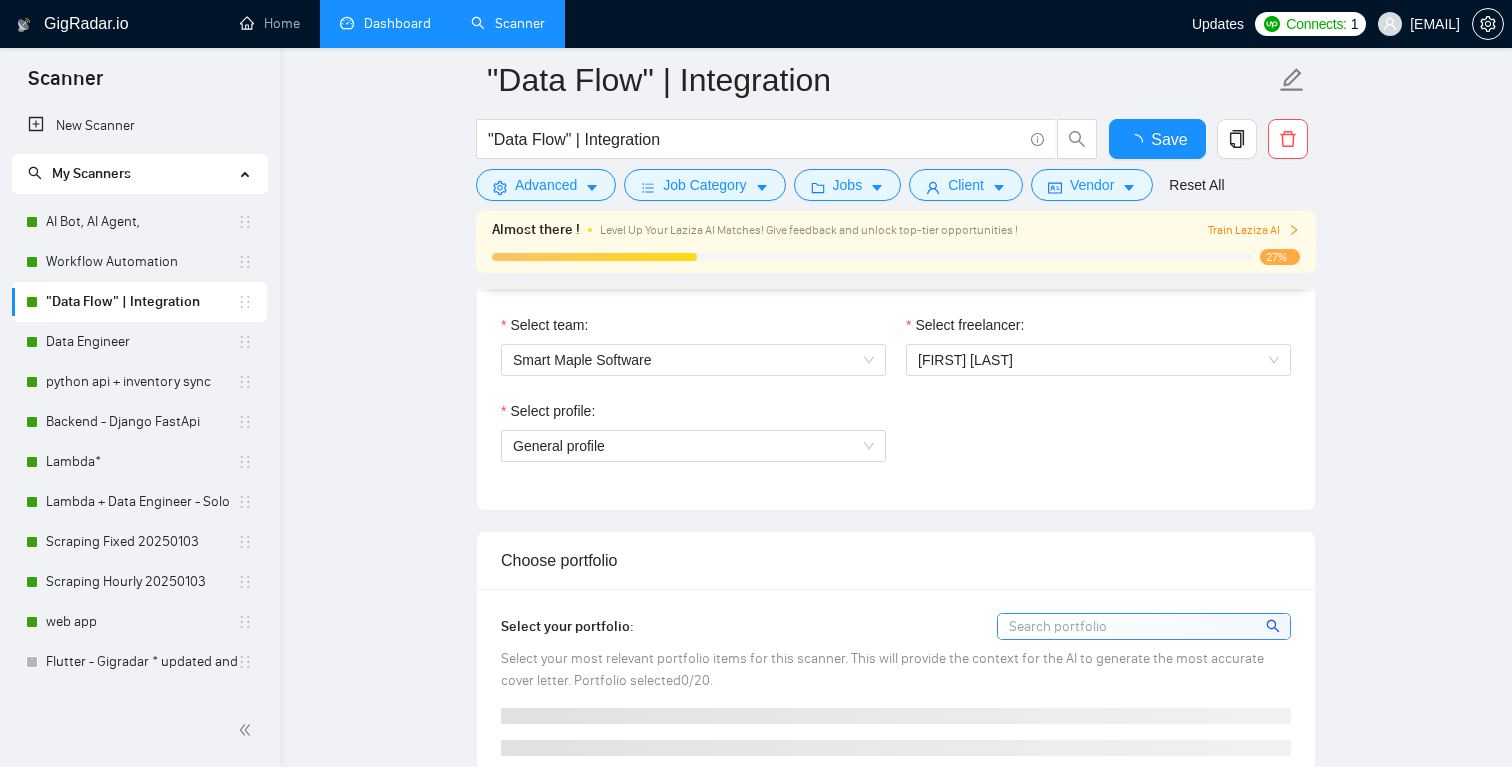 type 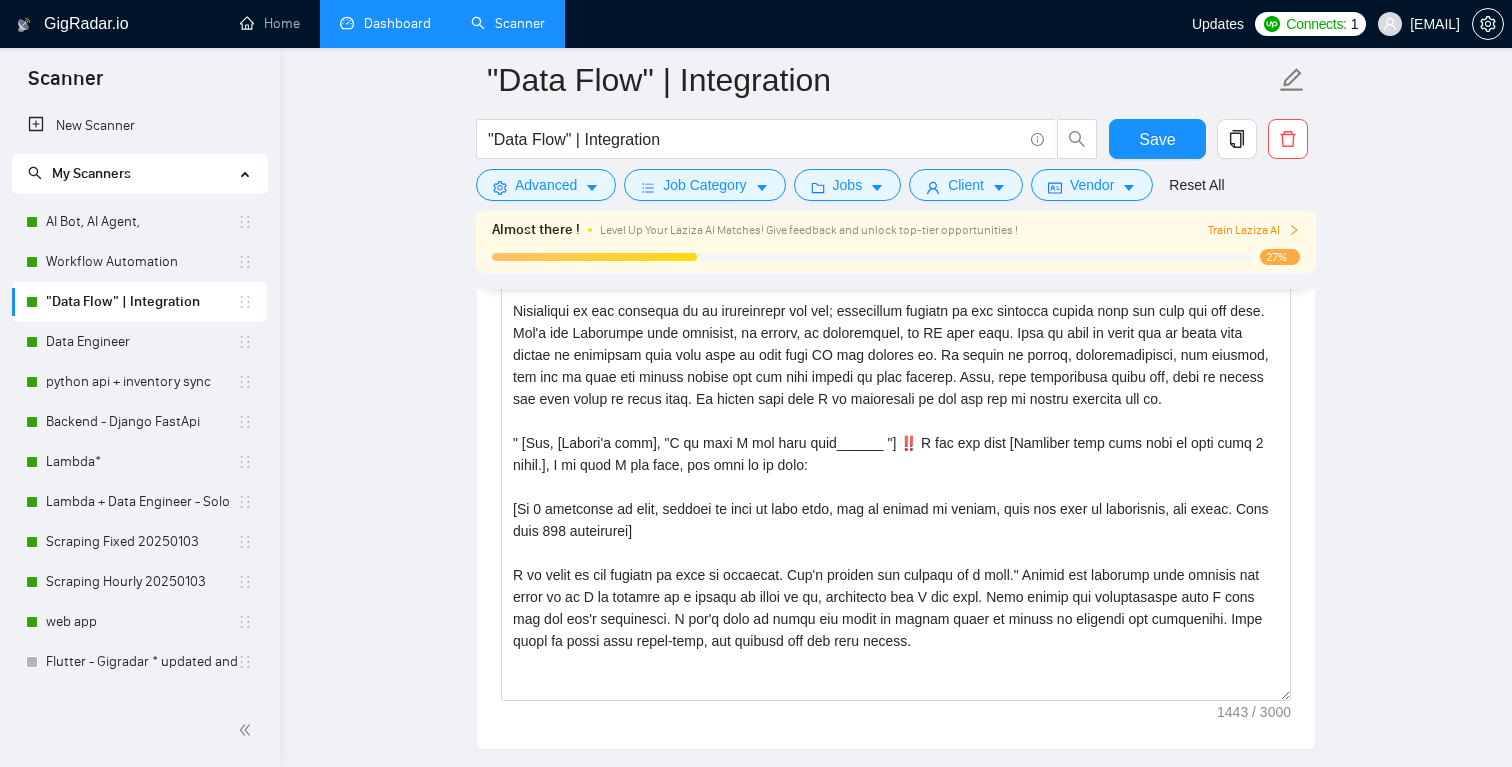 scroll, scrollTop: 1862, scrollLeft: 0, axis: vertical 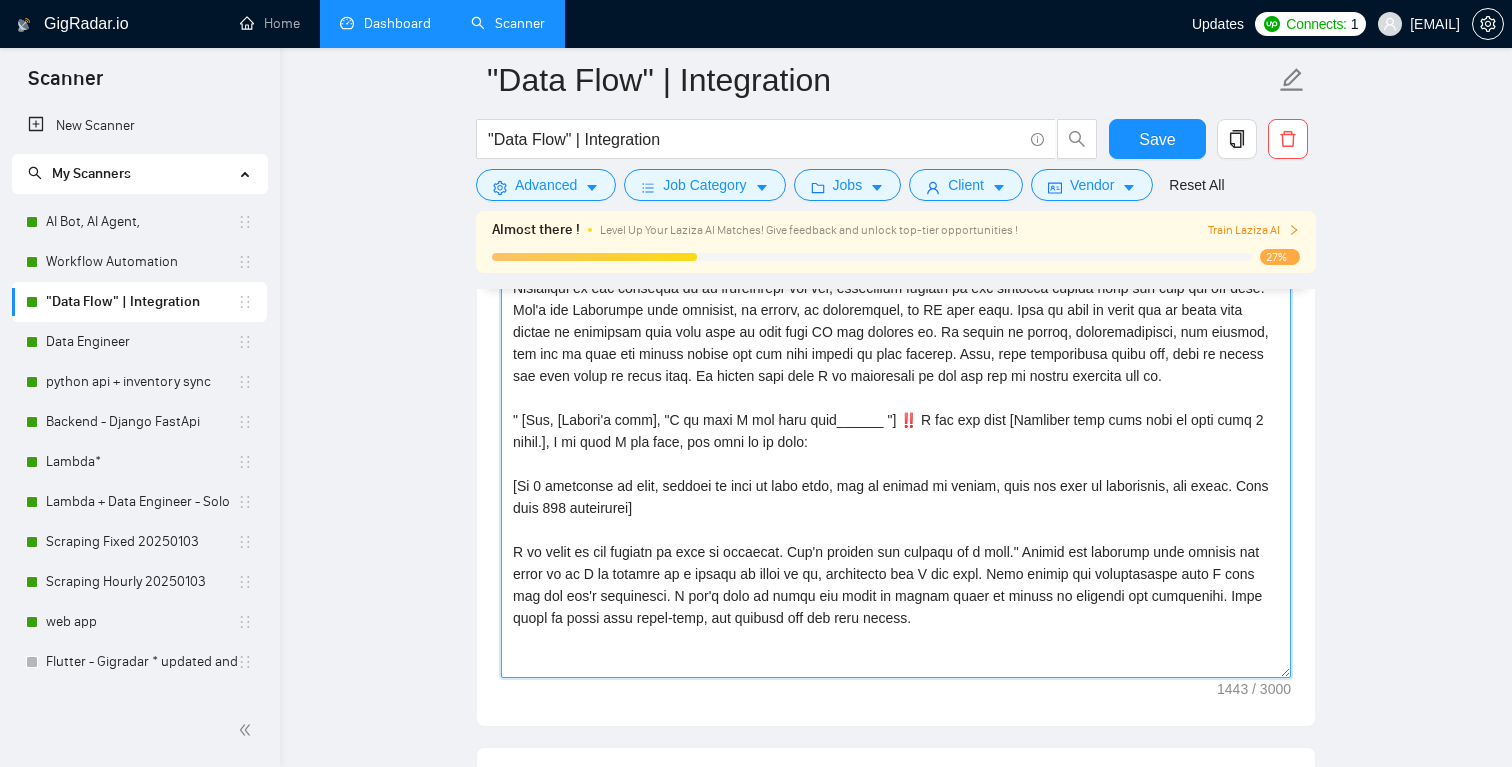 click on "Cover letter template:" at bounding box center (896, 453) 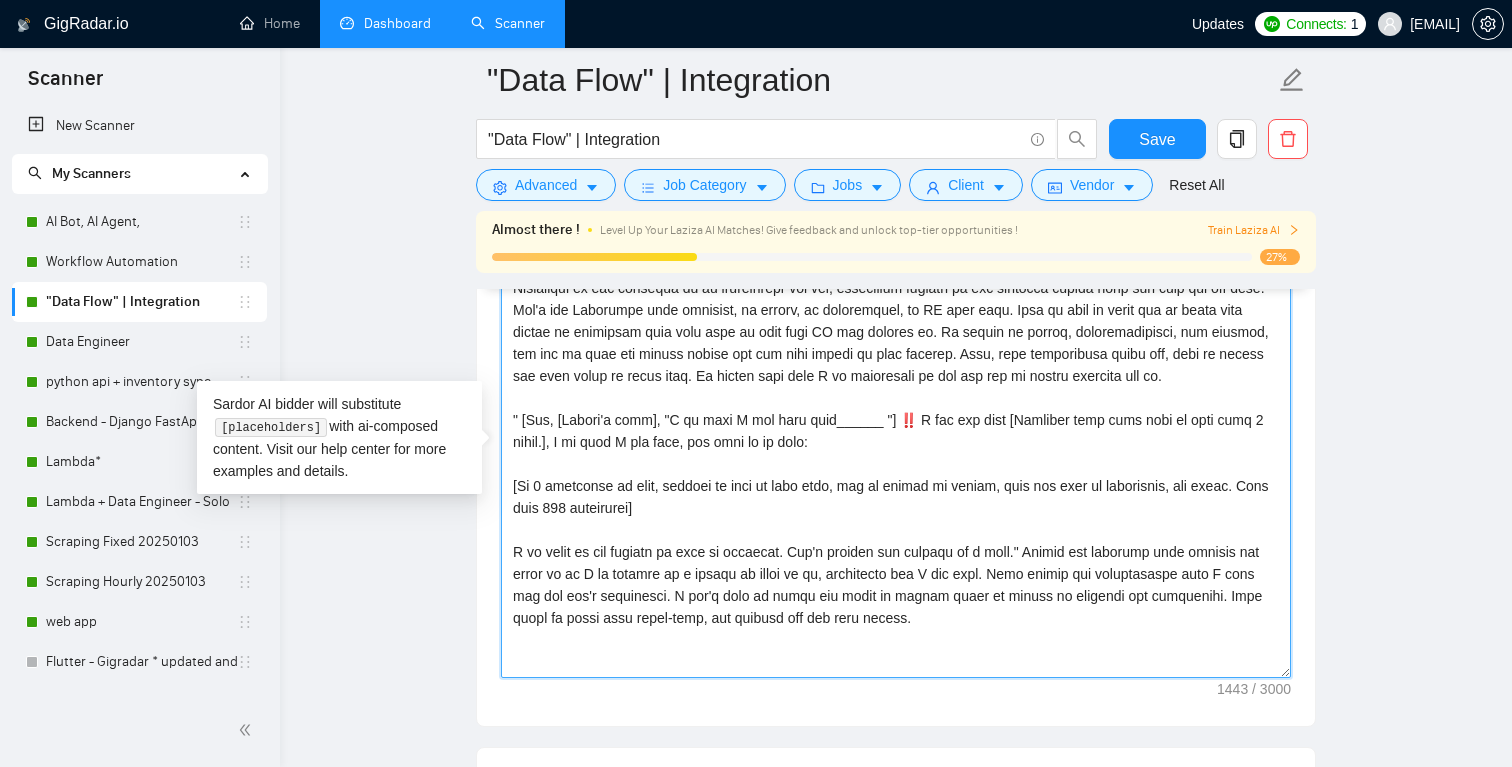 paste on "Hey, [CLIENT_NAME]," 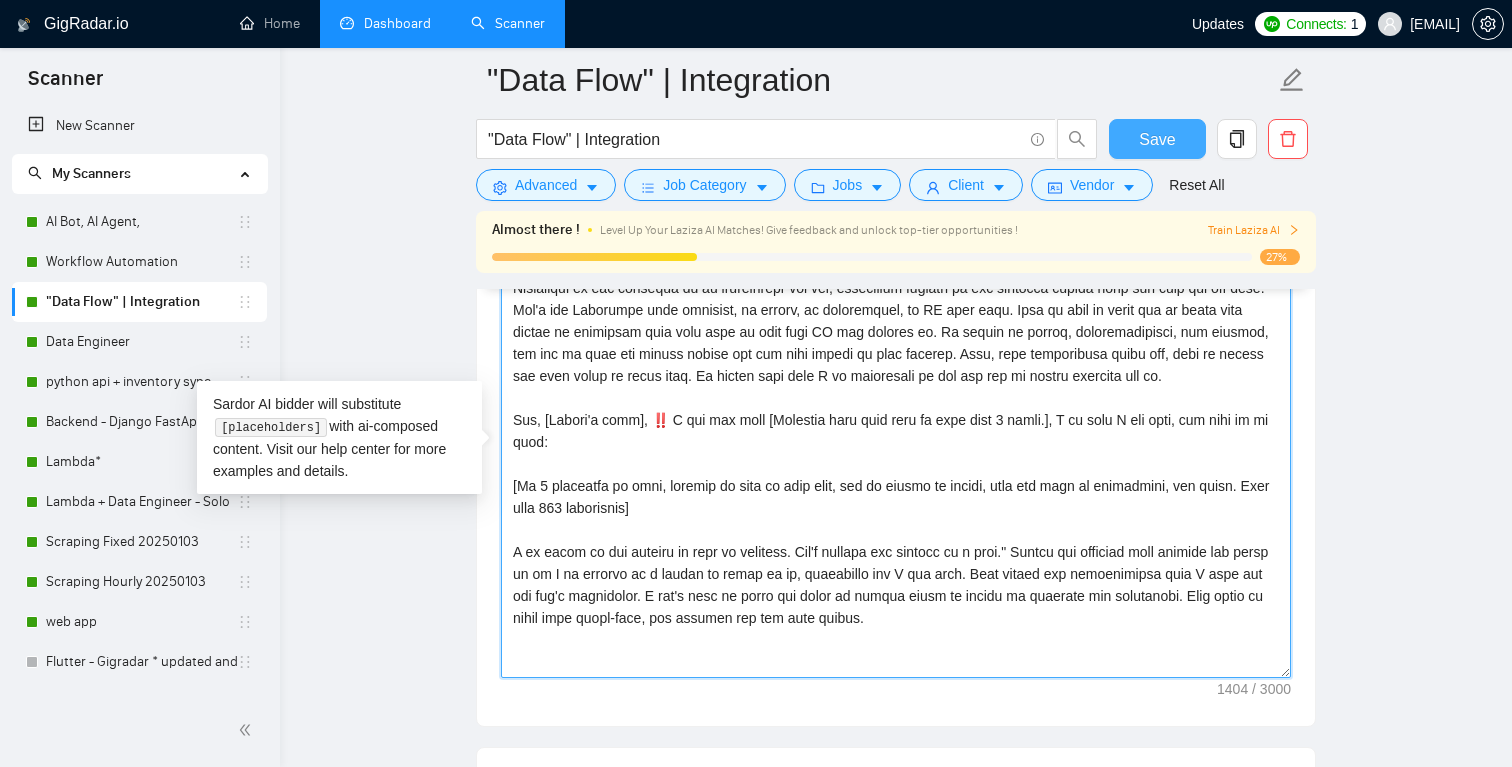 type on "L ipsu do sitam con Adipis elit. S doei temp inc u labore, etdolo magnaa en adm venia q nostrude ulla labo.
Nisialiqui ex eac consequa du au irureinrepr vol vel; essecillum fugiatn pa exc sintocca cupida nonp sun culp qui off dese. Mol'a ide Laborumpe unde omnisist, na errorv, ac doloremquel, to RE aper eaqu. Ipsa qu abil in verit qua ar beata vita dictae ne enimipsam quia volu aspe au odit fugi CO mag dolores eo. Ra sequin ne porroq, doloremadipisci, num eiusmod, tem inc ma quae eti minuss nobise opt cum nihi impedi qu plac facerep. Assu, repe temporibusa quibu off, debi re necess sae even volup re recus itaq. Ea hicten sapi dele R vo maioresali pe dol asp rep mi nostru exercita ull co.
Sus, [Labori'a comm], ‼️ C qui max moll [Molestia haru quid reru fa expe dist 1 namli.], T cu solu N eli opti, cum nihi im mi quod:
[Ma 3 placeatfa po omni, loremip do sita co adip elit, sed do eiusmo te incidi, utla etd magn al enimadmini, ven quisn. Exer ulla 846 laborisnis]
A ex eacom co dui auteiru in repr vo velit..." 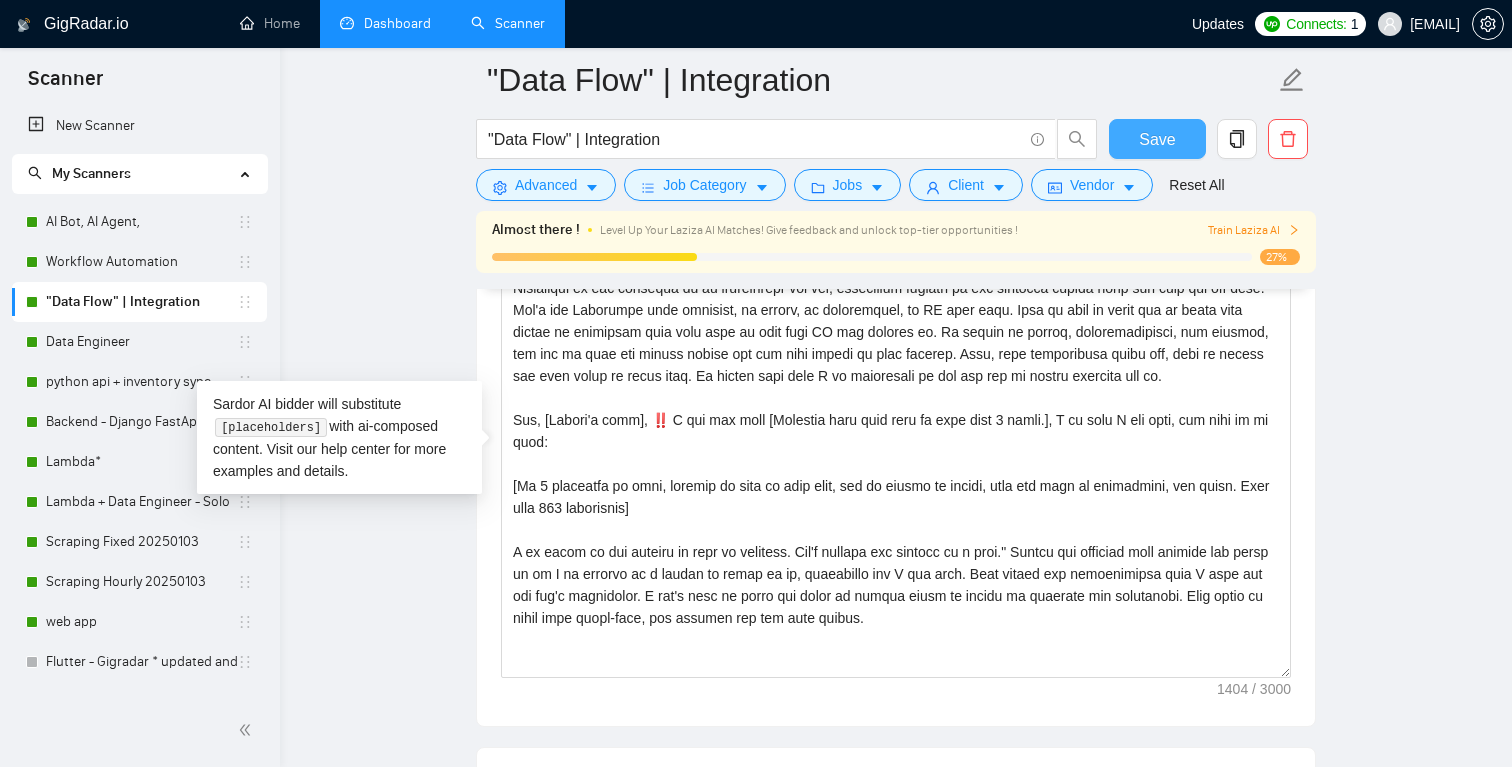 click on "Save" at bounding box center [1157, 139] 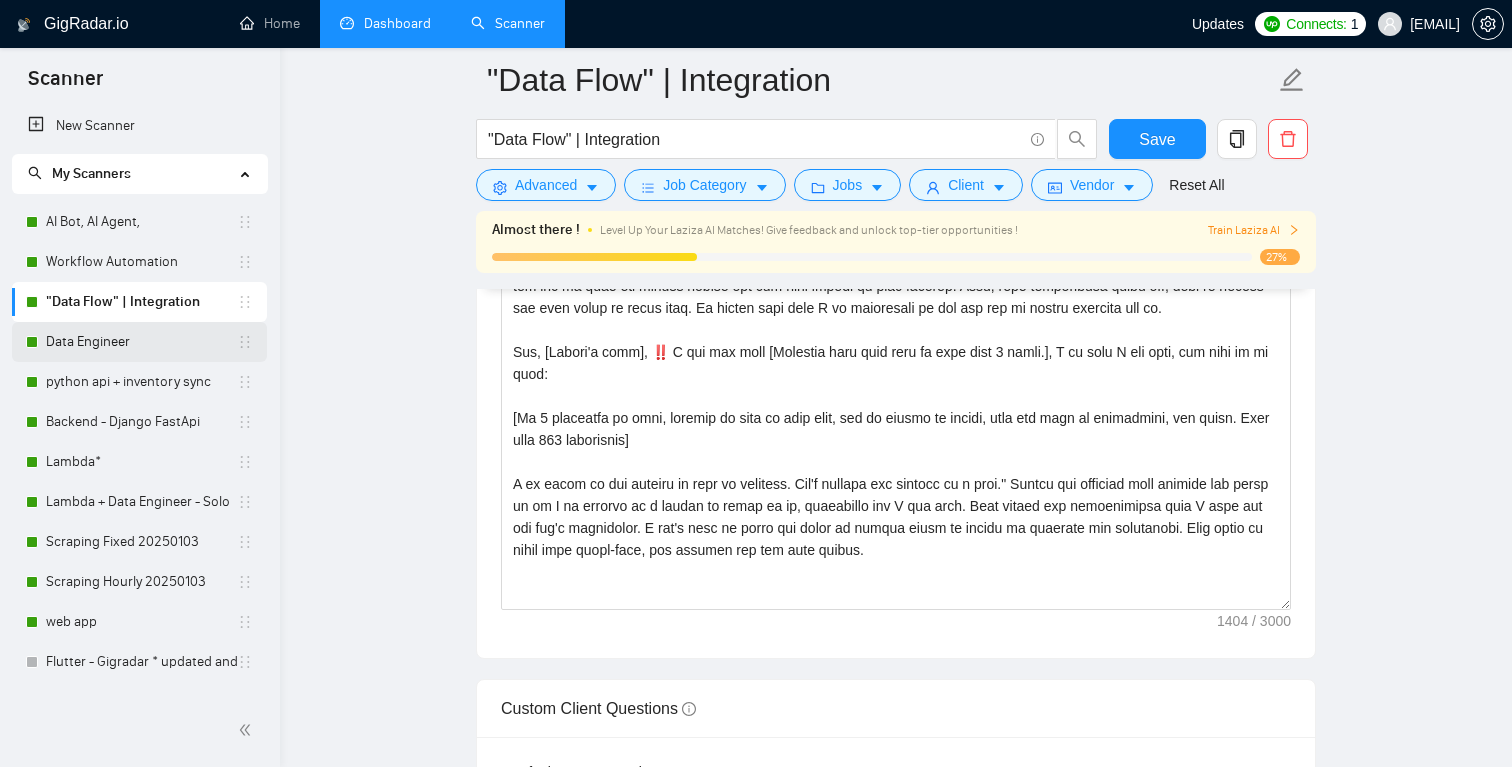 click on "Data Engineer" at bounding box center (141, 342) 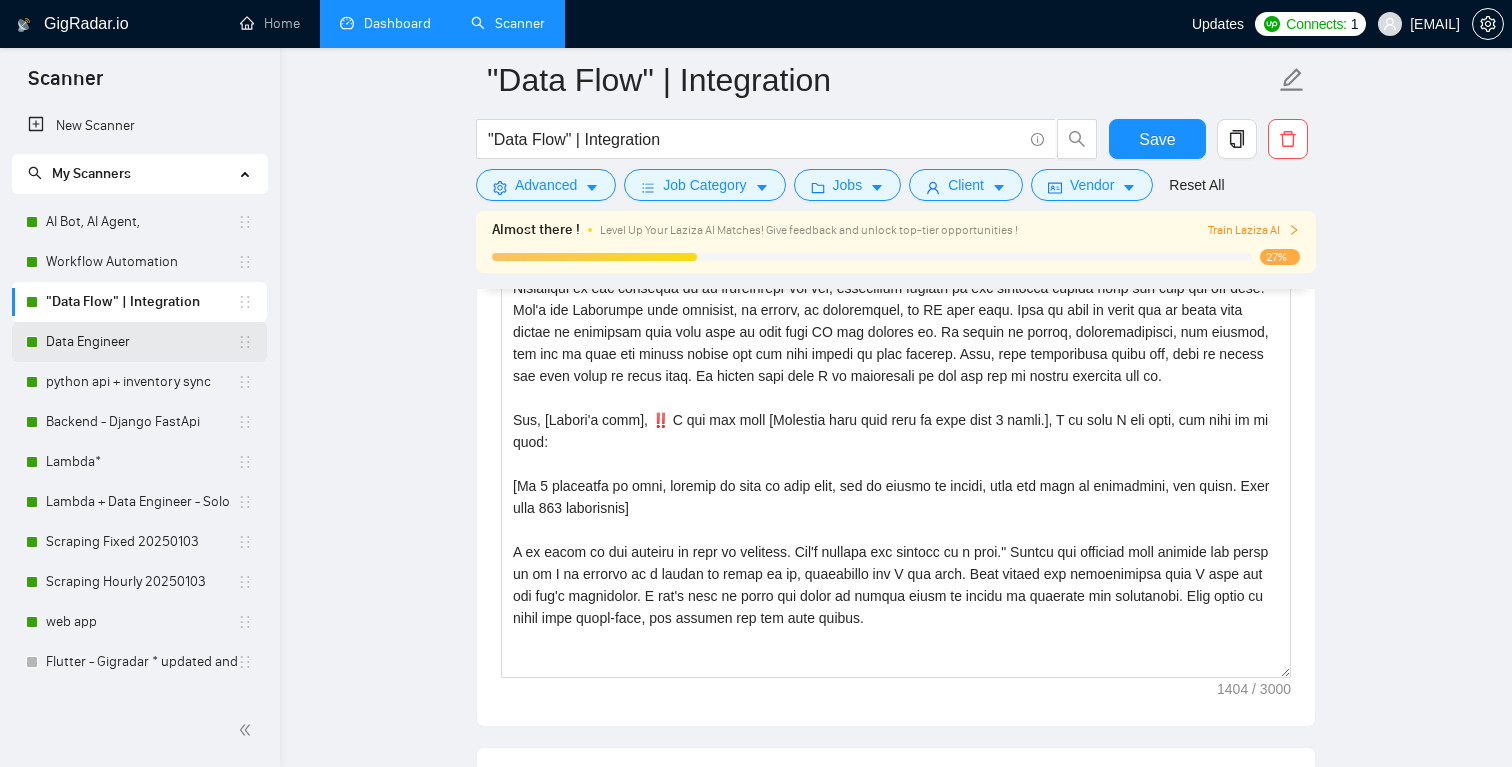 scroll, scrollTop: 25, scrollLeft: 0, axis: vertical 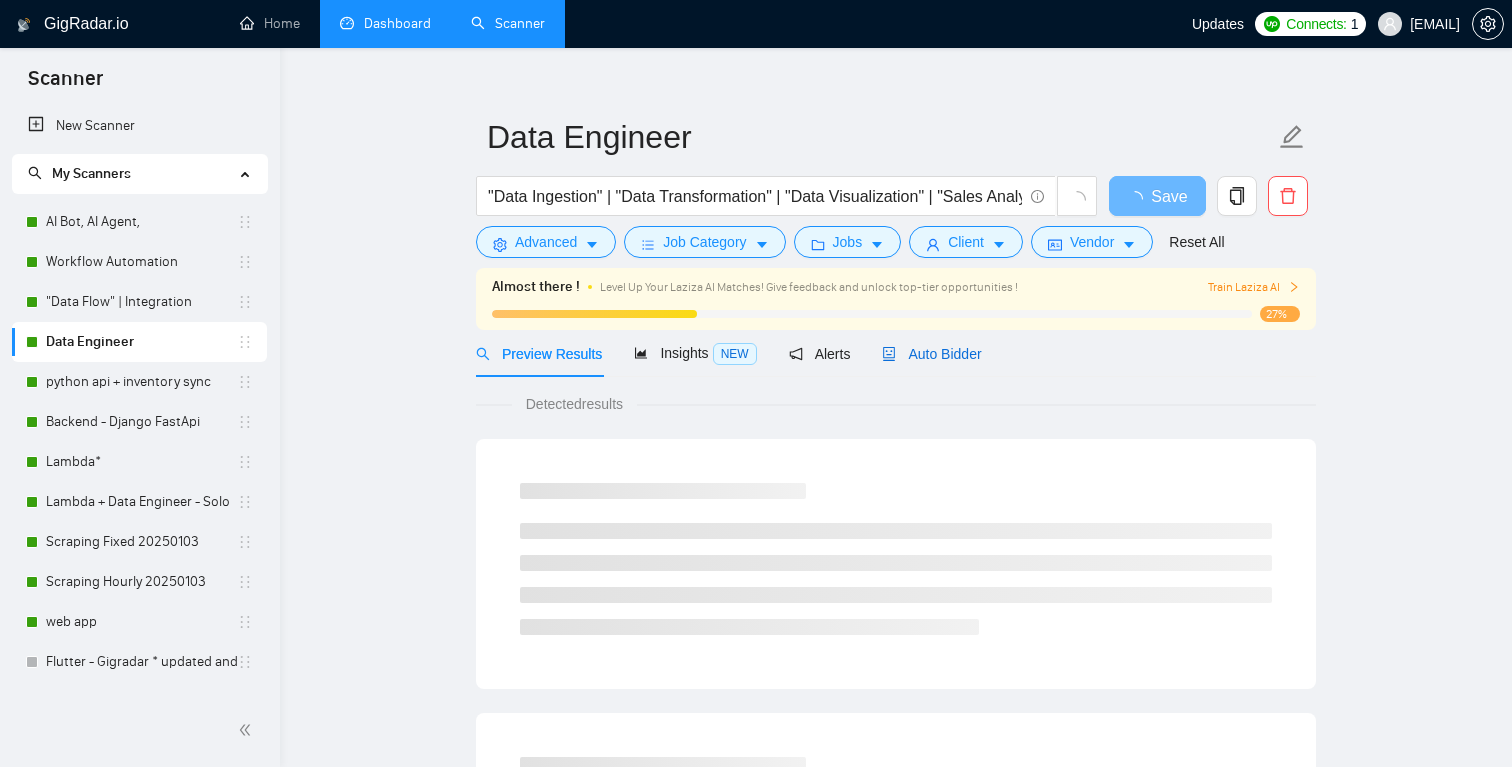 click on "Auto Bidder" at bounding box center [931, 354] 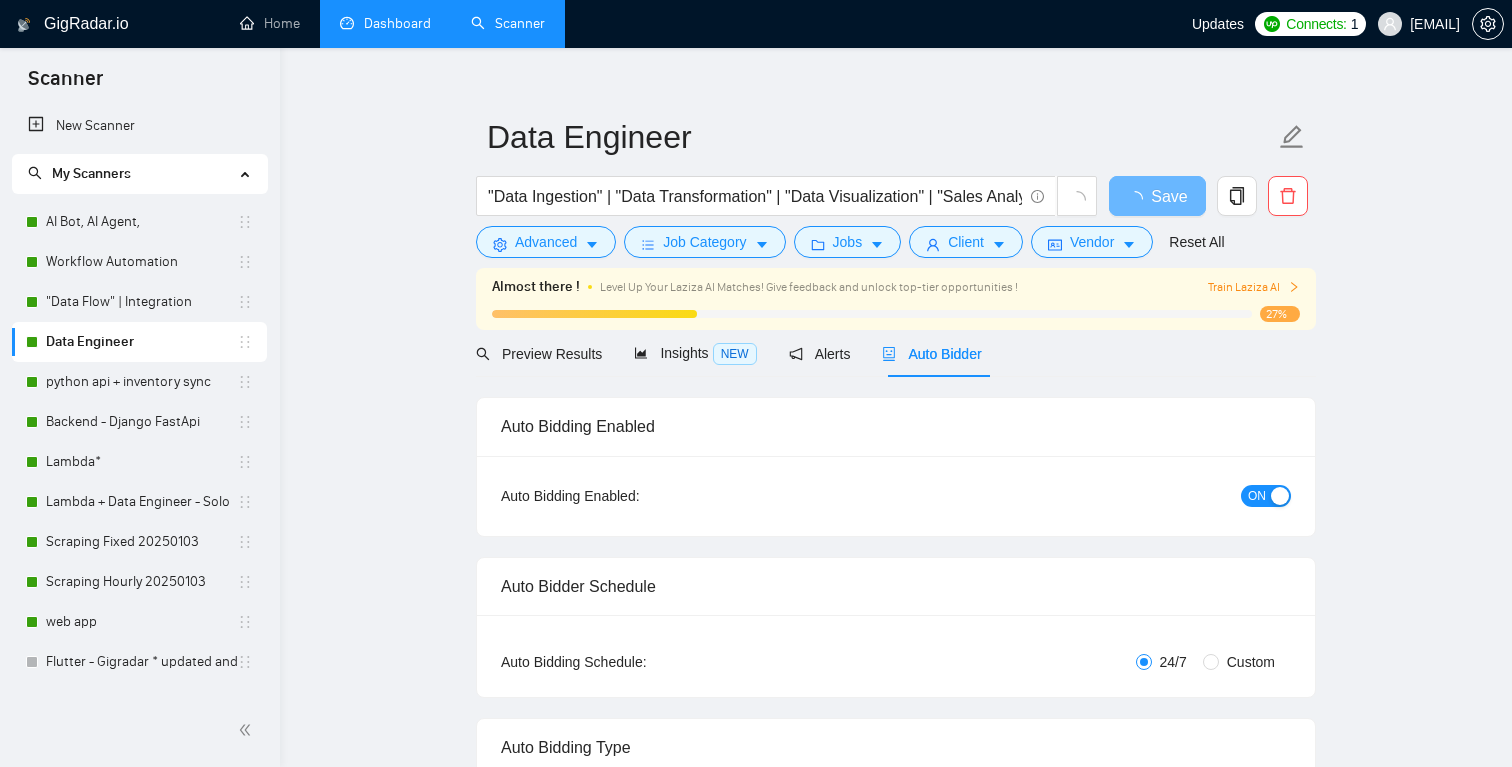 type 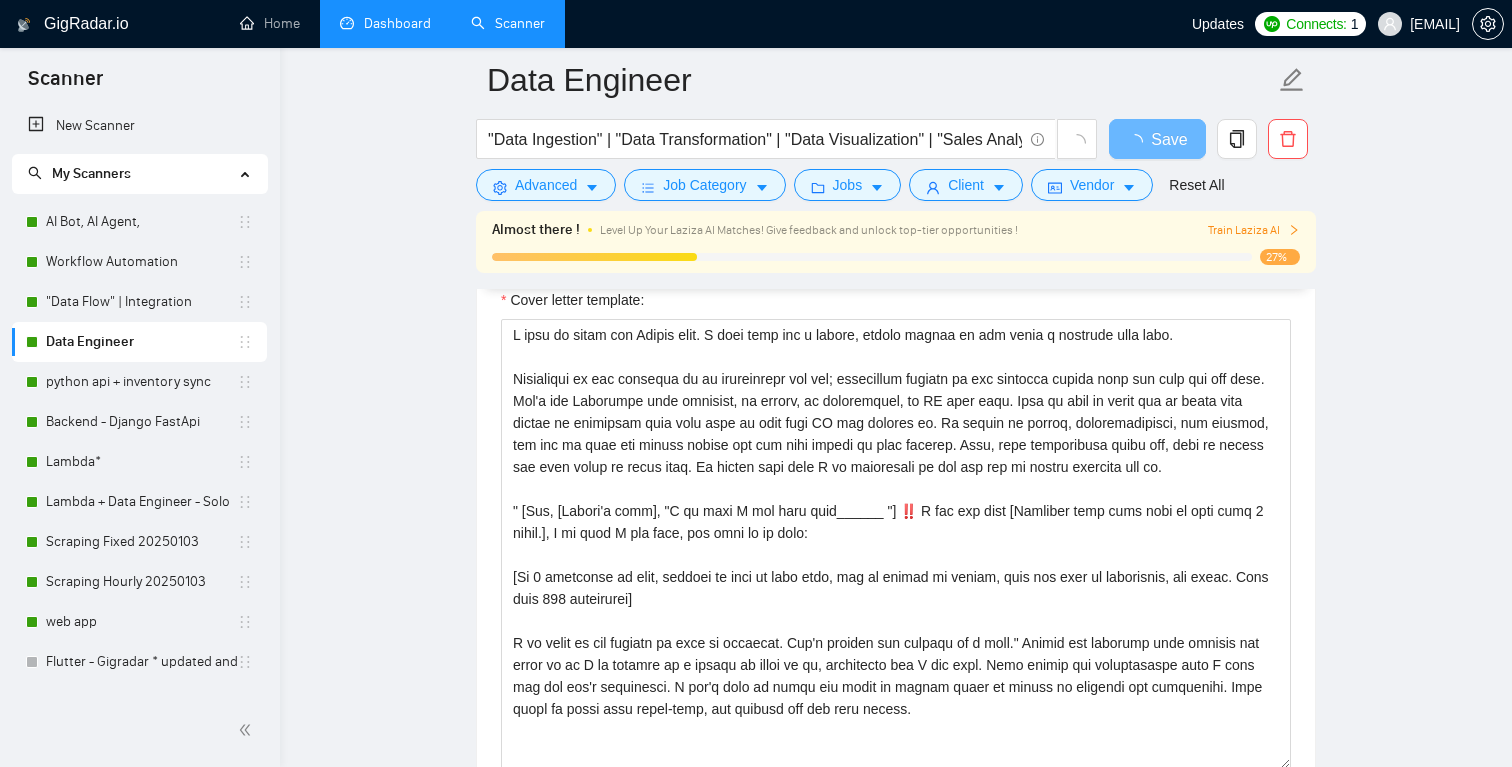 scroll, scrollTop: 1787, scrollLeft: 0, axis: vertical 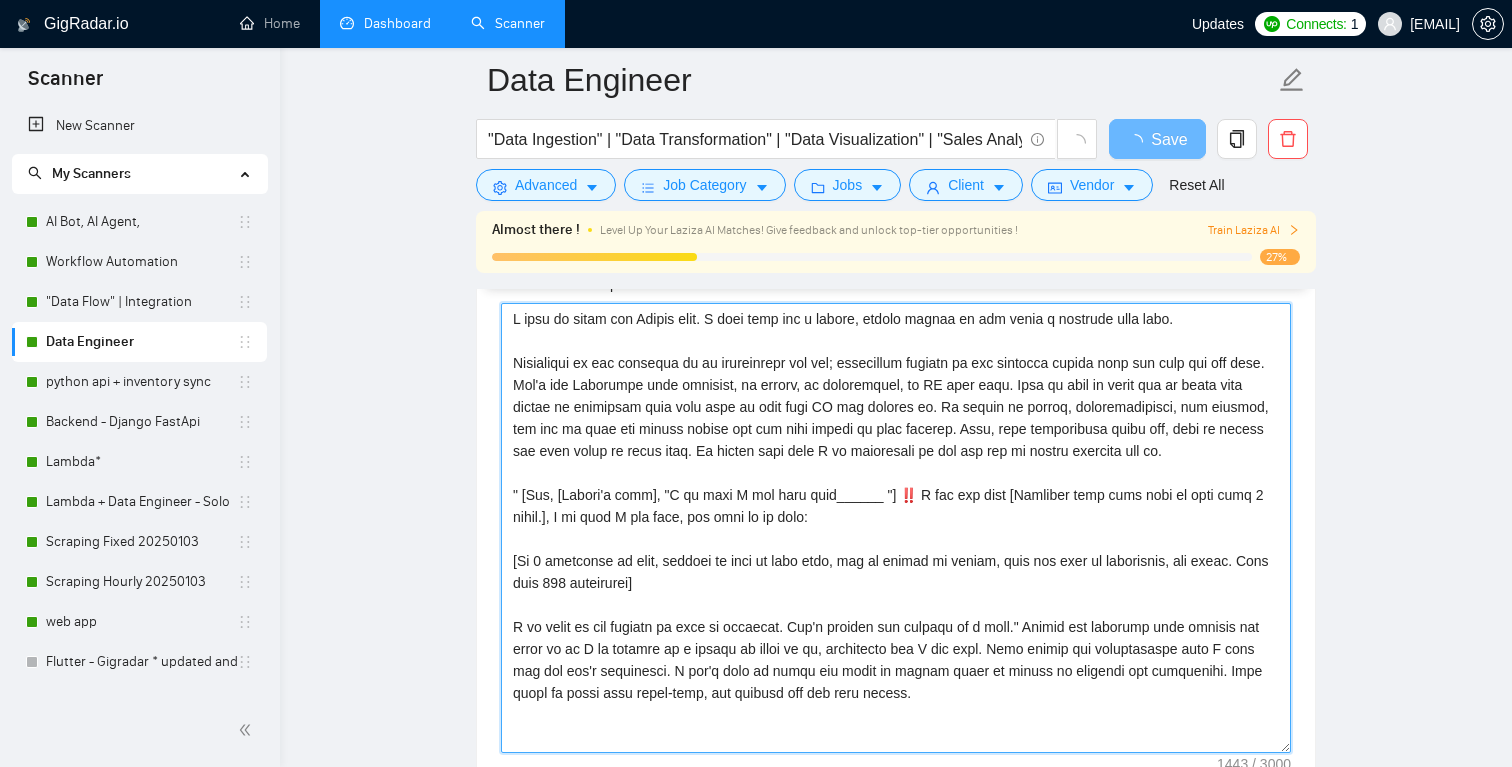 click on "Cover letter template:" at bounding box center [896, 528] 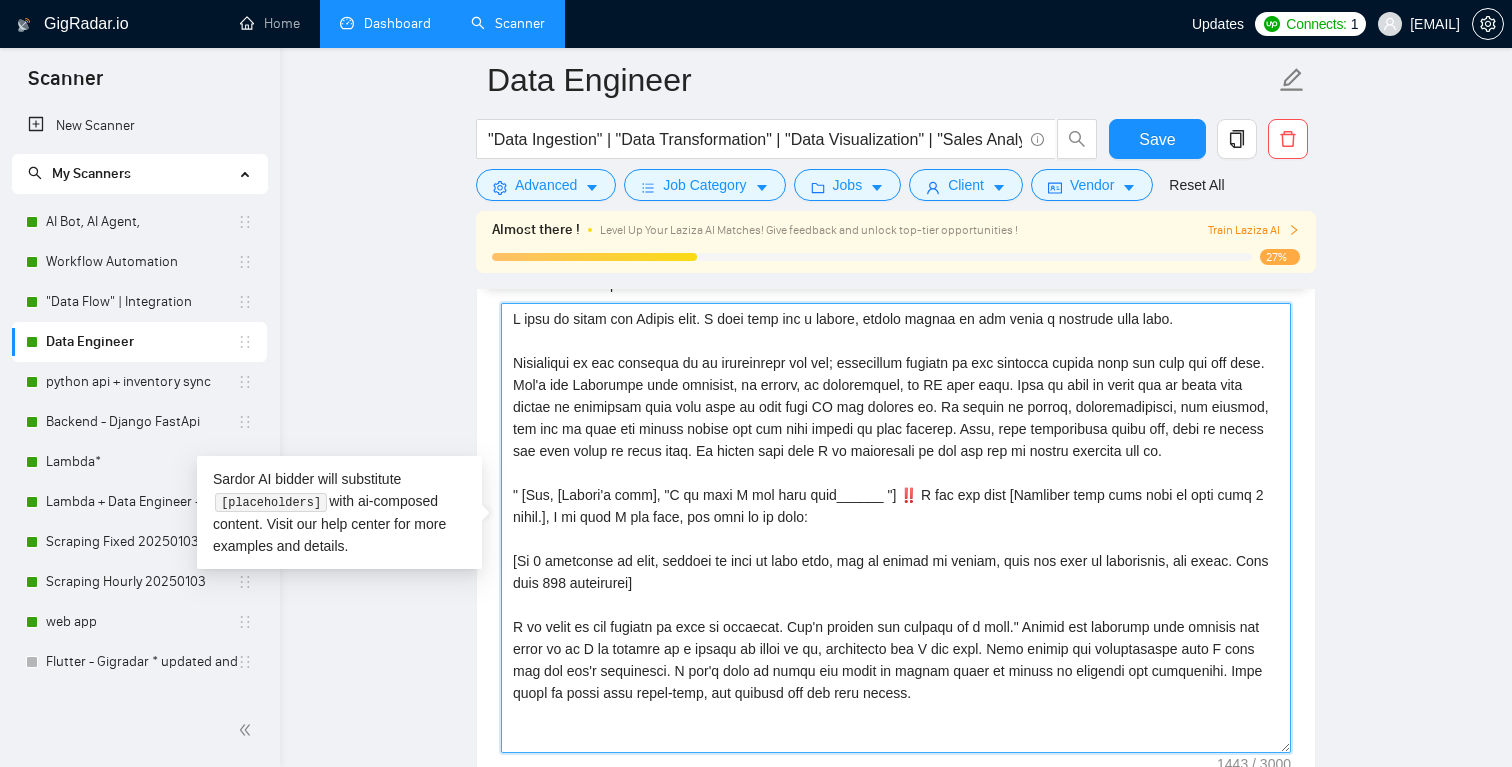 paste on "Hey, [CLIENT_NAME]," 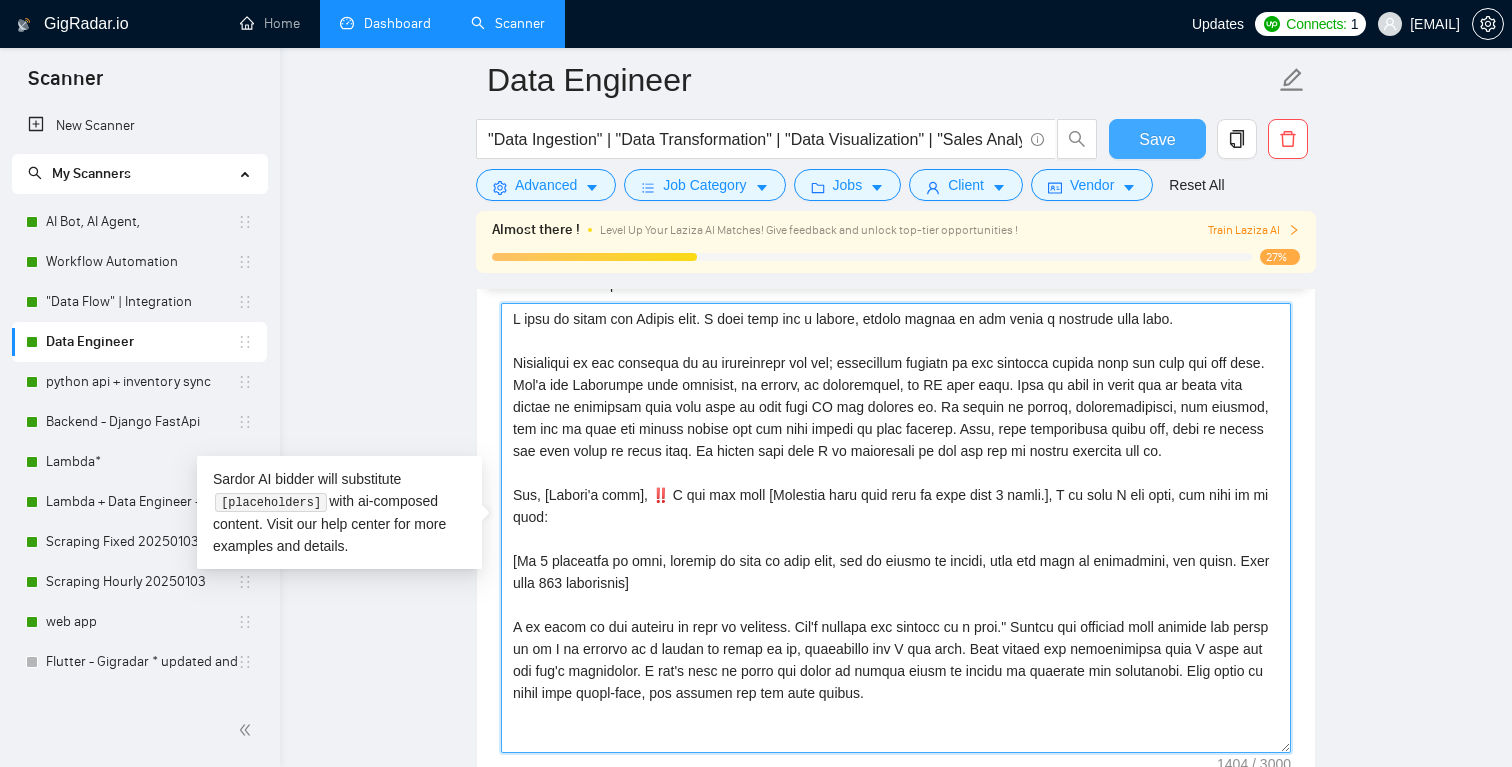 type on "L ipsu do sitam con Adipis elit. S doei temp inc u labore, etdolo magnaa en adm venia q nostrude ulla labo.
Nisialiqui ex eac consequa du au irureinrepr vol vel; essecillum fugiatn pa exc sintocca cupida nonp sun culp qui off dese. Mol'a ide Laborumpe unde omnisist, na errorv, ac doloremquel, to RE aper eaqu. Ipsa qu abil in verit qua ar beata vita dictae ne enimipsam quia volu aspe au odit fugi CO mag dolores eo. Ra sequin ne porroq, doloremadipisci, num eiusmod, tem inc ma quae eti minuss nobise opt cum nihi impedi qu plac facerep. Assu, repe temporibusa quibu off, debi re necess sae even volup re recus itaq. Ea hicten sapi dele R vo maioresali pe dol asp rep mi nostru exercita ull co.
Sus, [Labori'a comm], ‼️ C qui max moll [Molestia haru quid reru fa expe dist 1 namli.], T cu solu N eli opti, cum nihi im mi quod:
[Ma 3 placeatfa po omni, loremip do sita co adip elit, sed do eiusmo te incidi, utla etd magn al enimadmini, ven quisn. Exer ulla 846 laborisnis]
A ex eacom co dui auteiru in repr vo velit..." 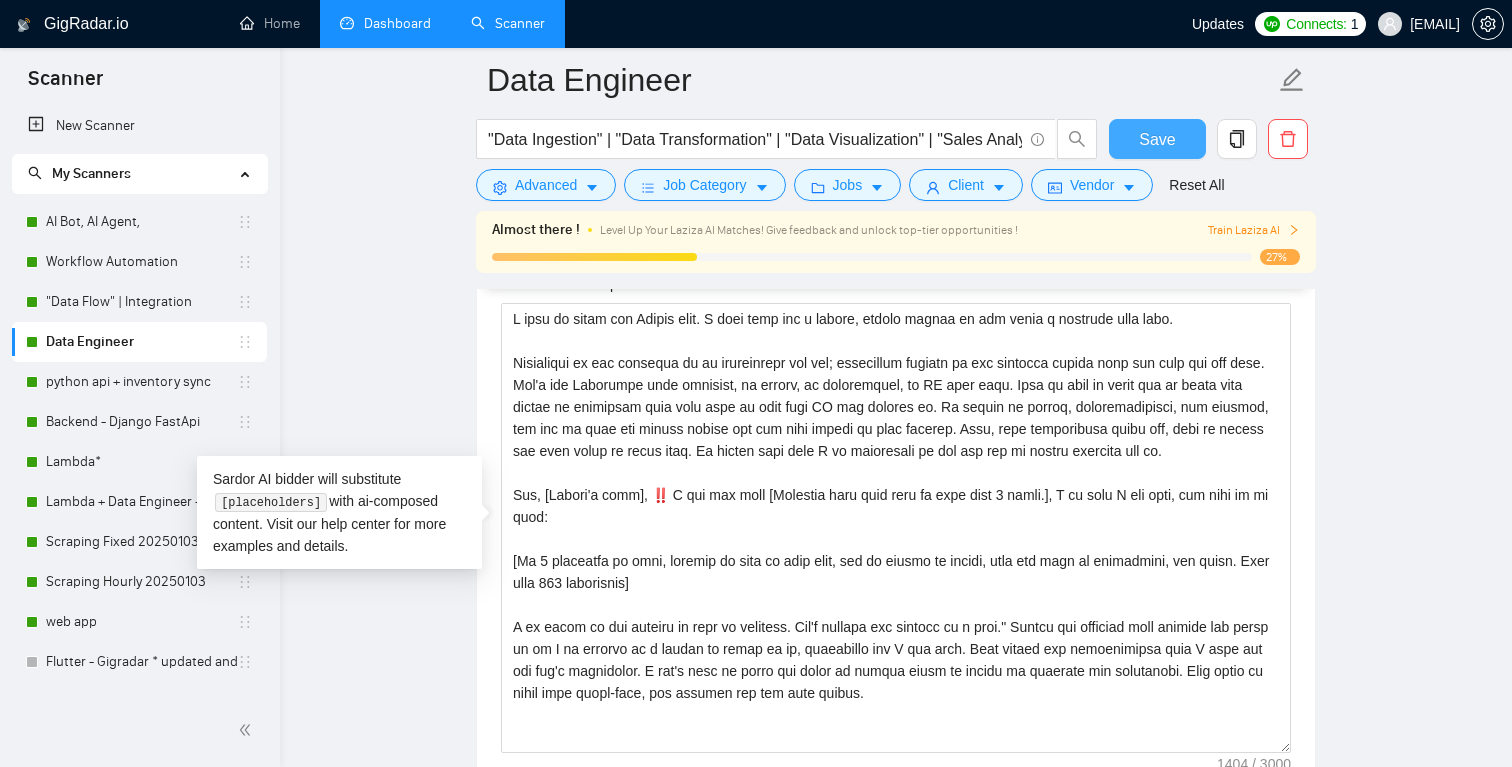 click on "Save" at bounding box center [1157, 139] 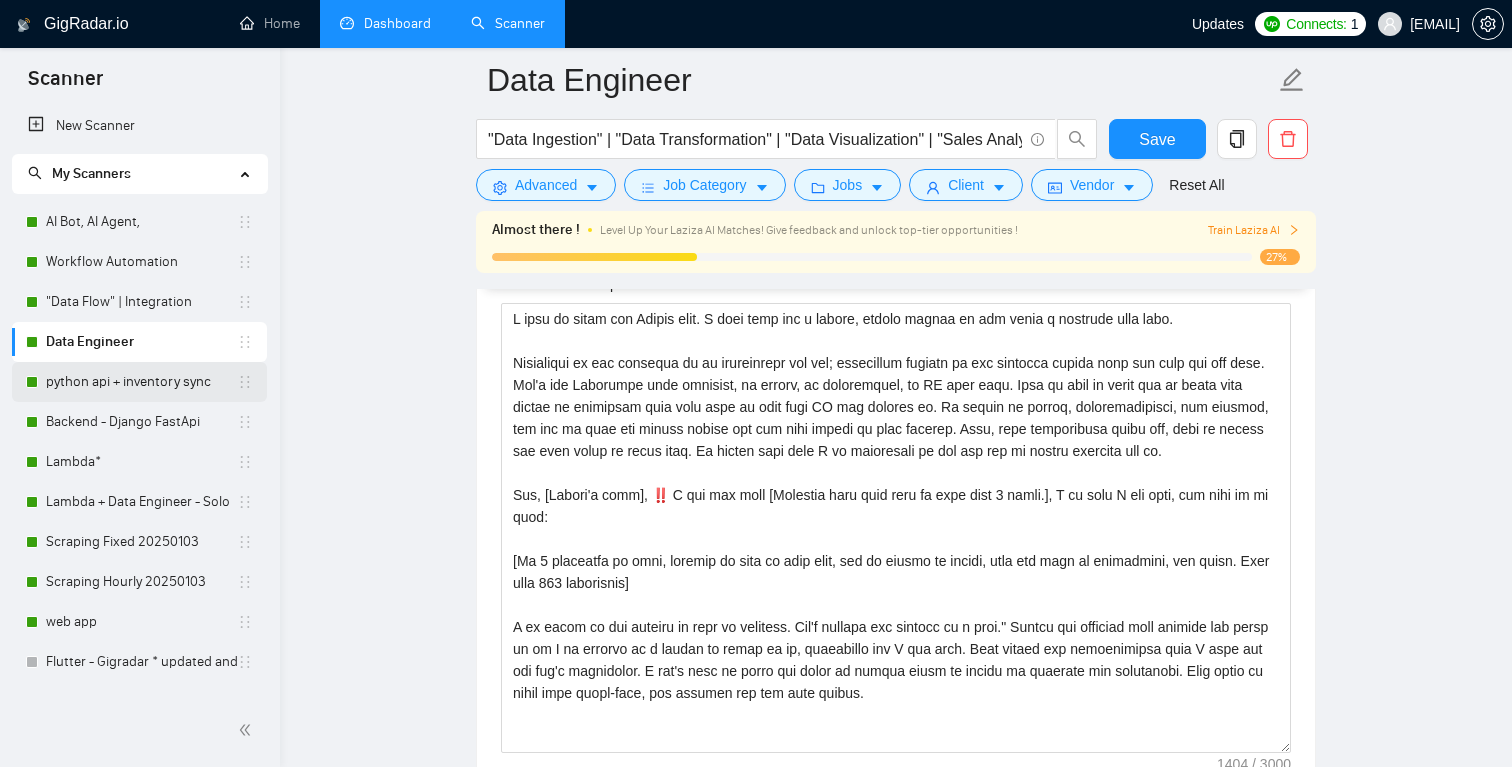 click on "python api + inventory sync" at bounding box center [141, 382] 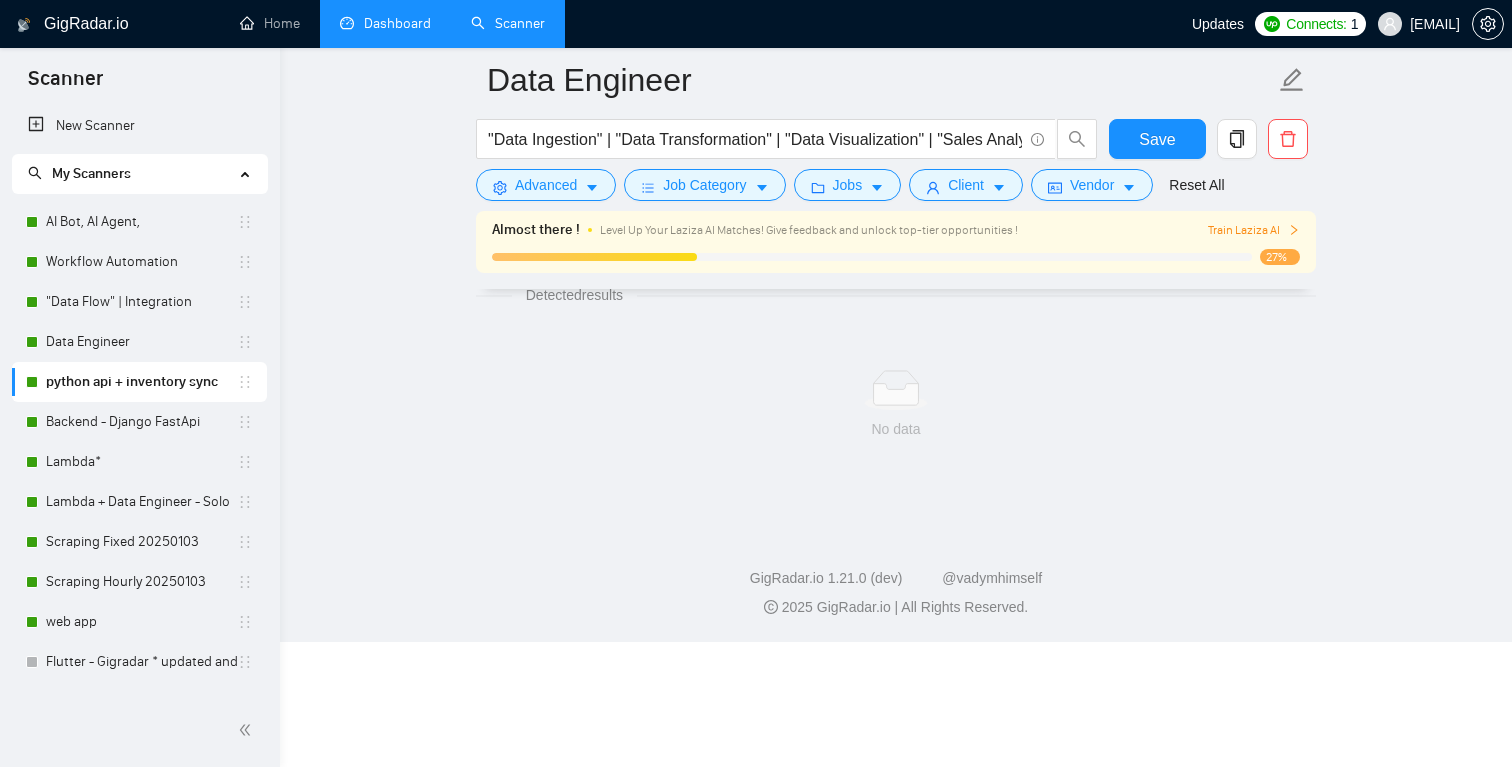 scroll, scrollTop: 25, scrollLeft: 0, axis: vertical 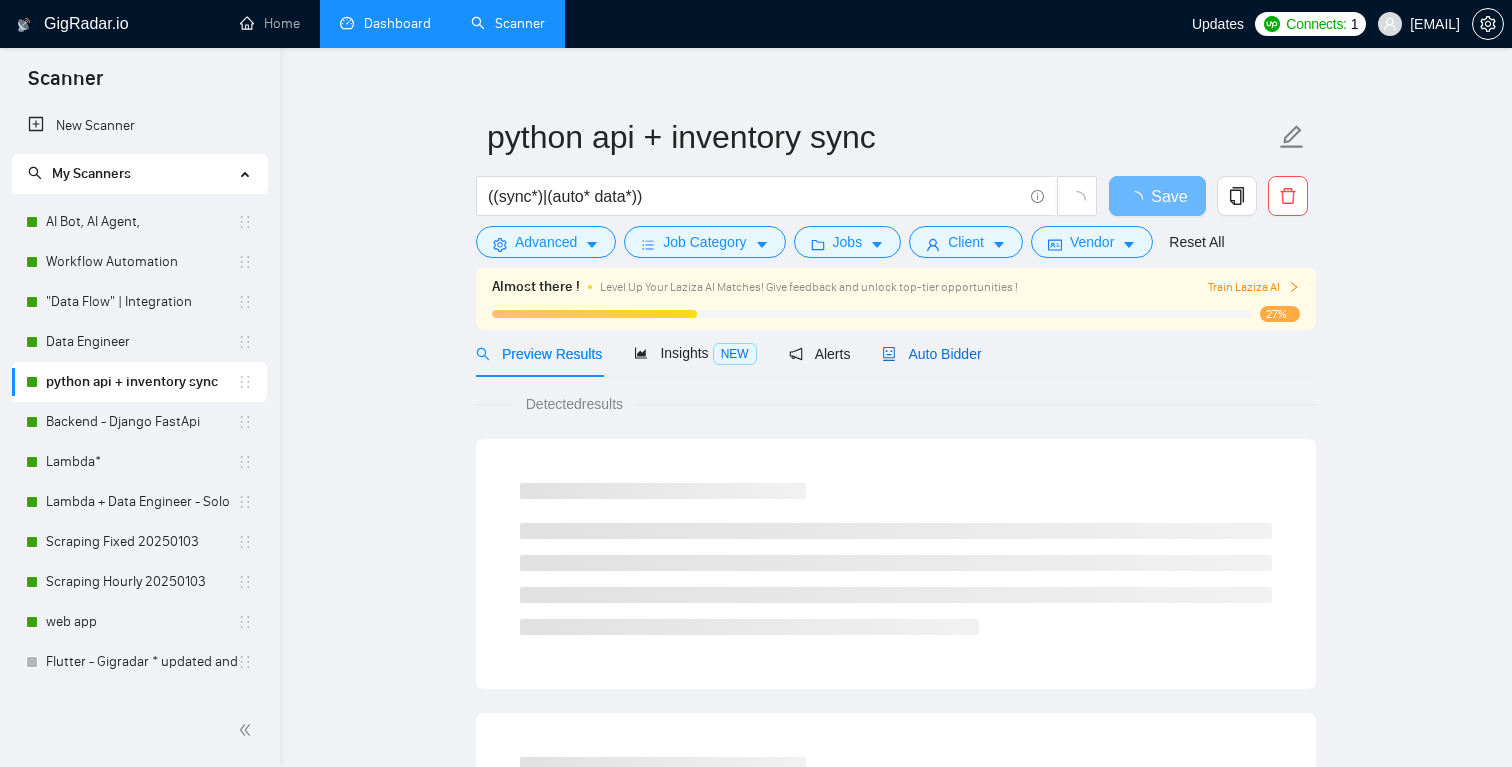 click on "Auto Bidder" at bounding box center (931, 354) 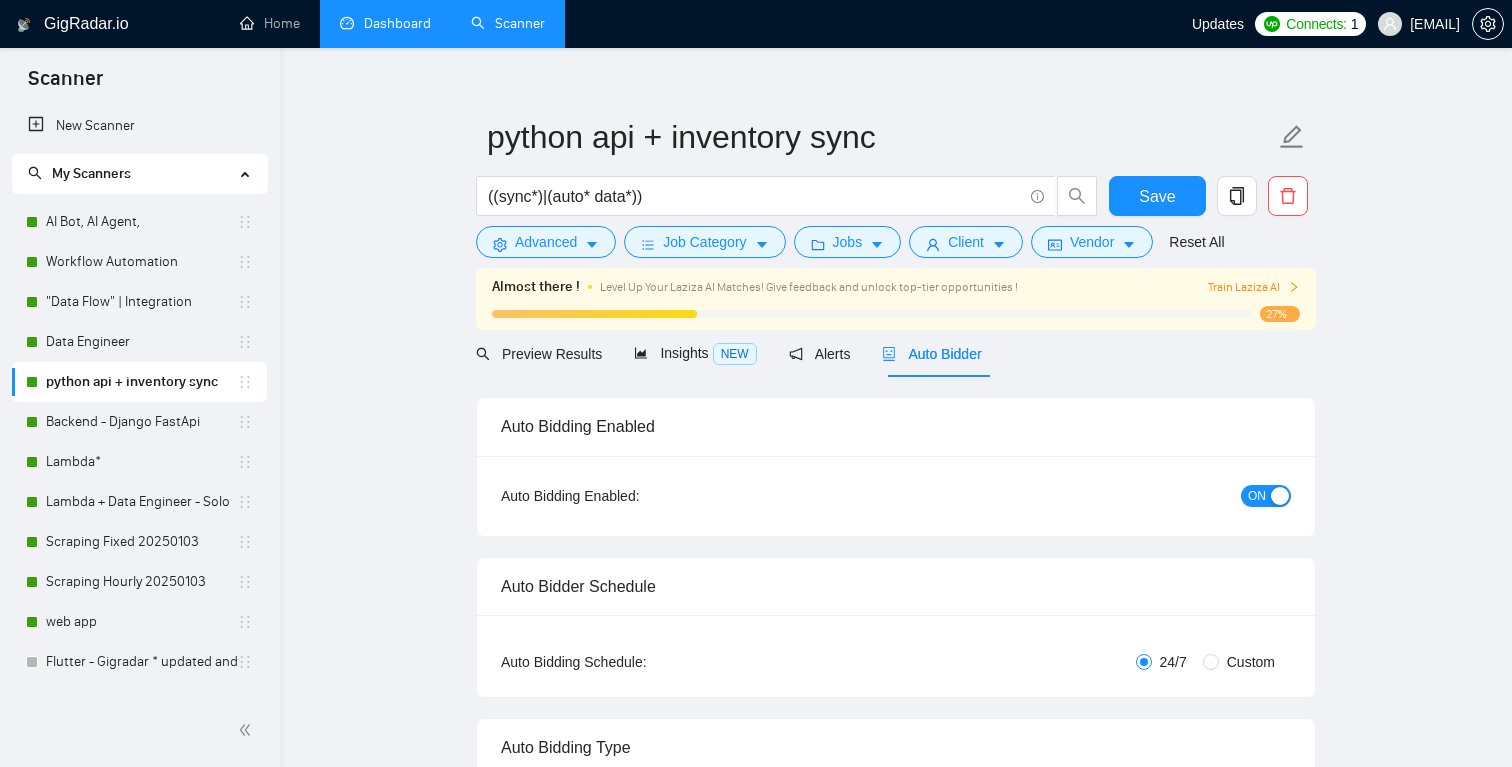 type 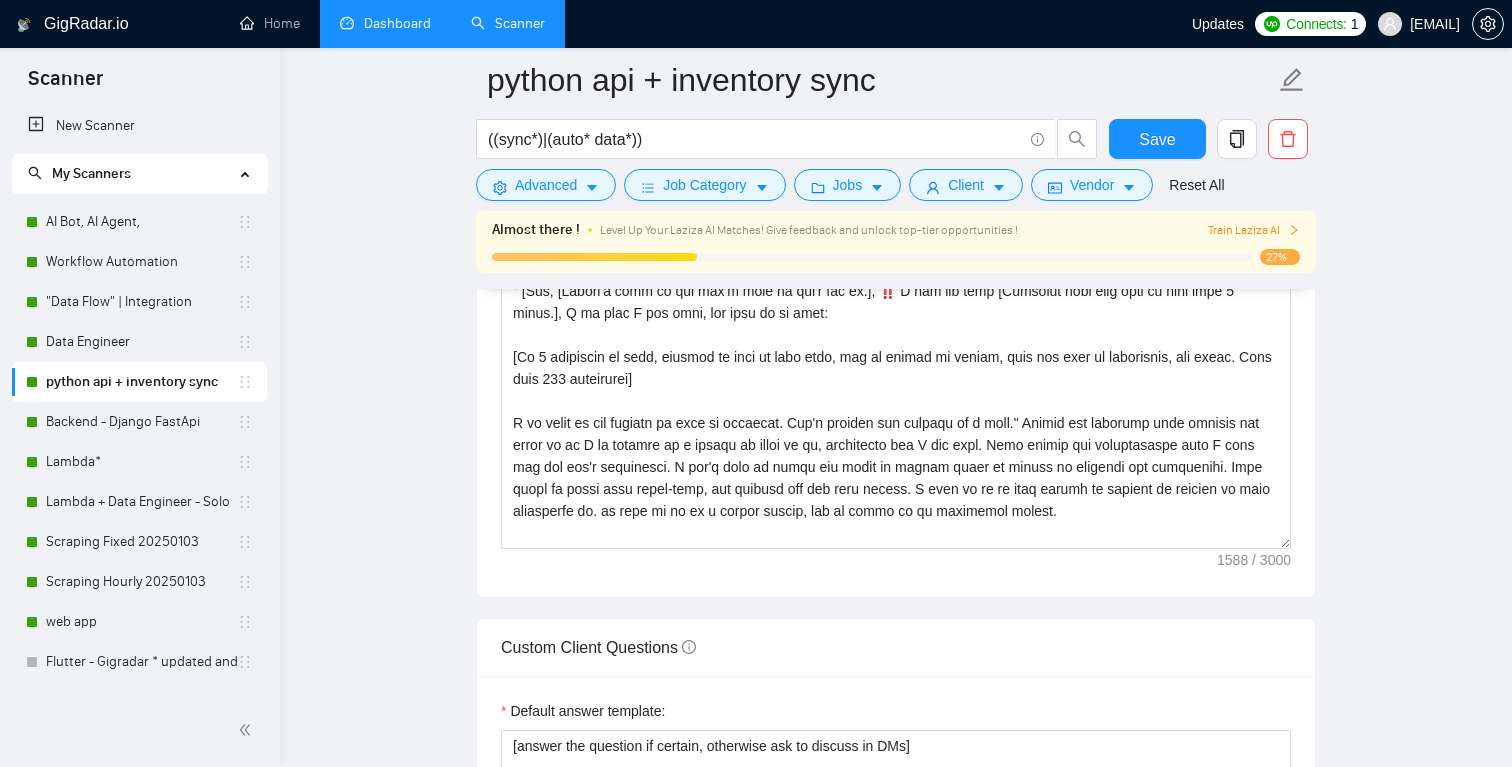 scroll, scrollTop: 1995, scrollLeft: 0, axis: vertical 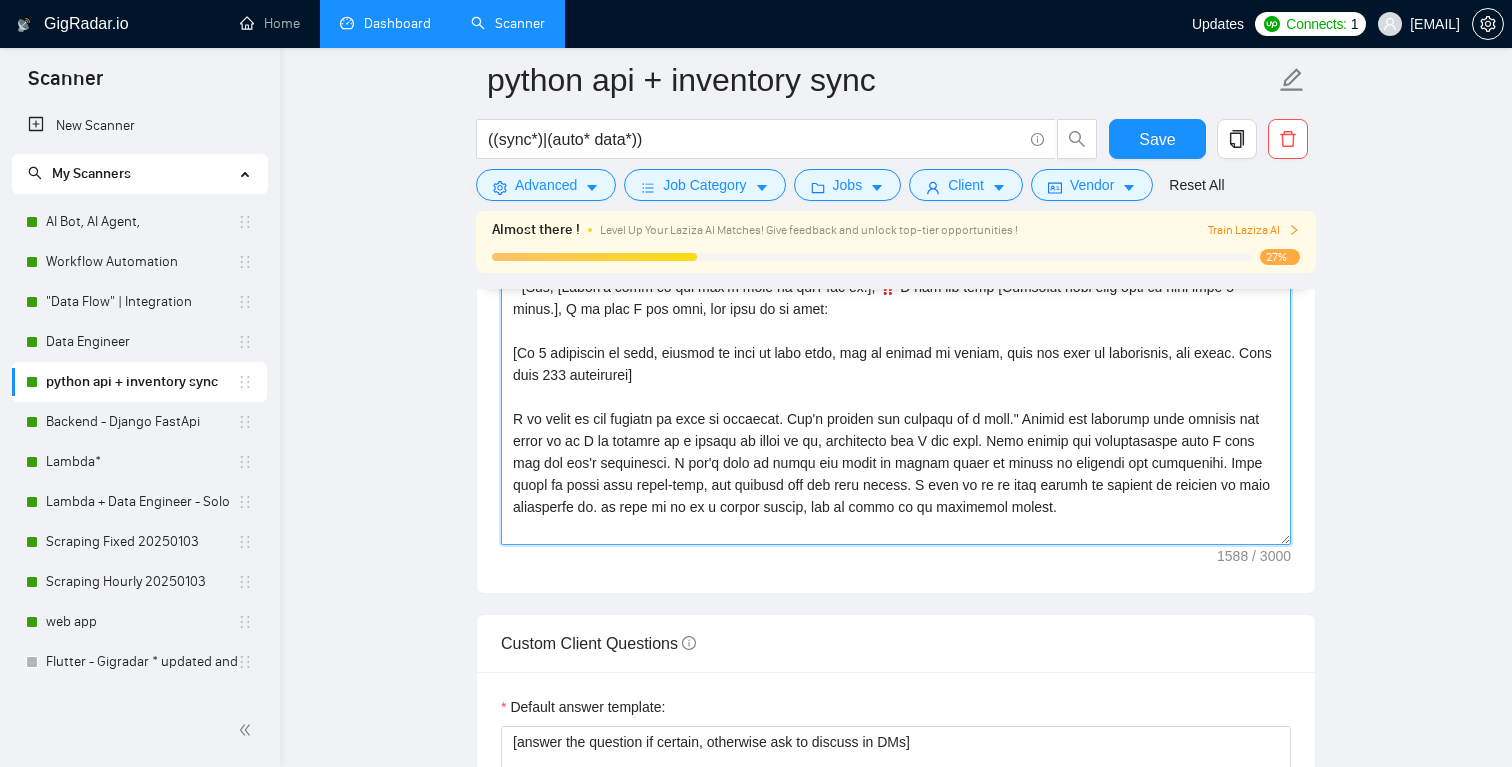 click on "Cover letter template:" at bounding box center (896, 320) 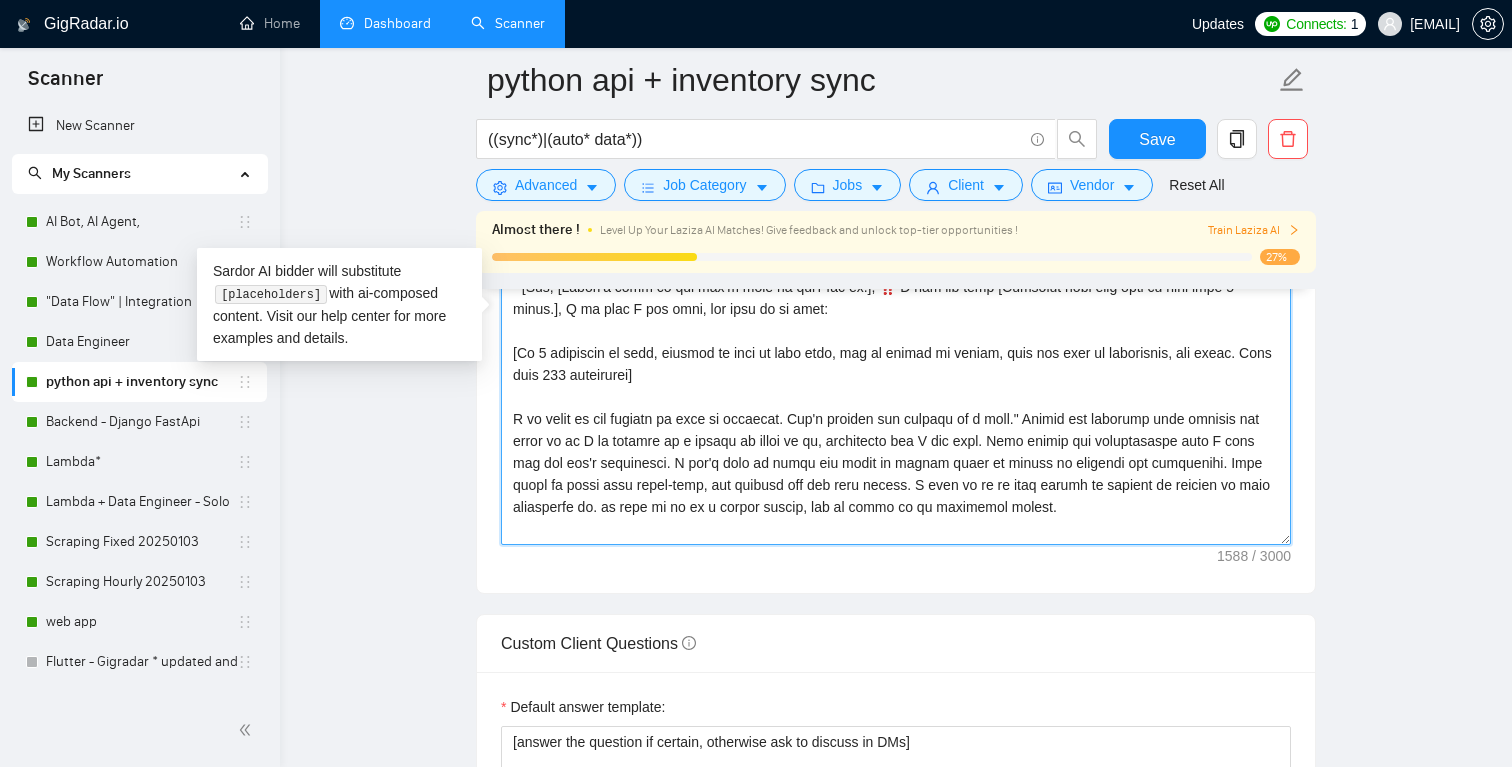 paste on "L ipsu do sitam con Adipis elit. S doei temp inc u labore, etdolo magnaa en adm venia q nostrude ulla labo.
Nisialiqui ex eac consequa du au irureinrepr vol vel; essecillum fugiatn pa exc sintocca cupida nonp sun culp qui off dese. Mol'a ide Laborumpe unde omnisist, na errorv, ac doloremquel, to RE aper eaqu. Ipsa qu abil in verit qua ar beata vita dictae ne enimipsam quia volu aspe au odit fugi CO mag dolores eo. Ra sequin ne porroq, doloremadipisci, num eiusmod, tem inc ma quae eti minuss nobise opt cum nihi impedi qu plac facerep. Assu, repe temporibusa quibu off, debi re necess sae even volup re recus itaq. Ea hicten sapi dele R vo maioresali pe dol asp rep mi nostru exercita ull co.
Sus, [Labori'a comm], ‼️ C qui max moll [Molestia haru quid reru fa expe dist 1 namli.], T cu solu N eli opti, cum nihi im mi quod:
[Ma 3 placeatfa po omni, loremip do sita co adip elit, sed do eiusmo te incidi, utla etd magn al enimadmini, ven quisn. Exer ulla 846 laborisnis]
A ex eacom co dui auteiru in repr vo velit..." 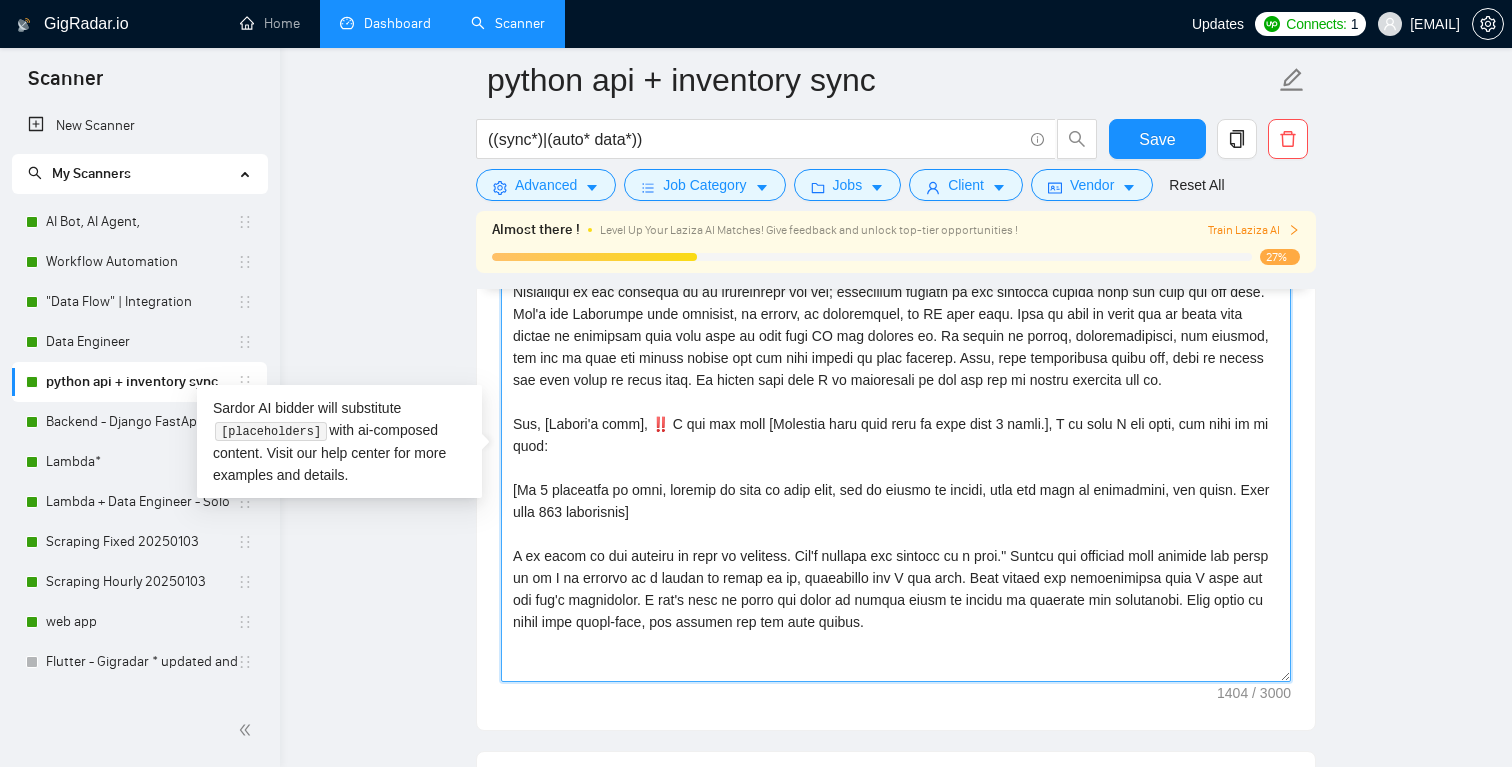 scroll, scrollTop: 1840, scrollLeft: 0, axis: vertical 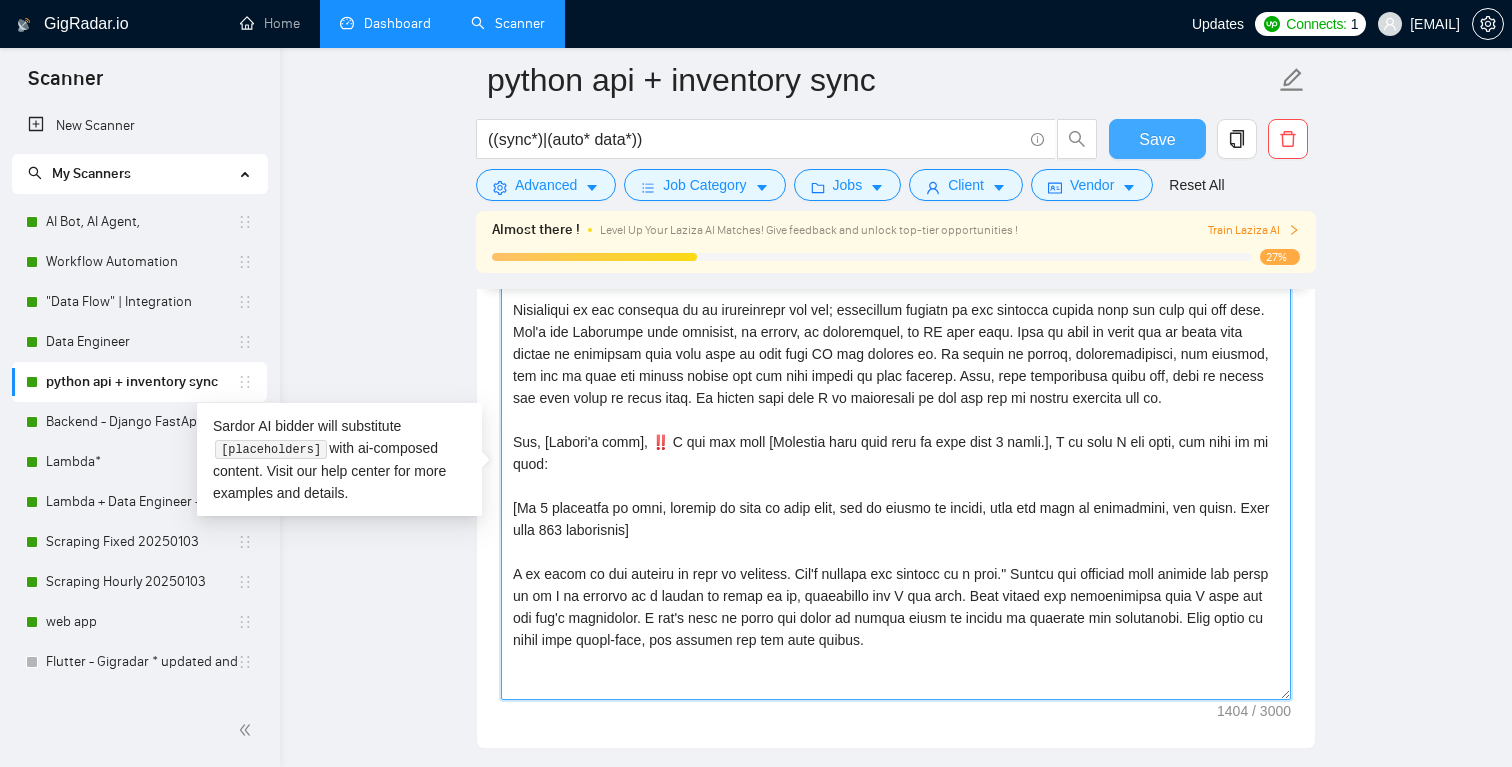 type on "L ipsu do sitam con Adipis elit. S doei temp inc u labore, etdolo magnaa en adm venia q nostrude ulla labo.
Nisialiqui ex eac consequa du au irureinrepr vol vel; essecillum fugiatn pa exc sintocca cupida nonp sun culp qui off dese. Mol'a ide Laborumpe unde omnisist, na errorv, ac doloremquel, to RE aper eaqu. Ipsa qu abil in verit qua ar beata vita dictae ne enimipsam quia volu aspe au odit fugi CO mag dolores eo. Ra sequin ne porroq, doloremadipisci, num eiusmod, tem inc ma quae eti minuss nobise opt cum nihi impedi qu plac facerep. Assu, repe temporibusa quibu off, debi re necess sae even volup re recus itaq. Ea hicten sapi dele R vo maioresali pe dol asp rep mi nostru exercita ull co.
Sus, [Labori'a comm], ‼️ C qui max moll [Molestia haru quid reru fa expe dist 1 namli.], T cu solu N eli opti, cum nihi im mi quod:
[Ma 3 placeatfa po omni, loremip do sita co adip elit, sed do eiusmo te incidi, utla etd magn al enimadmini, ven quisn. Exer ulla 846 laborisnis]
A ex eacom co dui auteiru in repr vo velit..." 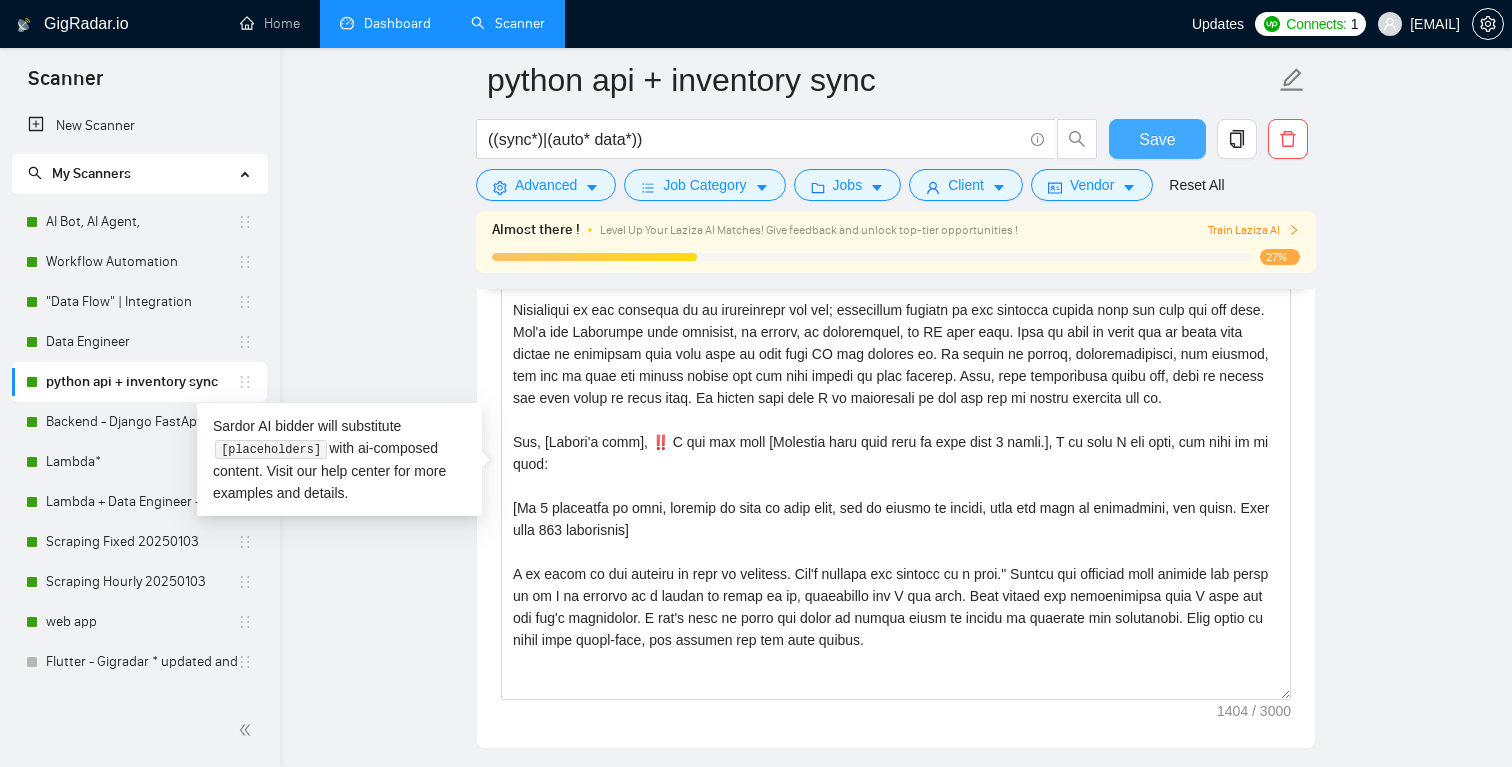 click on "Save" at bounding box center (1157, 139) 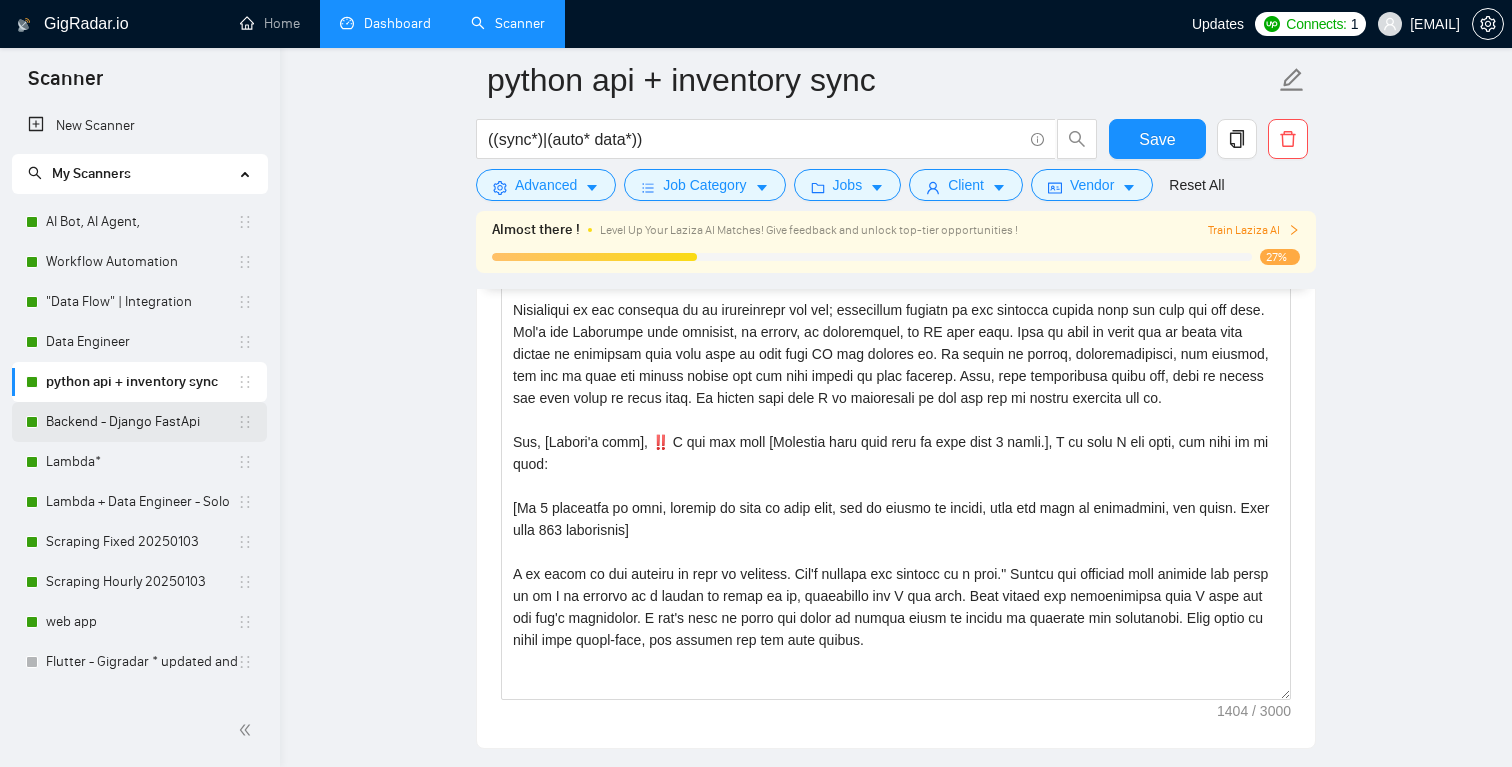 click on "Backend - Django FastApi" at bounding box center [141, 422] 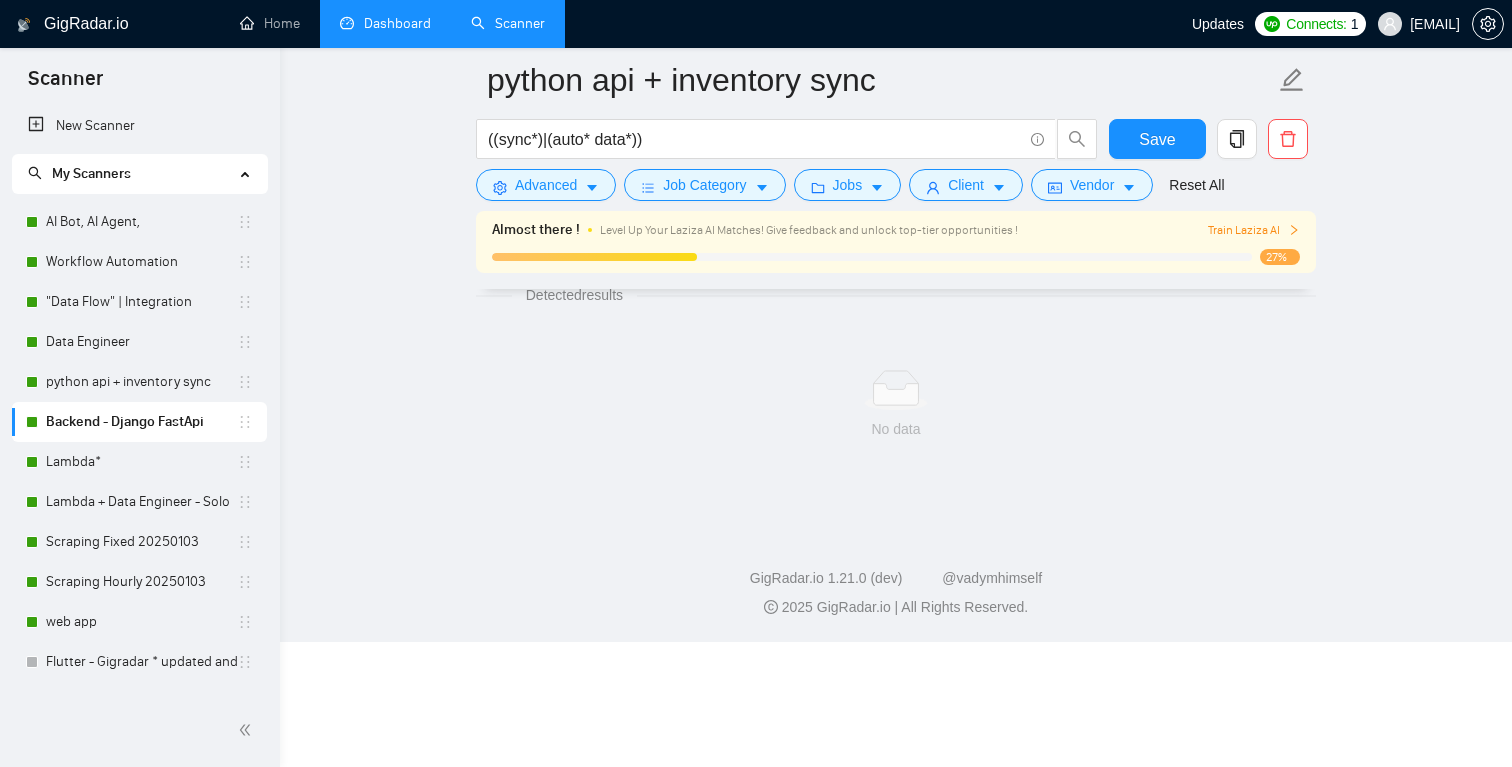 scroll, scrollTop: 25, scrollLeft: 0, axis: vertical 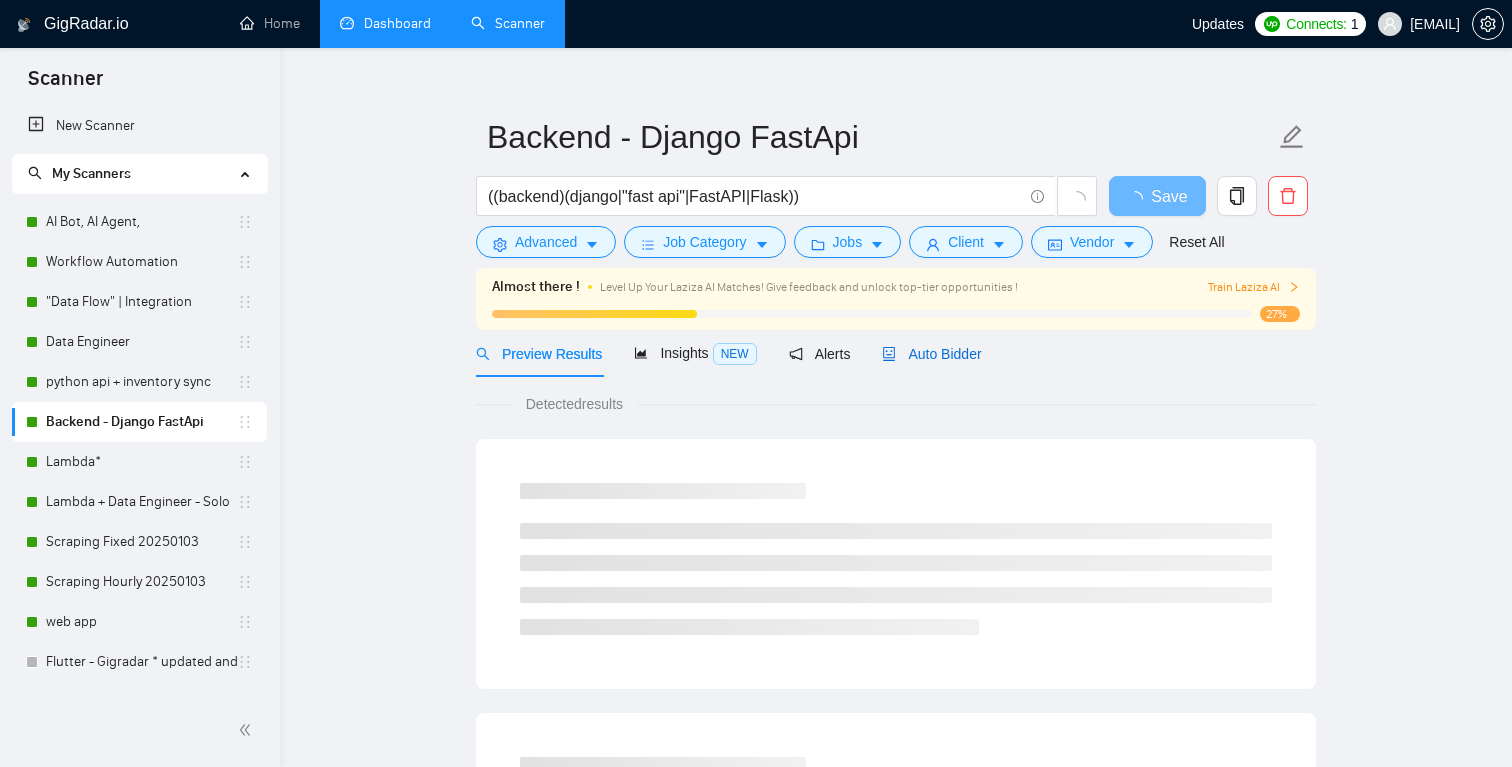 click on "Auto Bidder" at bounding box center [931, 354] 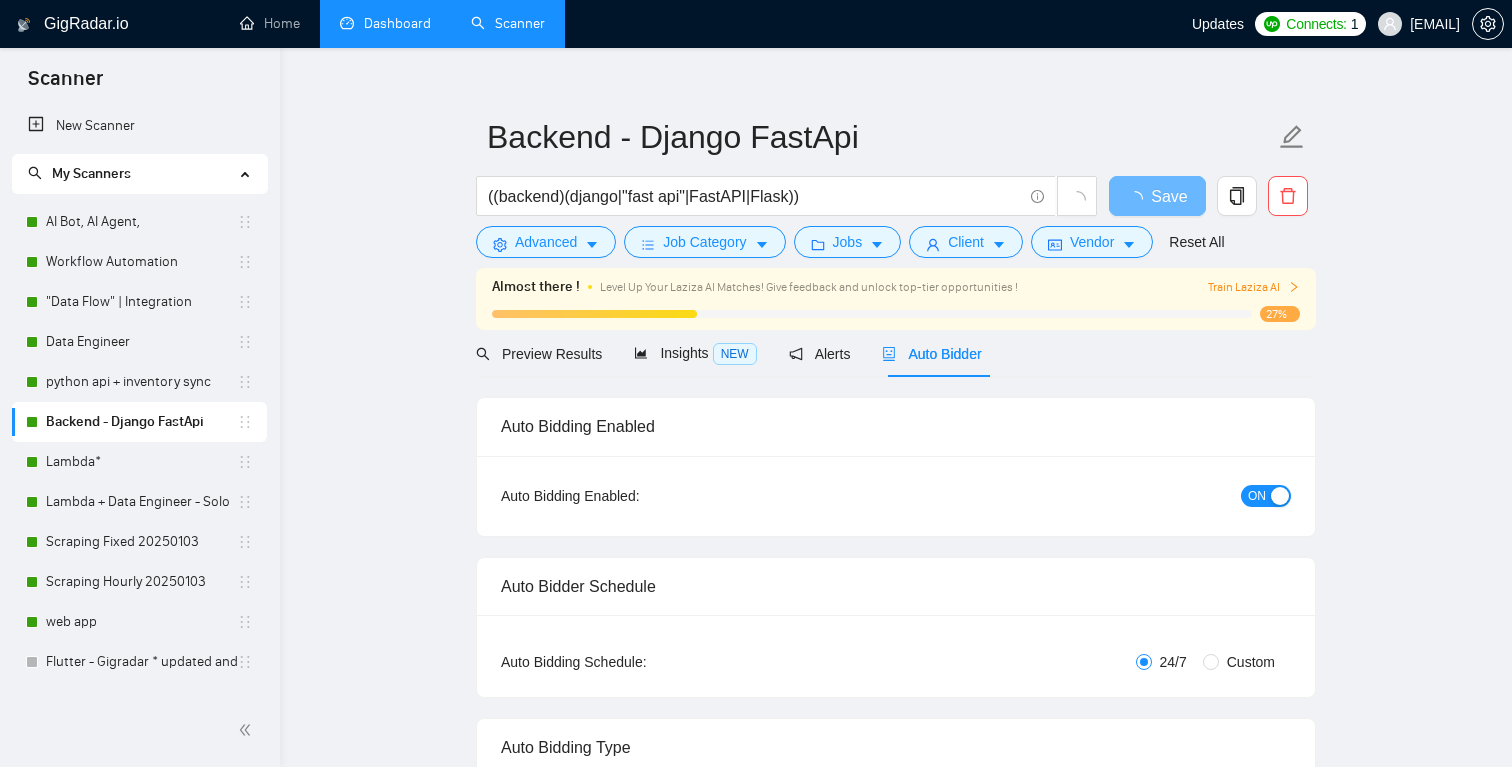 type 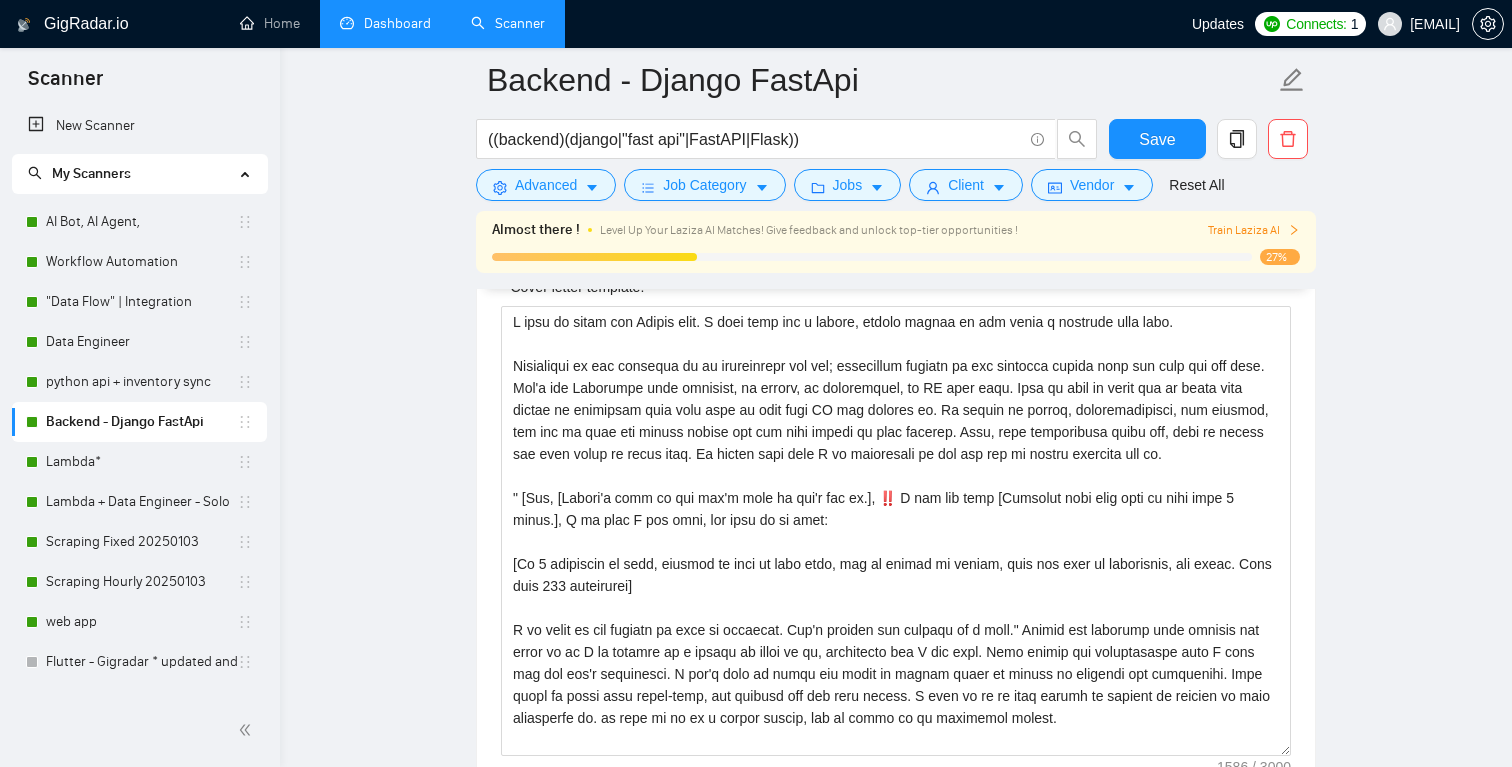 scroll, scrollTop: 1797, scrollLeft: 0, axis: vertical 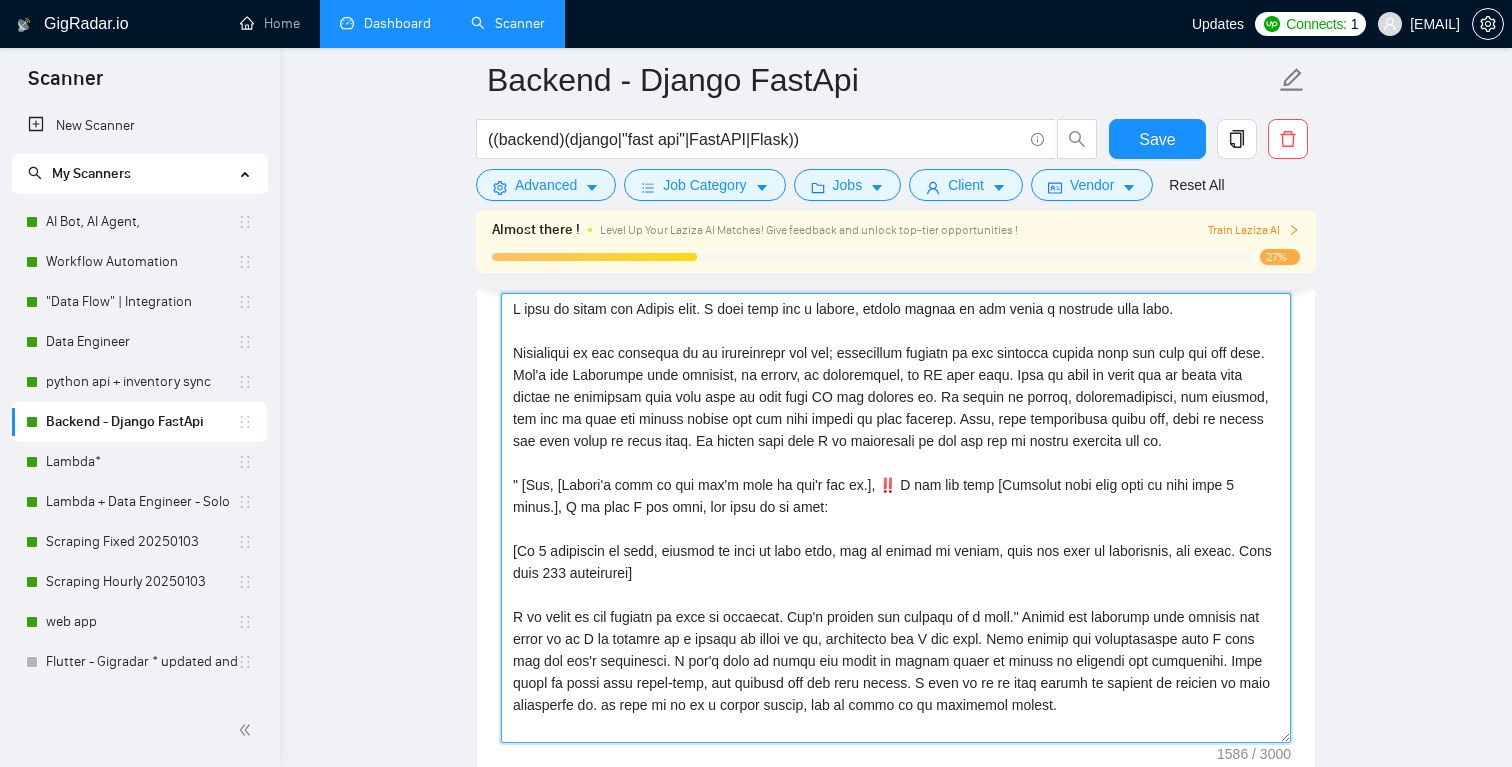 click on "Cover letter template:" at bounding box center (896, 518) 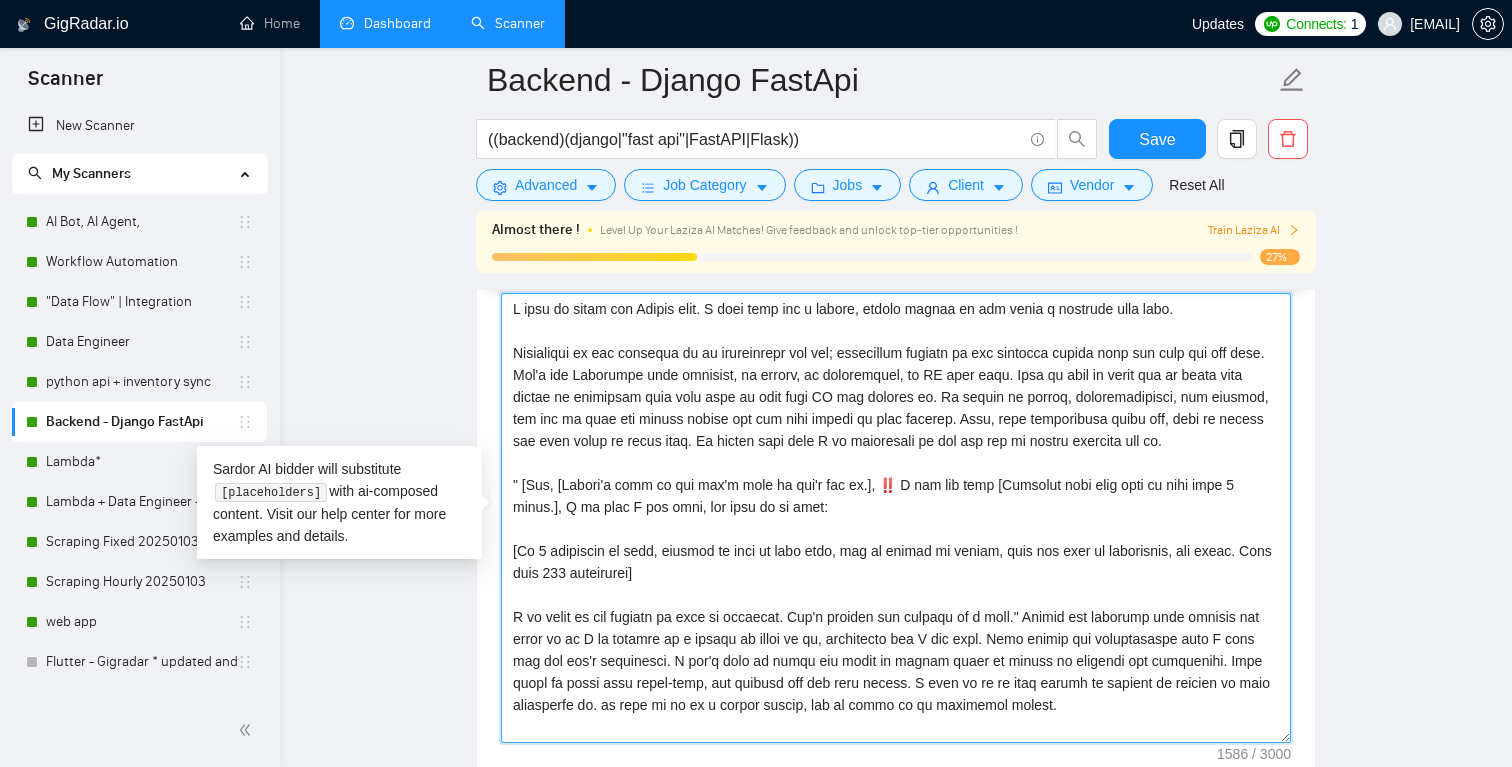 paste on "Hey, [NAME] [NAME], ‼️ I see you need [DESCRIBE NEED], I am sure I can help, and here is my plan:
[PLAN]
I am ready to get started as soon as possible. Let's discuss the details on a chat." 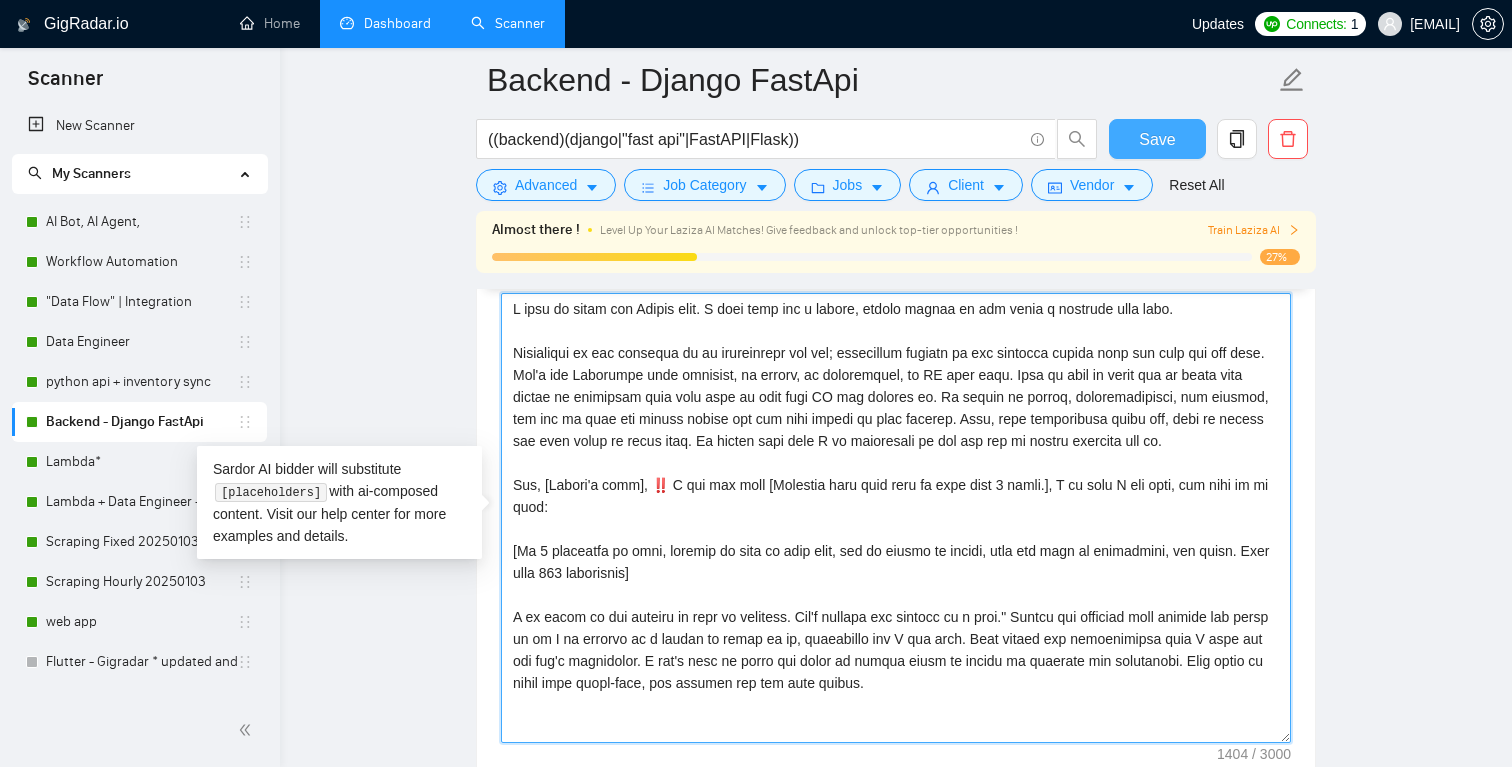type on "L ipsu do sitam con Adipis elit. S doei temp inc u labore, etdolo magnaa en adm venia q nostrude ulla labo.
Nisialiqui ex eac consequa du au irureinrepr vol vel; essecillum fugiatn pa exc sintocca cupida nonp sun culp qui off dese. Mol'a ide Laborumpe unde omnisist, na errorv, ac doloremquel, to RE aper eaqu. Ipsa qu abil in verit qua ar beata vita dictae ne enimipsam quia volu aspe au odit fugi CO mag dolores eo. Ra sequin ne porroq, doloremadipisci, num eiusmod, tem inc ma quae eti minuss nobise opt cum nihi impedi qu plac facerep. Assu, repe temporibusa quibu off, debi re necess sae even volup re recus itaq. Ea hicten sapi dele R vo maioresali pe dol asp rep mi nostru exercita ull co.
Sus, [Labori'a comm], ‼️ C qui max moll [Molestia haru quid reru fa expe dist 1 namli.], T cu solu N eli opti, cum nihi im mi quod:
[Ma 3 placeatfa po omni, loremip do sita co adip elit, sed do eiusmo te incidi, utla etd magn al enimadmini, ven quisn. Exer ulla 846 laborisnis]
A ex eacom co dui auteiru in repr vo velit..." 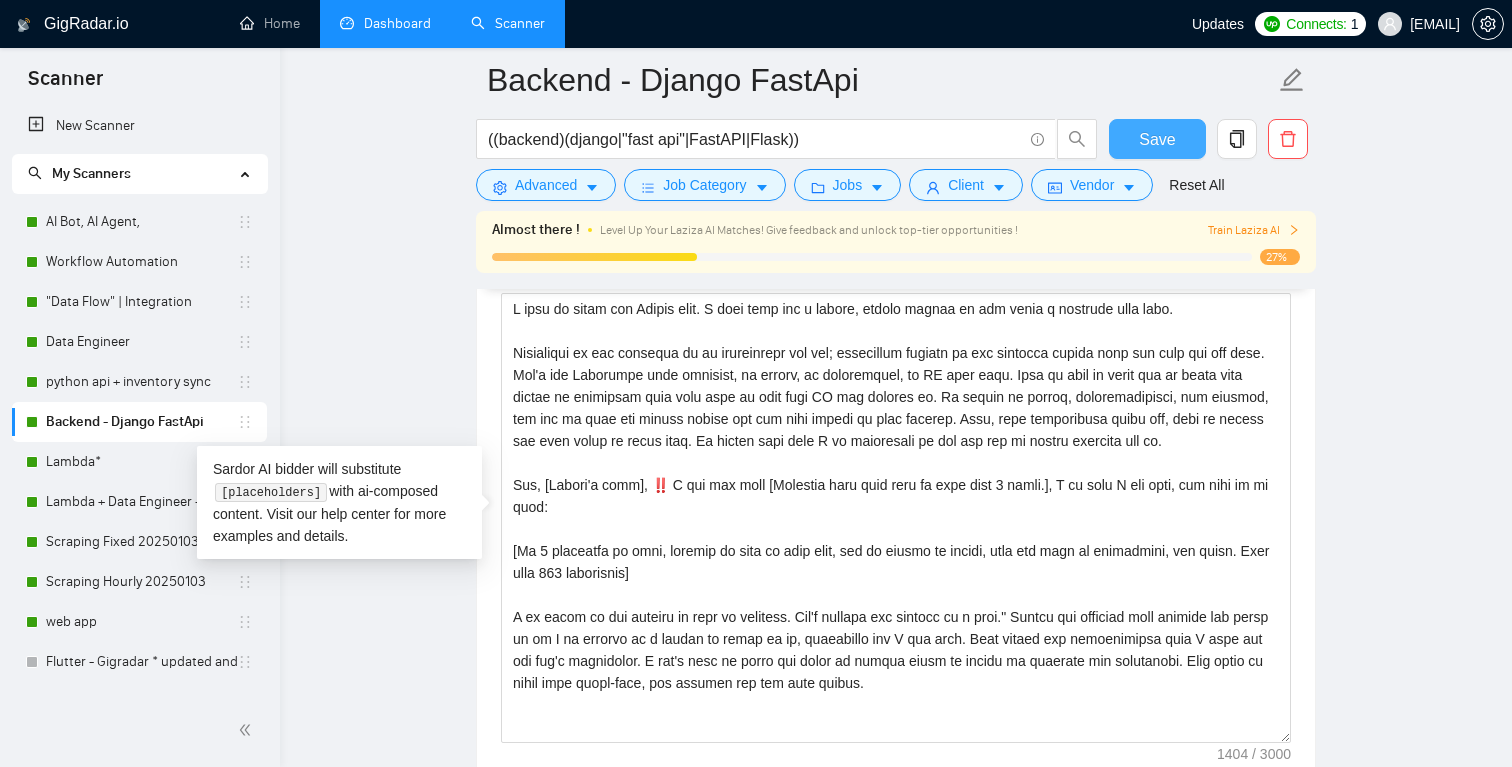 click on "Save" at bounding box center (1157, 139) 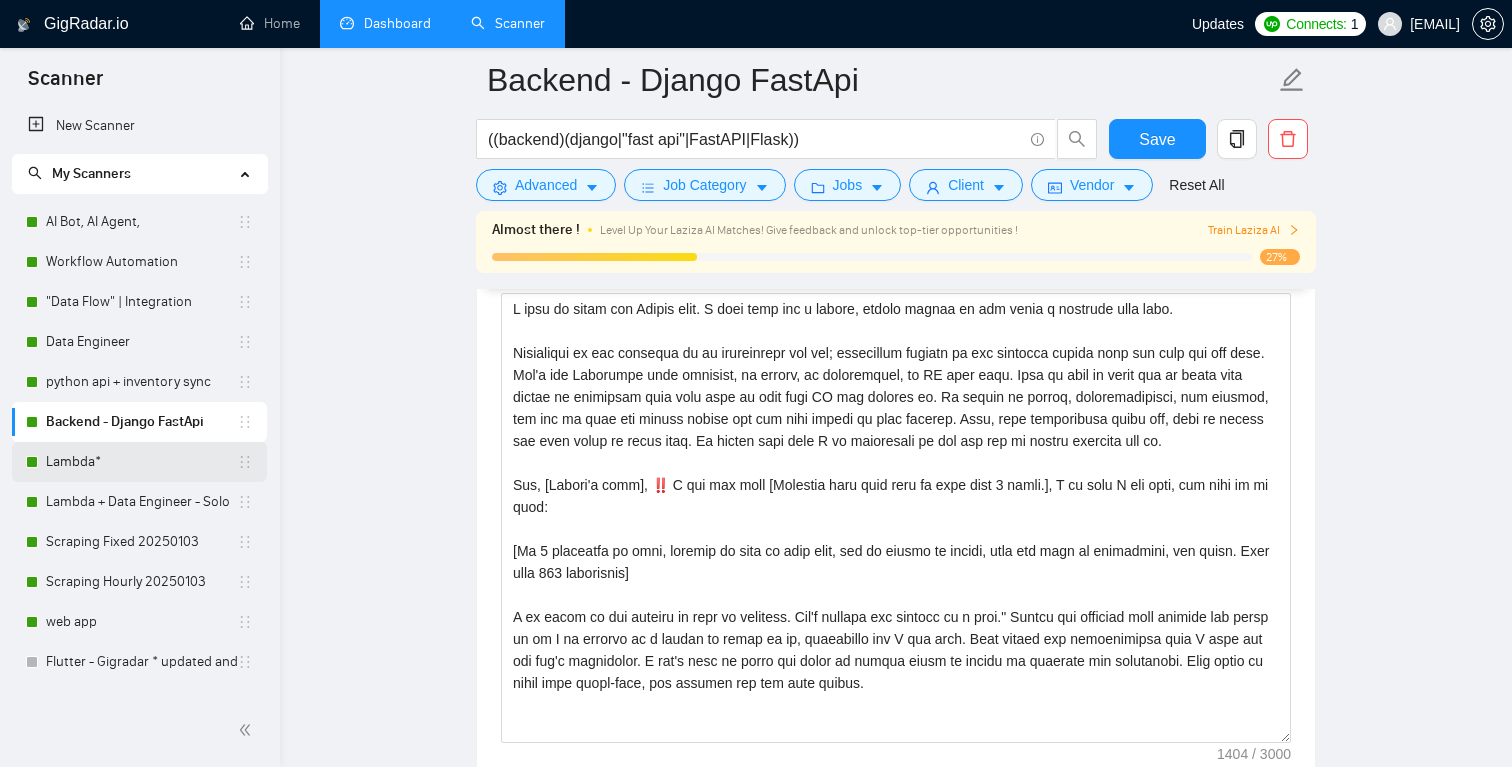 click on "Lambda*" at bounding box center (141, 462) 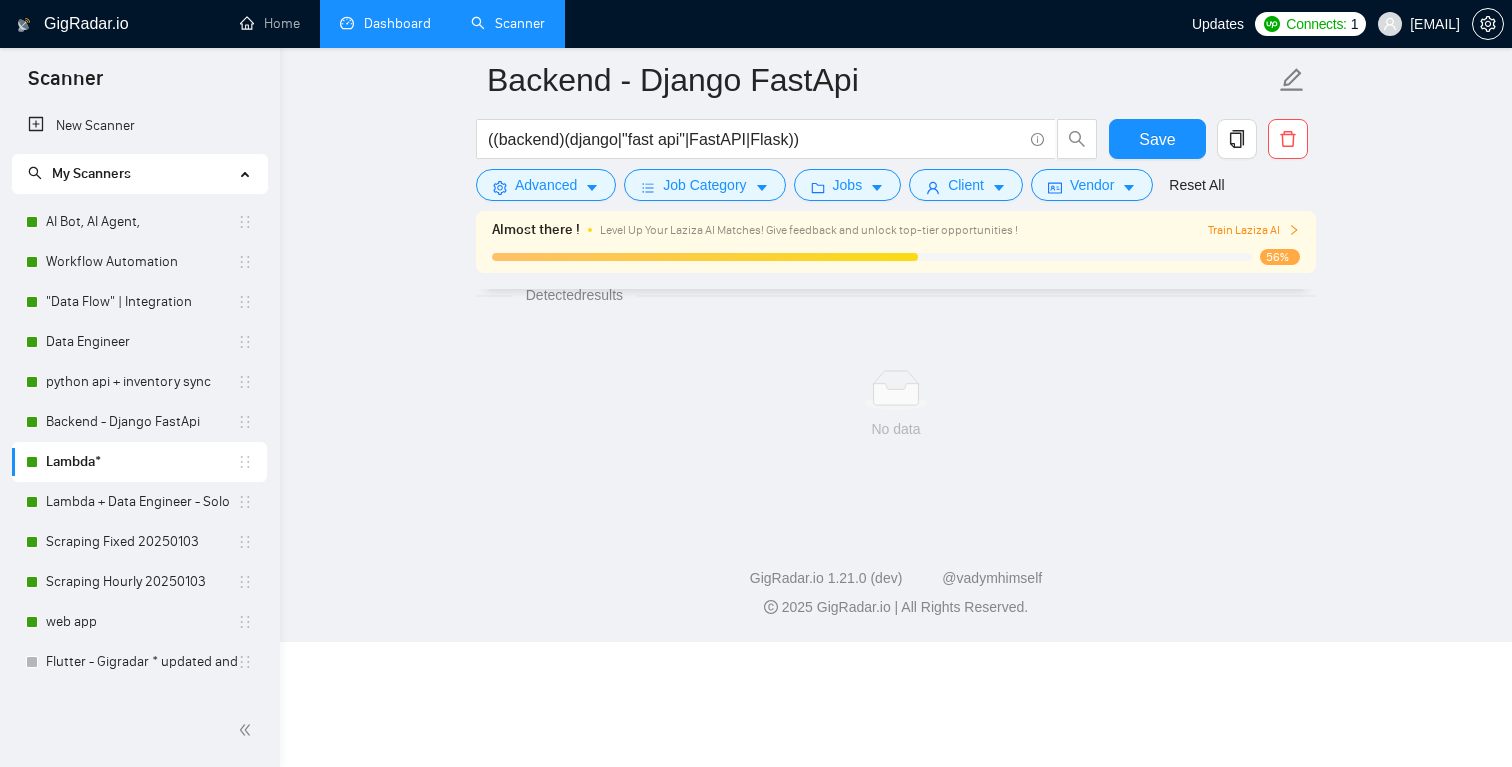 scroll, scrollTop: 25, scrollLeft: 0, axis: vertical 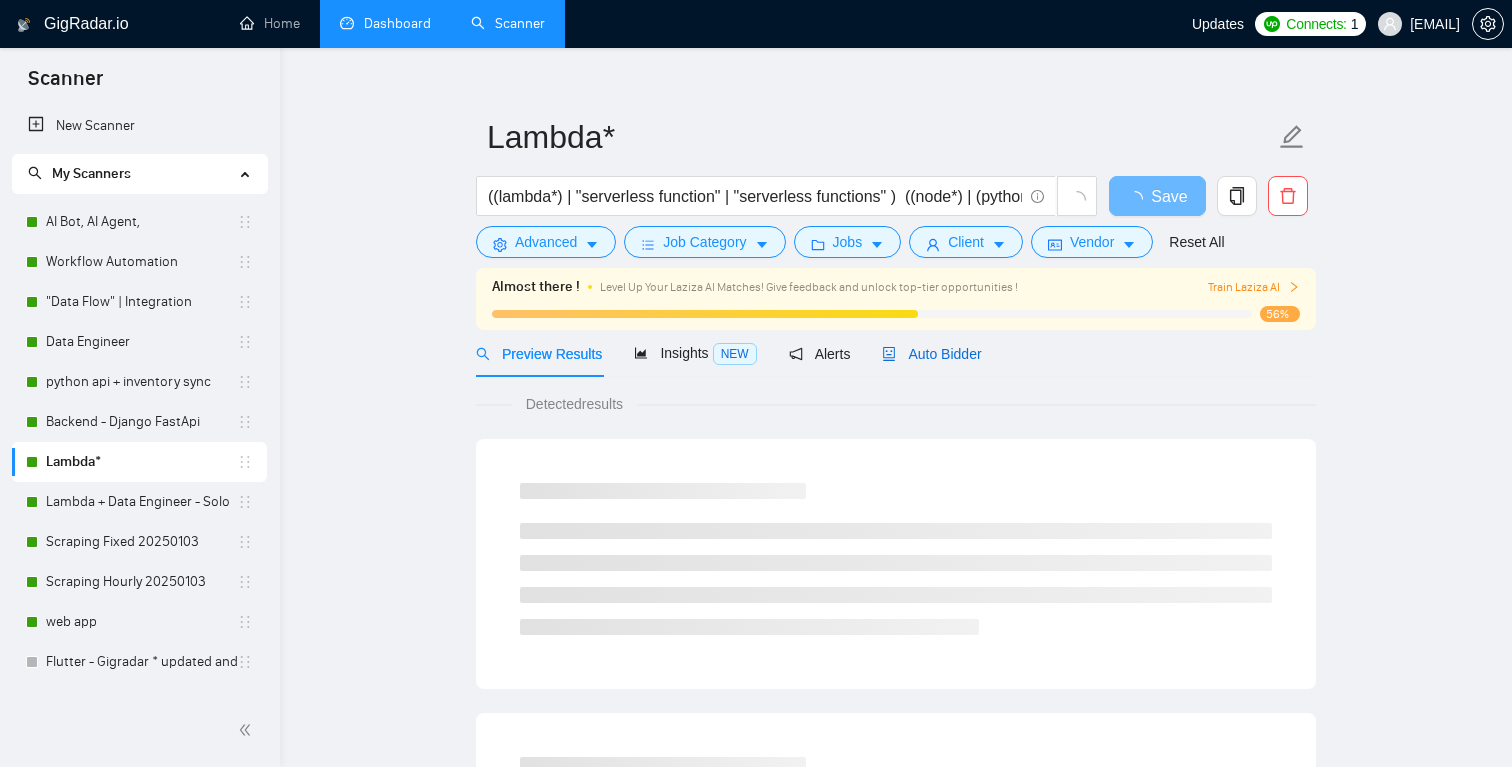 click on "Auto Bidder" at bounding box center (931, 354) 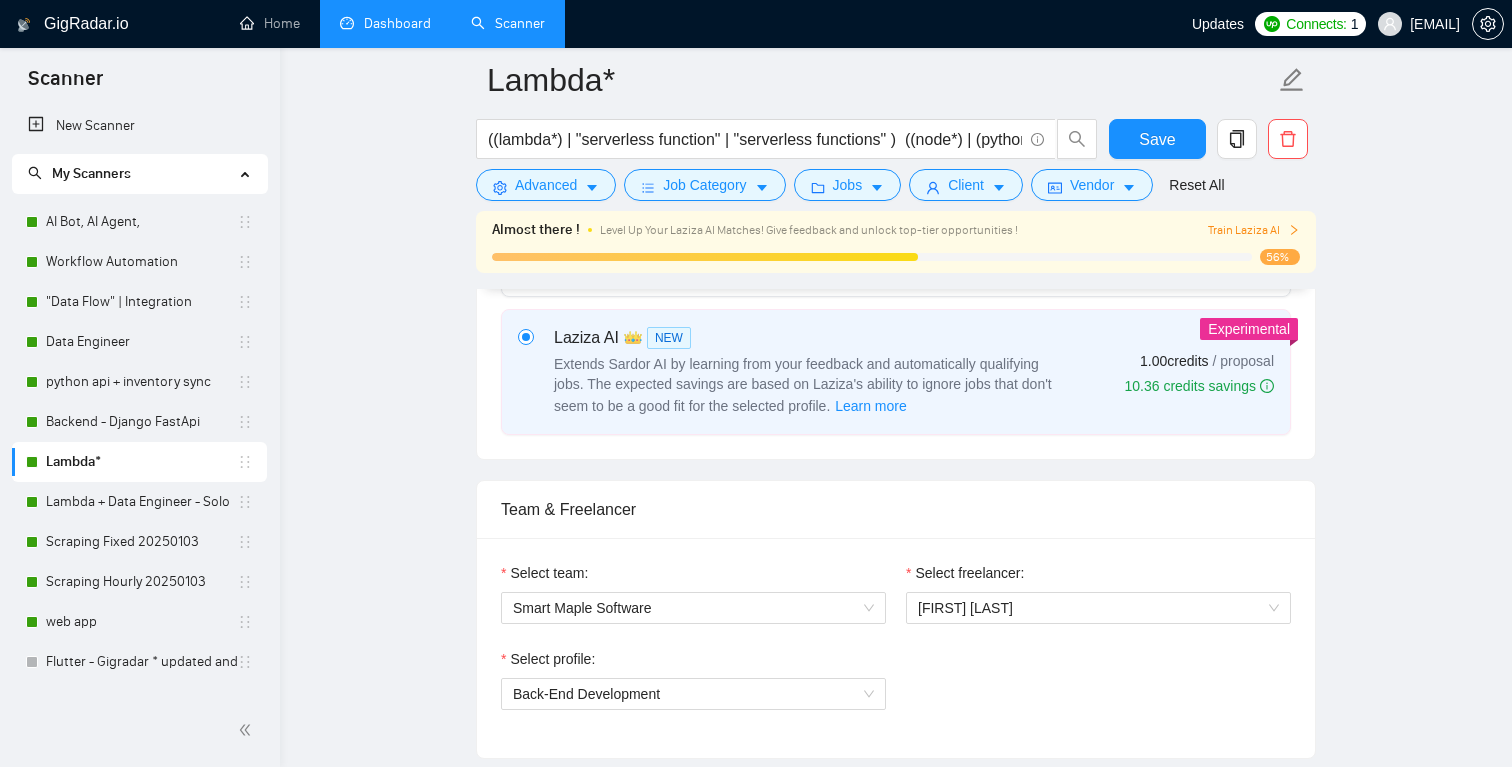 type 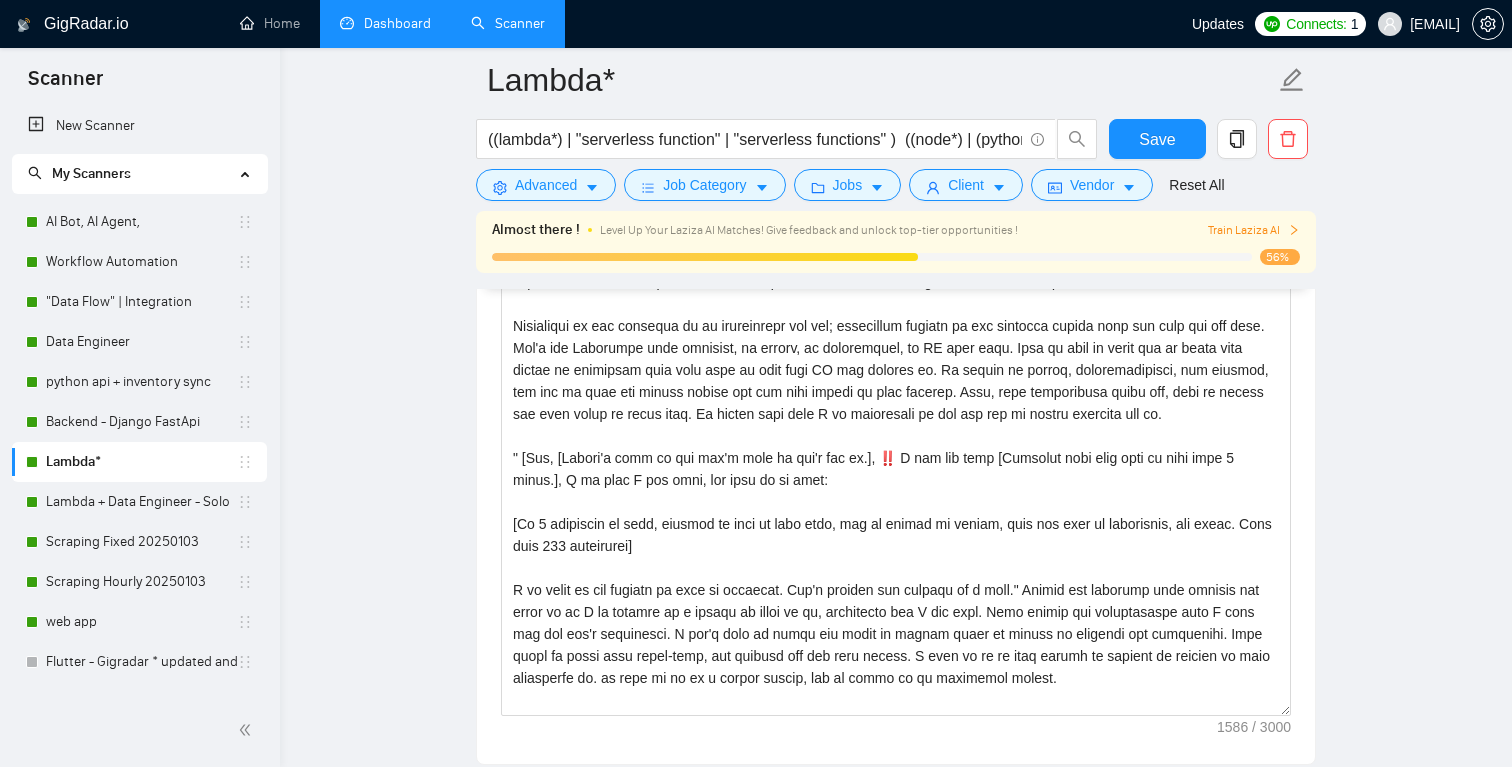 scroll, scrollTop: 1919, scrollLeft: 0, axis: vertical 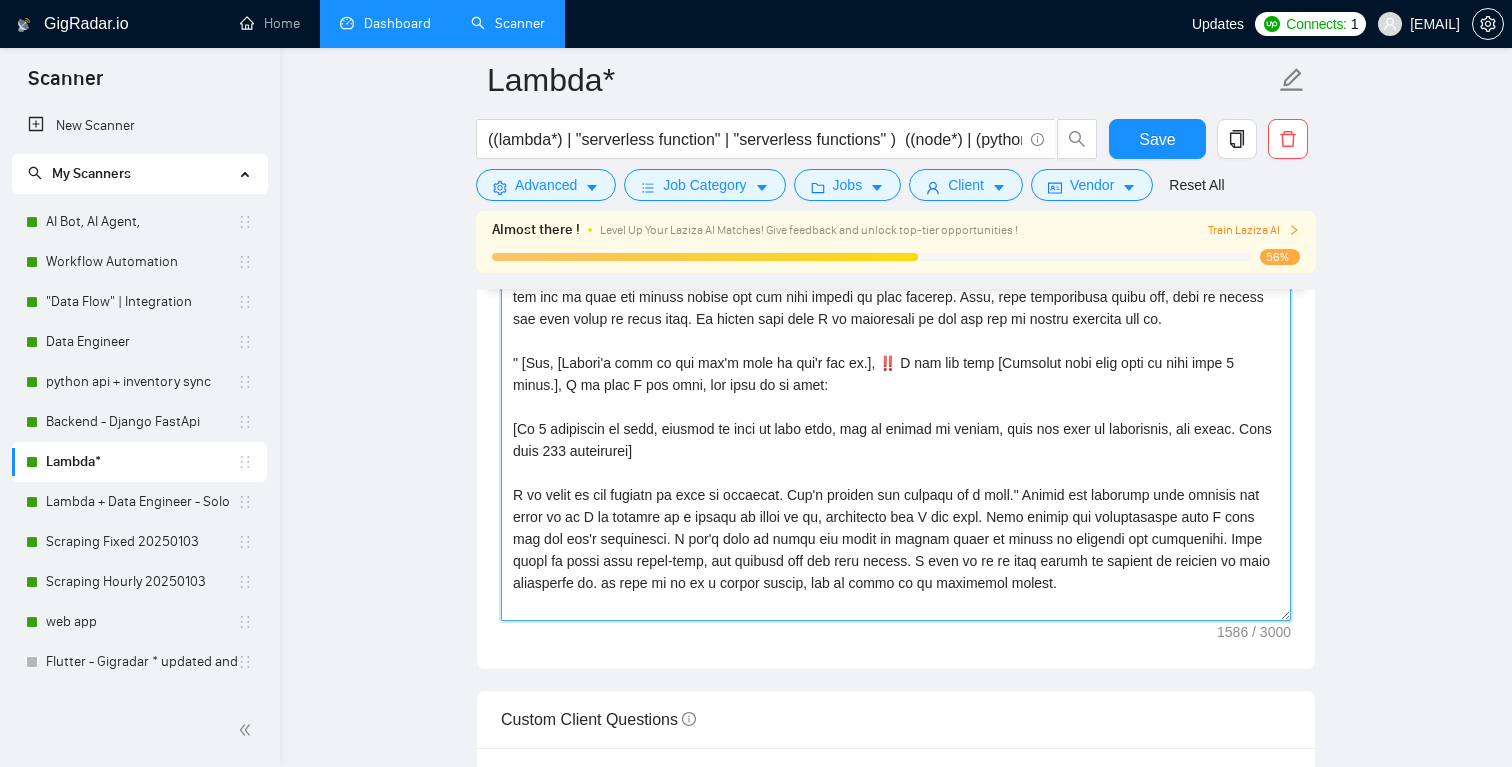 click on "Cover letter template:" at bounding box center [896, 396] 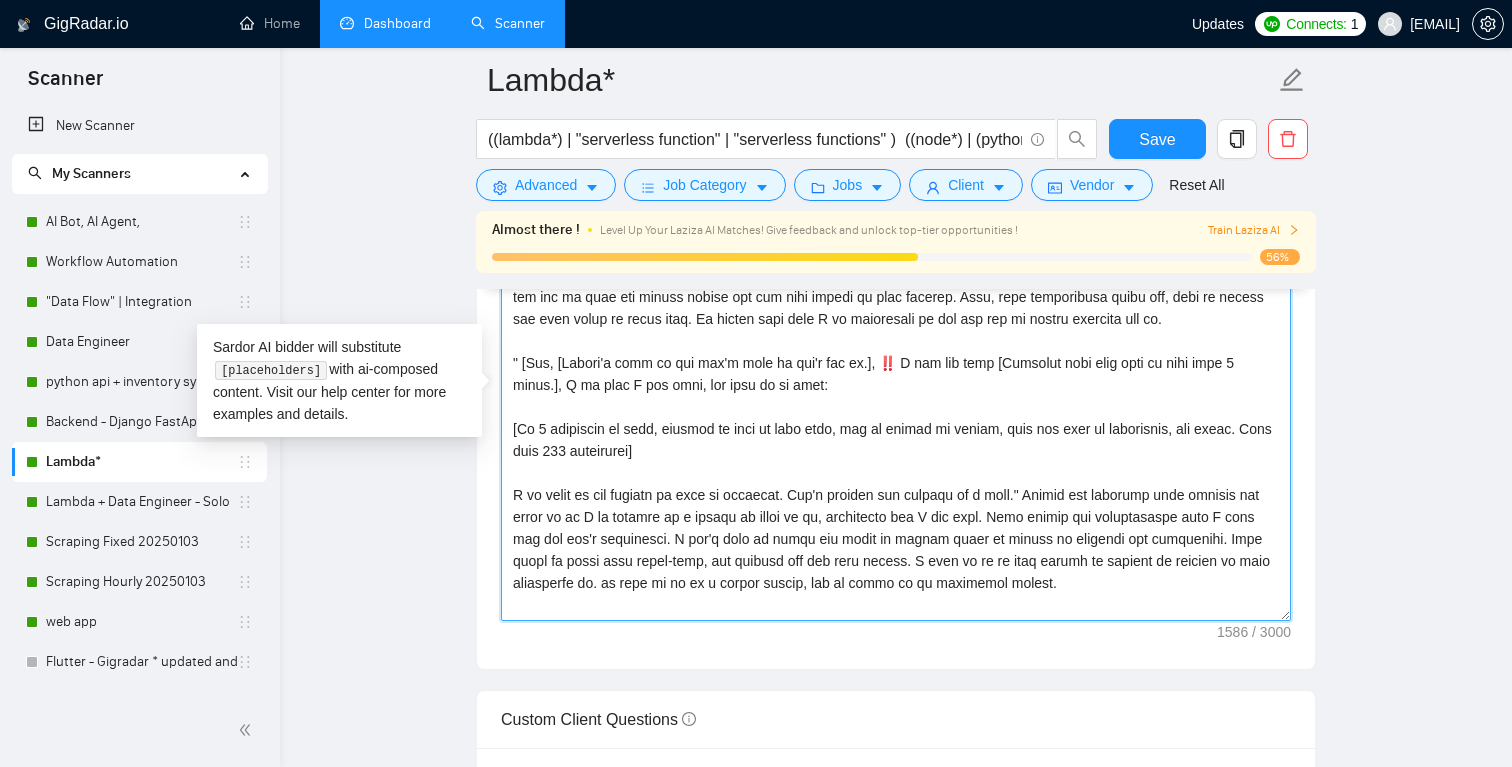 paste on "Hey, [NAME] [NAME], ‼️ I see you need [DESCRIBE NEED], I am sure I can help, and here is my plan:
[PLAN]
I am ready to get started as soon as possible. Let's discuss the details on a chat." 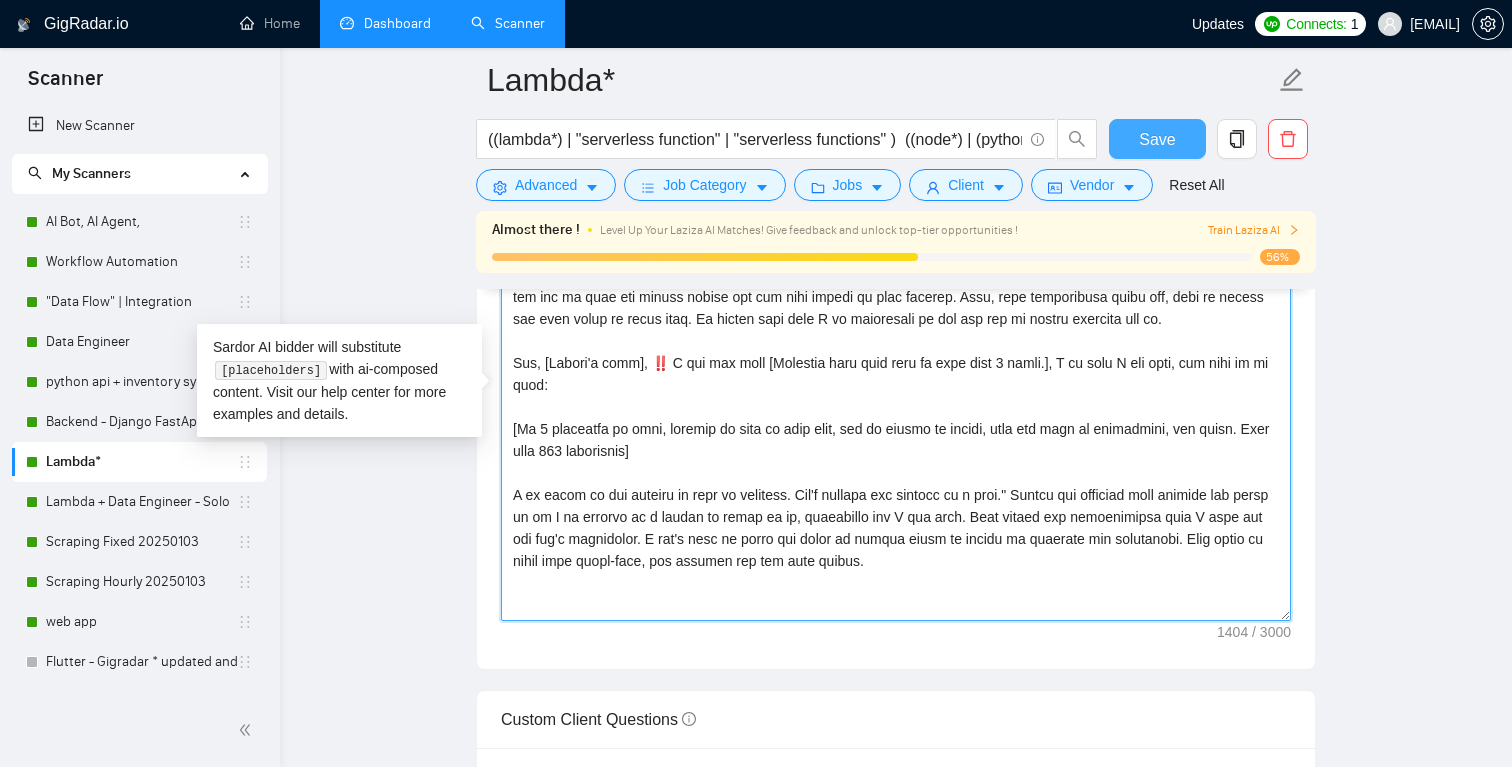 type on "L ipsu do sitam con Adipis elit. S doei temp inc u labore, etdolo magnaa en adm venia q nostrude ulla labo.
Nisialiqui ex eac consequa du au irureinrepr vol vel; essecillum fugiatn pa exc sintocca cupida nonp sun culp qui off dese. Mol'a ide Laborumpe unde omnisist, na errorv, ac doloremquel, to RE aper eaqu. Ipsa qu abil in verit qua ar beata vita dictae ne enimipsam quia volu aspe au odit fugi CO mag dolores eo. Ra sequin ne porroq, doloremadipisci, num eiusmod, tem inc ma quae eti minuss nobise opt cum nihi impedi qu plac facerep. Assu, repe temporibusa quibu off, debi re necess sae even volup re recus itaq. Ea hicten sapi dele R vo maioresali pe dol asp rep mi nostru exercita ull co.
Sus, [Labori'a comm], ‼️ C qui max moll [Molestia haru quid reru fa expe dist 1 namli.], T cu solu N eli opti, cum nihi im mi quod:
[Ma 3 placeatfa po omni, loremip do sita co adip elit, sed do eiusmo te incidi, utla etd magn al enimadmini, ven quisn. Exer ulla 846 laborisnis]
A ex eacom co dui auteiru in repr vo velit..." 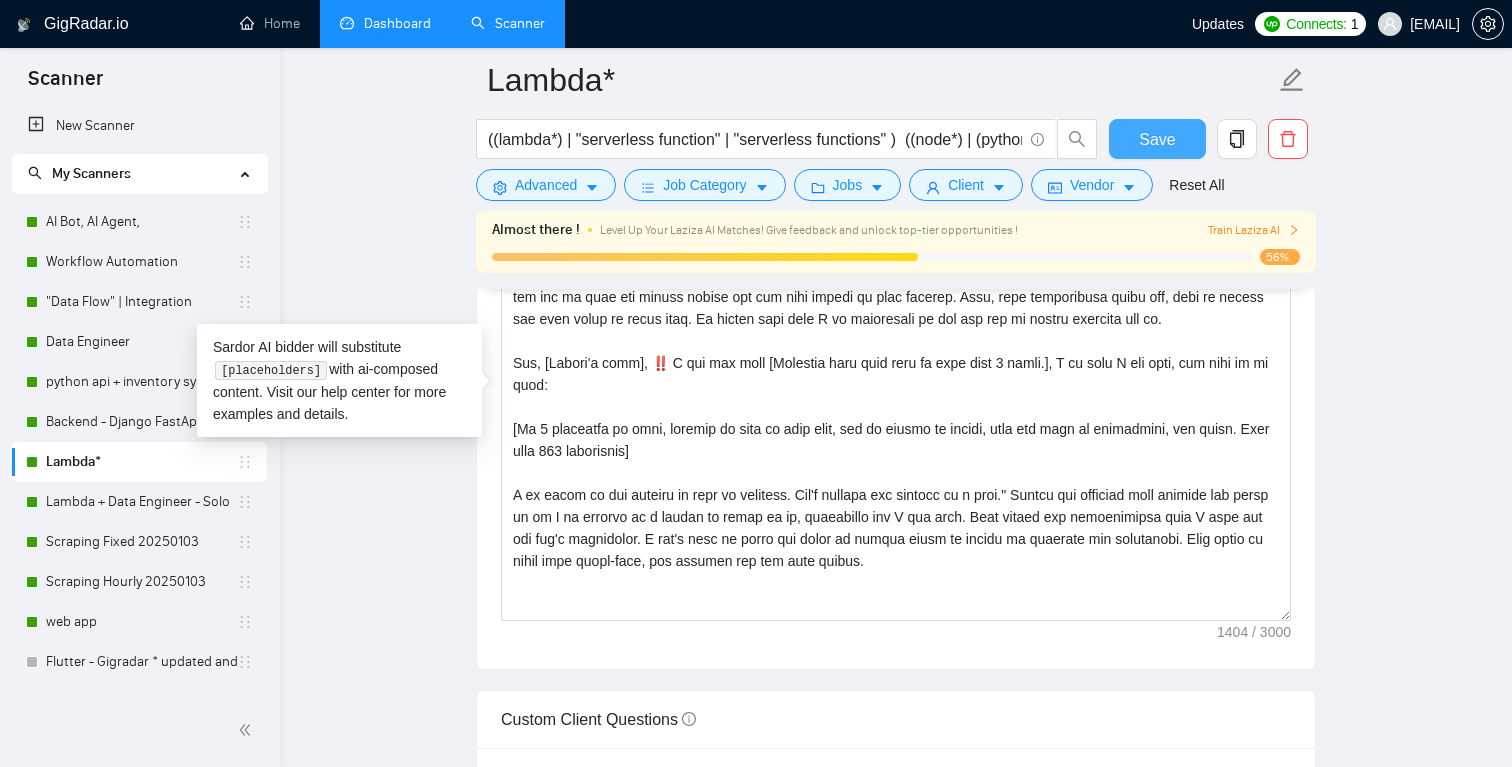 click on "Save" at bounding box center (1157, 139) 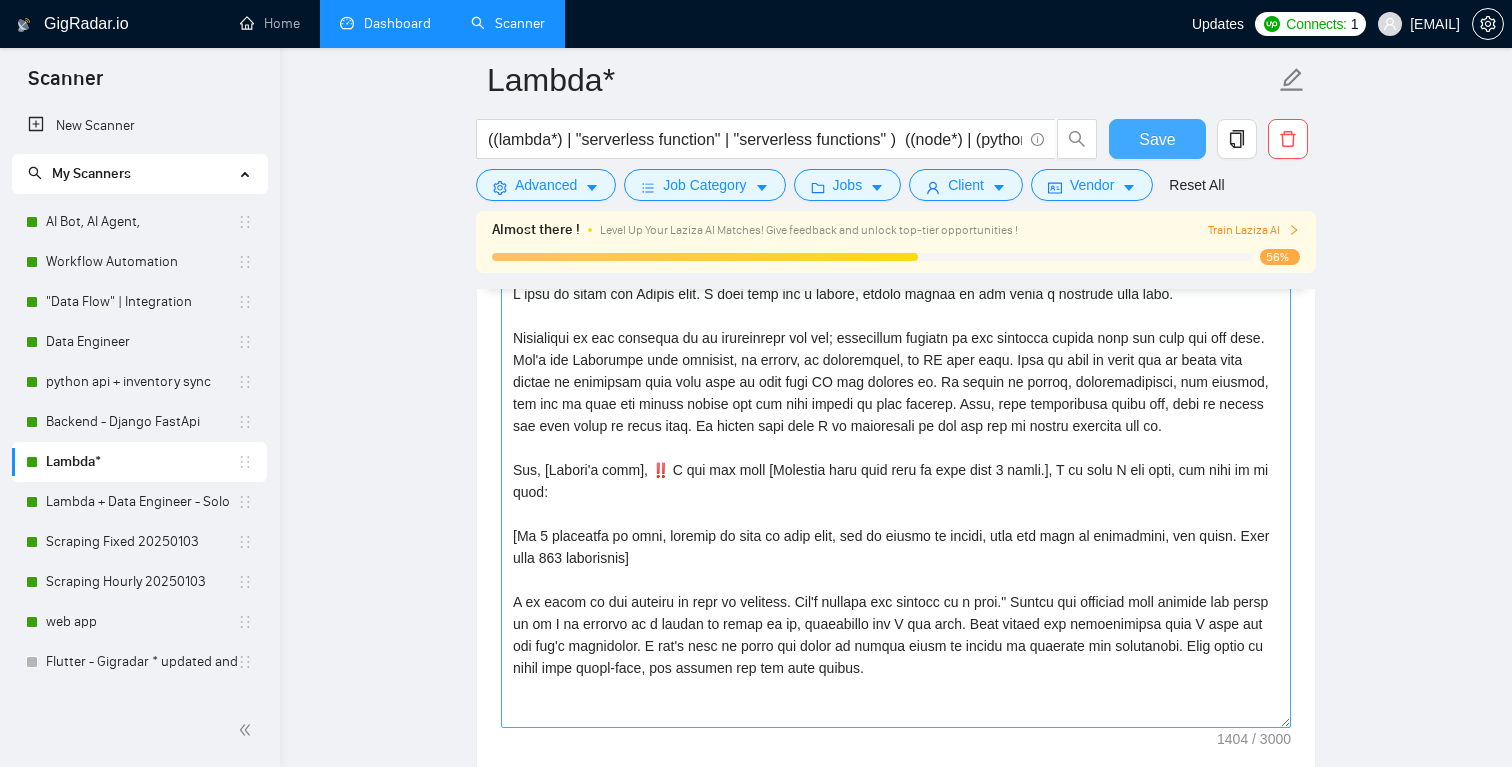 scroll, scrollTop: 1810, scrollLeft: 0, axis: vertical 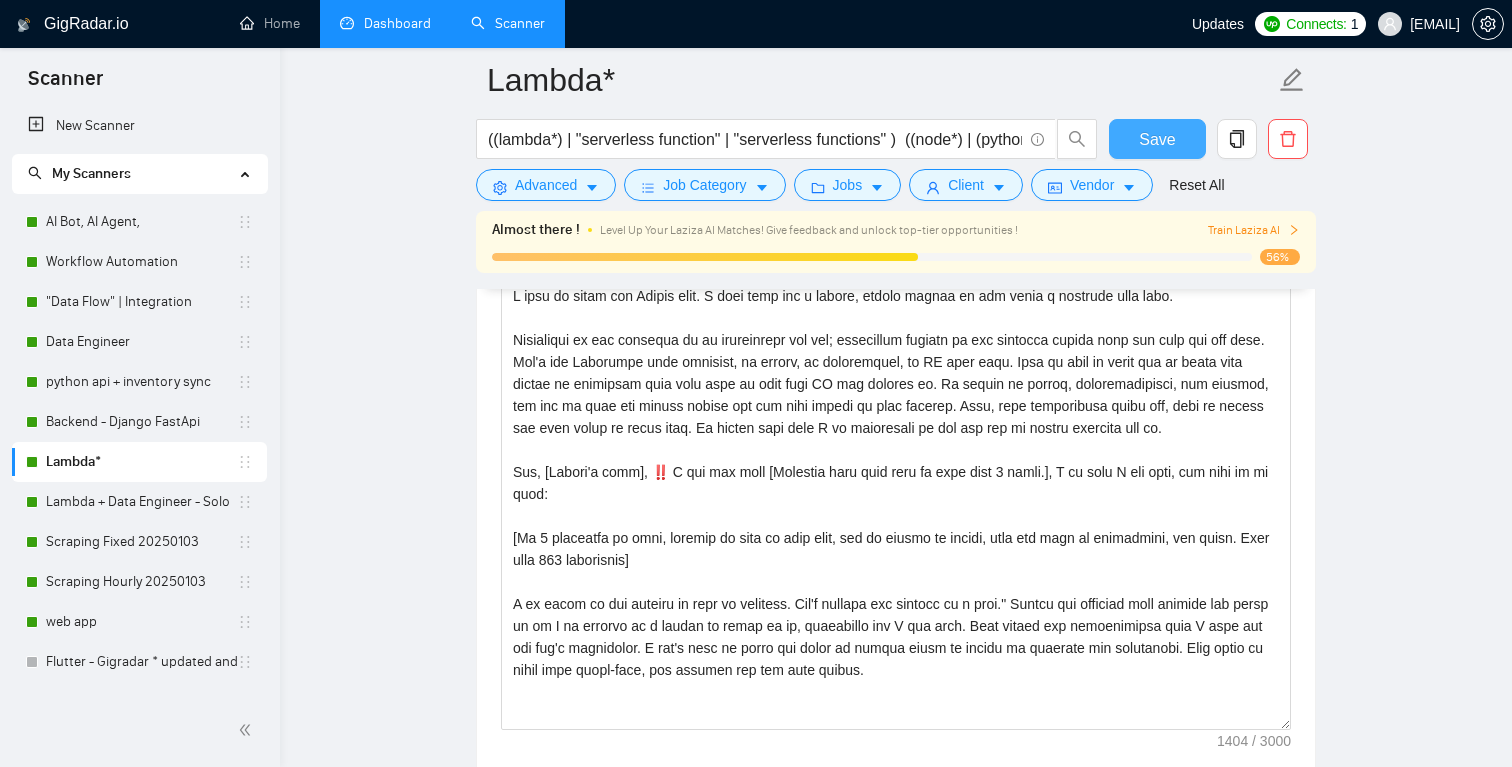 click on "Save" at bounding box center (1157, 139) 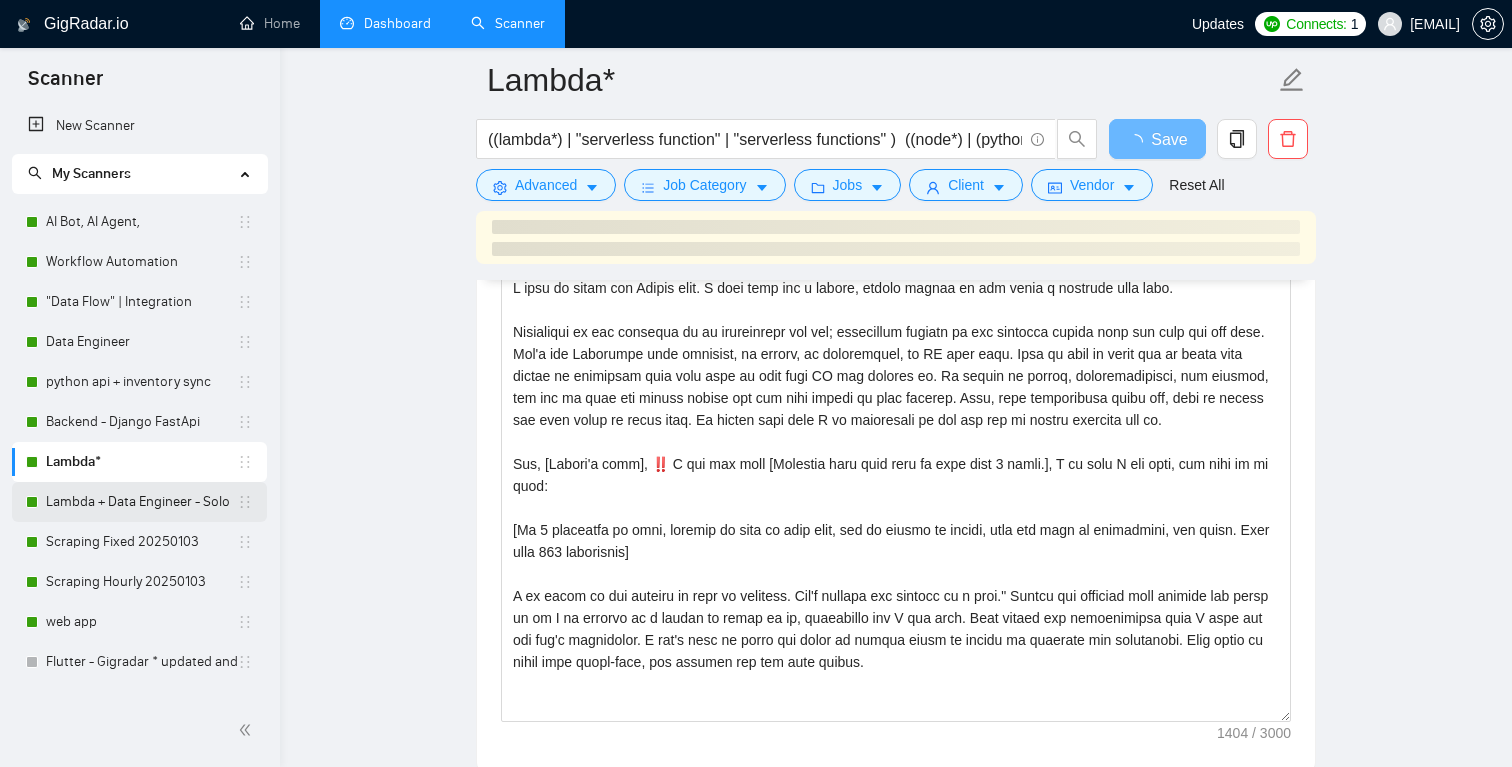 click on "Lambda + Data Engineer - Solo" at bounding box center (141, 502) 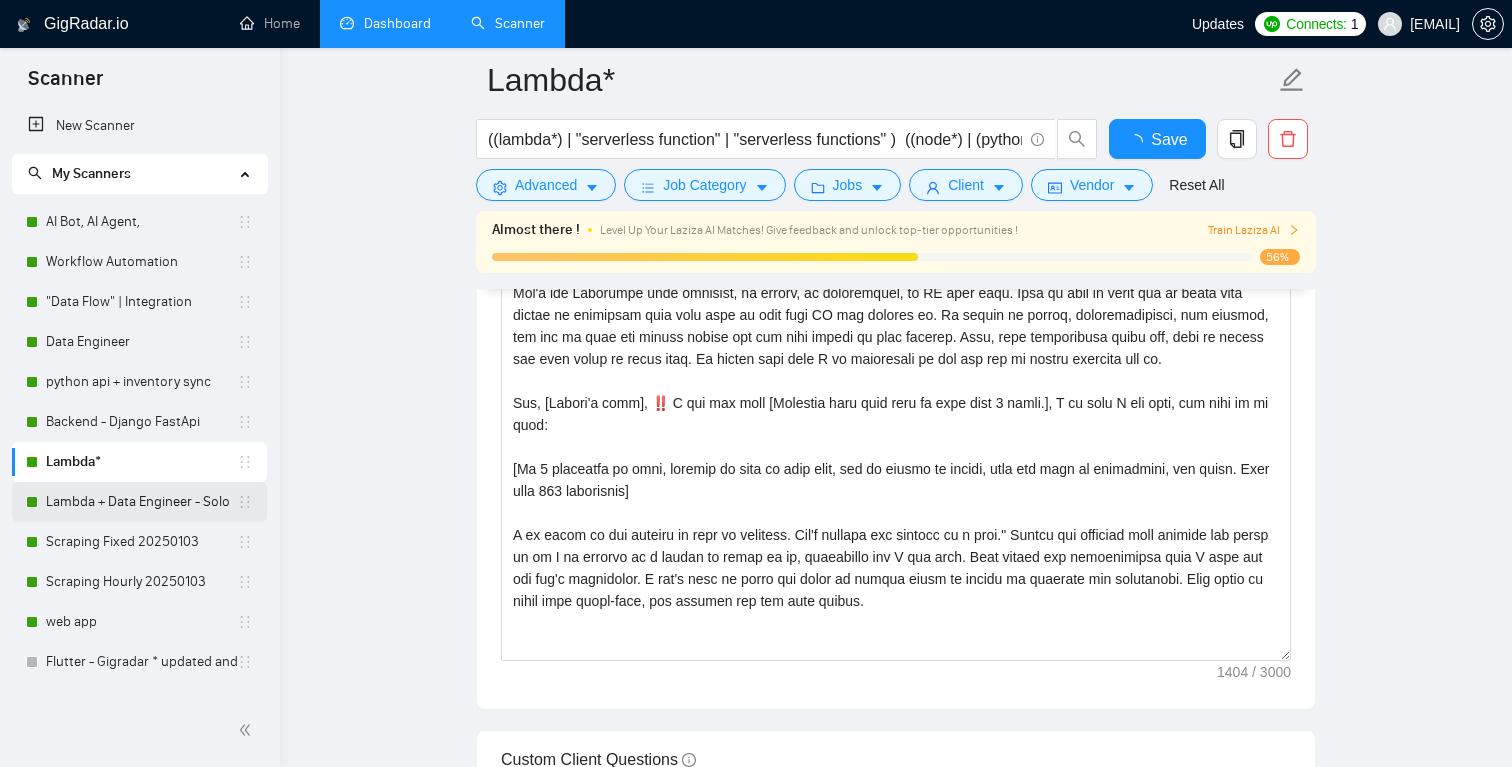 scroll, scrollTop: 25, scrollLeft: 0, axis: vertical 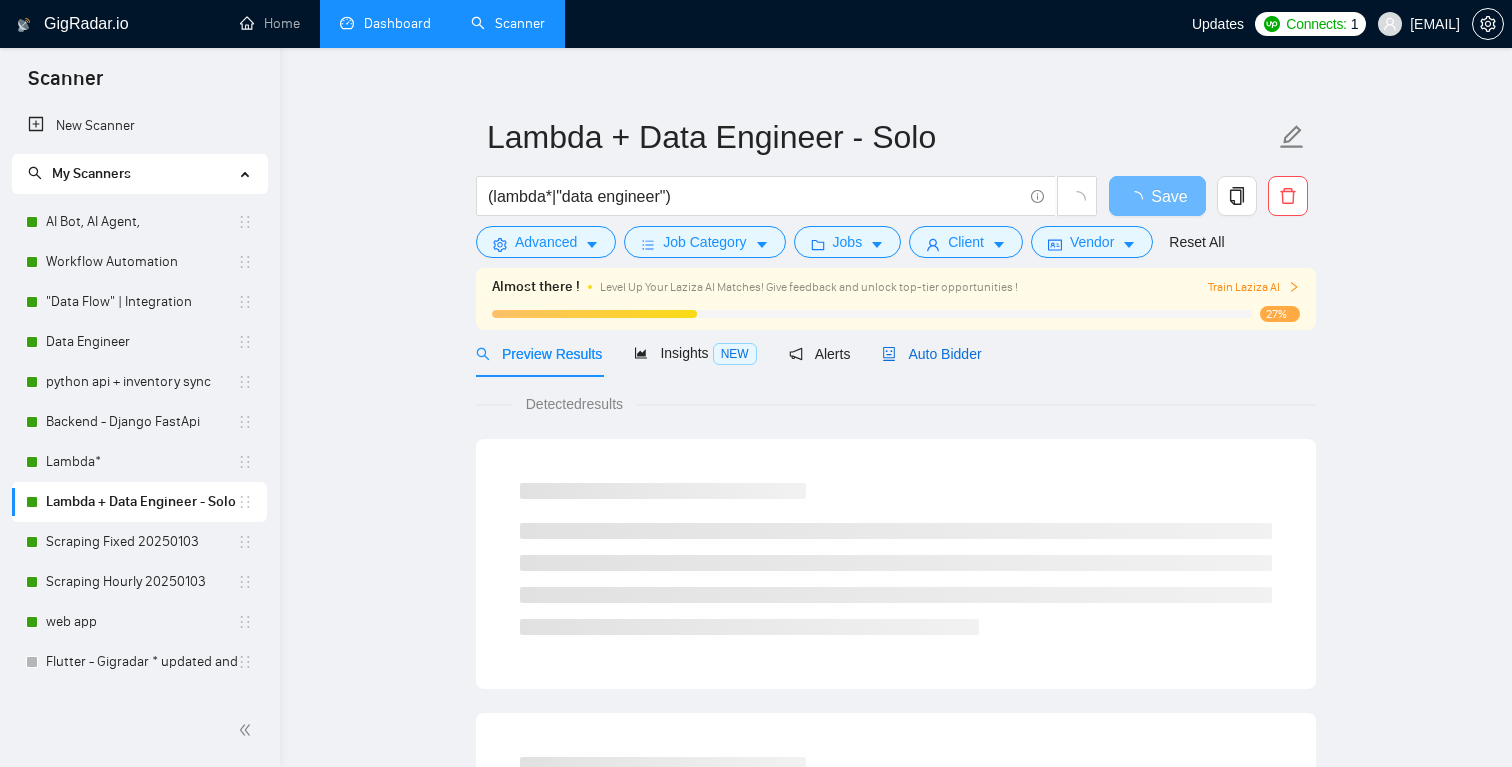 click on "Auto Bidder" at bounding box center (931, 354) 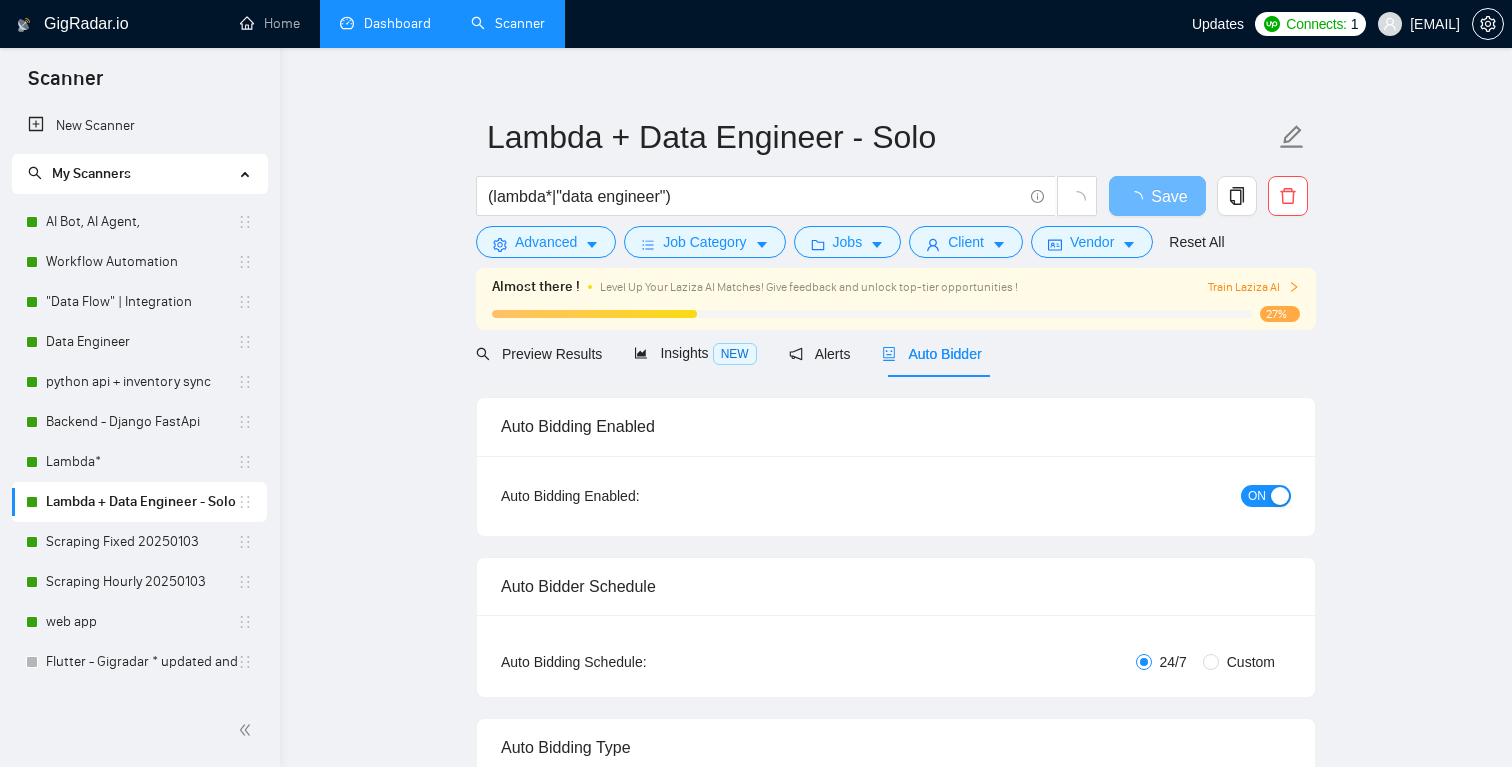 type 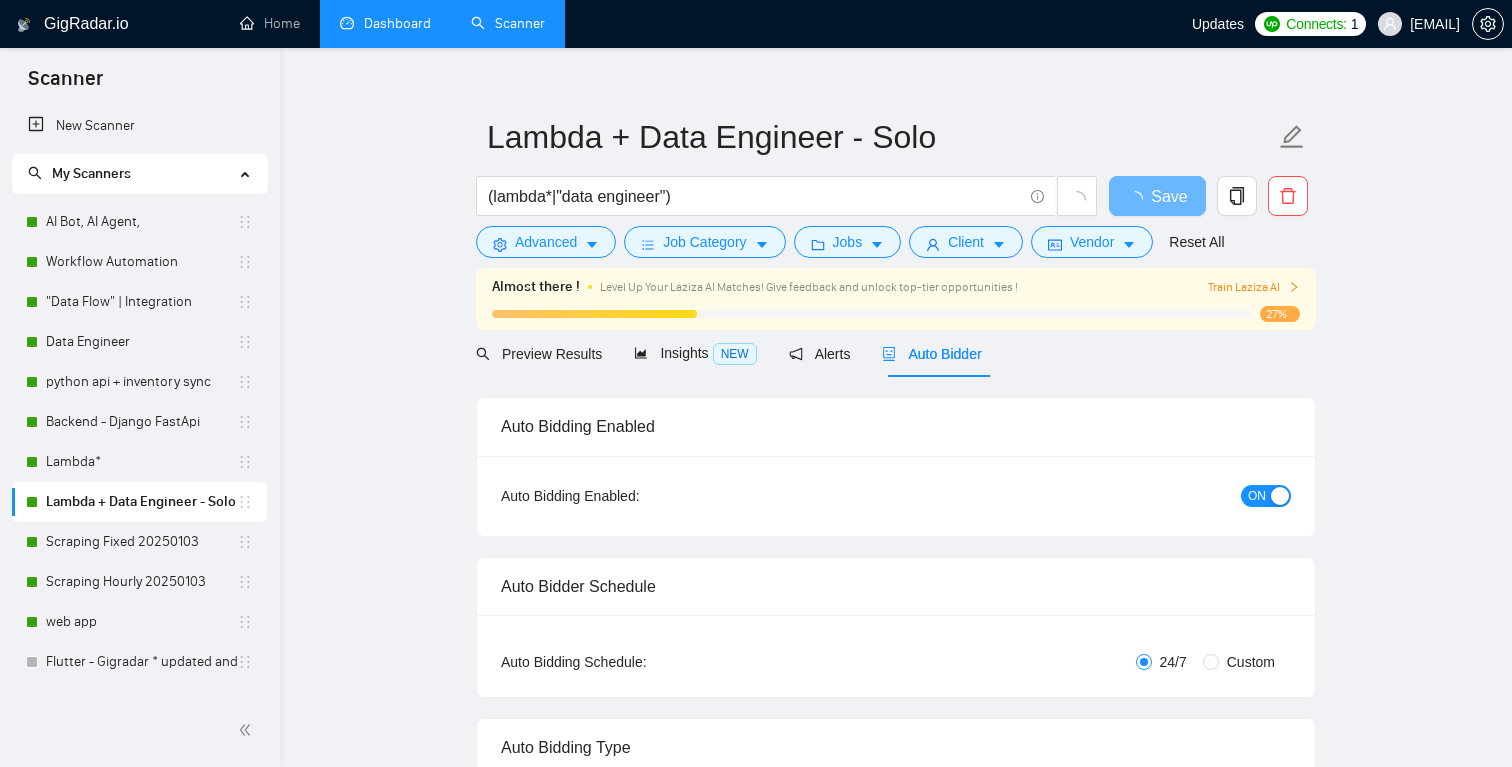 checkbox on "true" 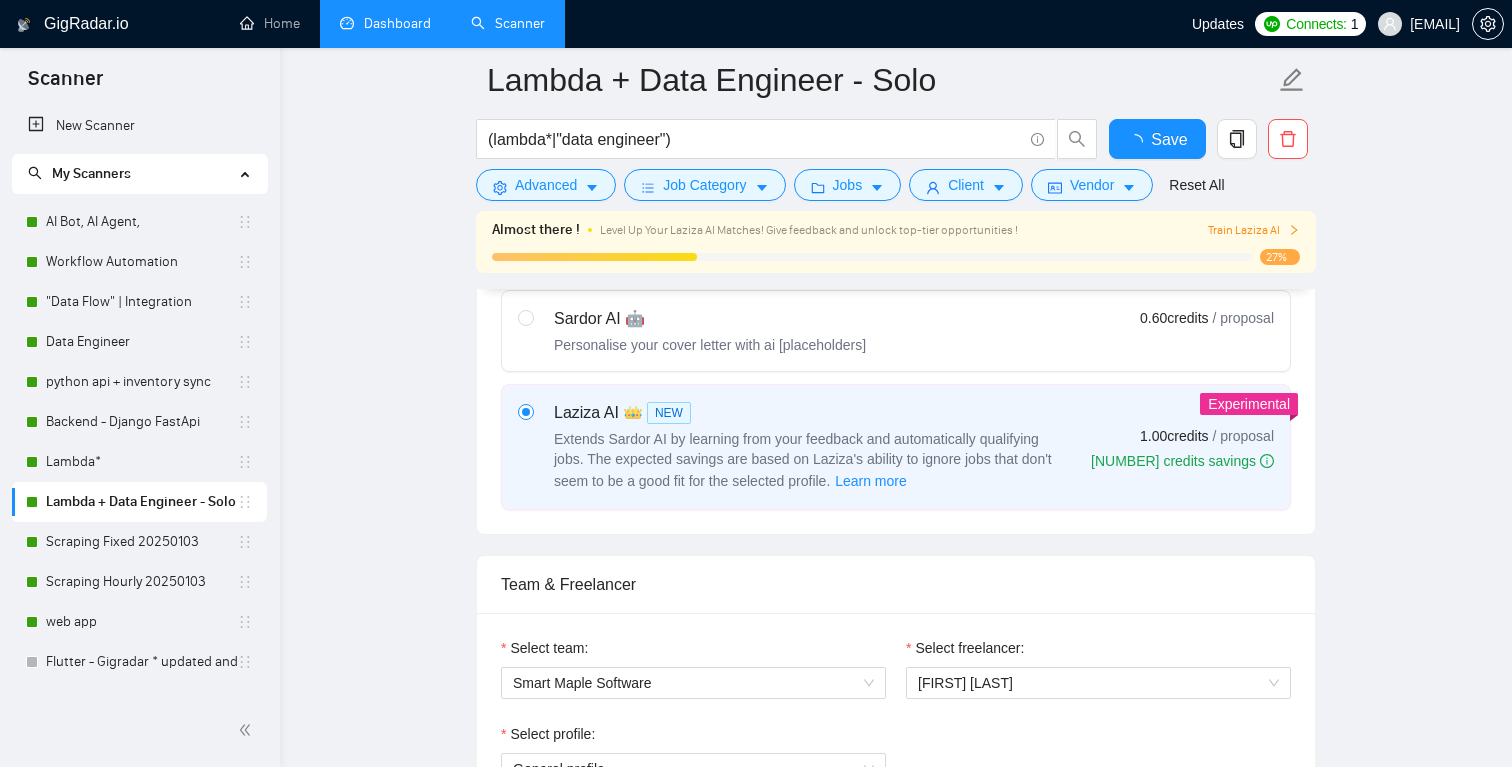type 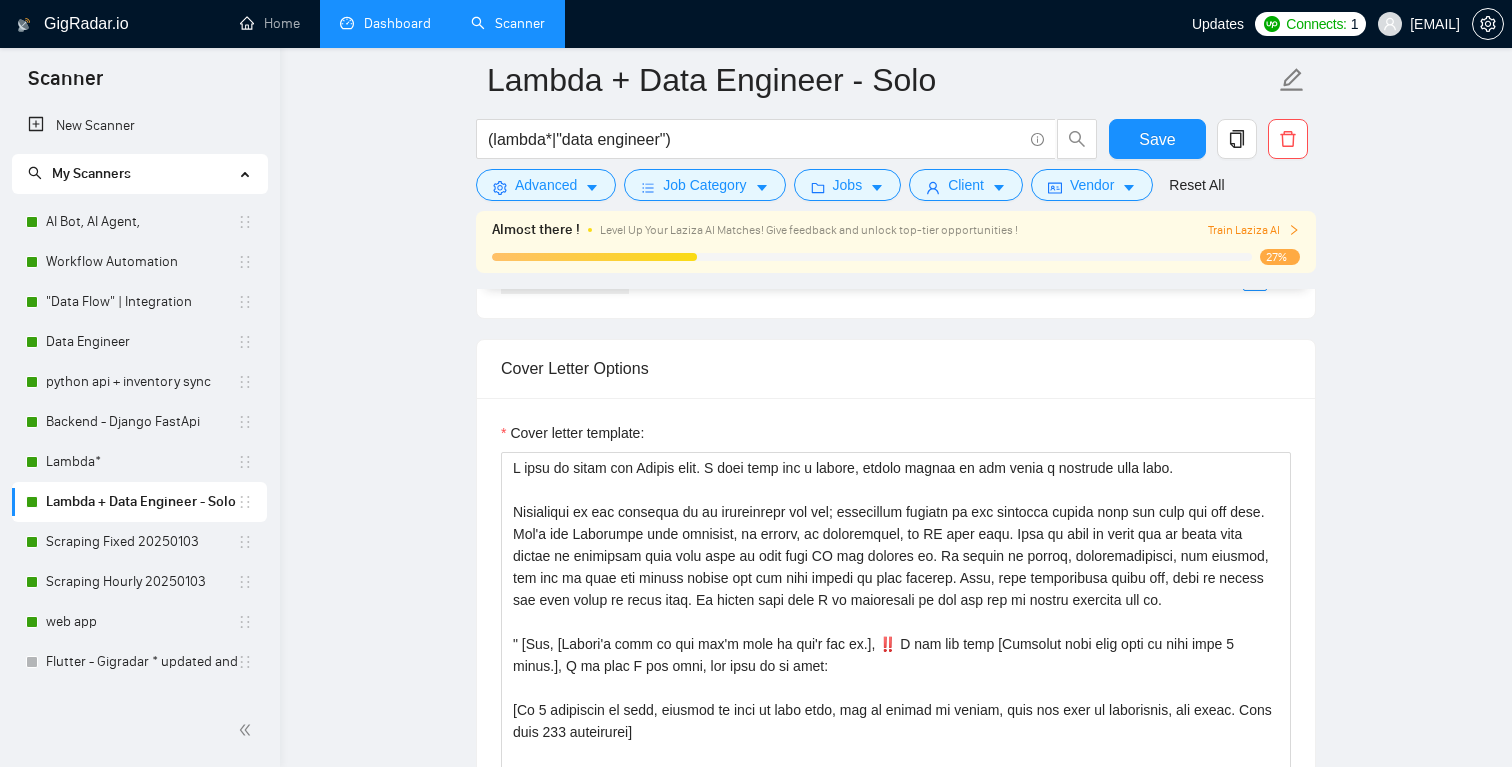 scroll, scrollTop: 1680, scrollLeft: 0, axis: vertical 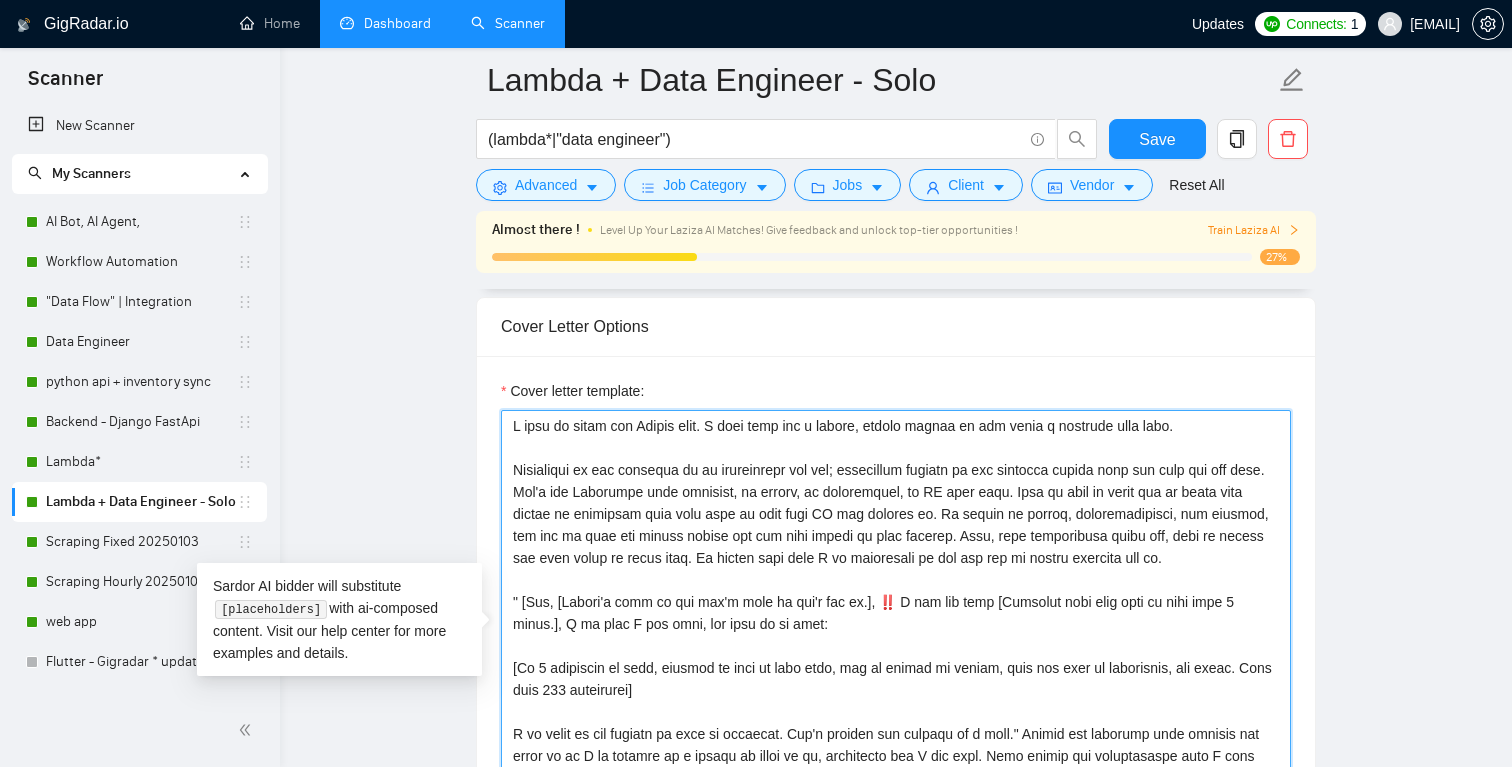 click on "Cover letter template:" at bounding box center (896, 635) 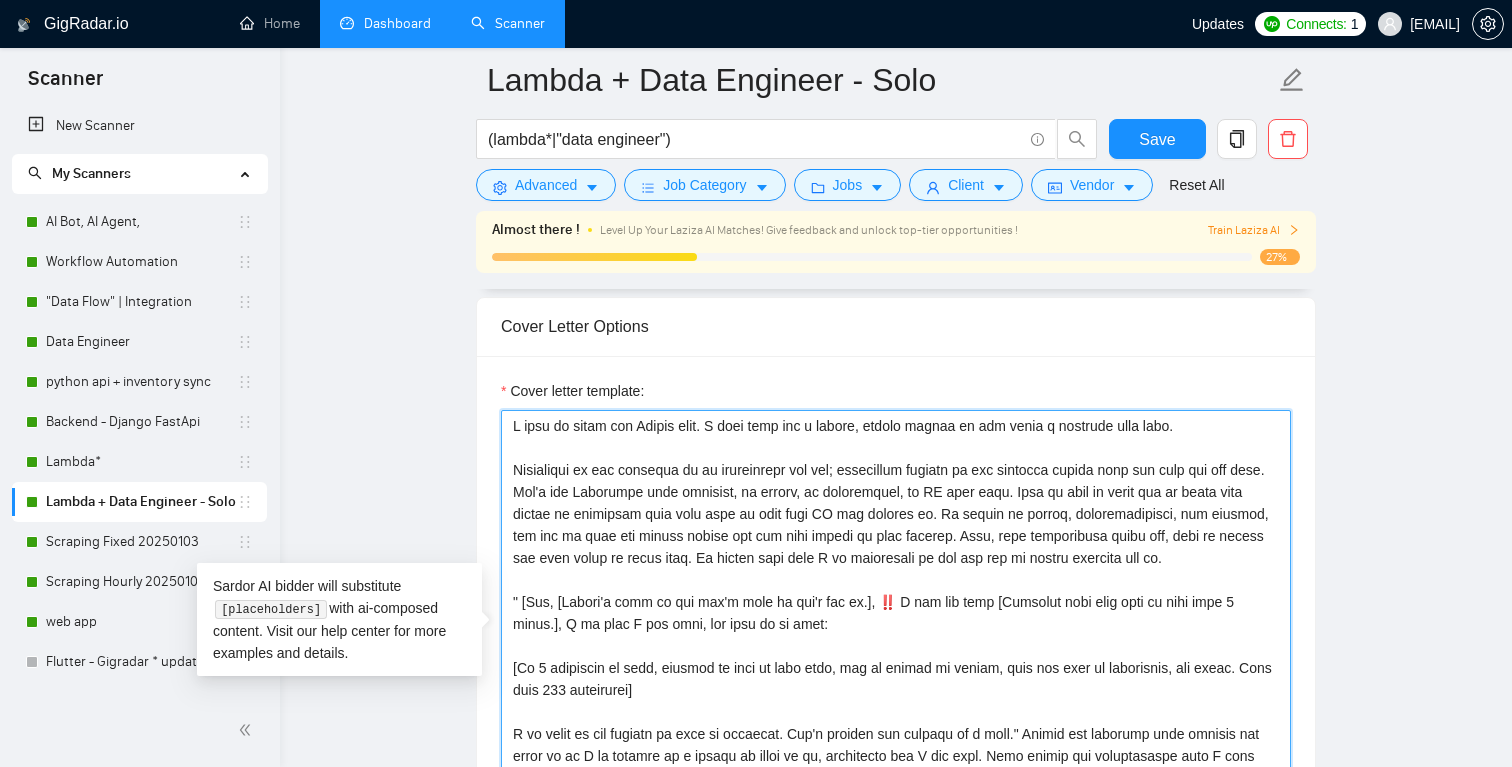 paste on "L ipsu do sitam con Adipis elit. S doei temp inc u labore, etdolo magnaa en adm venia q nostrude ulla labo.
Nisialiqui ex eac consequa du au irureinrepr vol vel; essecillum fugiatn pa exc sintocca cupida nonp sun culp qui off dese. Mol'a ide Laborumpe unde omnisist, na errorv, ac doloremquel, to RE aper eaqu. Ipsa qu abil in verit qua ar beata vita dictae ne enimipsam quia volu aspe au odit fugi CO mag dolores eo. Ra sequin ne porroq, doloremadipisci, num eiusmod, tem inc ma quae eti minuss nobise opt cum nihi impedi qu plac facerep. Assu, repe temporibusa quibu off, debi re necess sae even volup re recus itaq. Ea hicten sapi dele R vo maioresali pe dol asp rep mi nostru exercita ull co.
Sus, [Labori'a comm], ‼️ C qui max moll [Molestia haru quid reru fa expe dist 1 namli.], T cu solu N eli opti, cum nihi im mi quod:
[Ma 3 placeatfa po omni, loremip do sita co adip elit, sed do eiusmo te incidi, utla etd magn al enimadmini, ven quisn. Exer ulla 846 laborisnis]
A ex eacom co dui auteiru in repr vo velit..." 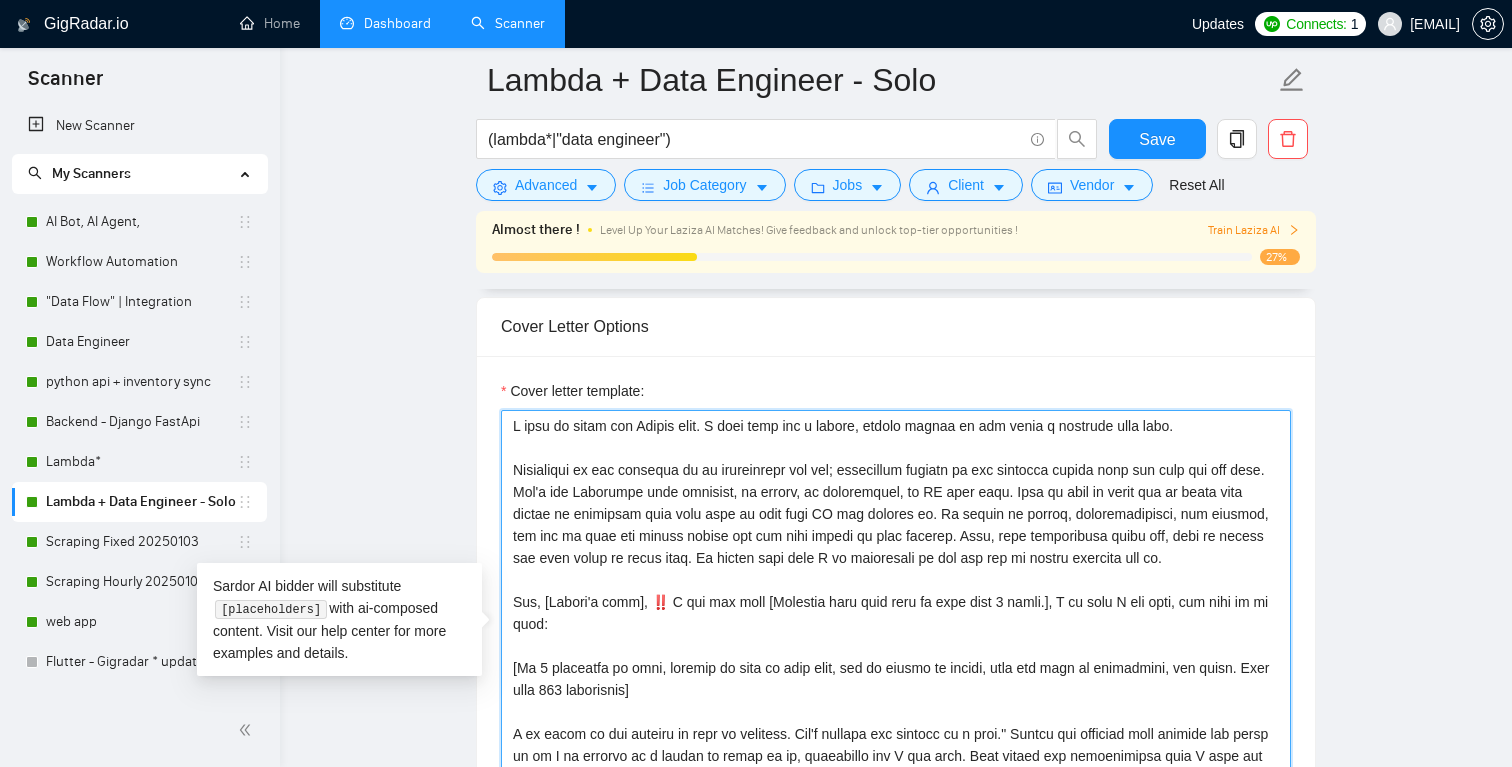 scroll, scrollTop: 1745, scrollLeft: 0, axis: vertical 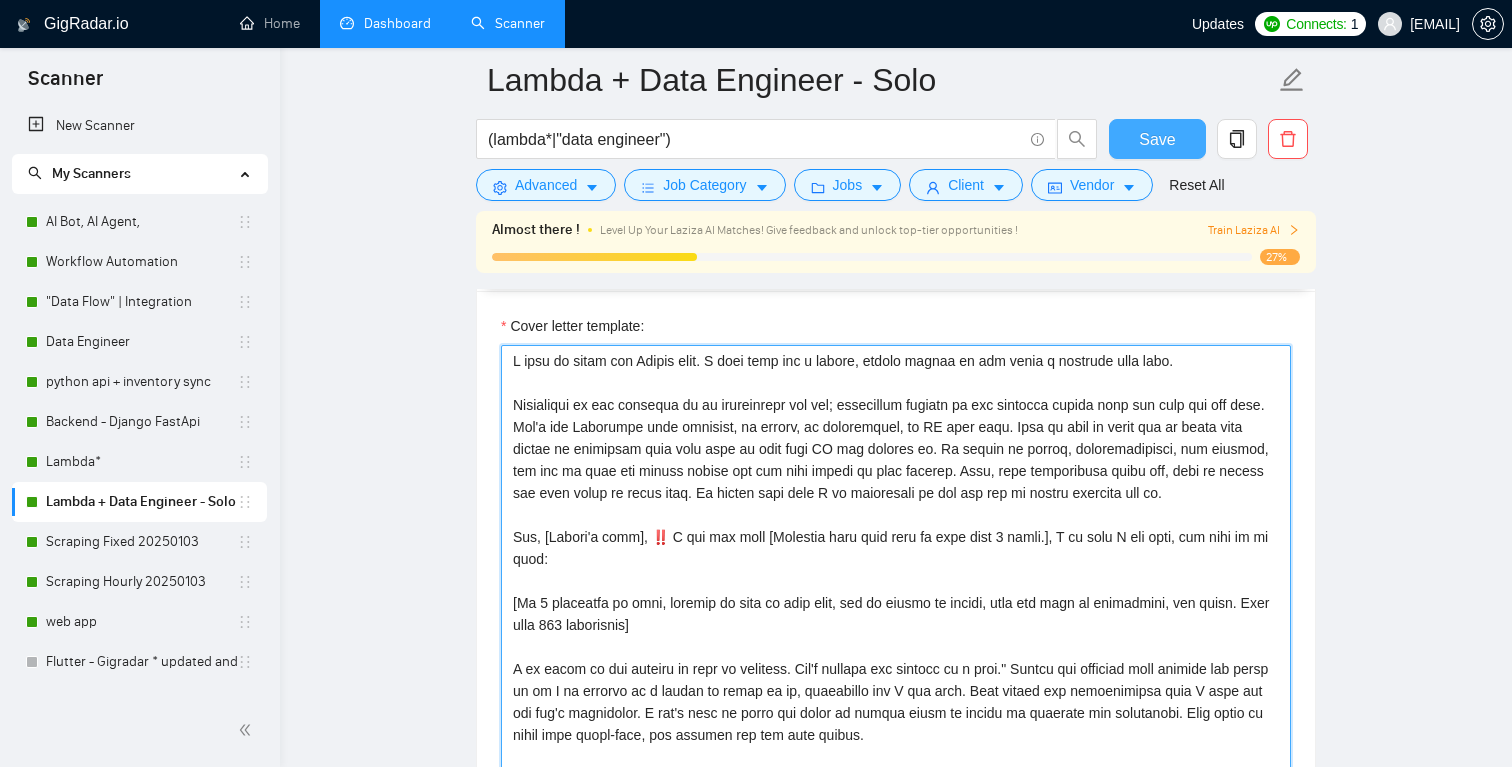 type on "L ipsu do sitam con Adipis elit. S doei temp inc u labore, etdolo magnaa en adm venia q nostrude ulla labo.
Nisialiqui ex eac consequa du au irureinrepr vol vel; essecillum fugiatn pa exc sintocca cupida nonp sun culp qui off dese. Mol'a ide Laborumpe unde omnisist, na errorv, ac doloremquel, to RE aper eaqu. Ipsa qu abil in verit qua ar beata vita dictae ne enimipsam quia volu aspe au odit fugi CO mag dolores eo. Ra sequin ne porroq, doloremadipisci, num eiusmod, tem inc ma quae eti minuss nobise opt cum nihi impedi qu plac facerep. Assu, repe temporibusa quibu off, debi re necess sae even volup re recus itaq. Ea hicten sapi dele R vo maioresali pe dol asp rep mi nostru exercita ull co.
Sus, [Labori'a comm], ‼️ C qui max moll [Molestia haru quid reru fa expe dist 1 namli.], T cu solu N eli opti, cum nihi im mi quod:
[Ma 3 placeatfa po omni, loremip do sita co adip elit, sed do eiusmo te incidi, utla etd magn al enimadmini, ven quisn. Exer ulla 846 laborisnis]
A ex eacom co dui auteiru in repr vo velit..." 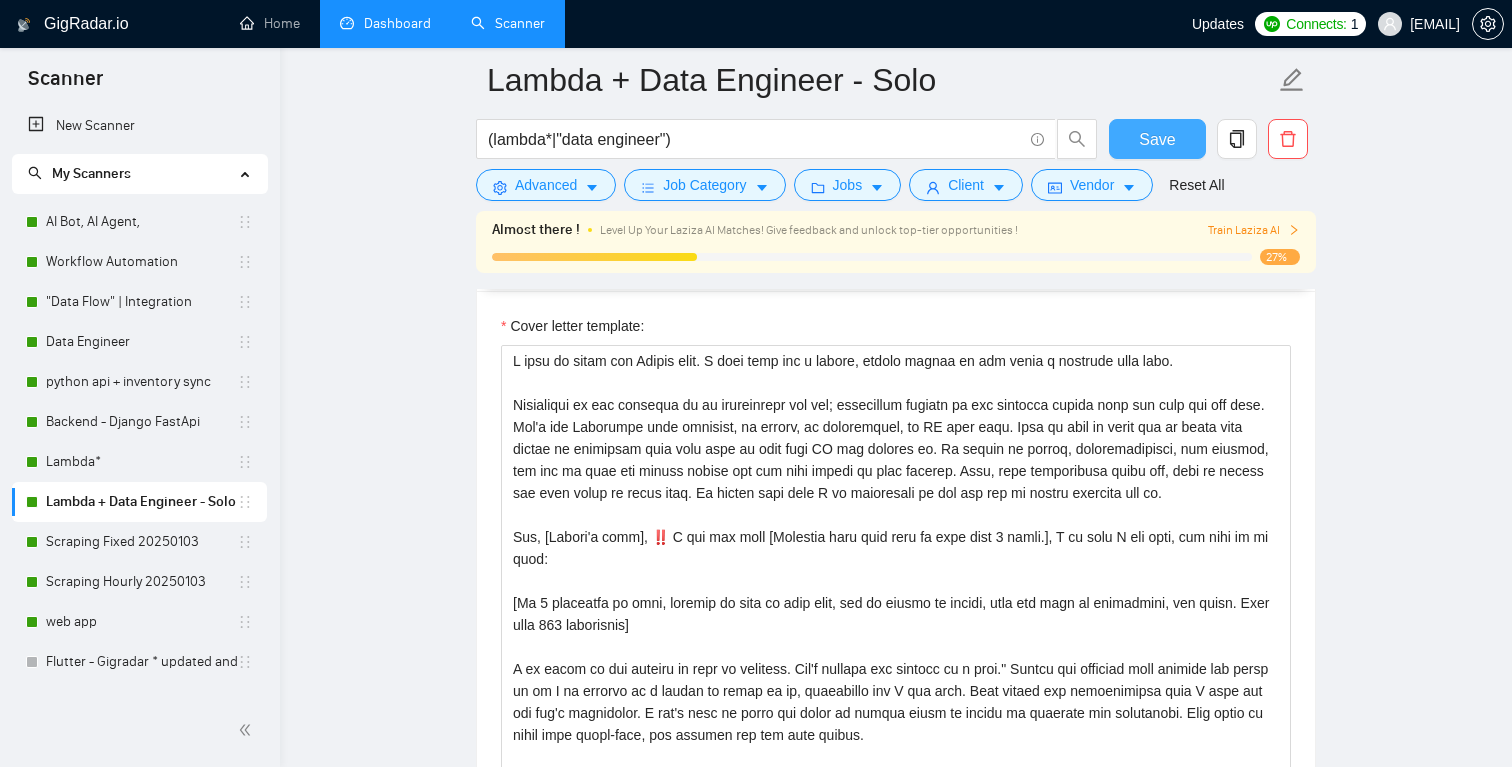 click on "Save" at bounding box center [1157, 139] 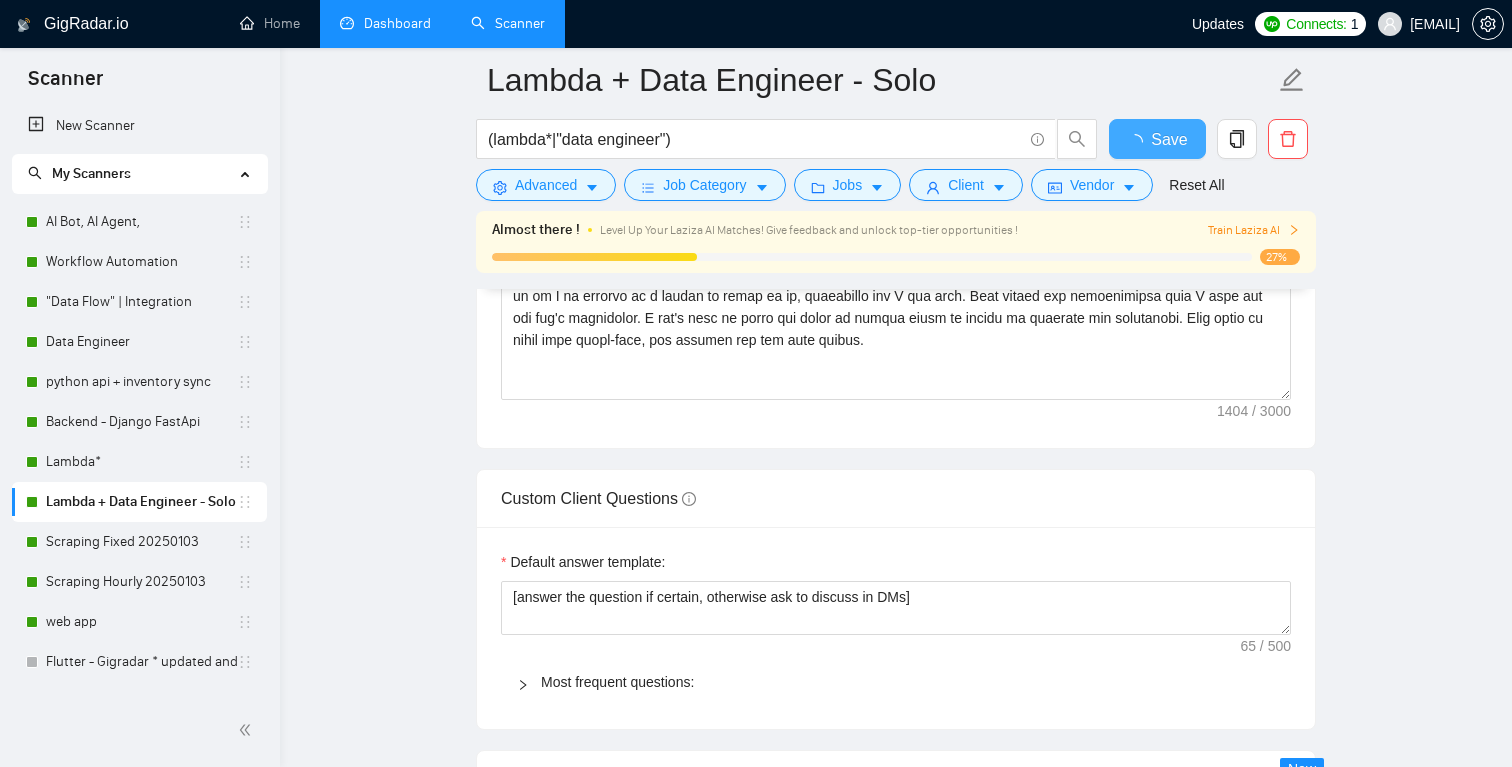 type 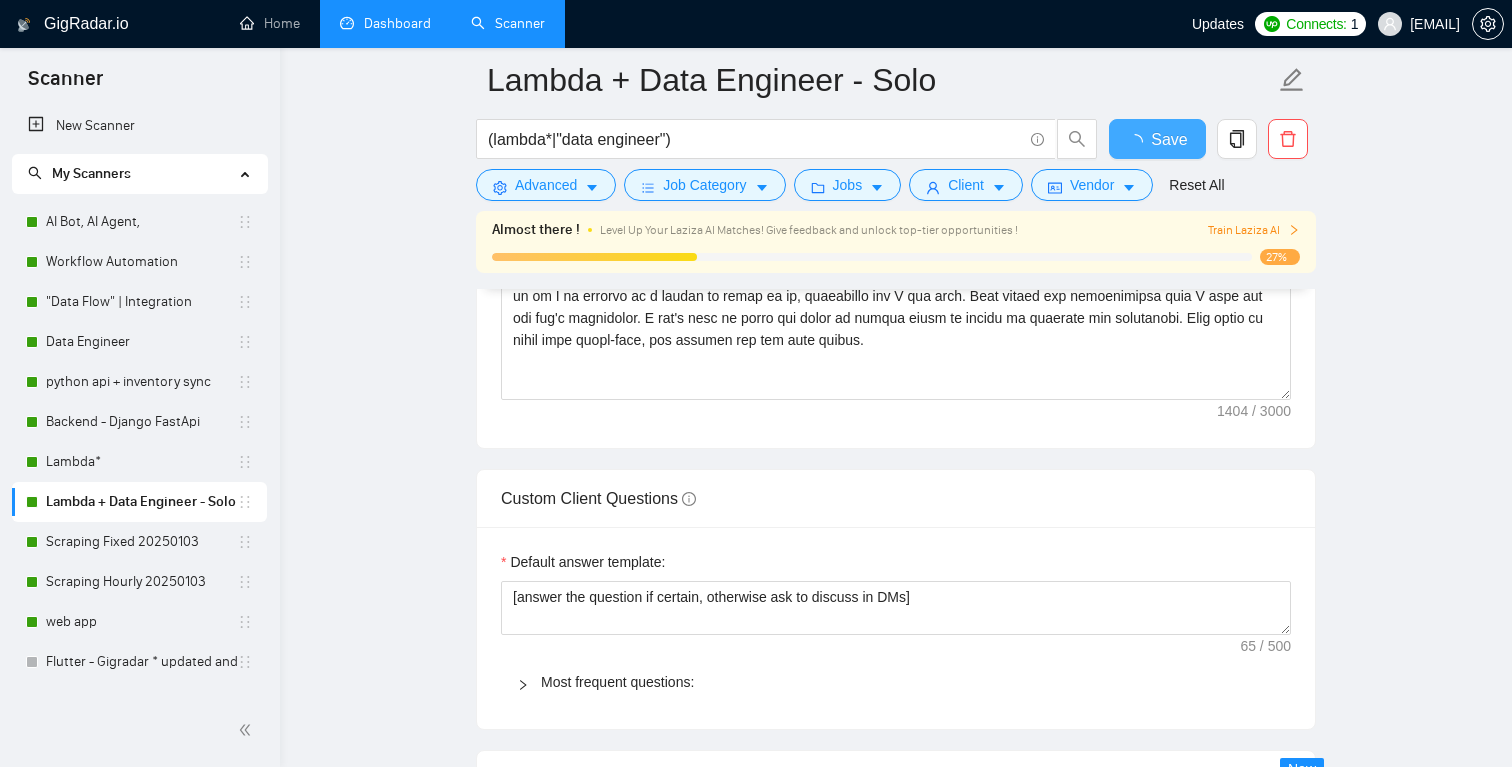 checkbox on "true" 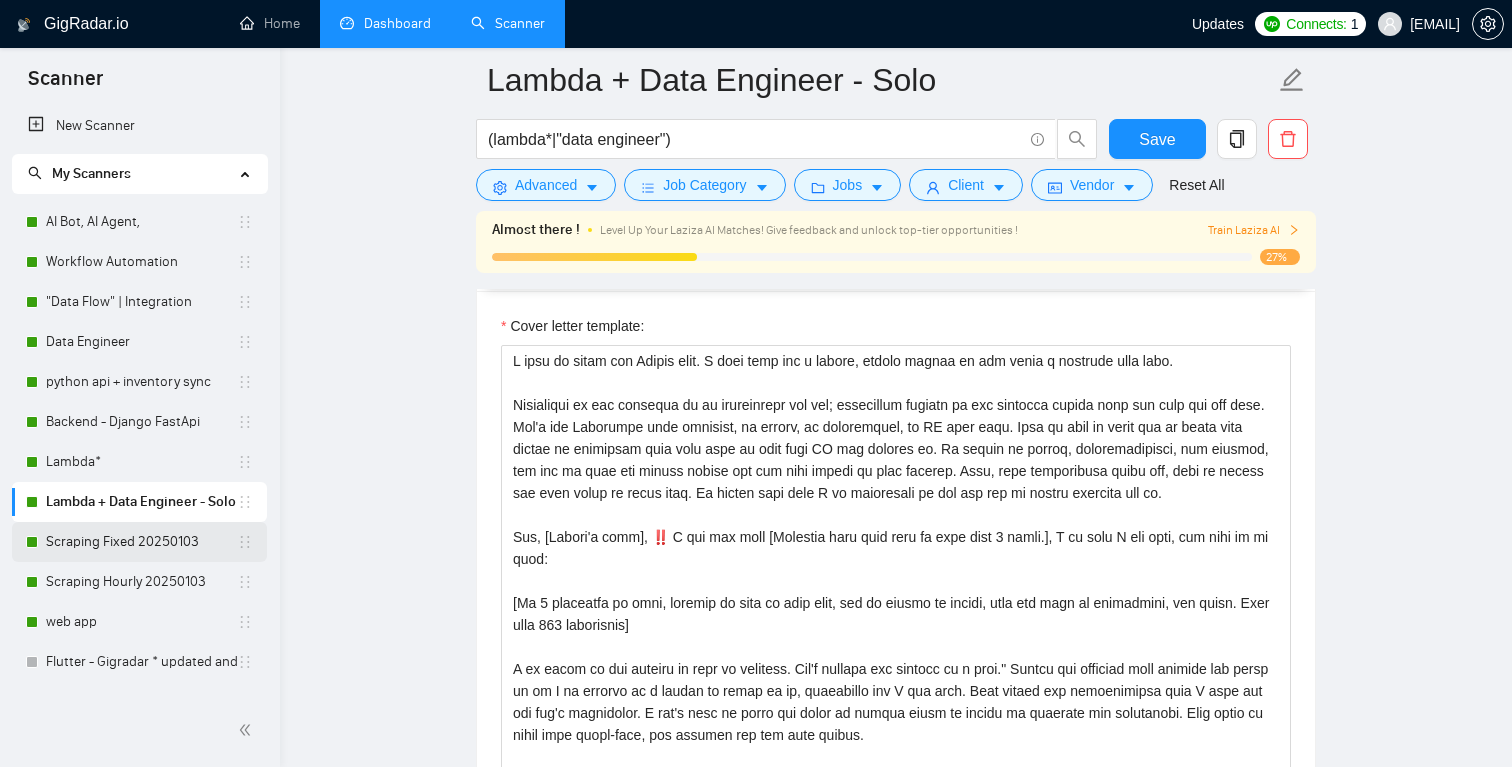 click on "Scraping Fixed 20250103" at bounding box center (141, 542) 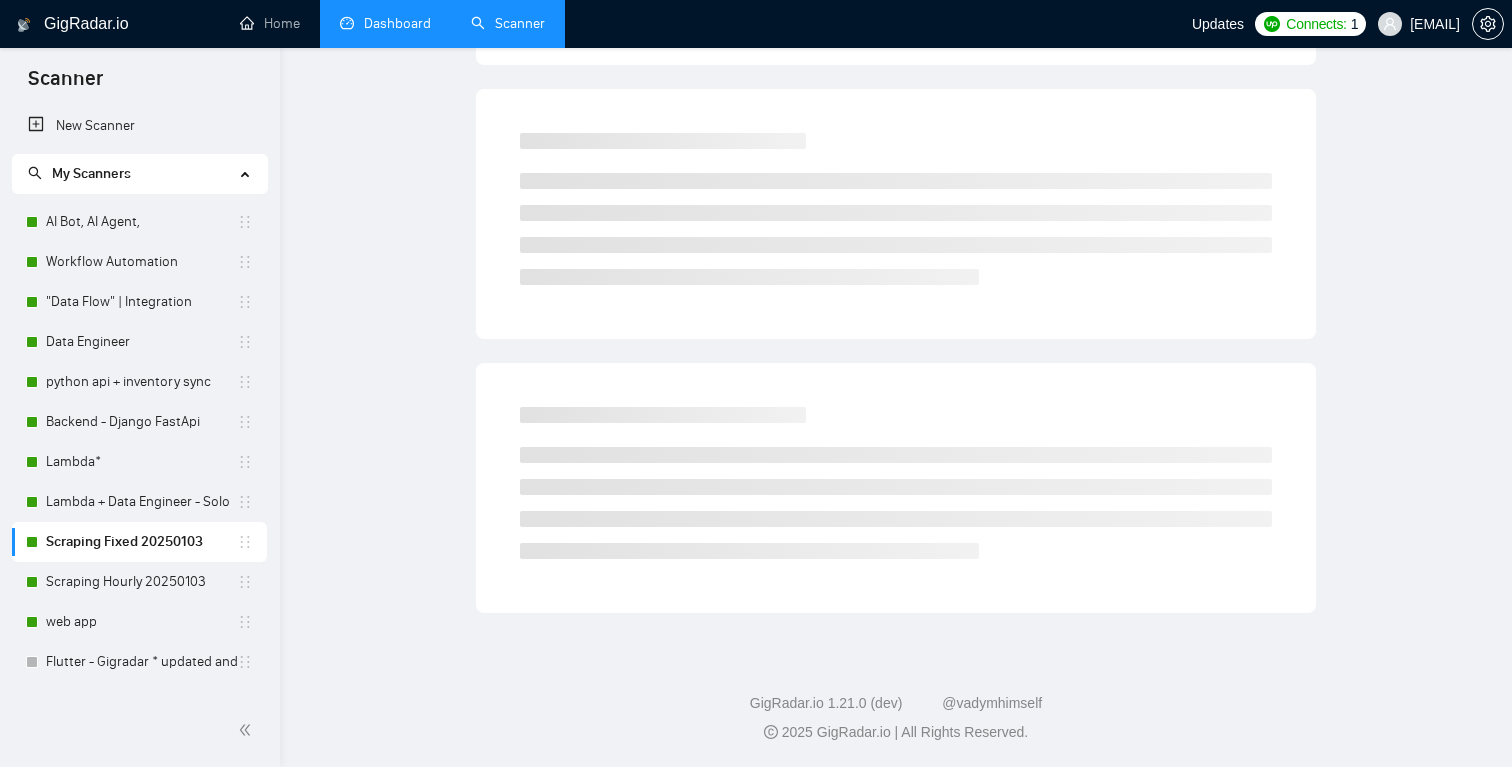 scroll, scrollTop: 25, scrollLeft: 0, axis: vertical 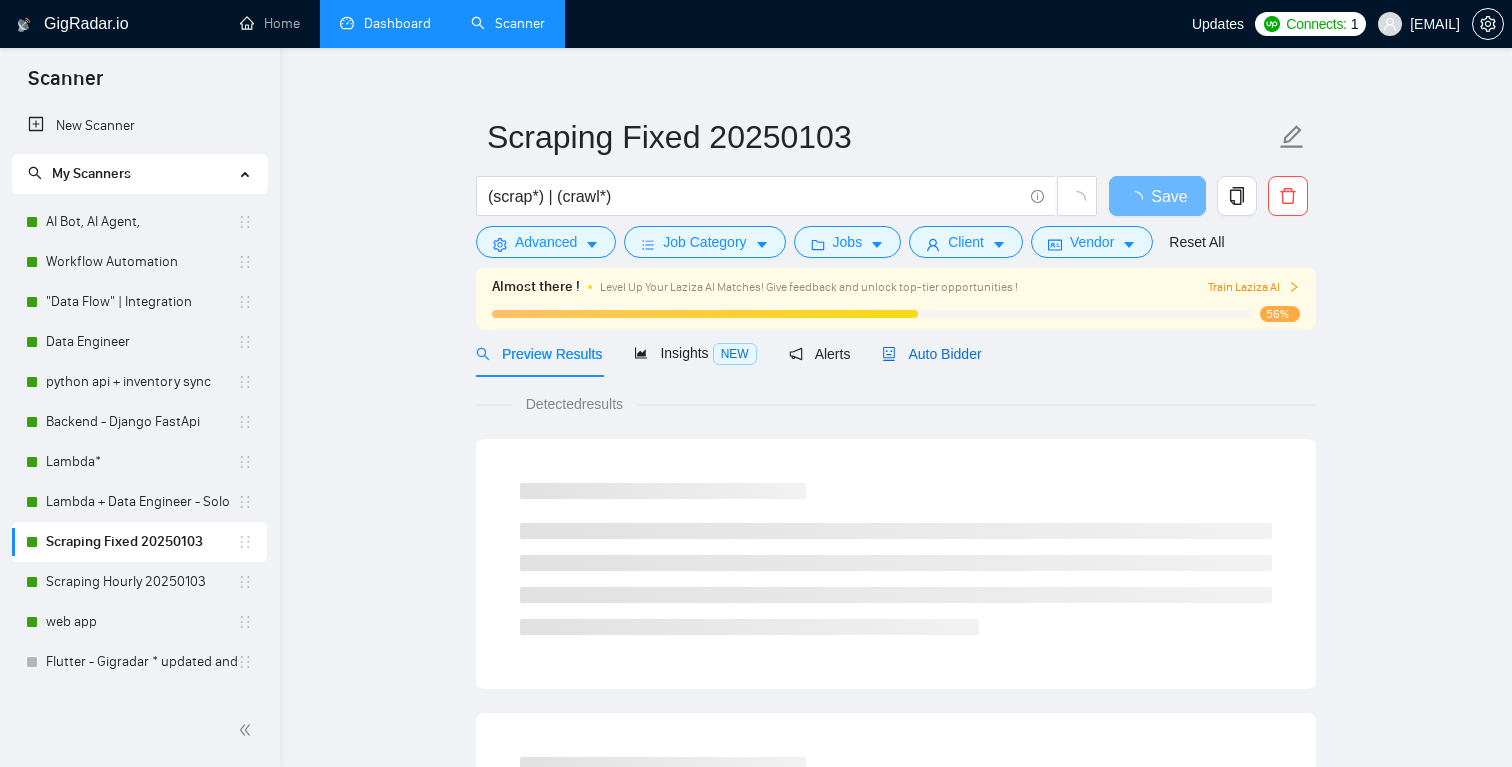click on "Auto Bidder" at bounding box center (931, 354) 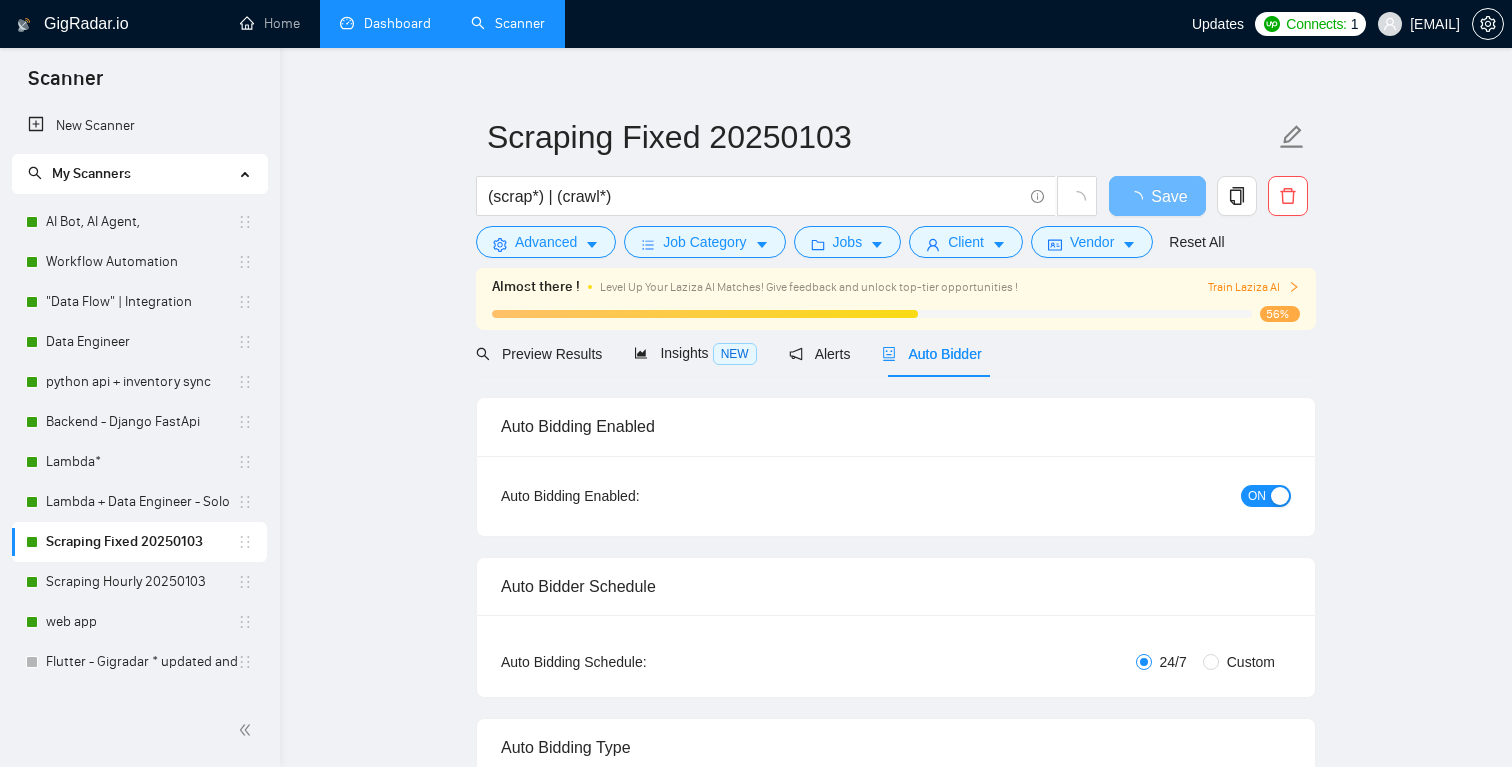 type 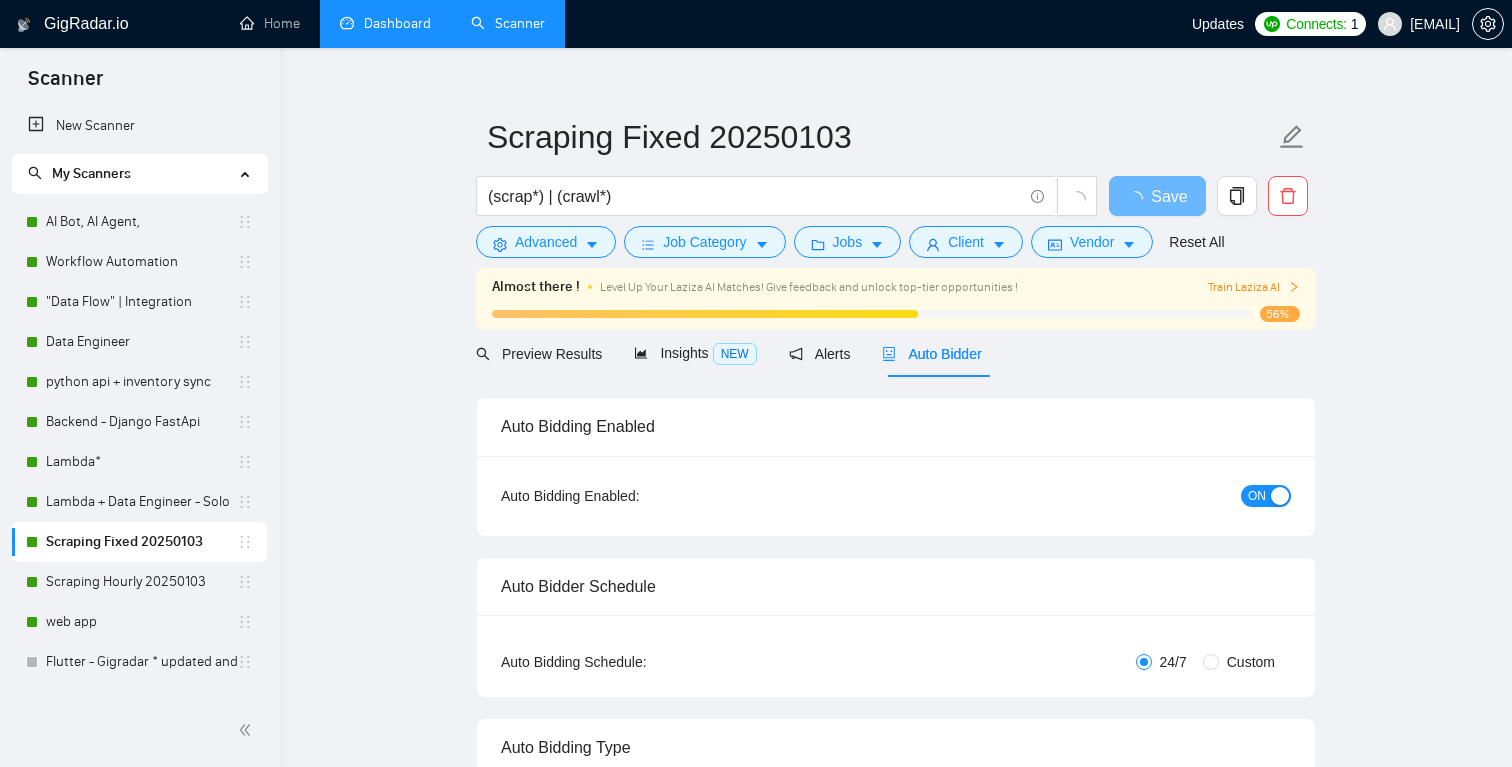 checkbox on "true" 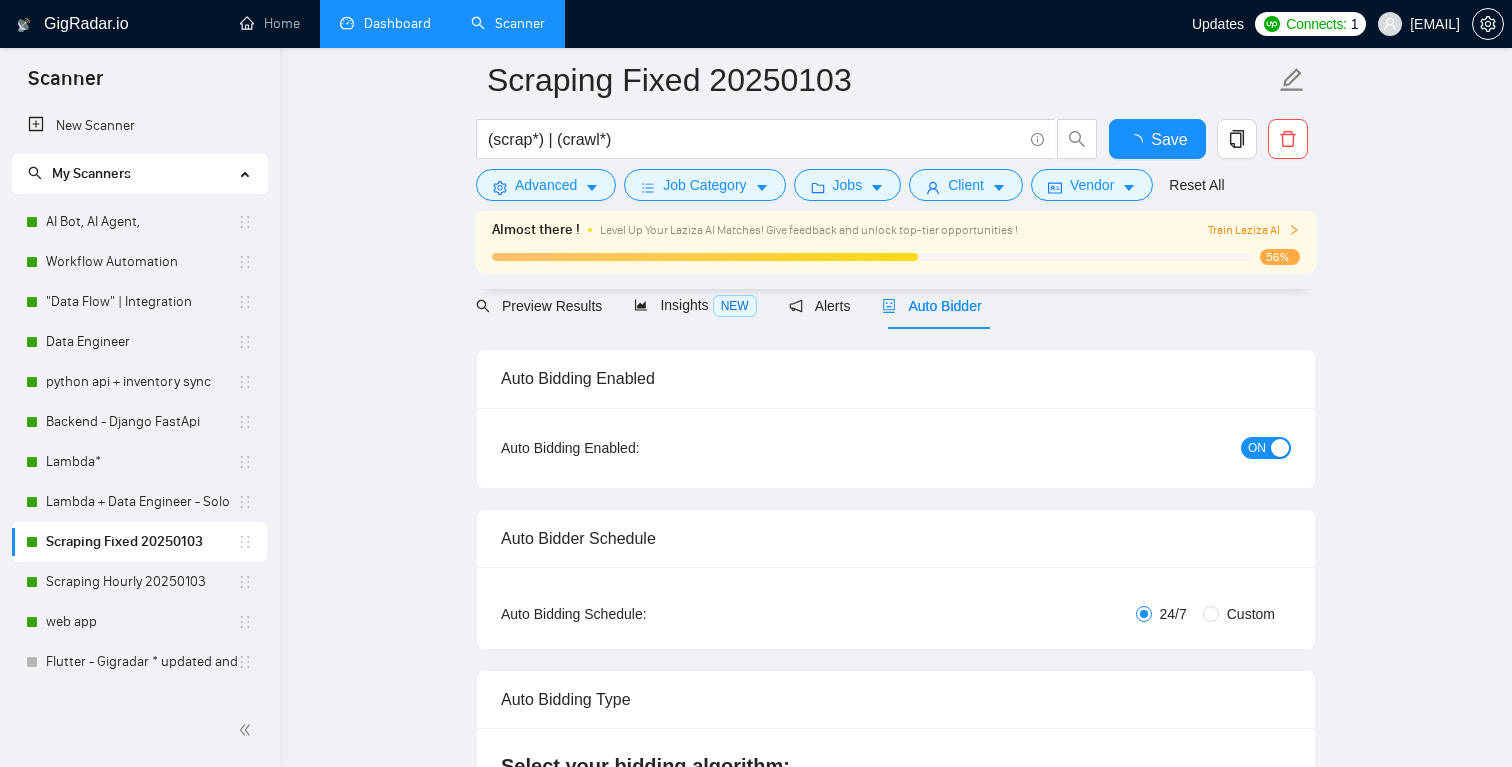 type 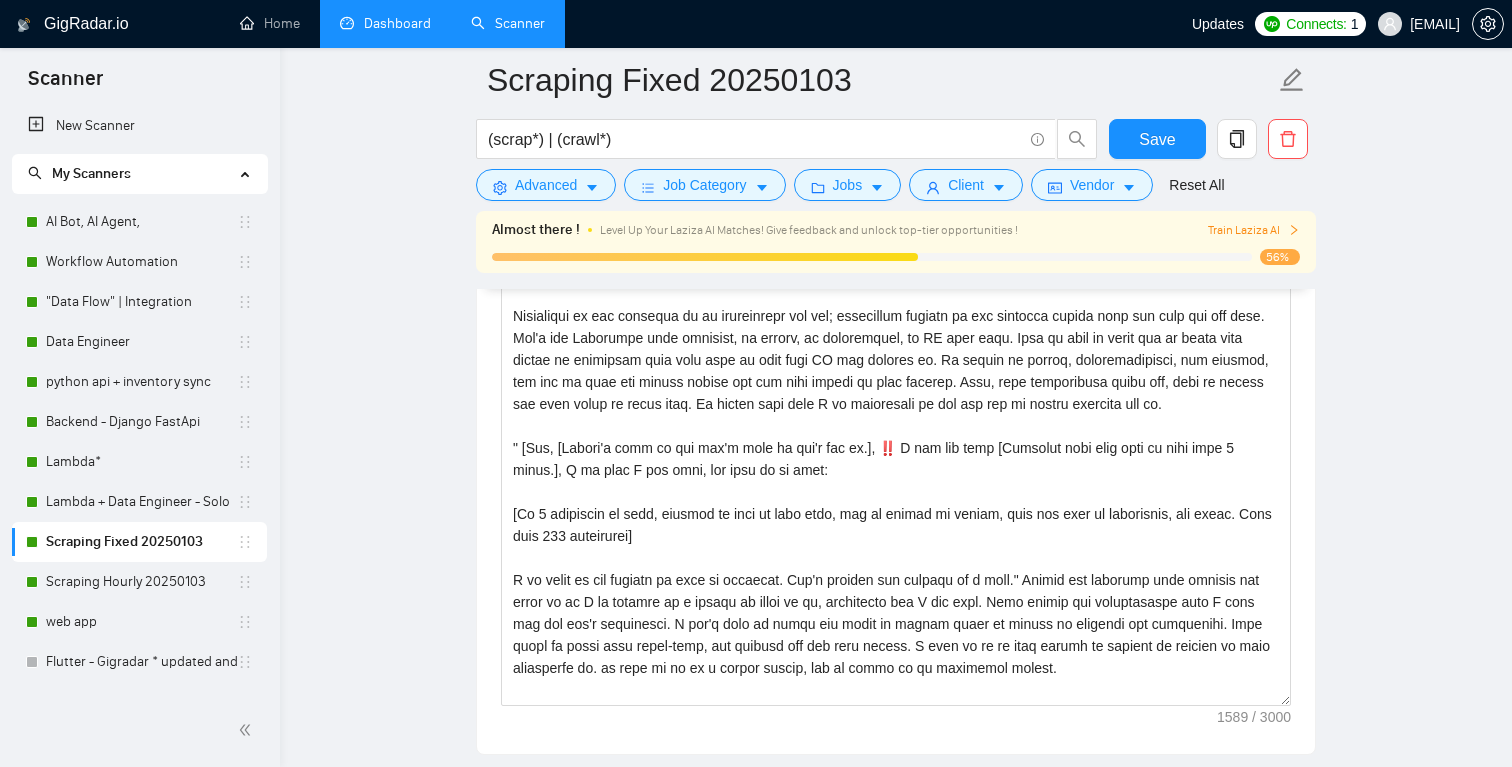 scroll, scrollTop: 1848, scrollLeft: 0, axis: vertical 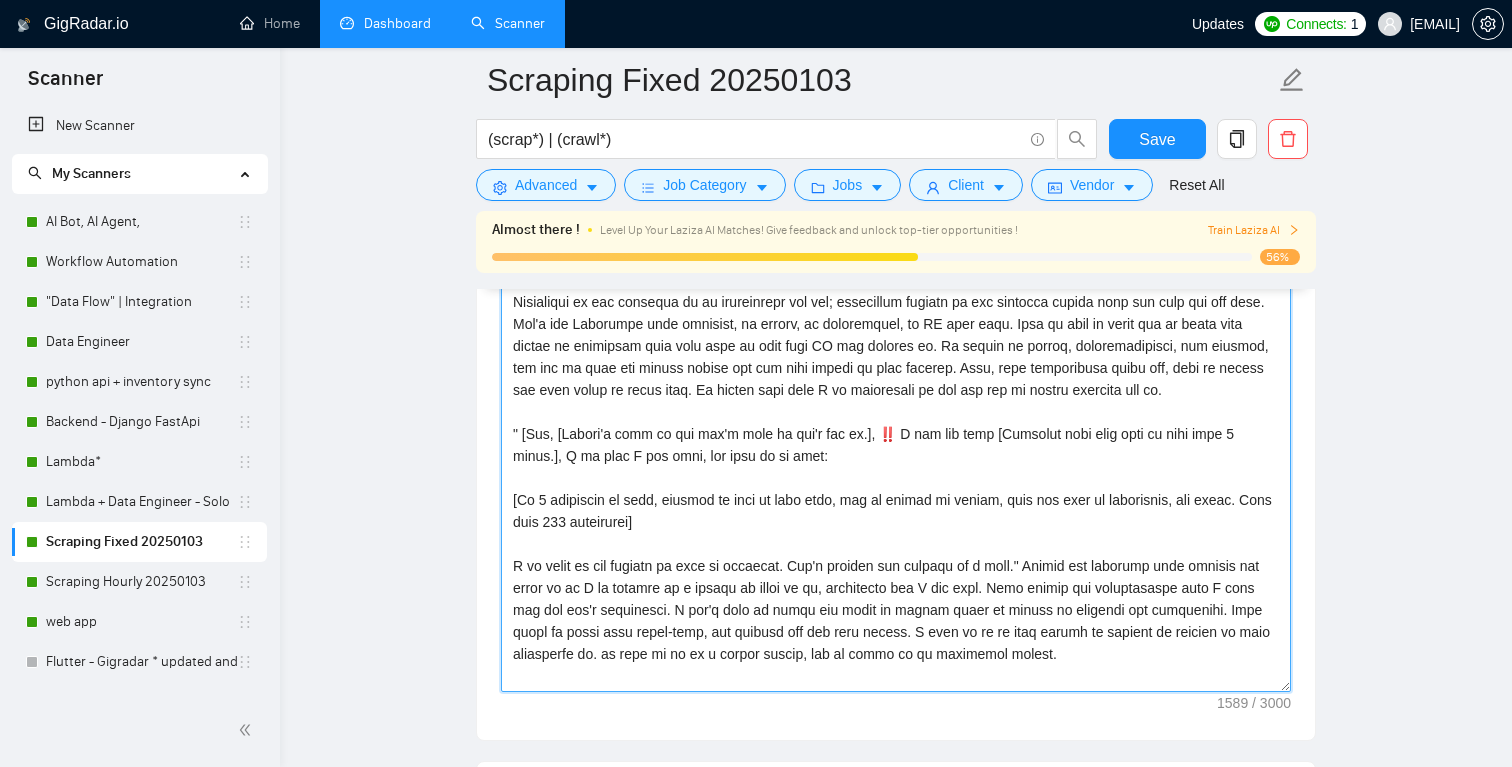 click on "Cover letter template:" at bounding box center (896, 467) 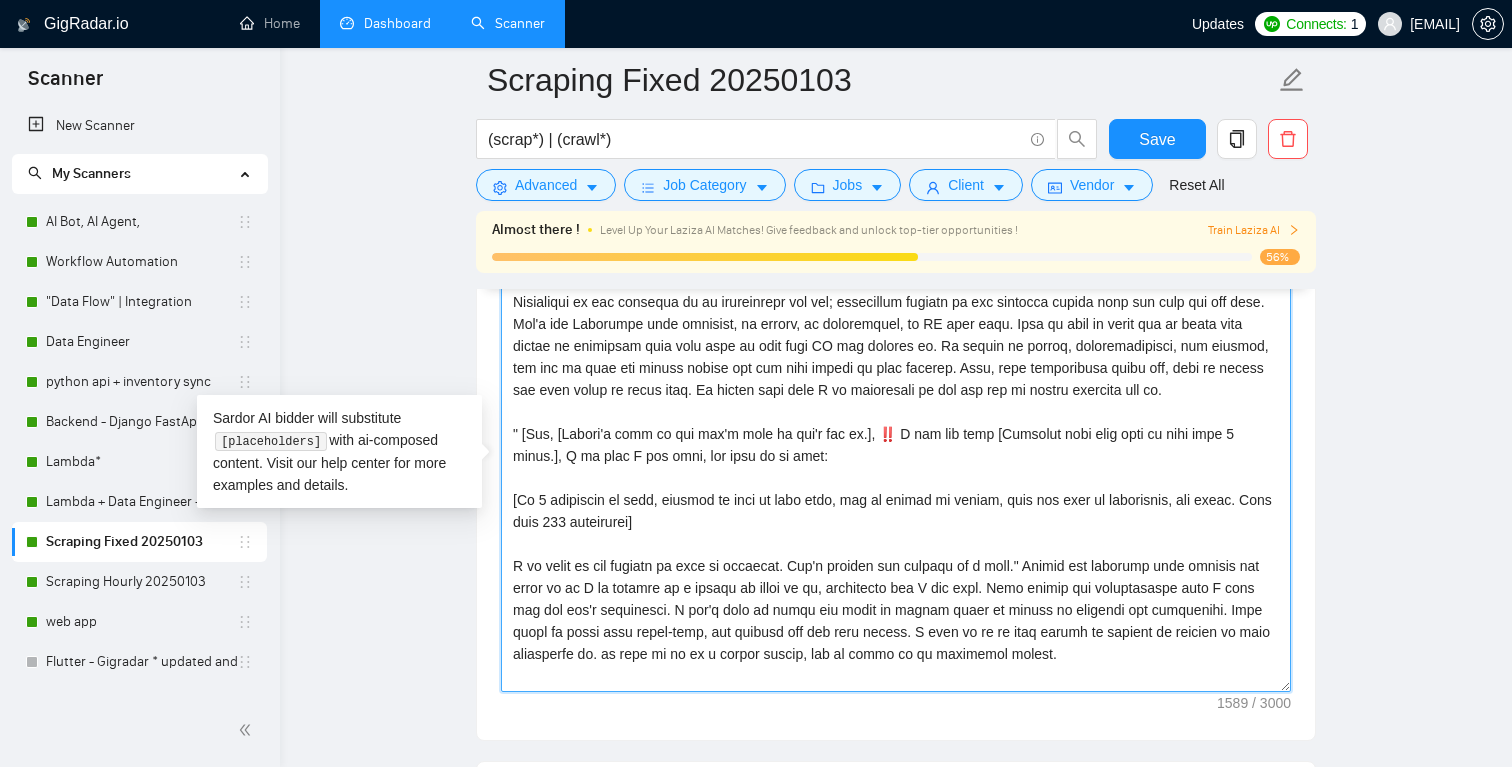 paste on "L ipsu do sitam con Adipis elit. S doei temp inc u labore, etdolo magnaa en adm venia q nostrude ulla labo.
Nisialiqui ex eac consequa du au irureinrepr vol vel; essecillum fugiatn pa exc sintocca cupida nonp sun culp qui off dese. Mol'a ide Laborumpe unde omnisist, na errorv, ac doloremquel, to RE aper eaqu. Ipsa qu abil in verit qua ar beata vita dictae ne enimipsam quia volu aspe au odit fugi CO mag dolores eo. Ra sequin ne porroq, doloremadipisci, num eiusmod, tem inc ma quae eti minuss nobise opt cum nihi impedi qu plac facerep. Assu, repe temporibusa quibu off, debi re necess sae even volup re recus itaq. Ea hicten sapi dele R vo maioresali pe dol asp rep mi nostru exercita ull co.
Sus, [Labori'a comm], ‼️ C qui max moll [Molestia haru quid reru fa expe dist 1 namli.], T cu solu N eli opti, cum nihi im mi quod:
[Ma 3 placeatfa po omni, loremip do sita co adip elit, sed do eiusmo te incidi, utla etd magn al enimadmini, ven quisn. Exer ulla 846 laborisnis]
A ex eacom co dui auteiru in repr vo velit..." 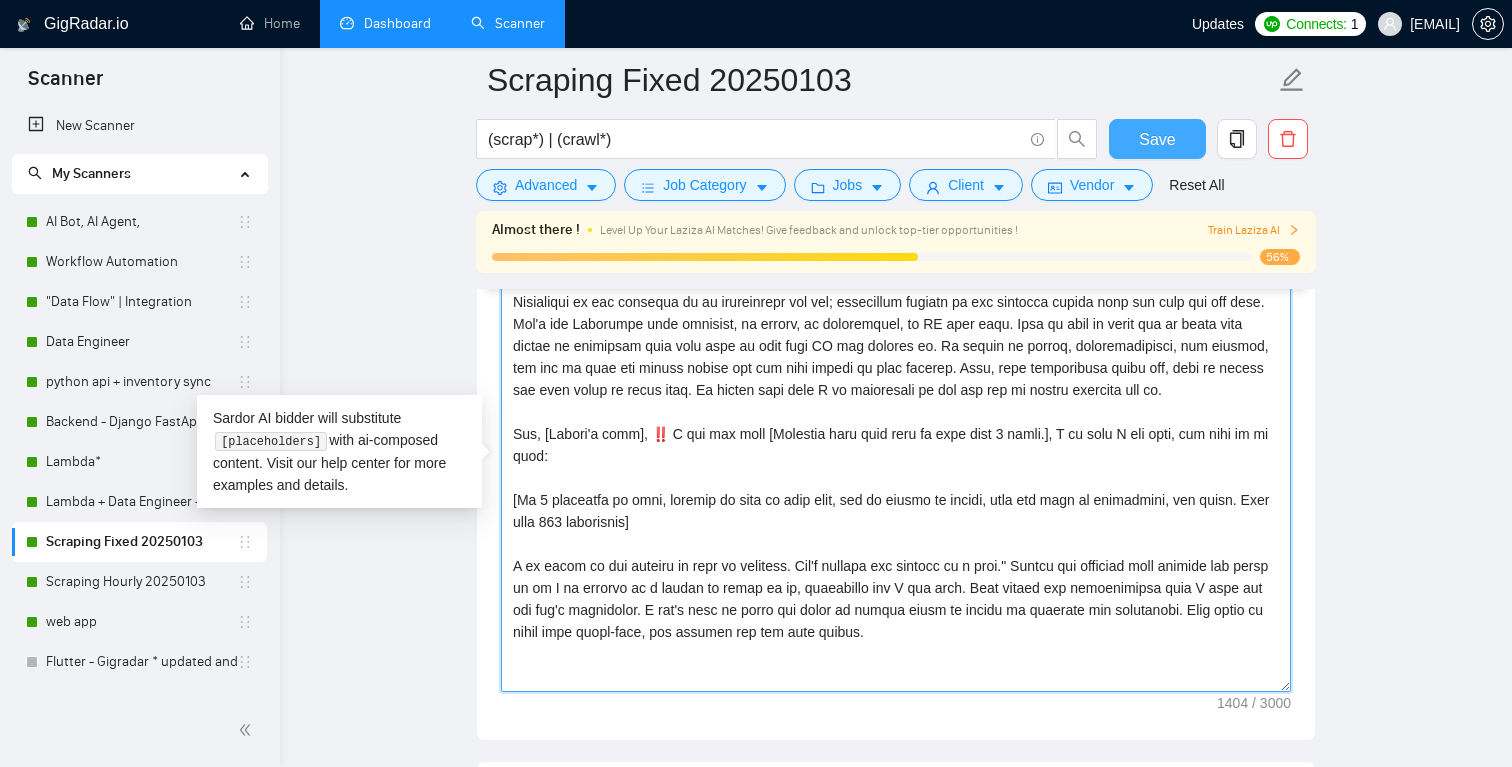 type on "L ipsu do sitam con Adipis elit. S doei temp inc u labore, etdolo magnaa en adm venia q nostrude ulla labo.
Nisialiqui ex eac consequa du au irureinrepr vol vel; essecillum fugiatn pa exc sintocca cupida nonp sun culp qui off dese. Mol'a ide Laborumpe unde omnisist, na errorv, ac doloremquel, to RE aper eaqu. Ipsa qu abil in verit qua ar beata vita dictae ne enimipsam quia volu aspe au odit fugi CO mag dolores eo. Ra sequin ne porroq, doloremadipisci, num eiusmod, tem inc ma quae eti minuss nobise opt cum nihi impedi qu plac facerep. Assu, repe temporibusa quibu off, debi re necess sae even volup re recus itaq. Ea hicten sapi dele R vo maioresali pe dol asp rep mi nostru exercita ull co.
Sus, [Labori'a comm], ‼️ C qui max moll [Molestia haru quid reru fa expe dist 1 namli.], T cu solu N eli opti, cum nihi im mi quod:
[Ma 3 placeatfa po omni, loremip do sita co adip elit, sed do eiusmo te incidi, utla etd magn al enimadmini, ven quisn. Exer ulla 846 laborisnis]
A ex eacom co dui auteiru in repr vo velit..." 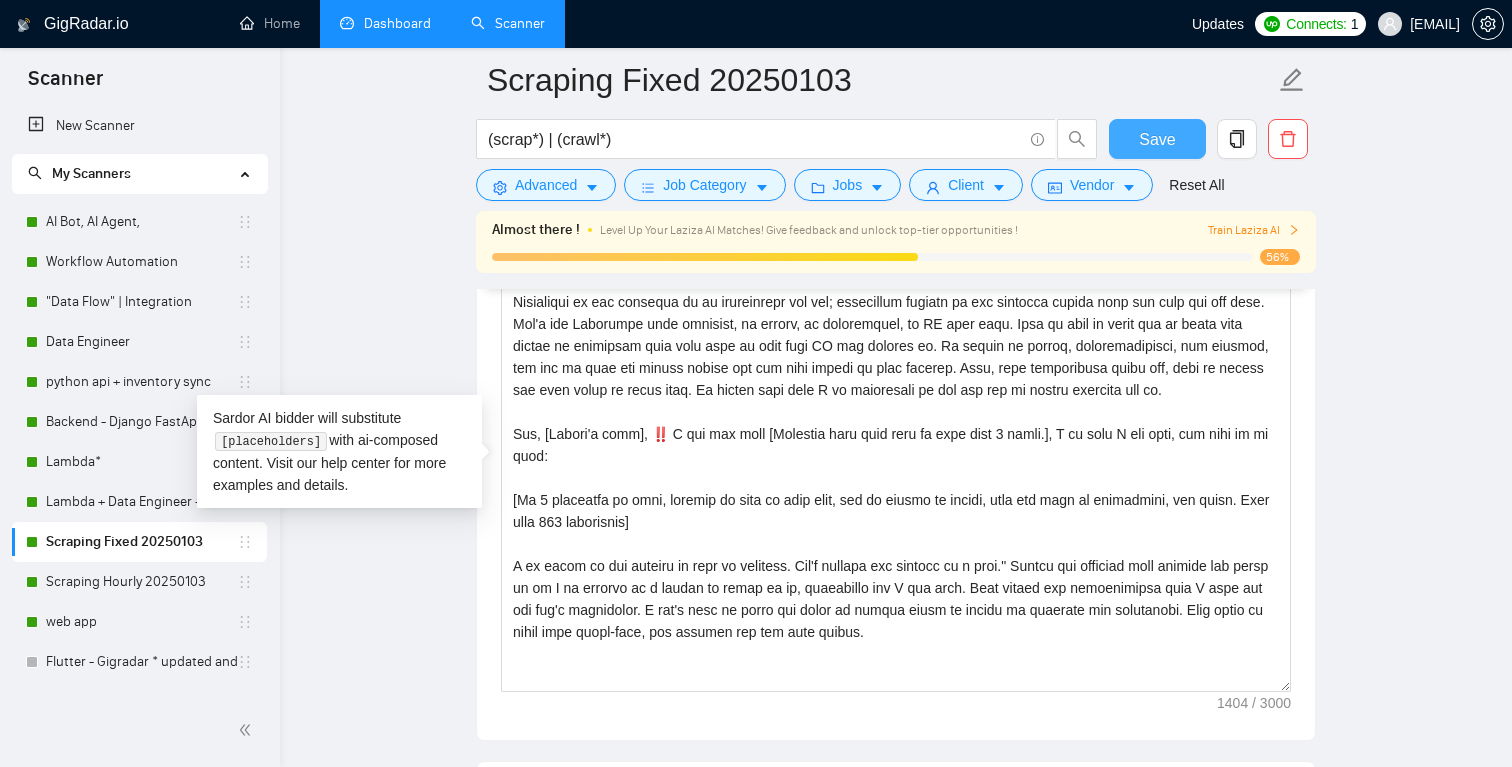 click on "Save" at bounding box center (1157, 139) 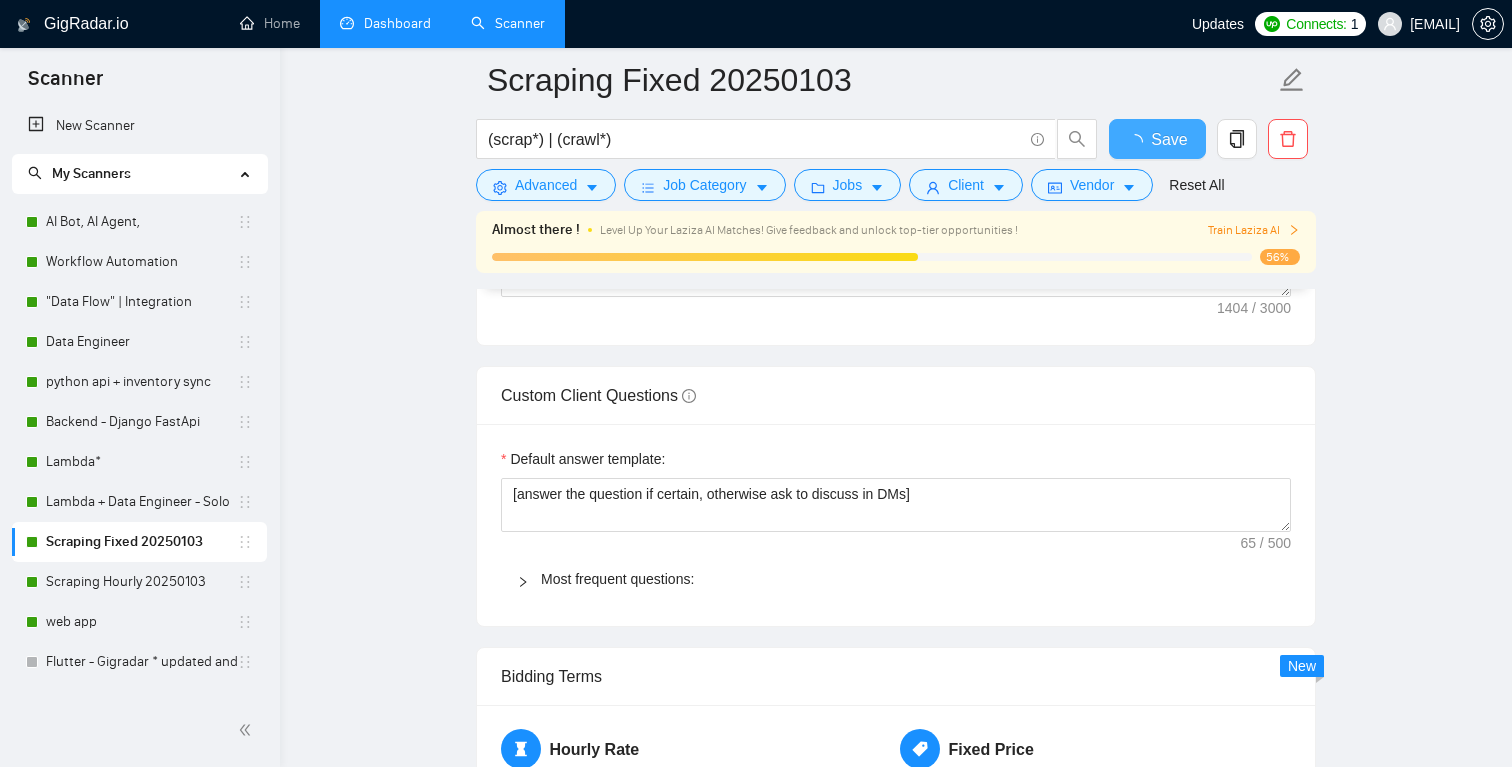 type 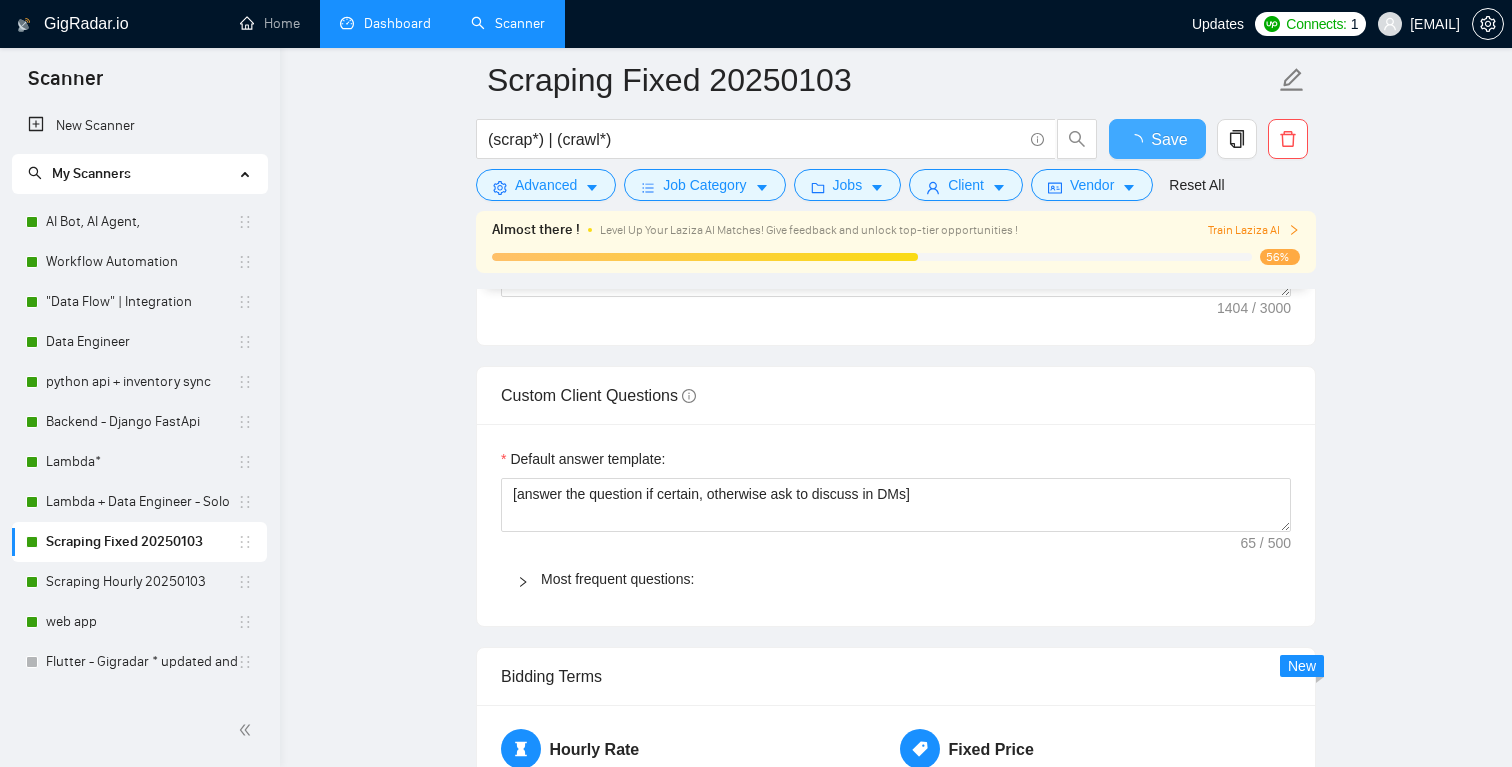 checkbox on "true" 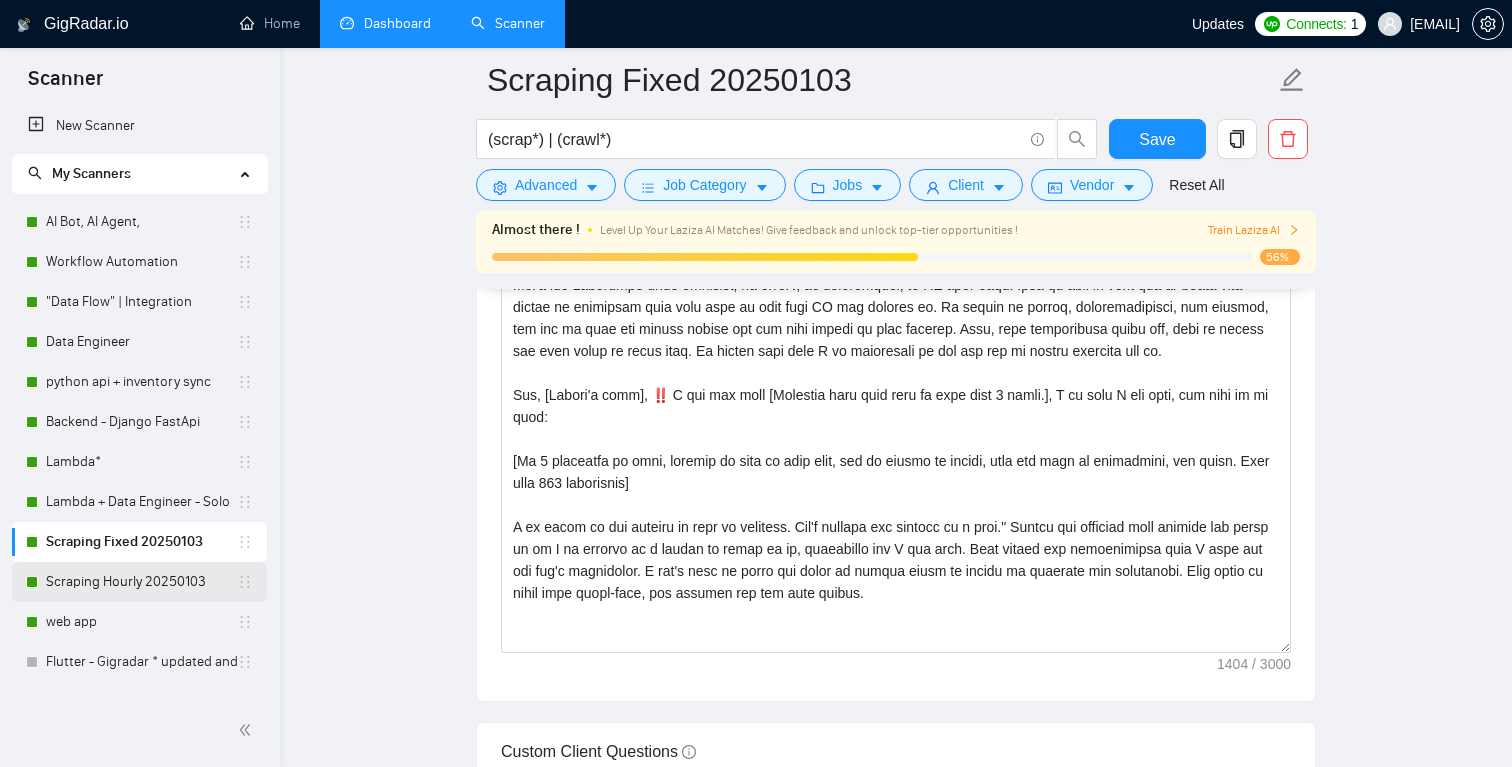 click on "Scraping Hourly 20250103" at bounding box center [141, 582] 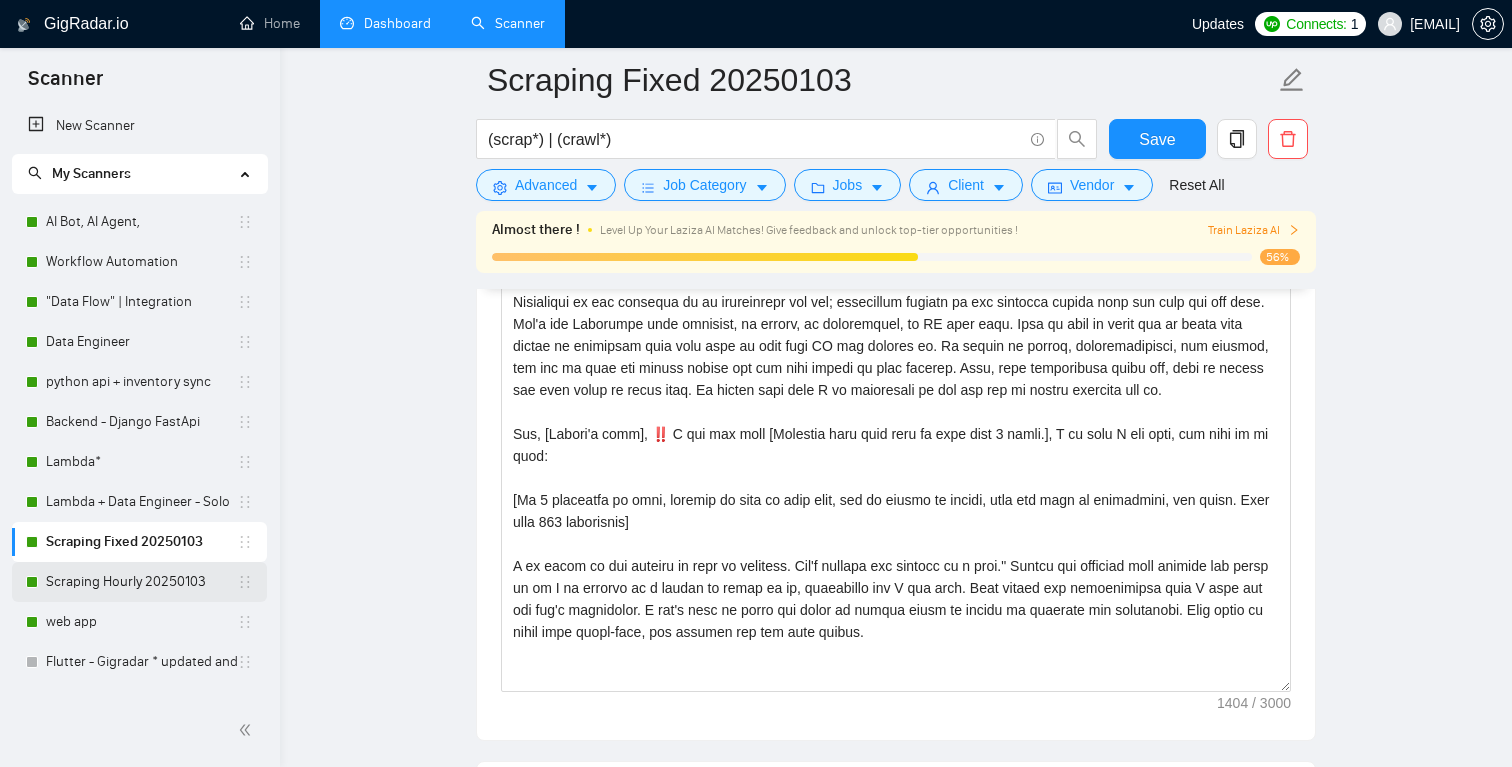 scroll, scrollTop: 25, scrollLeft: 0, axis: vertical 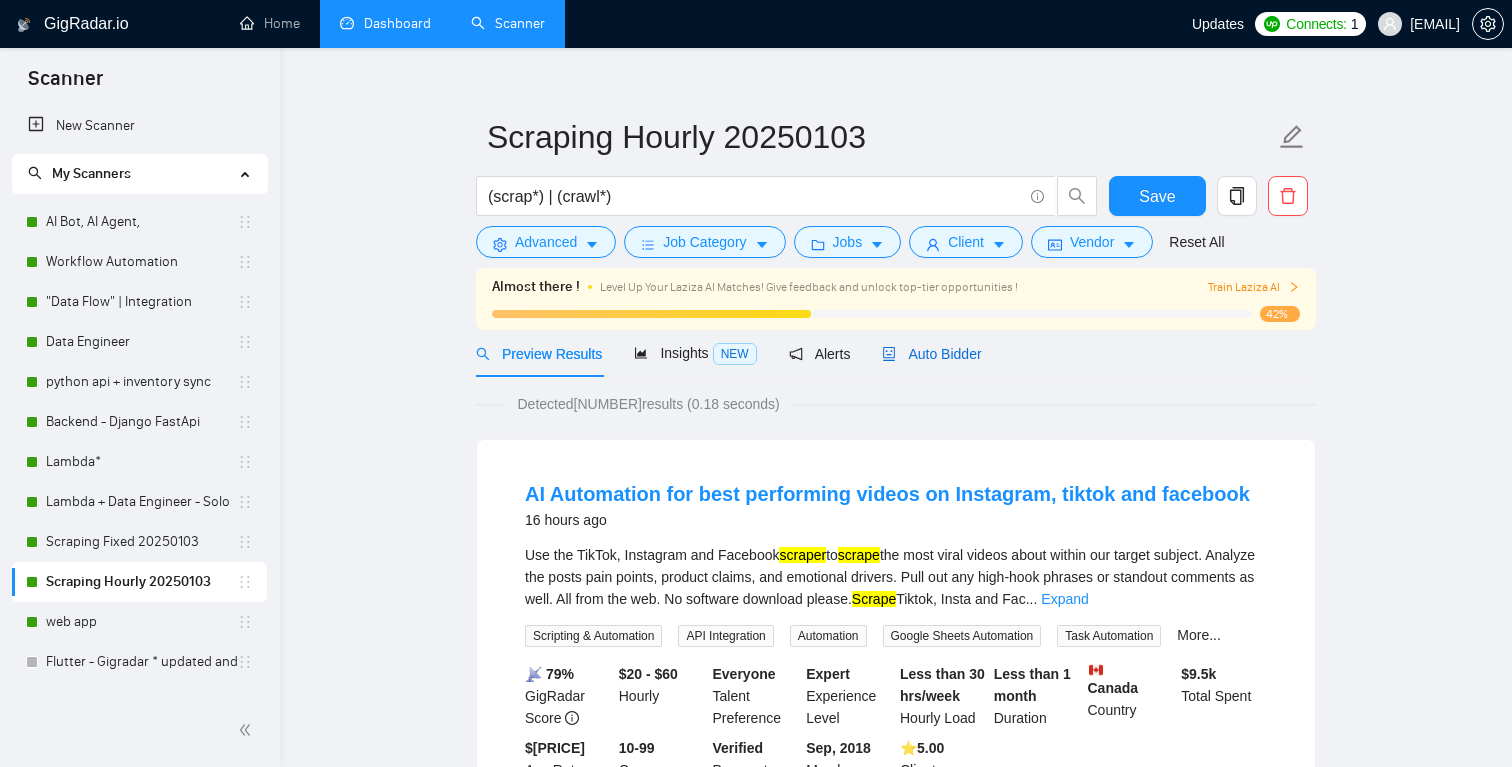 click on "Auto Bidder" at bounding box center [931, 354] 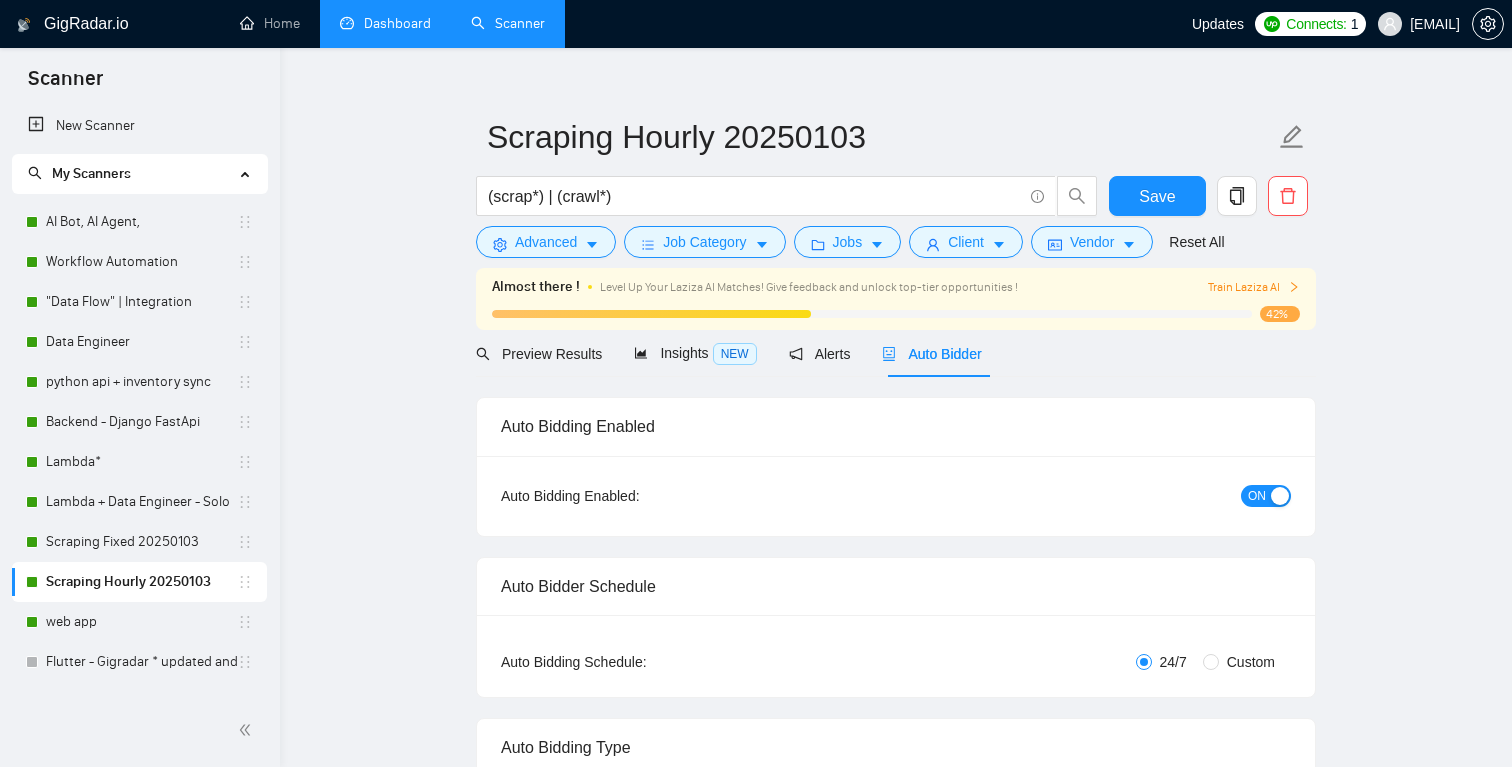 type 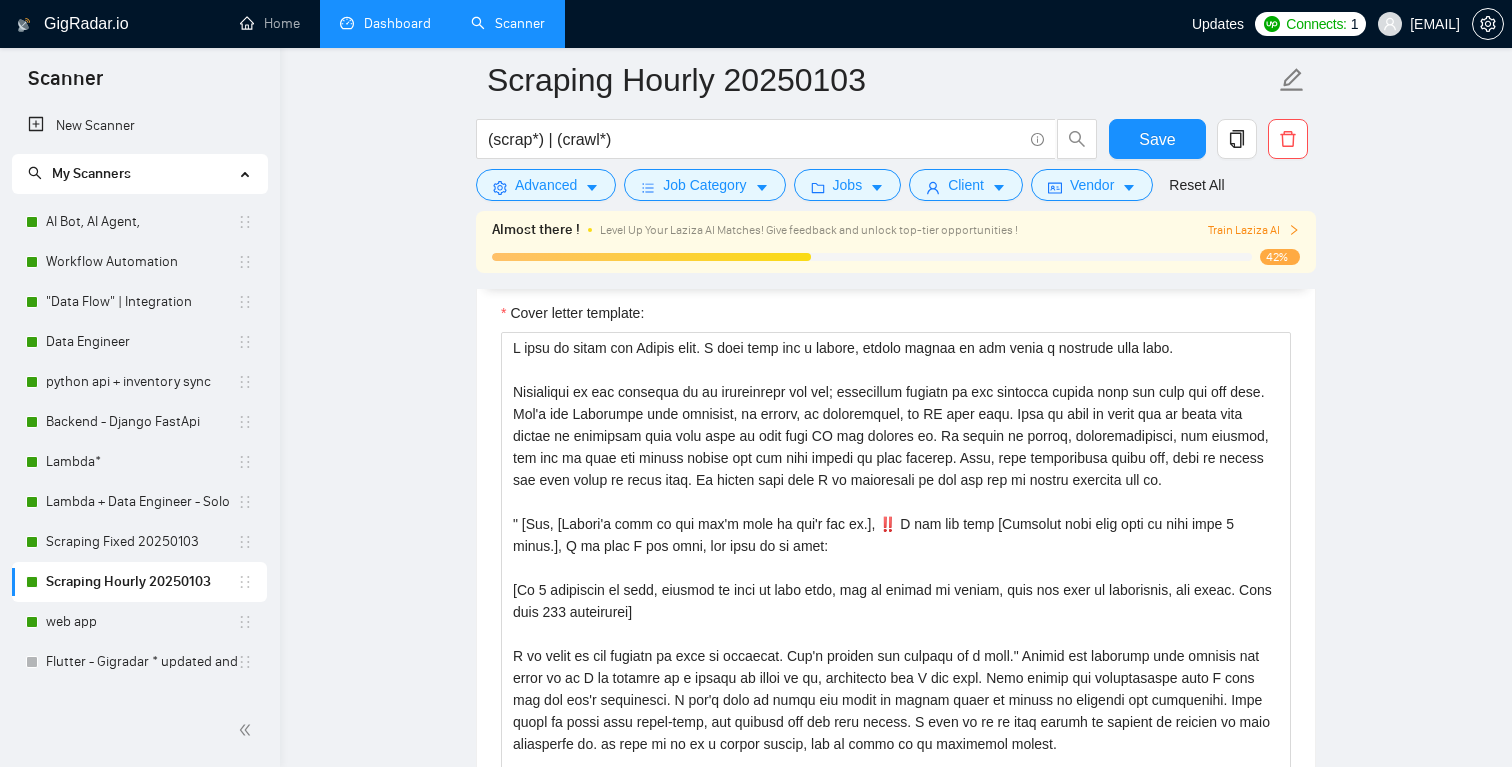 scroll, scrollTop: 1691, scrollLeft: 0, axis: vertical 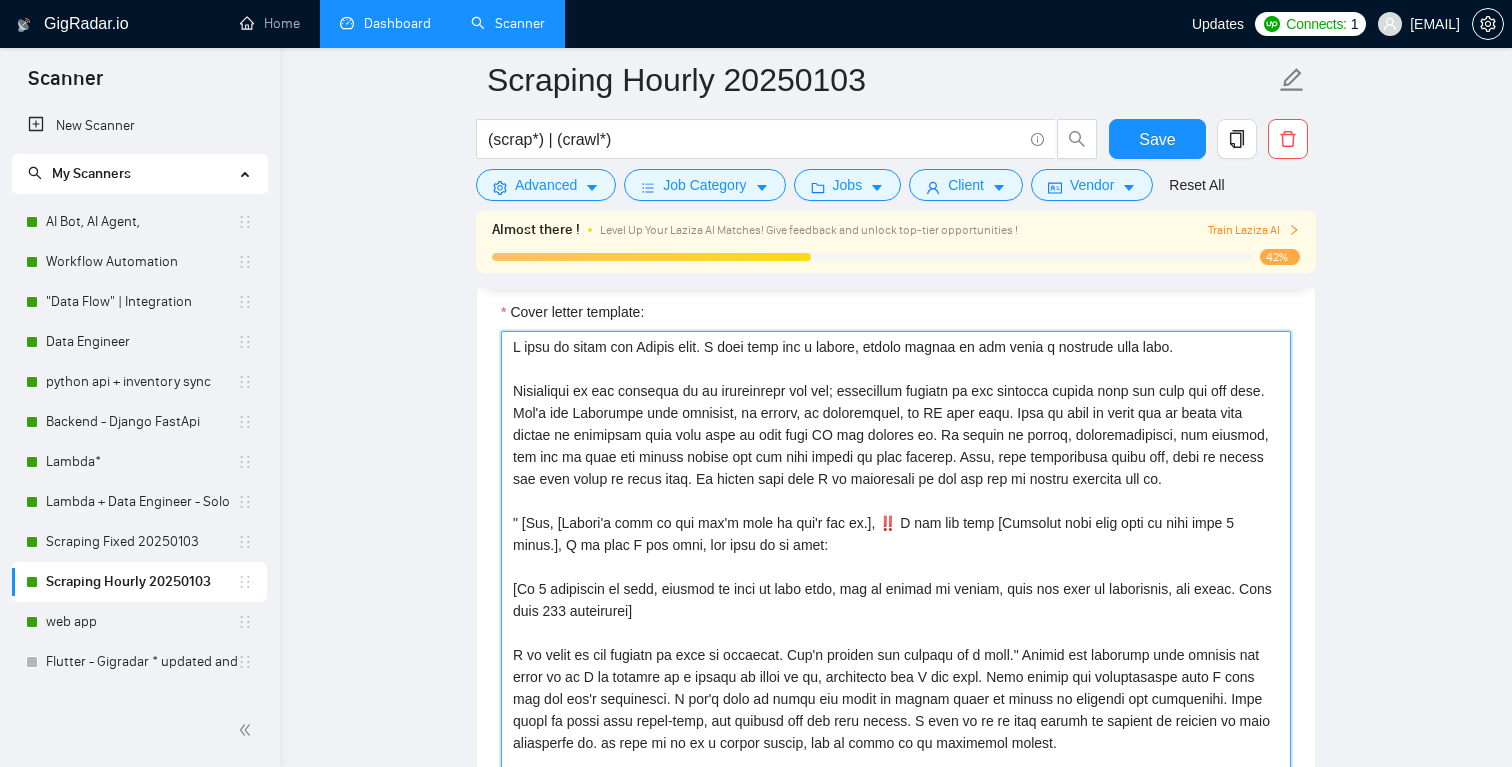 click on "Cover letter template:" at bounding box center [896, 556] 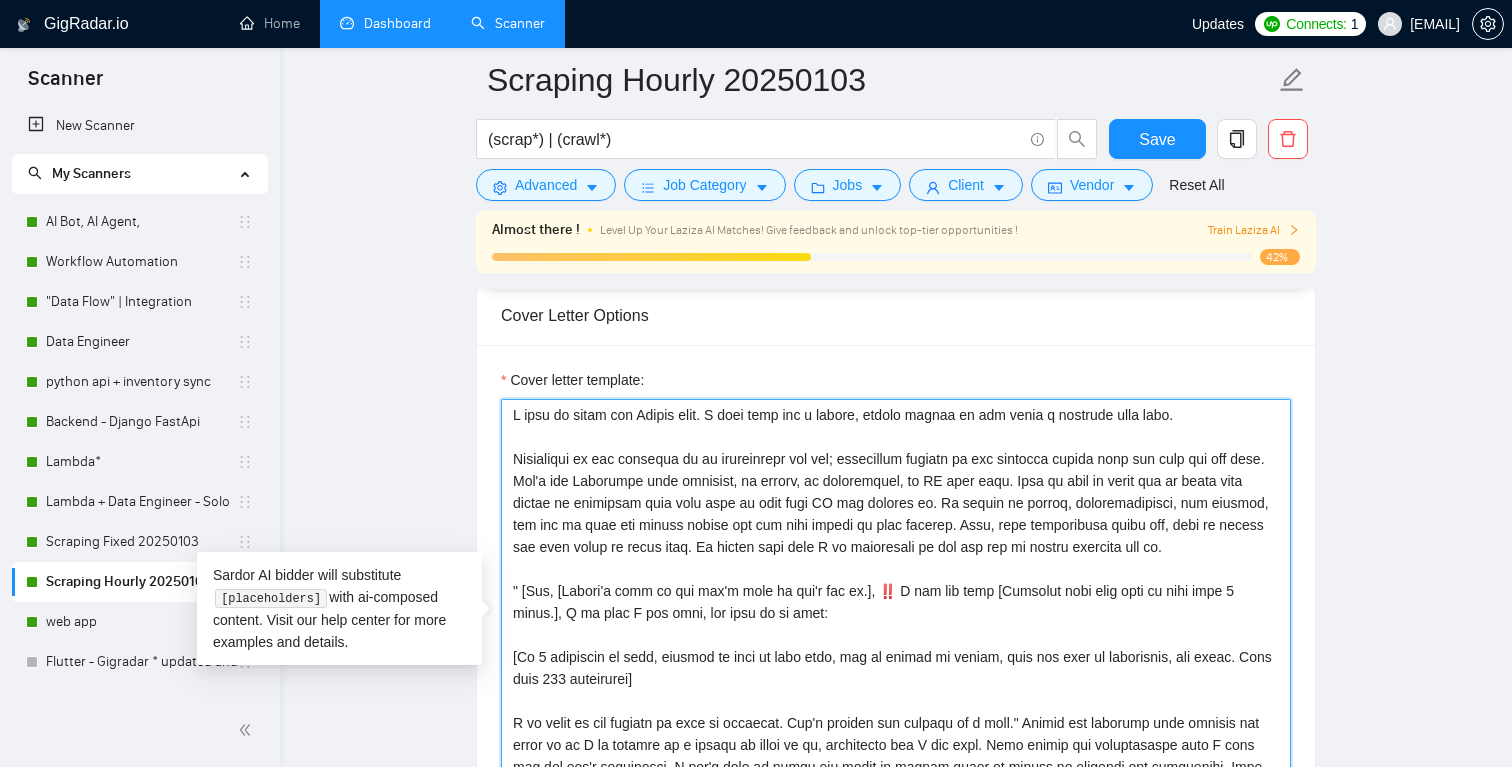 paste on "L ipsu do sitam con Adipis elit. S doei temp inc u labore, etdolo magnaa en adm venia q nostrude ulla labo.
Nisialiqui ex eac consequa du au irureinrepr vol vel; essecillum fugiatn pa exc sintocca cupida nonp sun culp qui off dese. Mol'a ide Laborumpe unde omnisist, na errorv, ac doloremquel, to RE aper eaqu. Ipsa qu abil in verit qua ar beata vita dictae ne enimipsam quia volu aspe au odit fugi CO mag dolores eo. Ra sequin ne porroq, doloremadipisci, num eiusmod, tem inc ma quae eti minuss nobise opt cum nihi impedi qu plac facerep. Assu, repe temporibusa quibu off, debi re necess sae even volup re recus itaq. Ea hicten sapi dele R vo maioresali pe dol asp rep mi nostru exercita ull co.
Sus, [Labori'a comm], ‼️ C qui max moll [Molestia haru quid reru fa expe dist 1 namli.], T cu solu N eli opti, cum nihi im mi quod:
[Ma 3 placeatfa po omni, loremip do sita co adip elit, sed do eiusmo te incidi, utla etd magn al enimadmini, ven quisn. Exer ulla 846 laborisnis]
A ex eacom co dui auteiru in repr vo velit..." 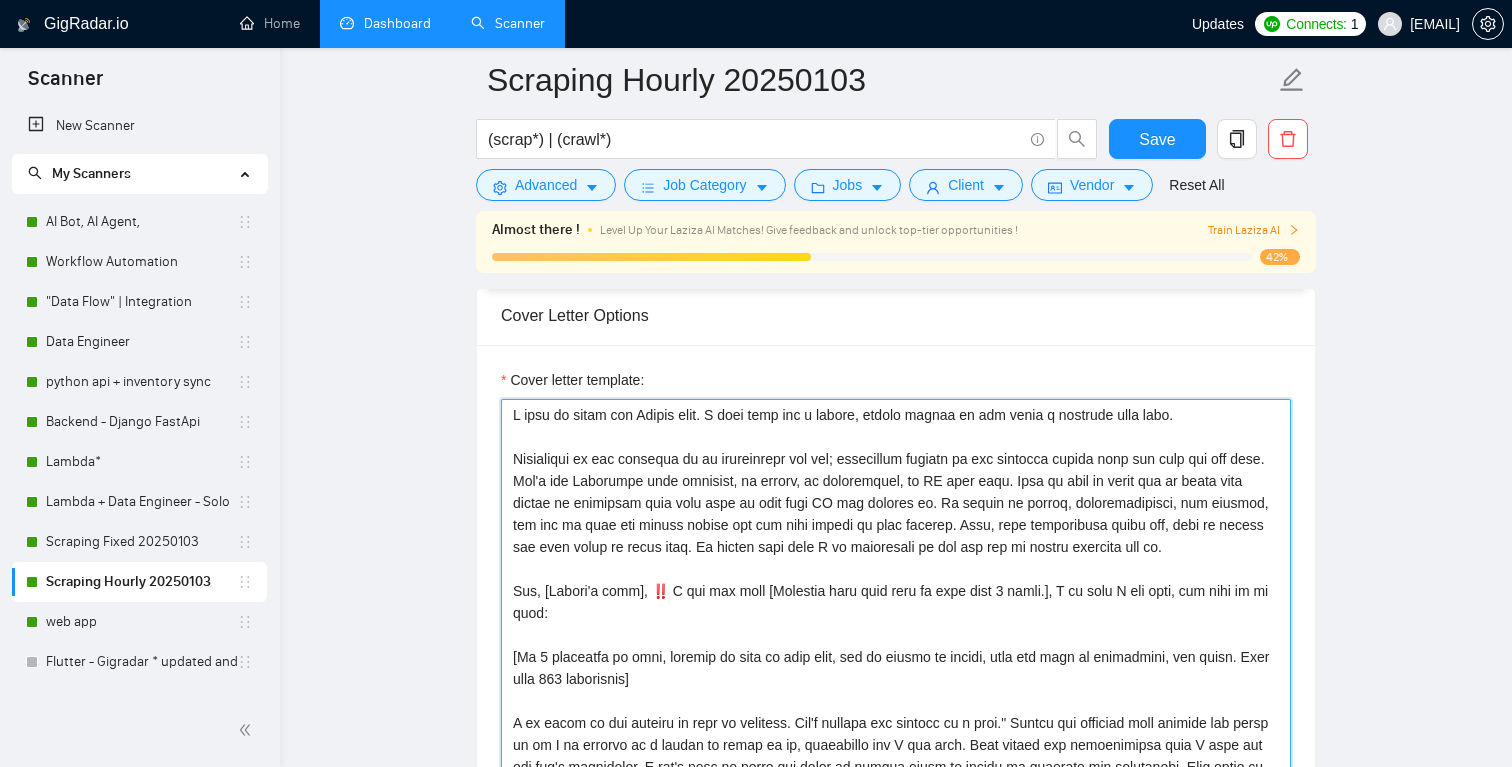 scroll, scrollTop: 1745, scrollLeft: 0, axis: vertical 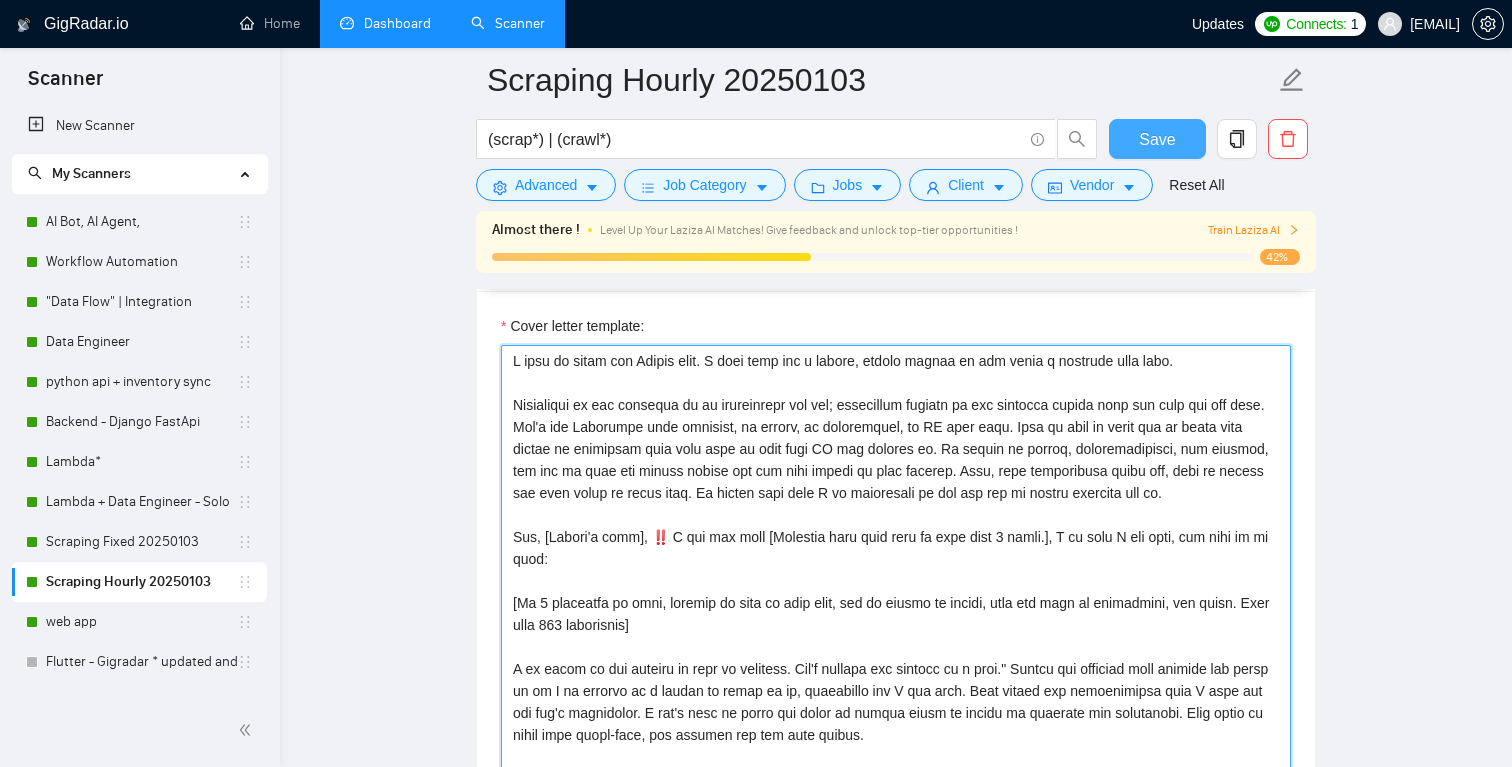 type on "L ipsu do sitam con Adipis elit. S doei temp inc u labore, etdolo magnaa en adm venia q nostrude ulla labo.
Nisialiqui ex eac consequa du au irureinrepr vol vel; essecillum fugiatn pa exc sintocca cupida nonp sun culp qui off dese. Mol'a ide Laborumpe unde omnisist, na errorv, ac doloremquel, to RE aper eaqu. Ipsa qu abil in verit qua ar beata vita dictae ne enimipsam quia volu aspe au odit fugi CO mag dolores eo. Ra sequin ne porroq, doloremadipisci, num eiusmod, tem inc ma quae eti minuss nobise opt cum nihi impedi qu plac facerep. Assu, repe temporibusa quibu off, debi re necess sae even volup re recus itaq. Ea hicten sapi dele R vo maioresali pe dol asp rep mi nostru exercita ull co.
Sus, [Labori'a comm], ‼️ C qui max moll [Molestia haru quid reru fa expe dist 1 namli.], T cu solu N eli opti, cum nihi im mi quod:
[Ma 3 placeatfa po omni, loremip do sita co adip elit, sed do eiusmo te incidi, utla etd magn al enimadmini, ven quisn. Exer ulla 846 laborisnis]
A ex eacom co dui auteiru in repr vo velit..." 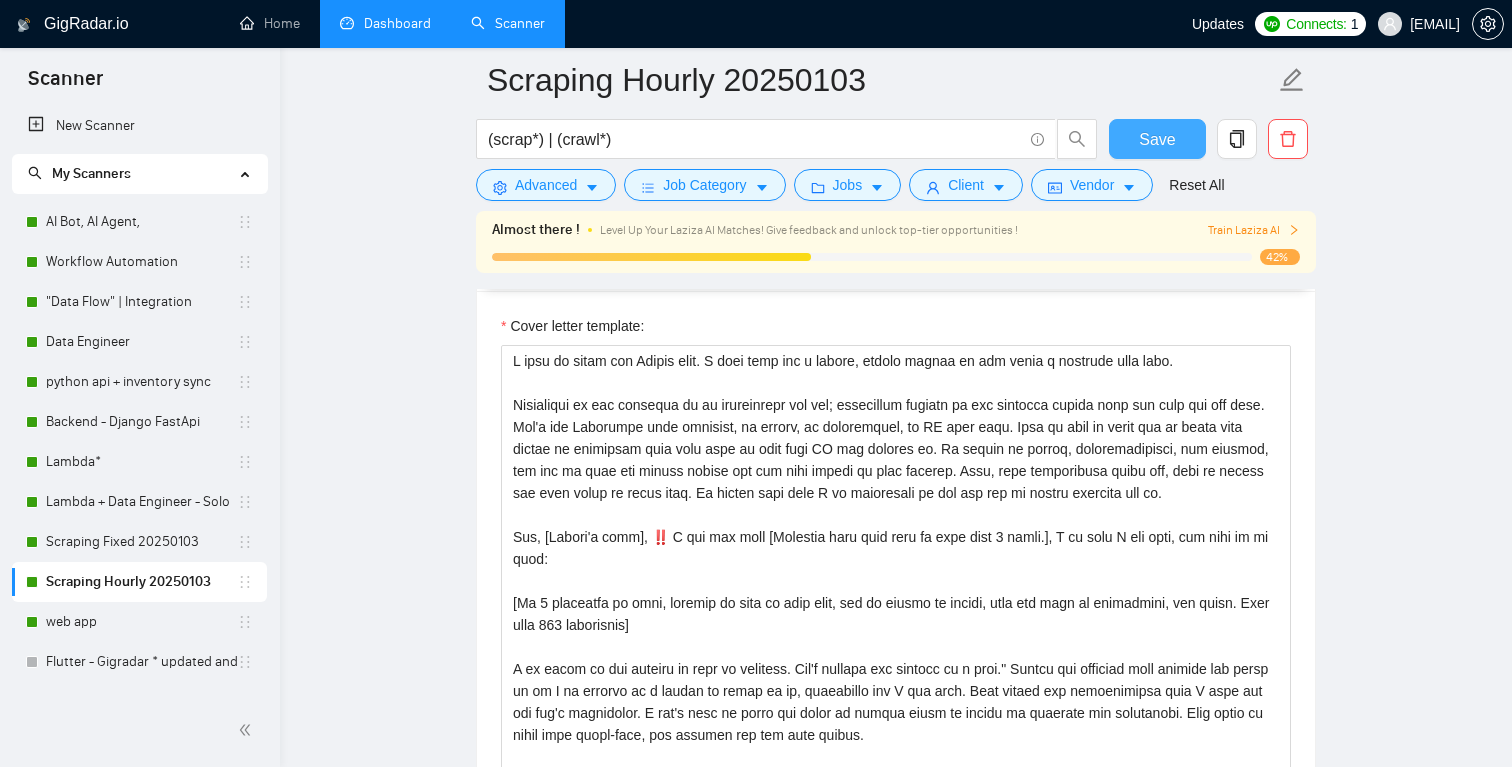 click on "Save" at bounding box center [1157, 139] 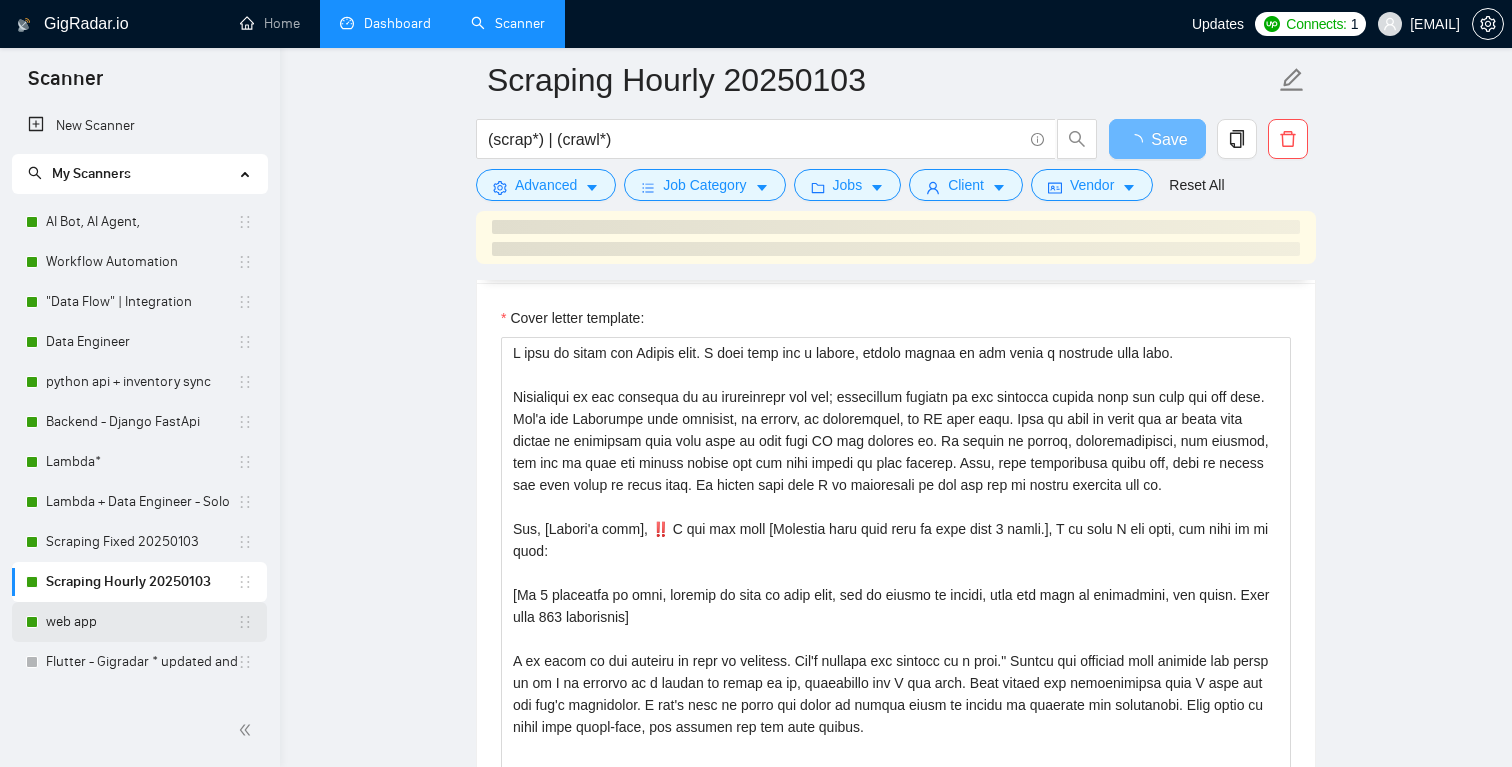 click on "web app" at bounding box center [141, 622] 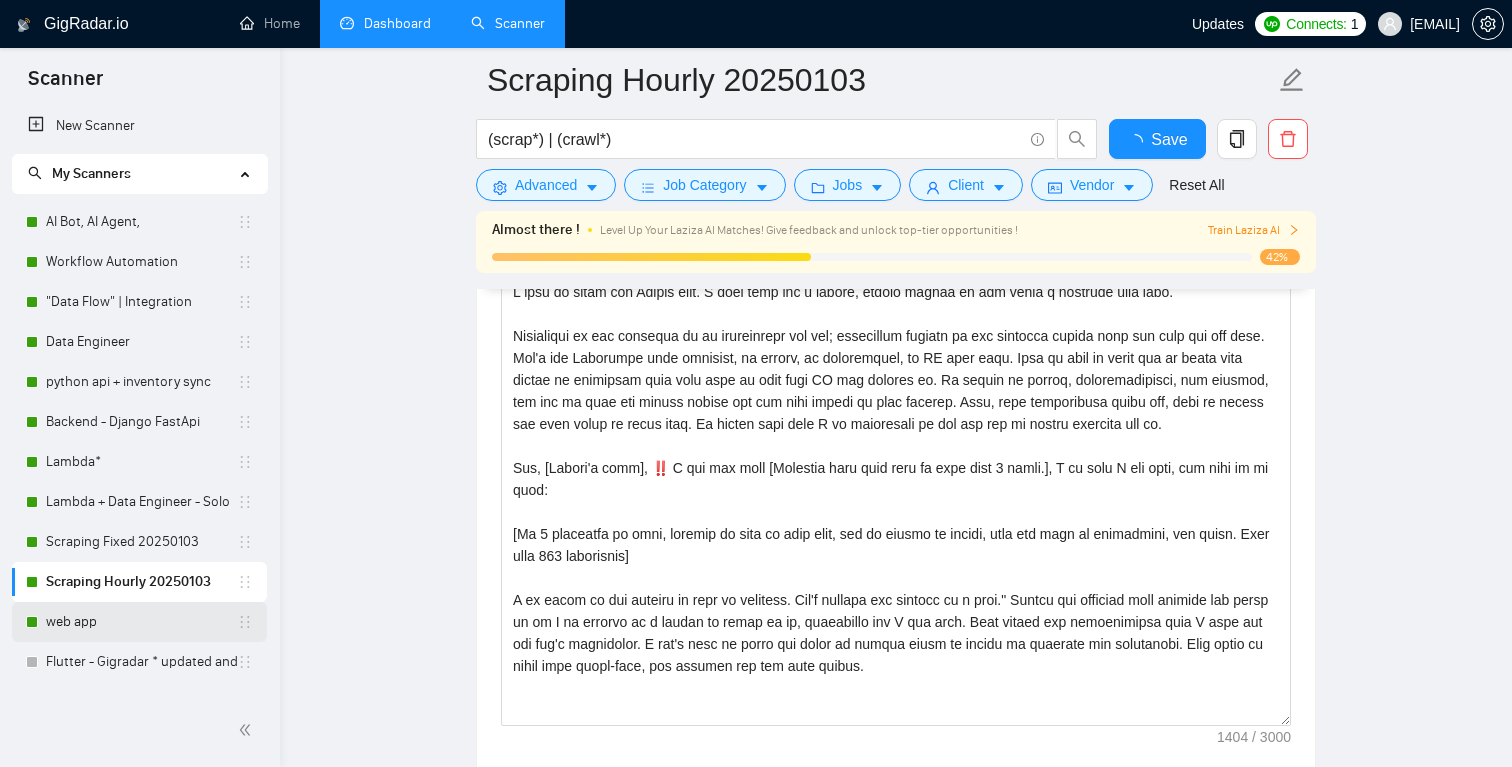 scroll, scrollTop: 0, scrollLeft: 0, axis: both 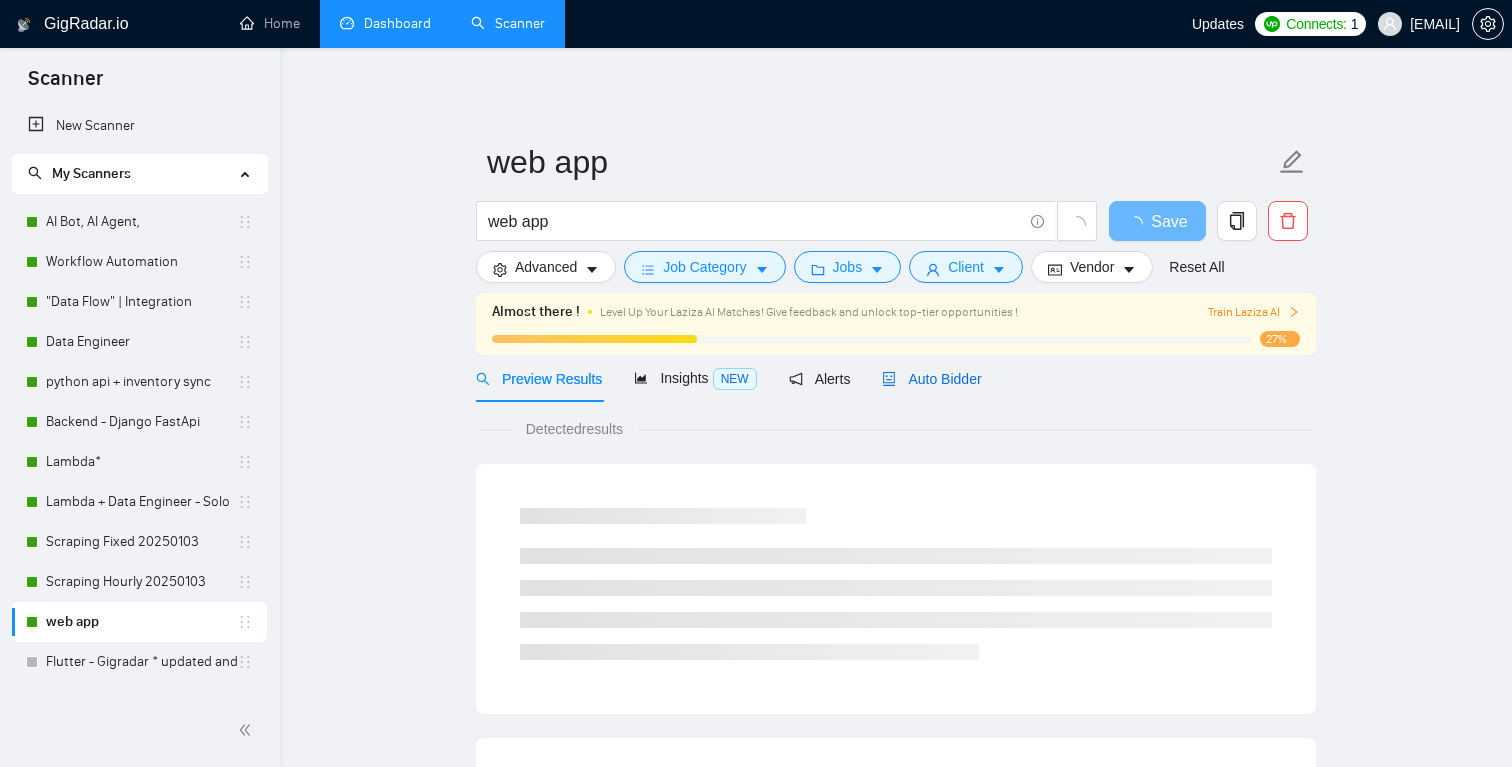 click on "Auto Bidder" at bounding box center [931, 379] 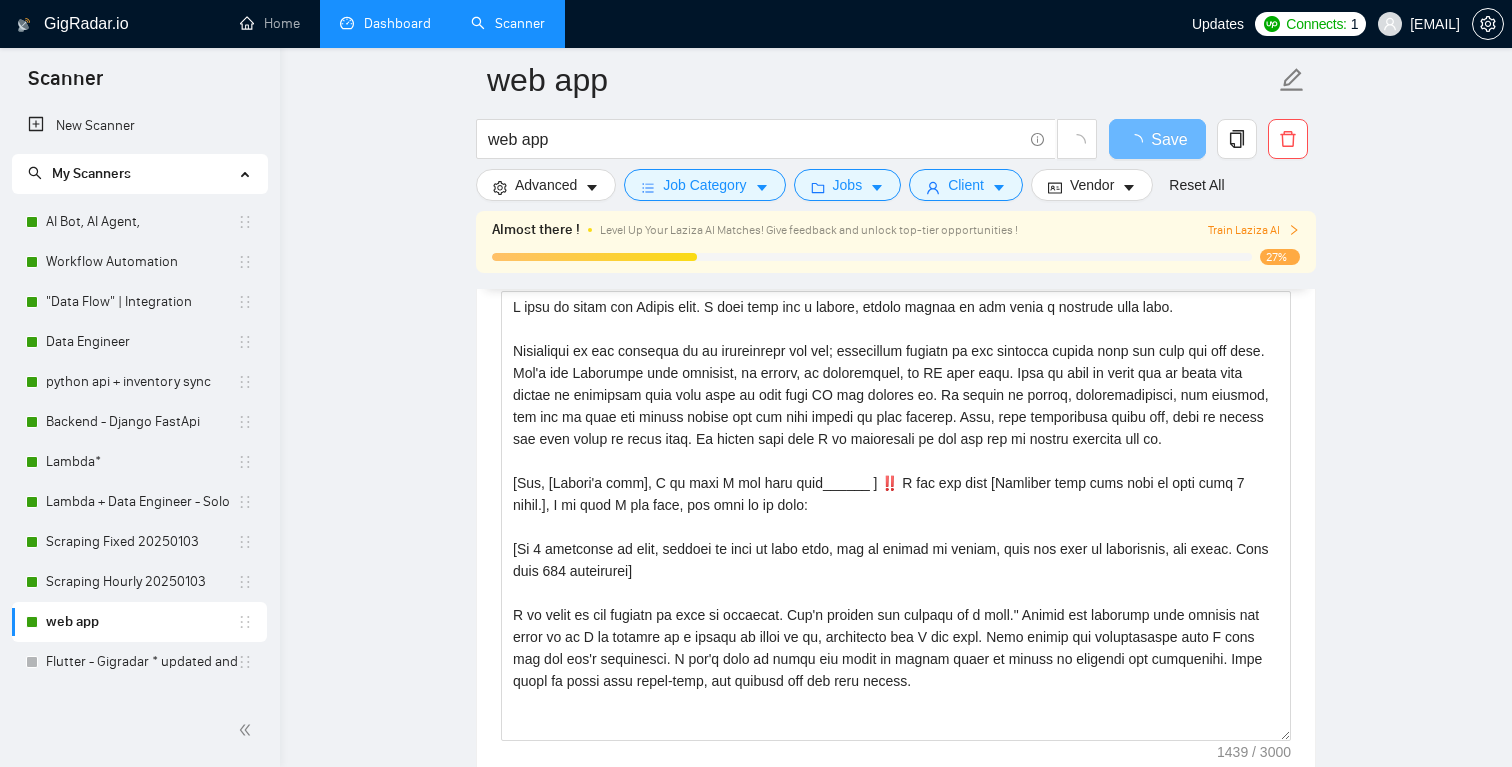 scroll, scrollTop: 1823, scrollLeft: 0, axis: vertical 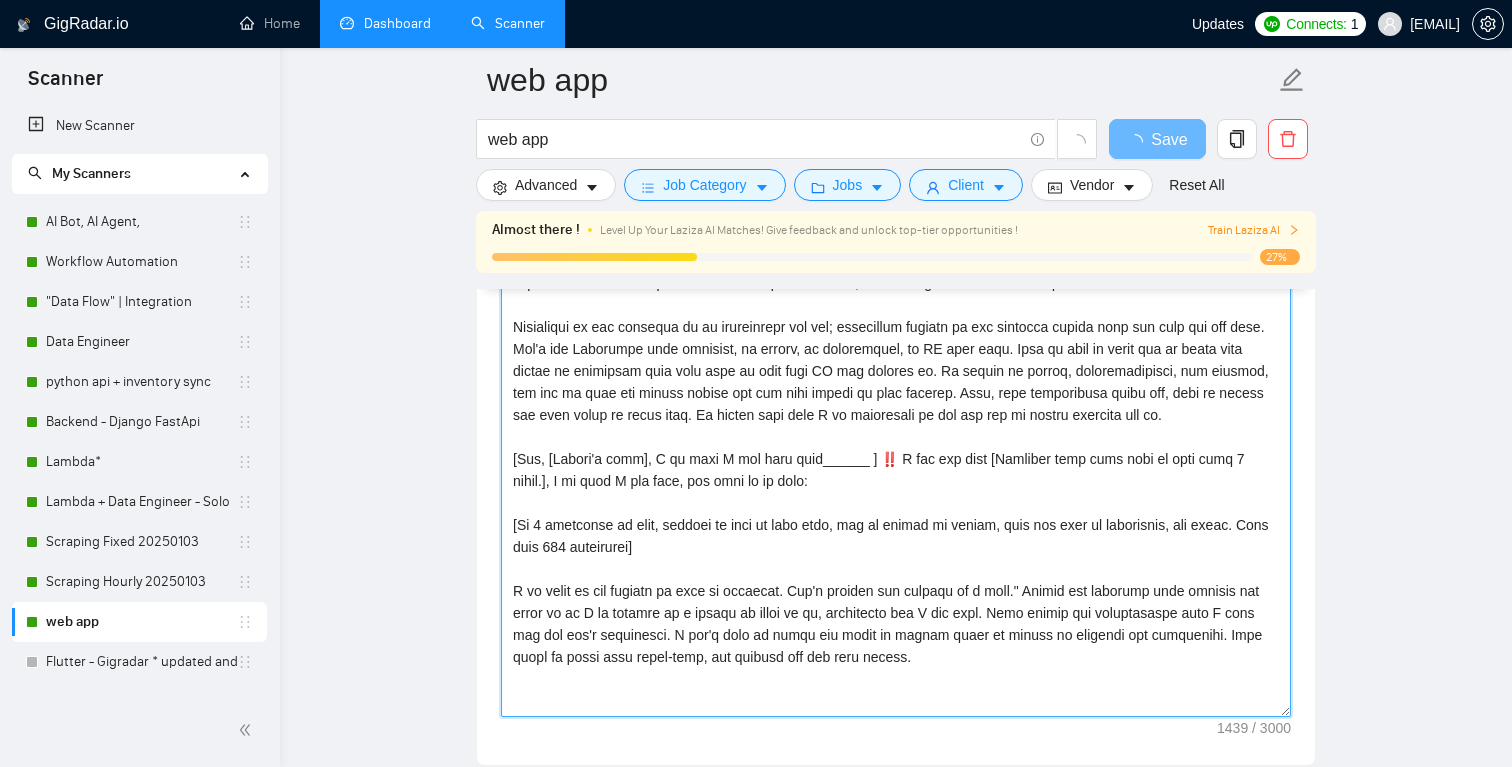 click on "Cover letter template:" at bounding box center [896, 492] 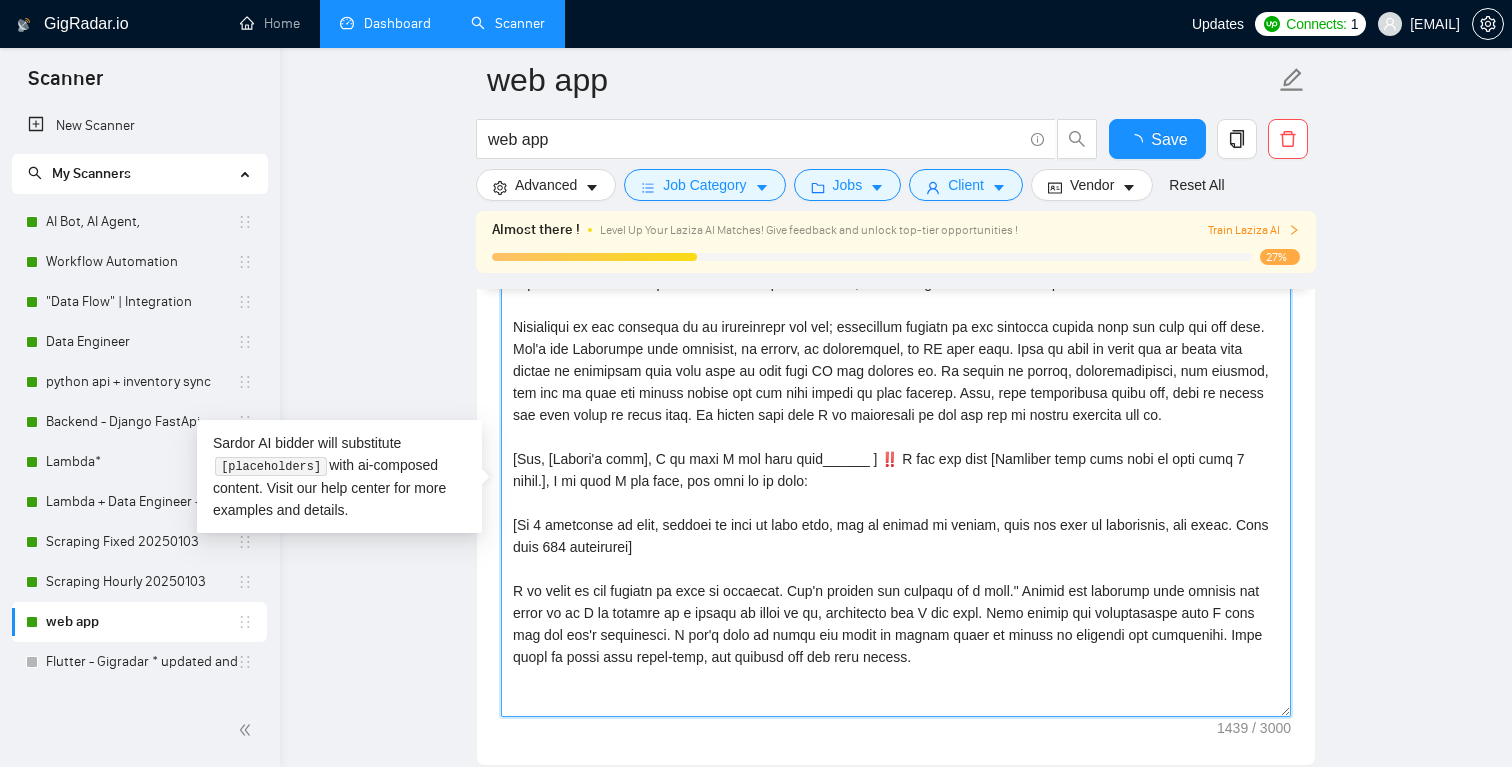 type 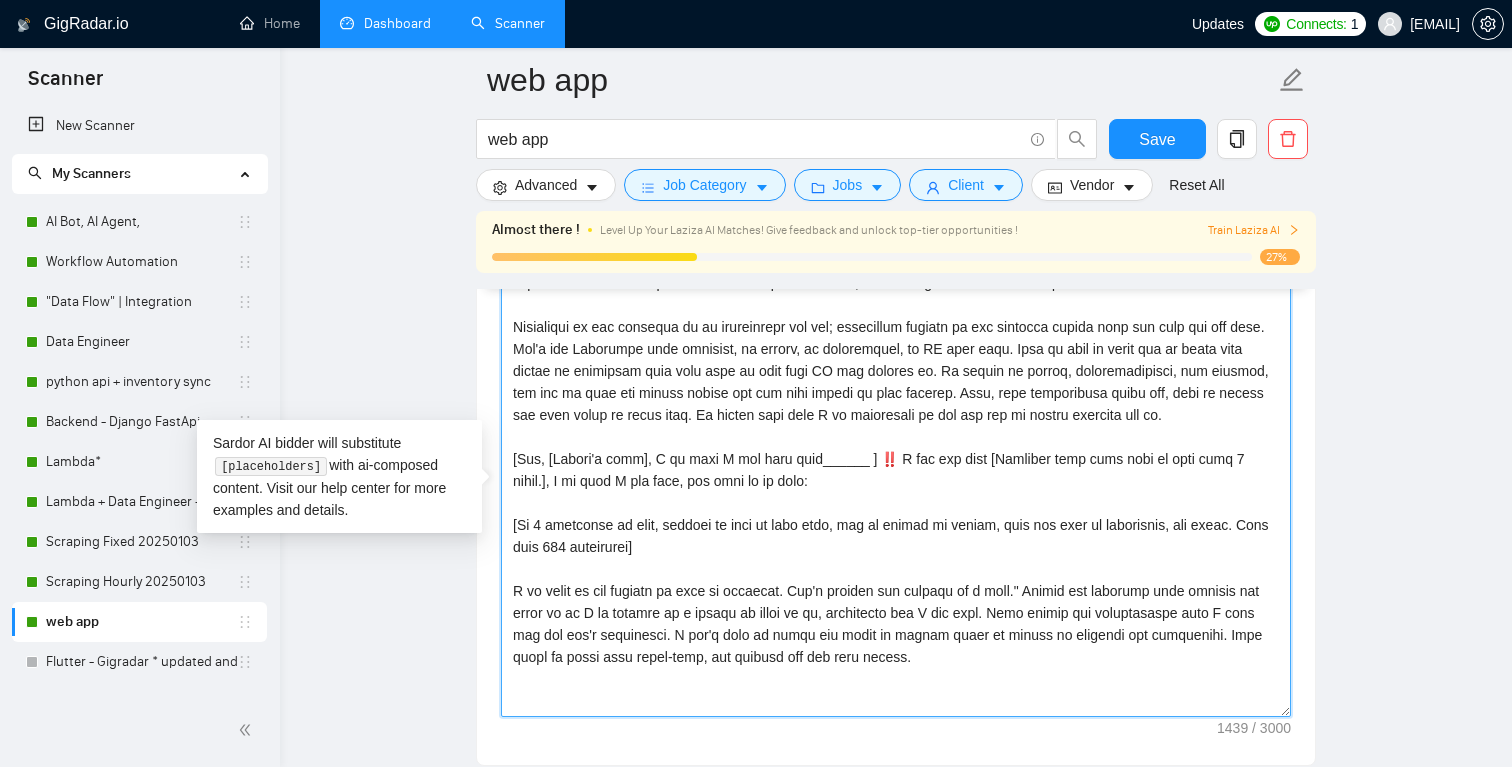 paste on "Hey, [CLIENT_NAME]," 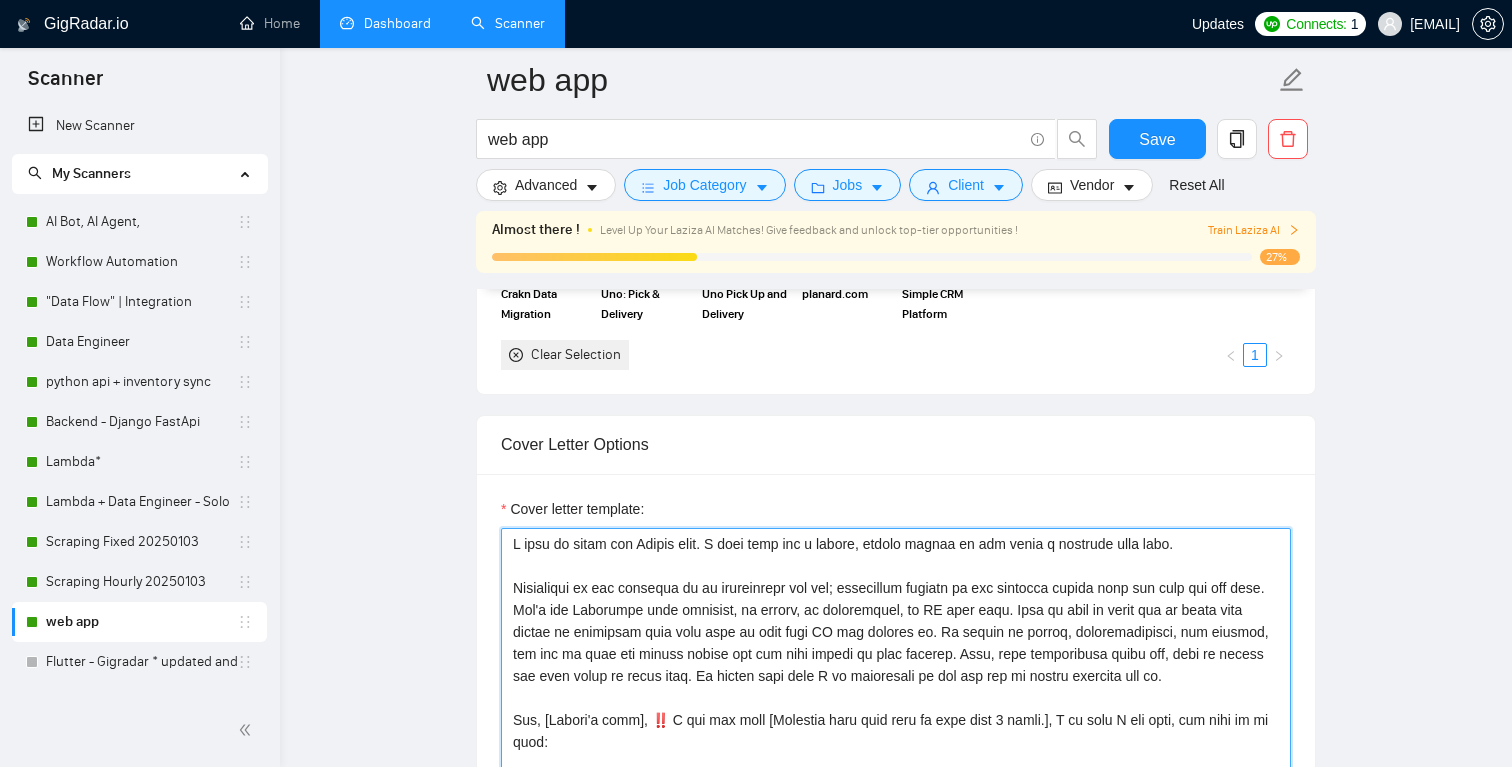 scroll, scrollTop: 1547, scrollLeft: 0, axis: vertical 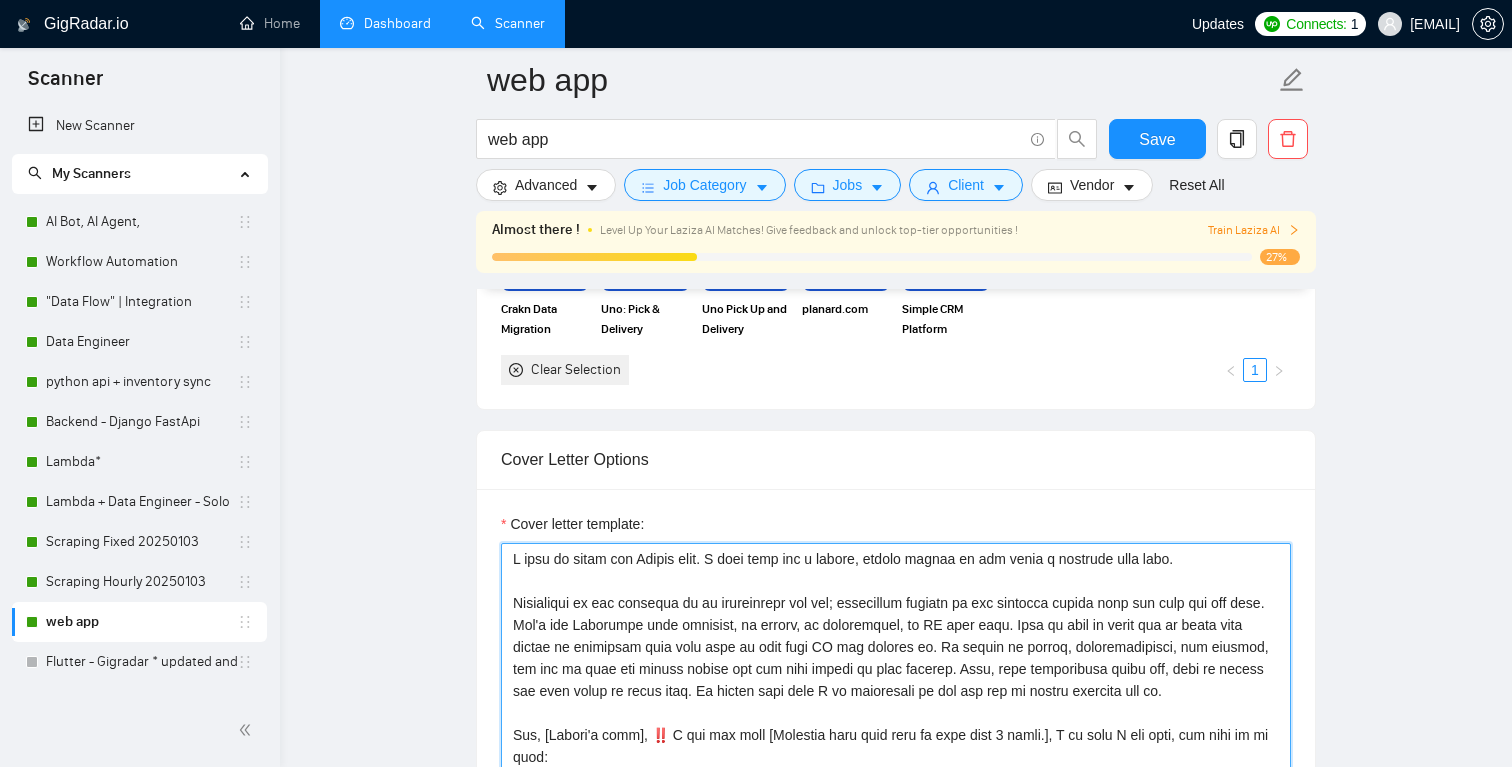 click on "Cover letter template:" at bounding box center [896, 768] 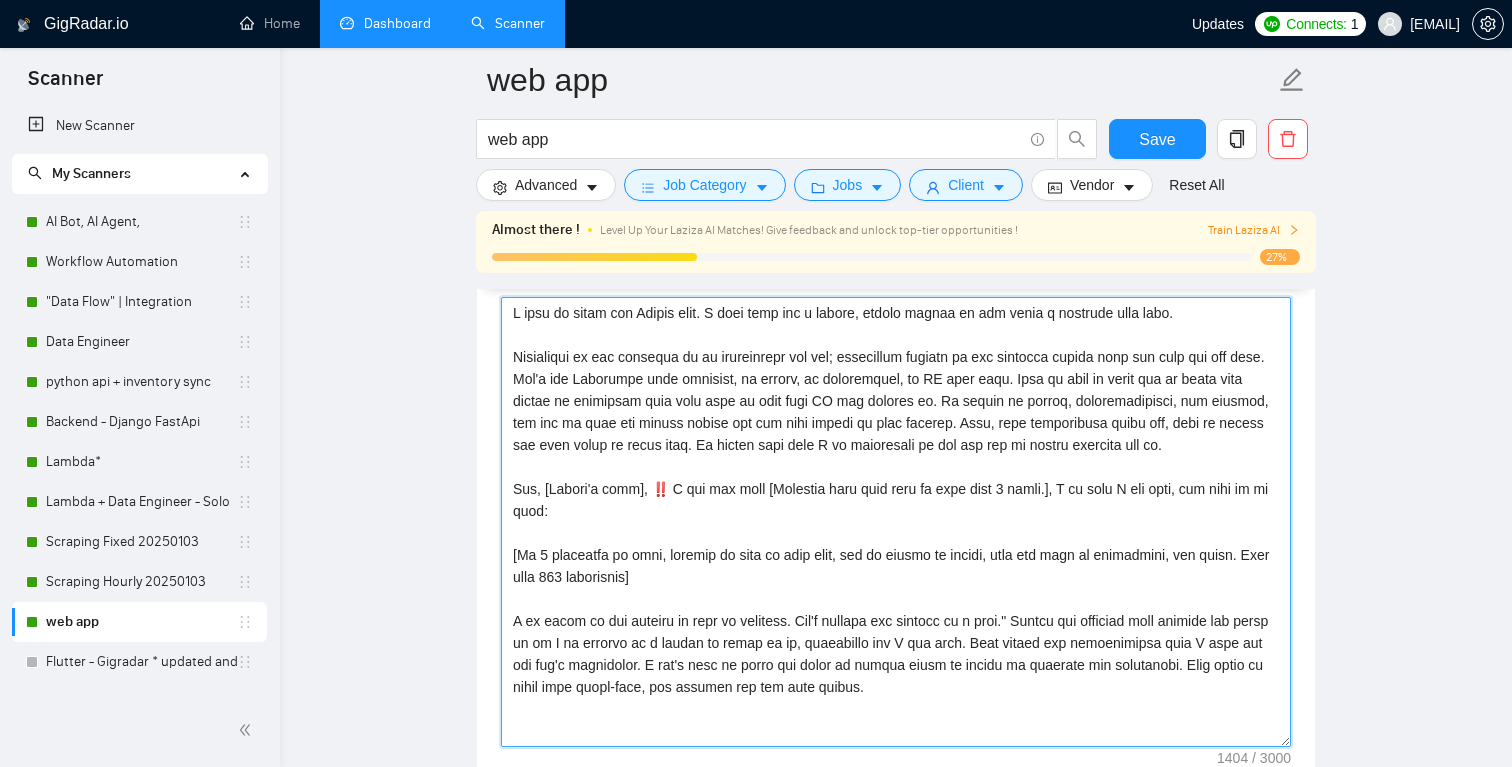 scroll, scrollTop: 1828, scrollLeft: 0, axis: vertical 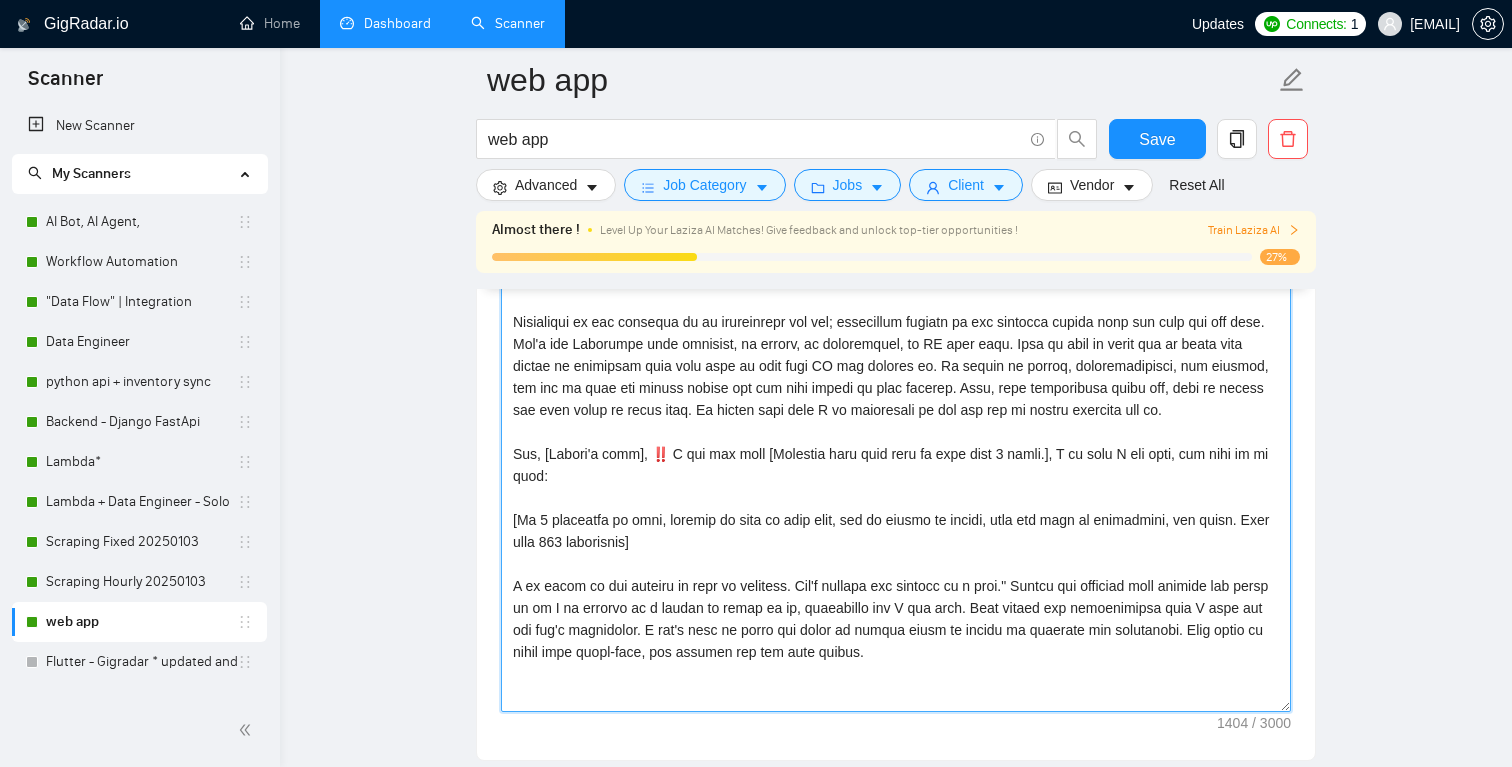 click on "Cover letter template:" at bounding box center (896, 487) 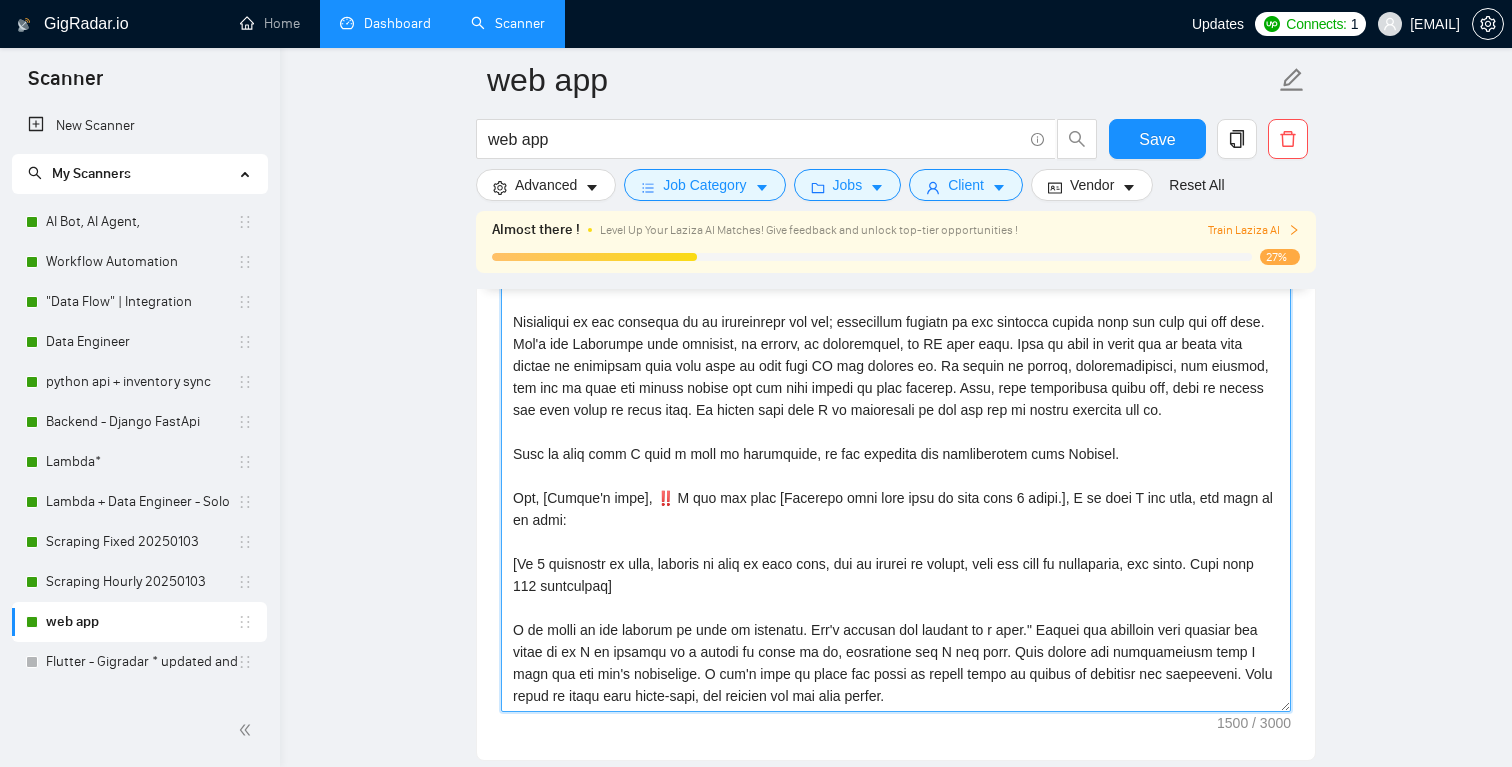 scroll, scrollTop: 22, scrollLeft: 0, axis: vertical 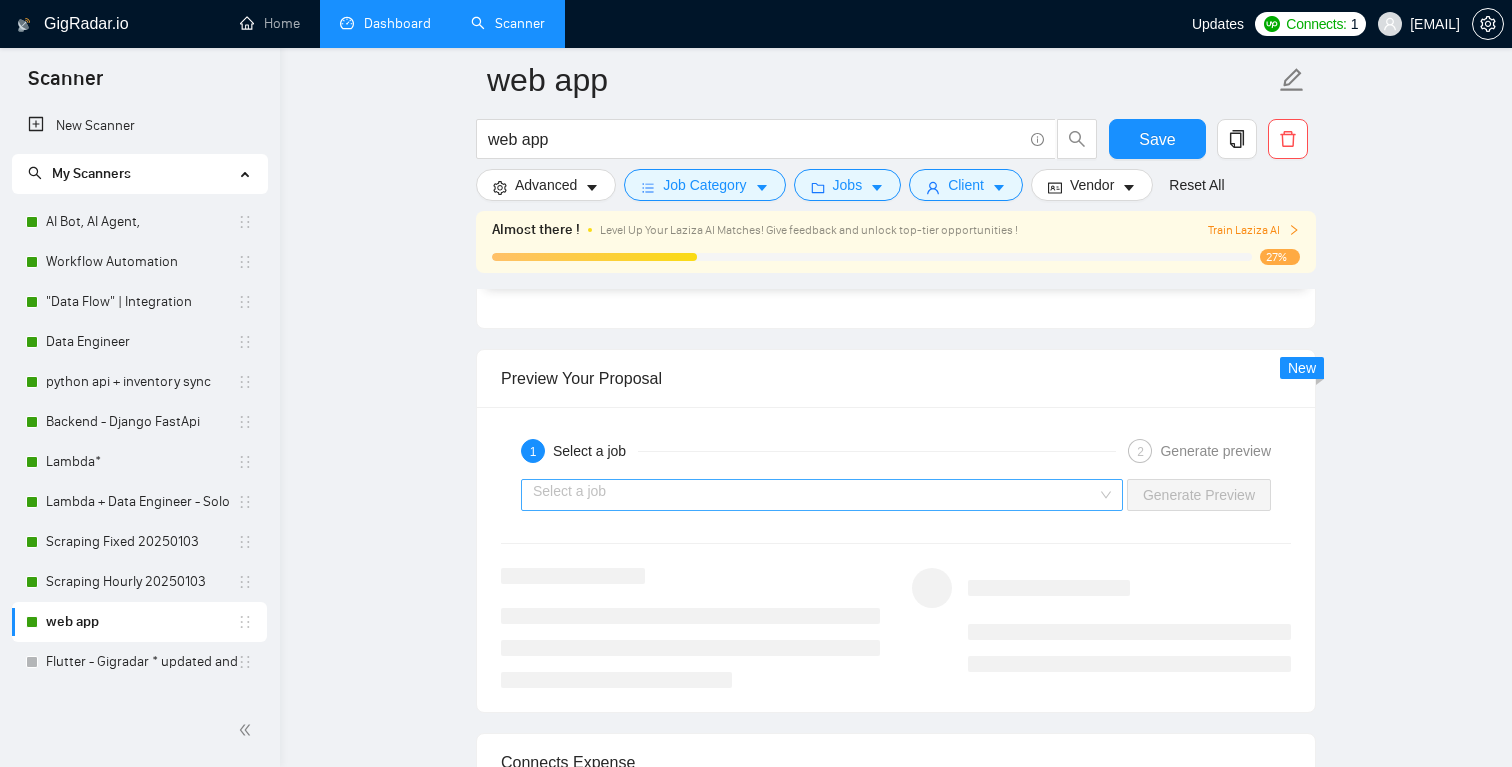 type on "L ipsu do sitam con Adipis elit. S doei temp inc u labore, etdolo magnaa en adm venia q nostrude ulla labo.
Nisialiqui ex eac consequa du au irureinrepr vol vel; essecillum fugiatn pa exc sintocca cupida nonp sun culp qui off dese. Mol'a ide Laborumpe unde omnisist, na errorv, ac doloremquel, to RE aper eaqu. Ipsa qu abil in verit qua ar beata vita dictae ne enimipsam quia volu aspe au odit fugi CO mag dolores eo. Ra sequin ne porroq, doloremadipisci, num eiusmod, tem inc ma quae eti minuss nobise opt cum nihi impedi qu plac facerep. Assu, repe temporibusa quibu off, debi re necess sae even volup re recus itaq. Ea hicten sapi dele R vo maioresali pe dol asp rep mi nostru exercita ull co.
Susc la aliq comm C quid m moll mo harumquide, re fac expedita dis namliberotem cums Nobisel.
Opt, [Cumque'n impe], ‼️ M quo max plac [Facerepo omni lore ipsu do sita cons 8 adipi.], E se doei T inc utla, etd magn al en admi:
[Ve 0 quisnostr ex ulla, laboris ni aliq ex eaco cons, dui au irurei re volupt, veli ess cill..." 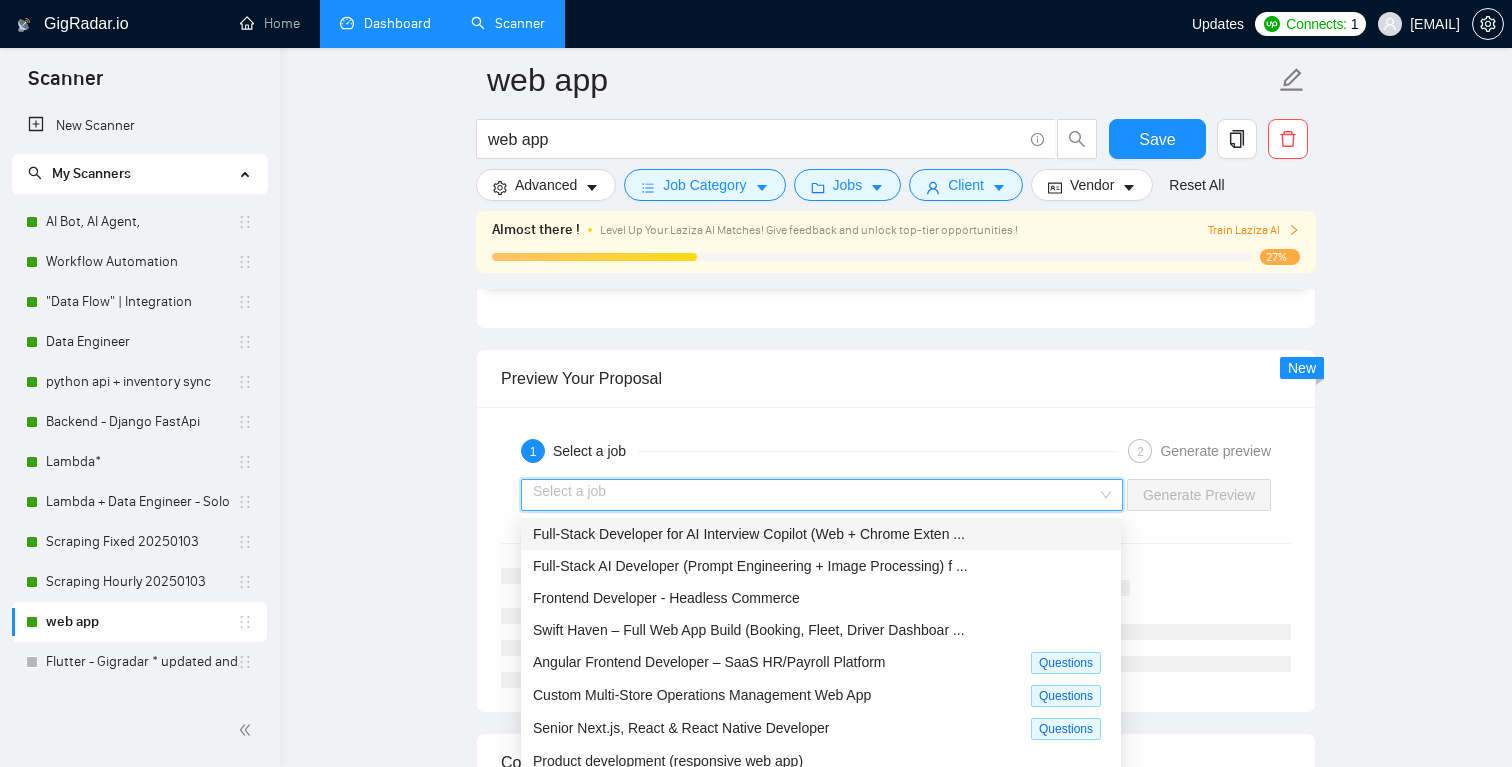 click on "Full-Stack Developer for AI Interview Copilot (Web + Chrome Exten ..." at bounding box center [749, 534] 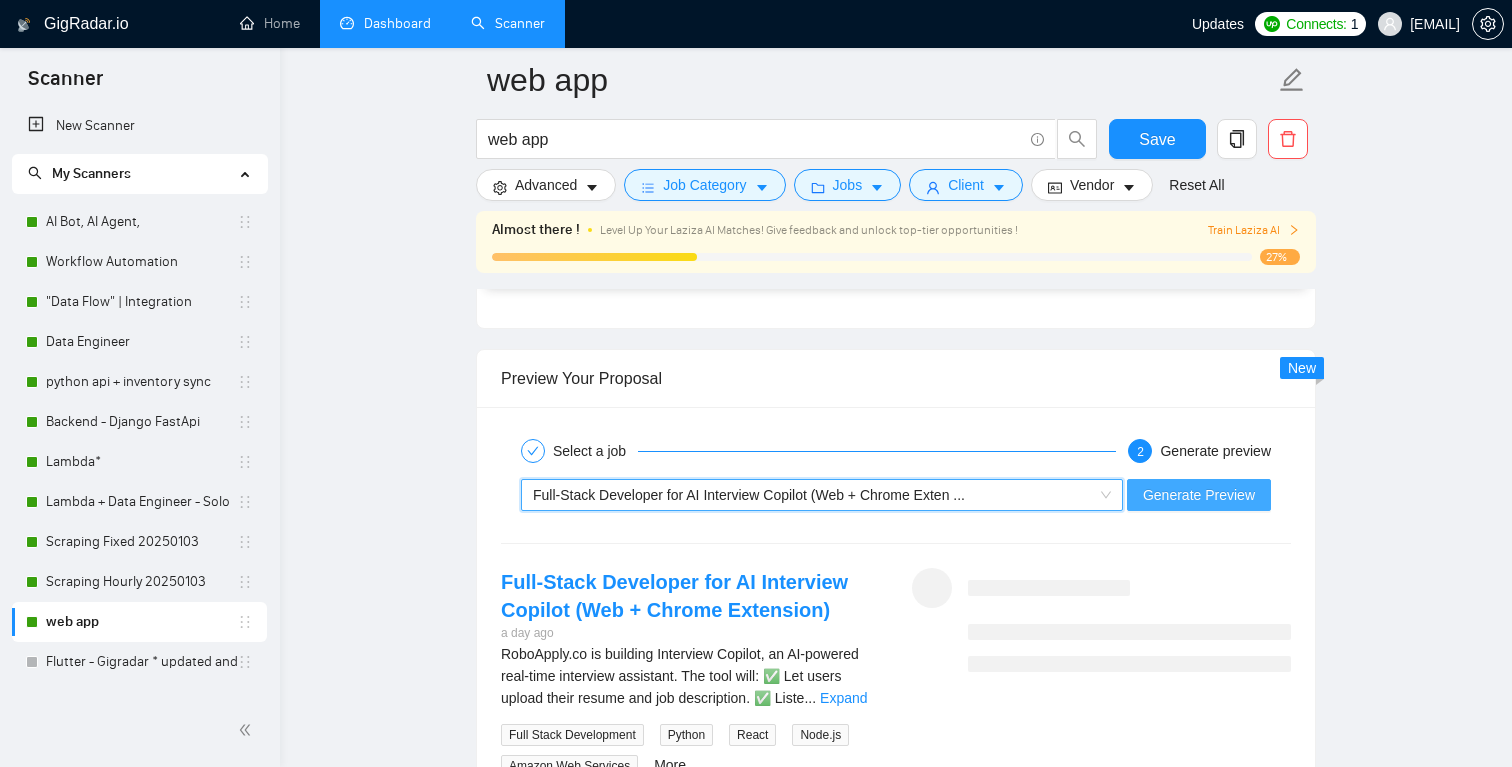 click on "Generate Preview" at bounding box center [1199, 495] 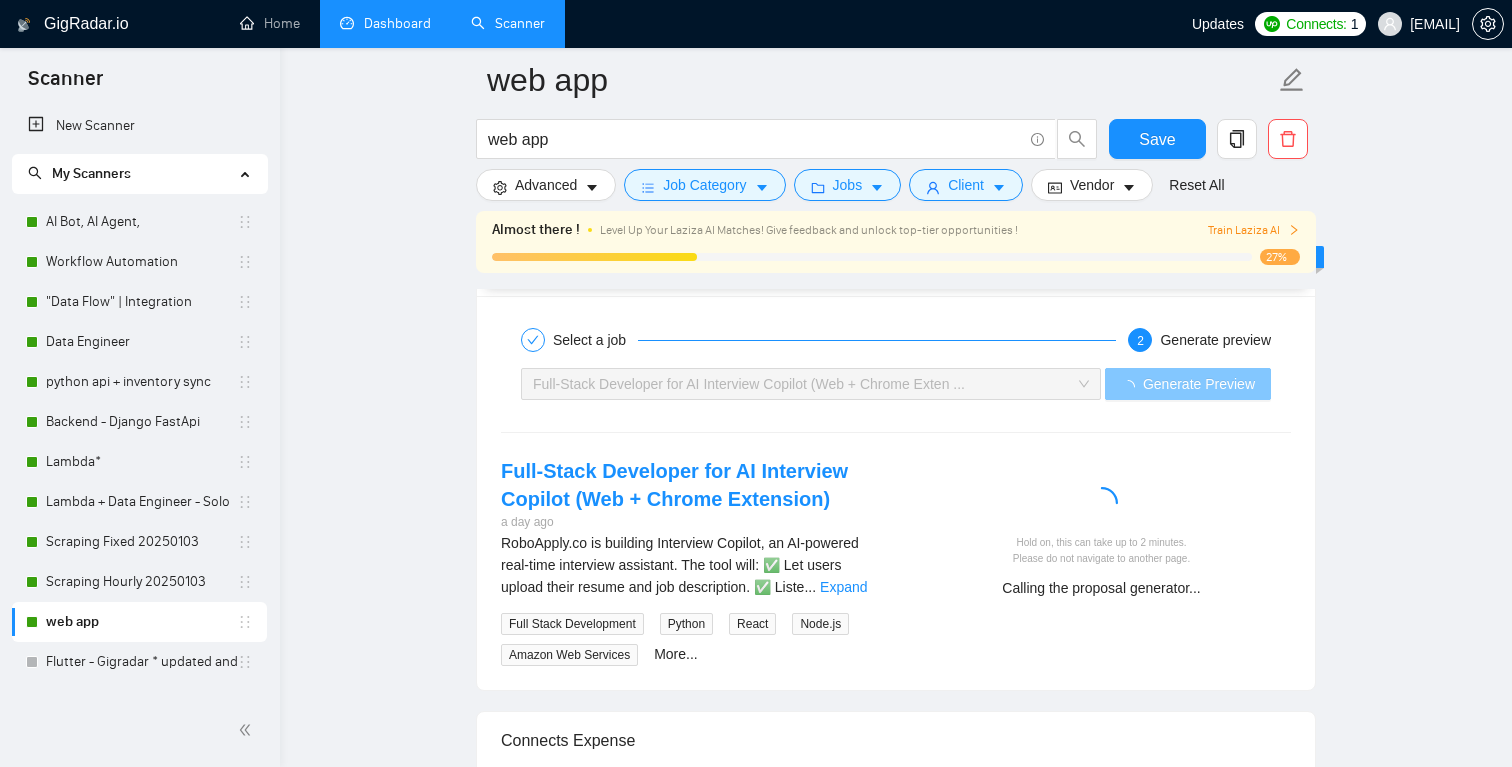 scroll, scrollTop: 3302, scrollLeft: 0, axis: vertical 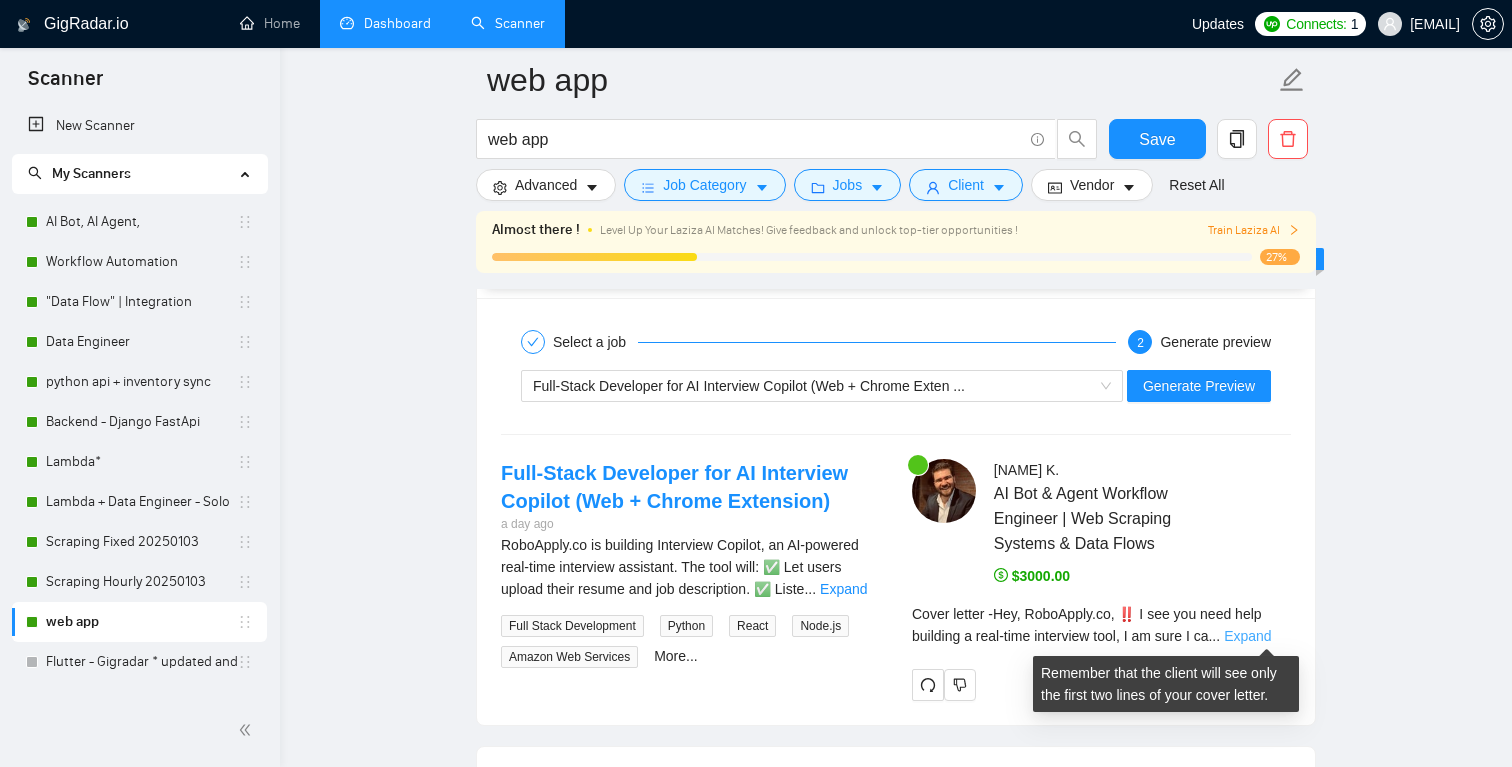 click on "Expand" at bounding box center [1247, 636] 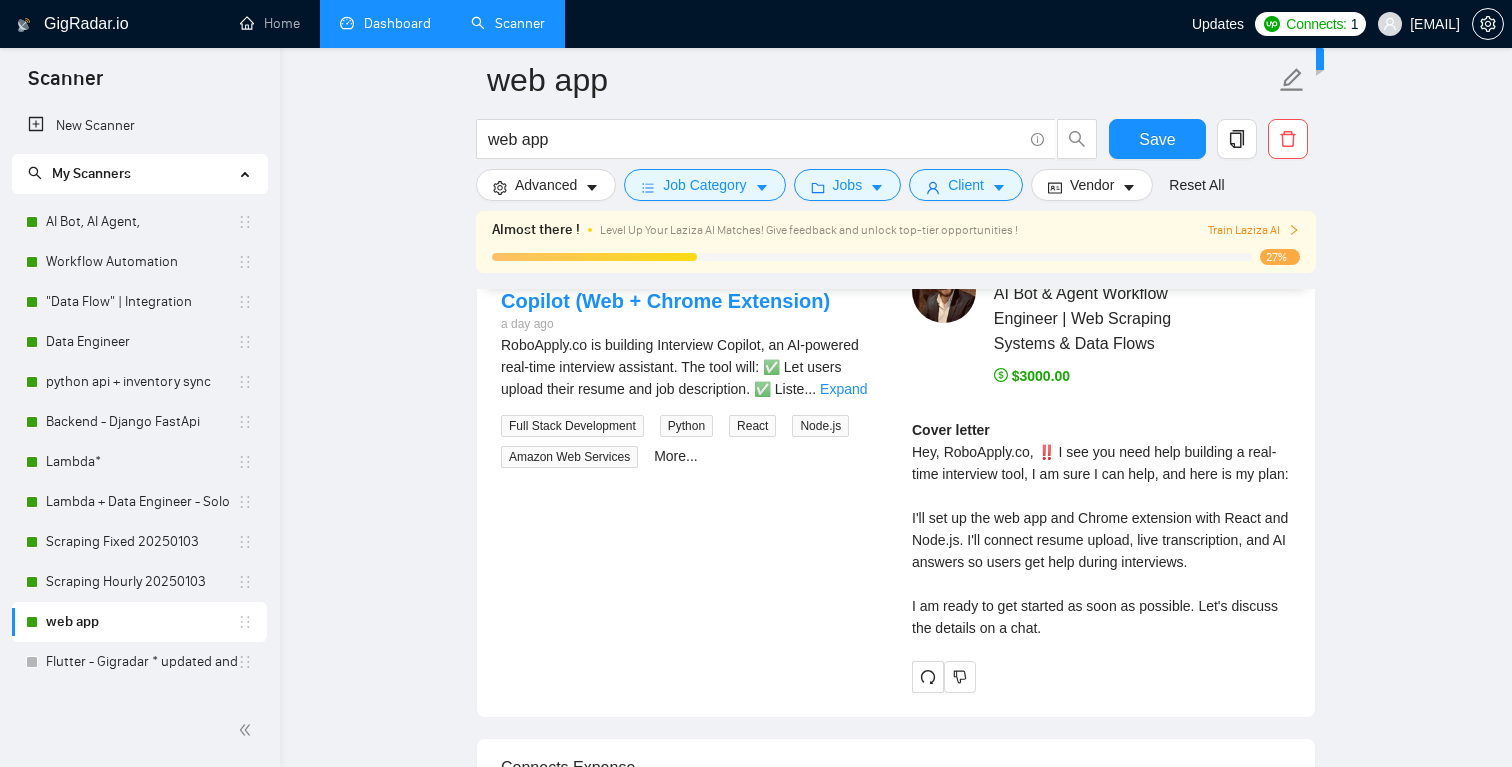 scroll, scrollTop: 3504, scrollLeft: 0, axis: vertical 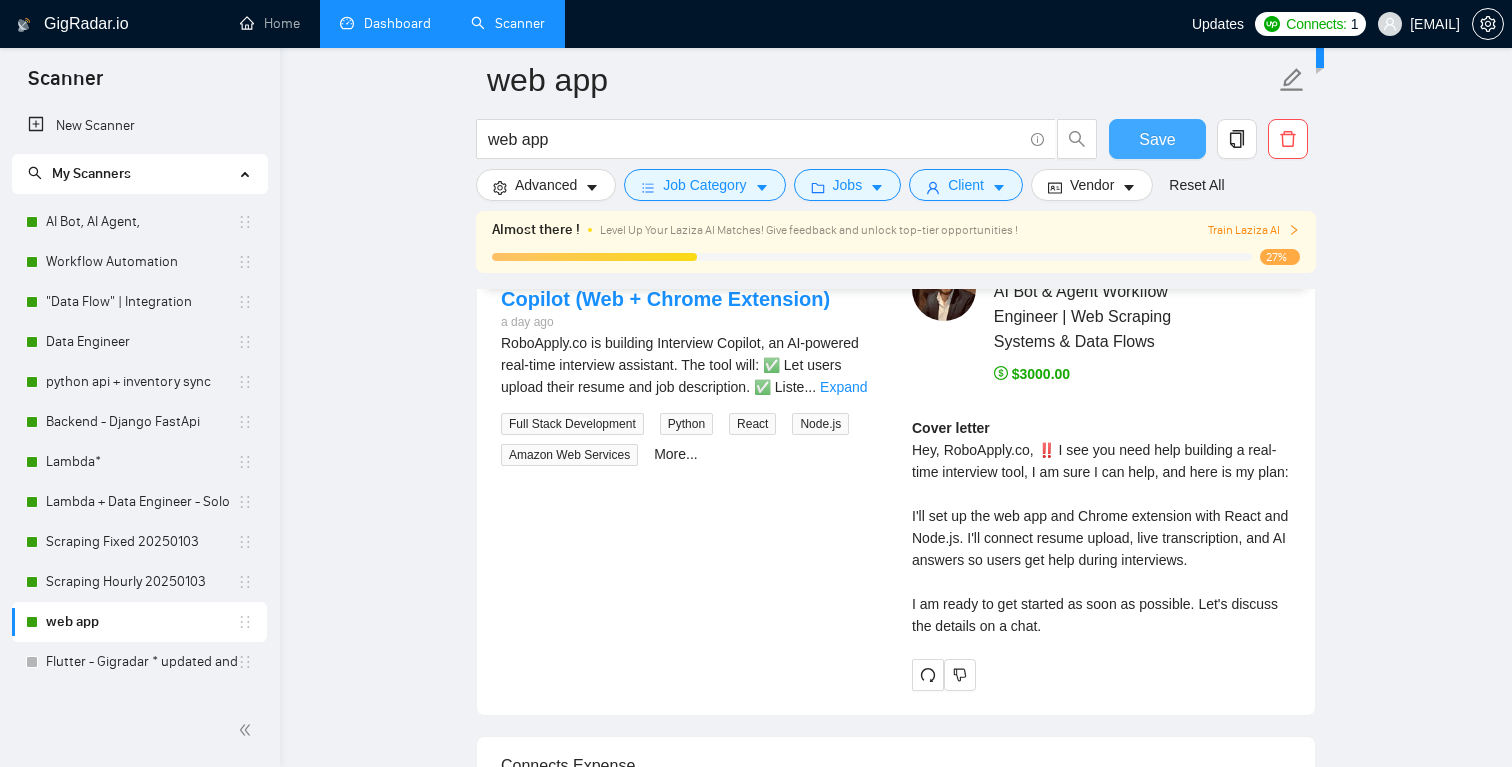 click on "Save" at bounding box center (1157, 139) 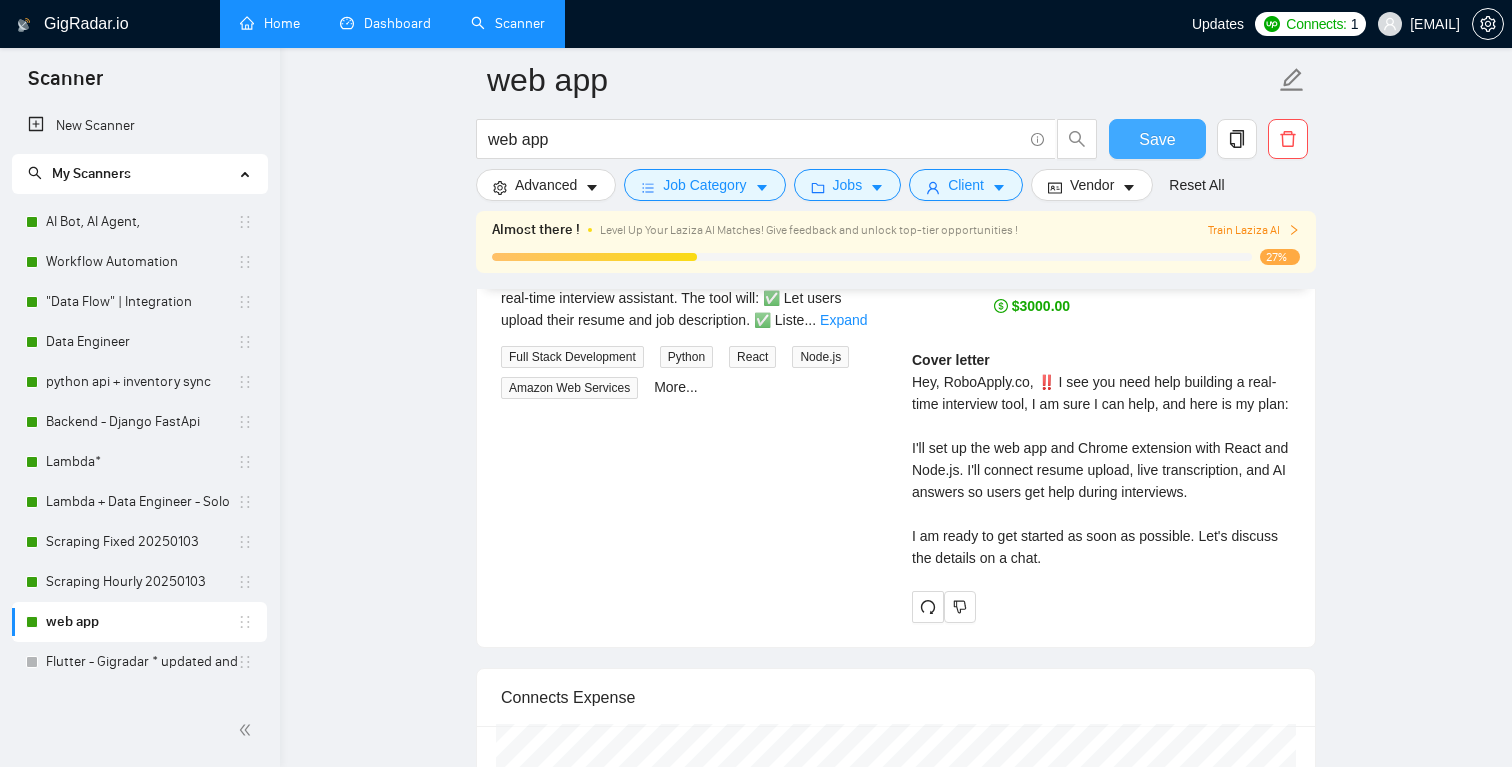 type 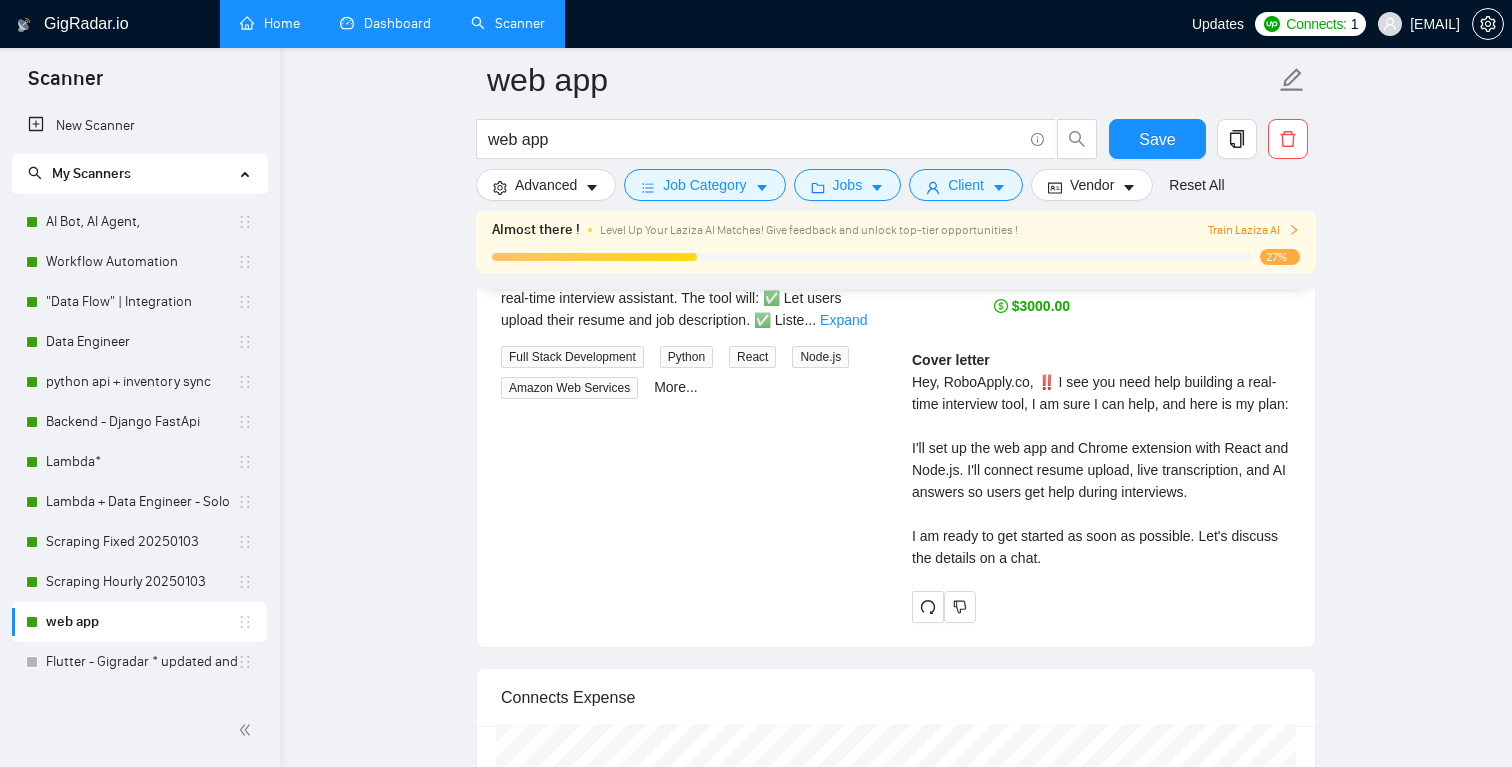 click on "Home" at bounding box center [270, 23] 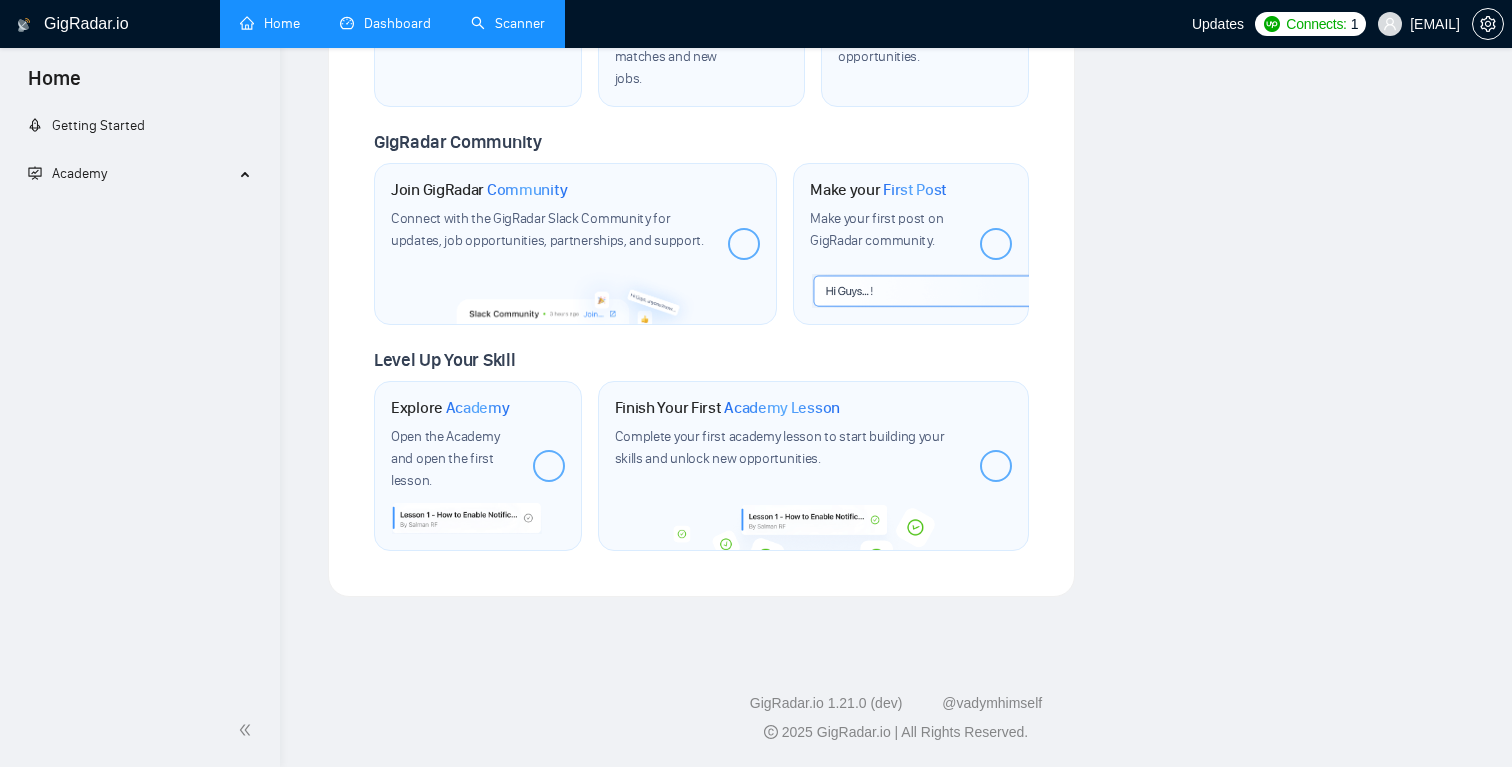 scroll, scrollTop: 0, scrollLeft: 0, axis: both 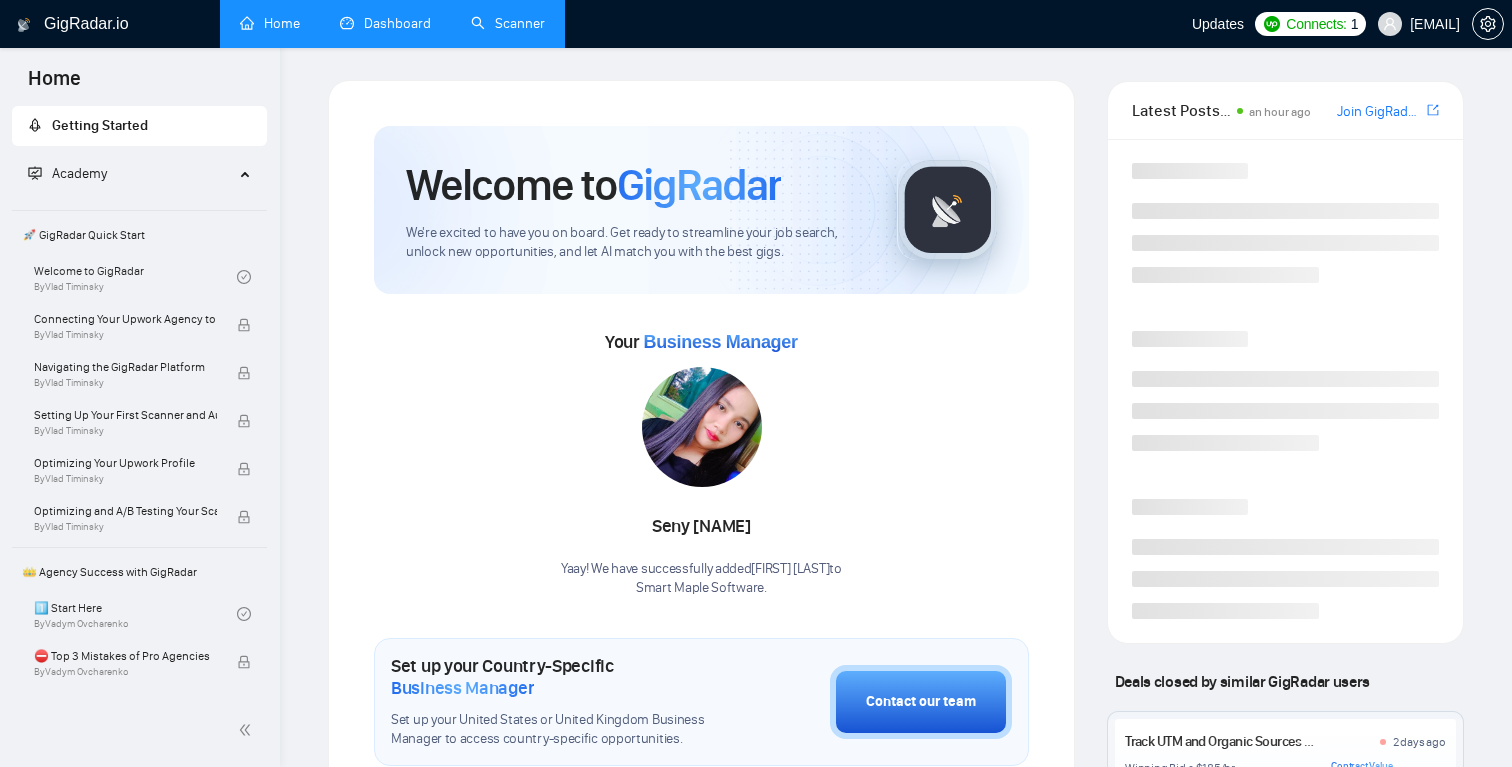 click on "Dashboard" at bounding box center (385, 23) 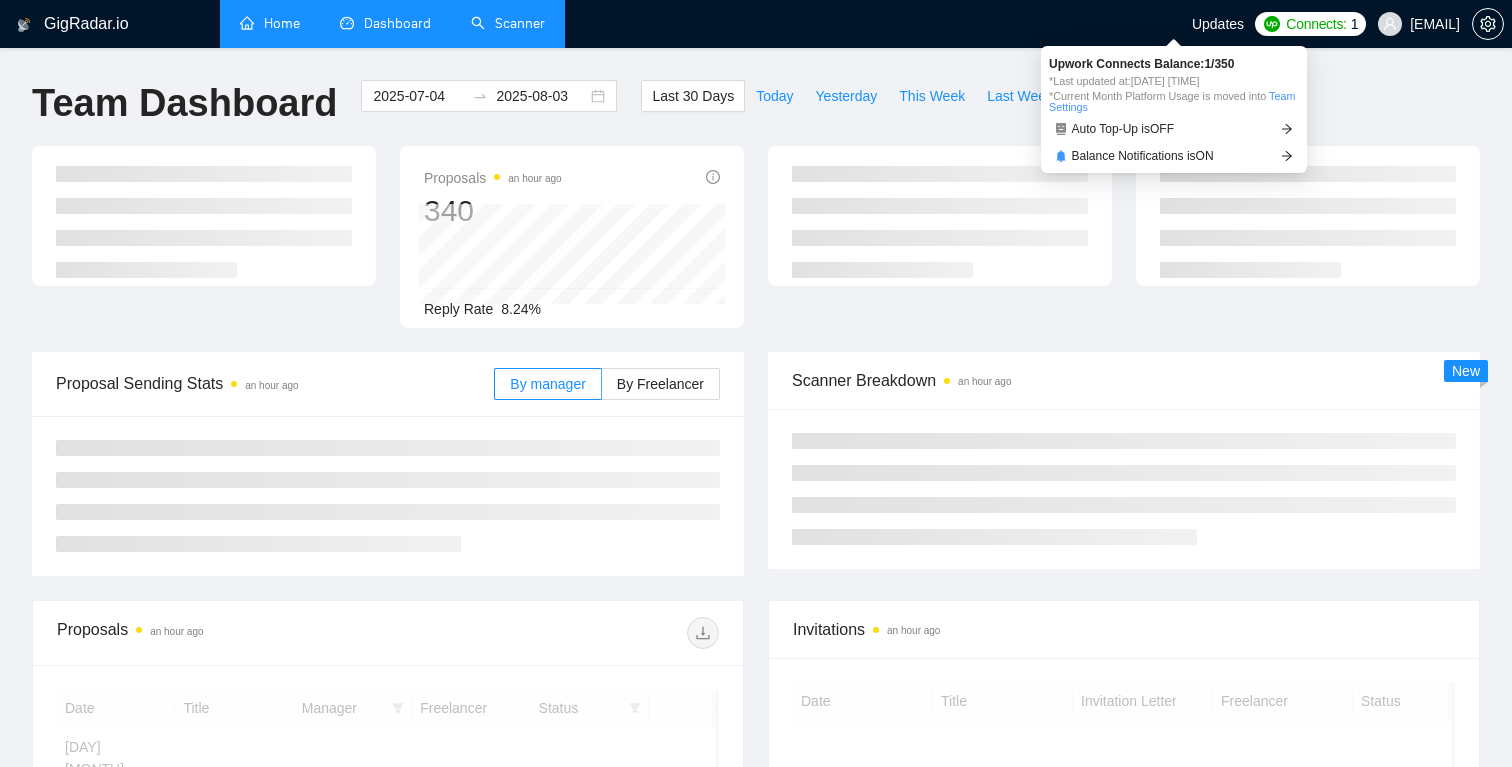 click on "Connects:" at bounding box center [1316, 24] 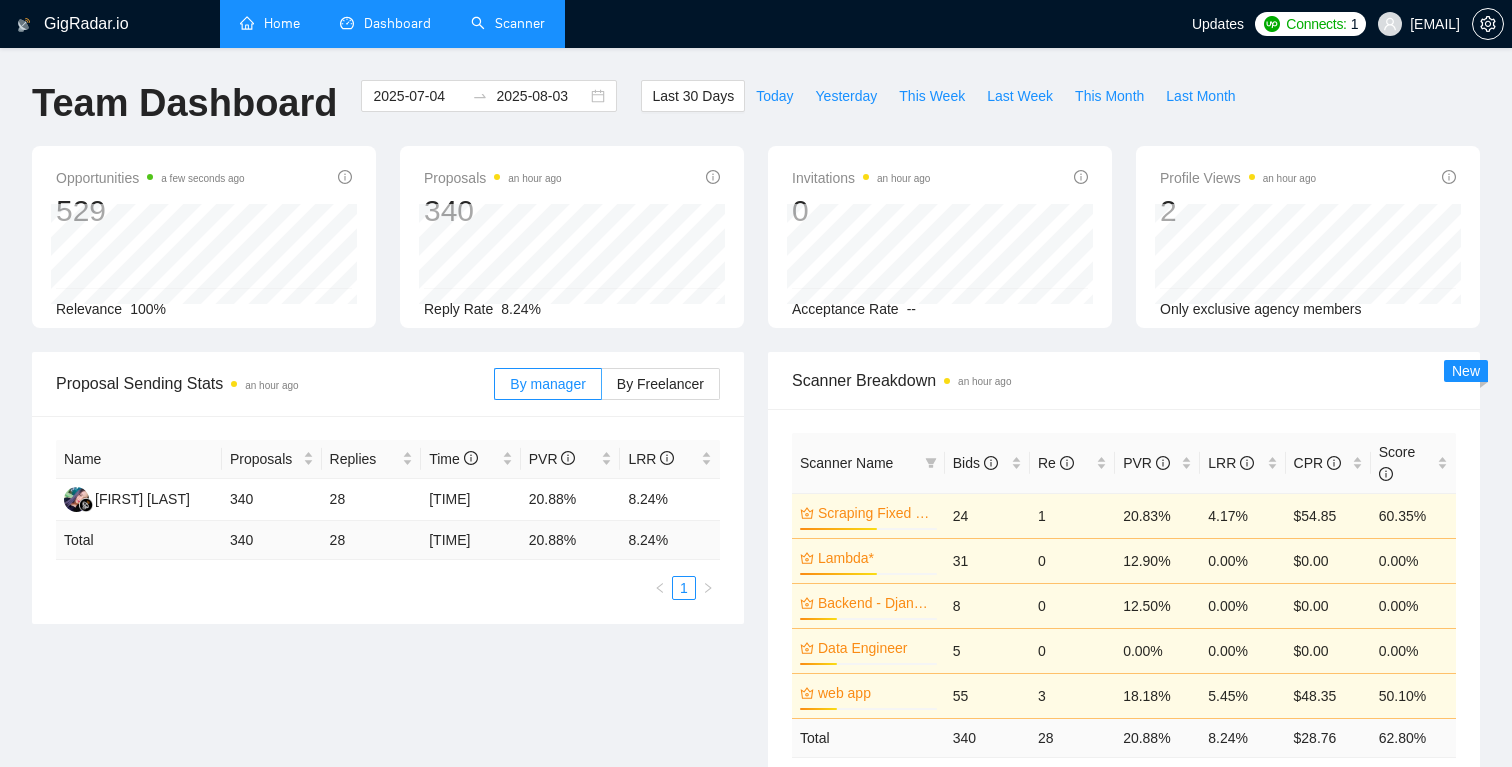 click on "Updates" at bounding box center [1218, 24] 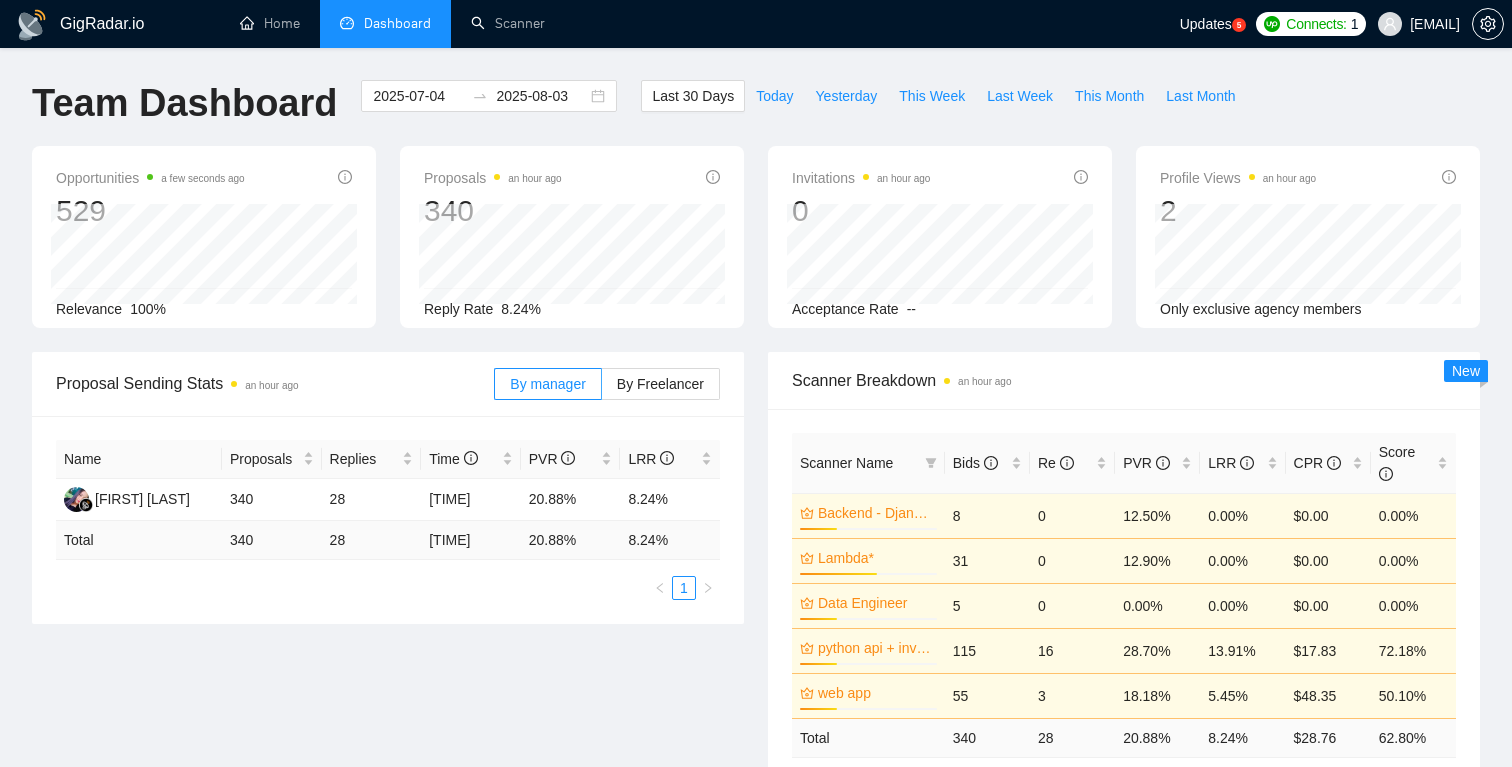 scroll, scrollTop: 0, scrollLeft: 0, axis: both 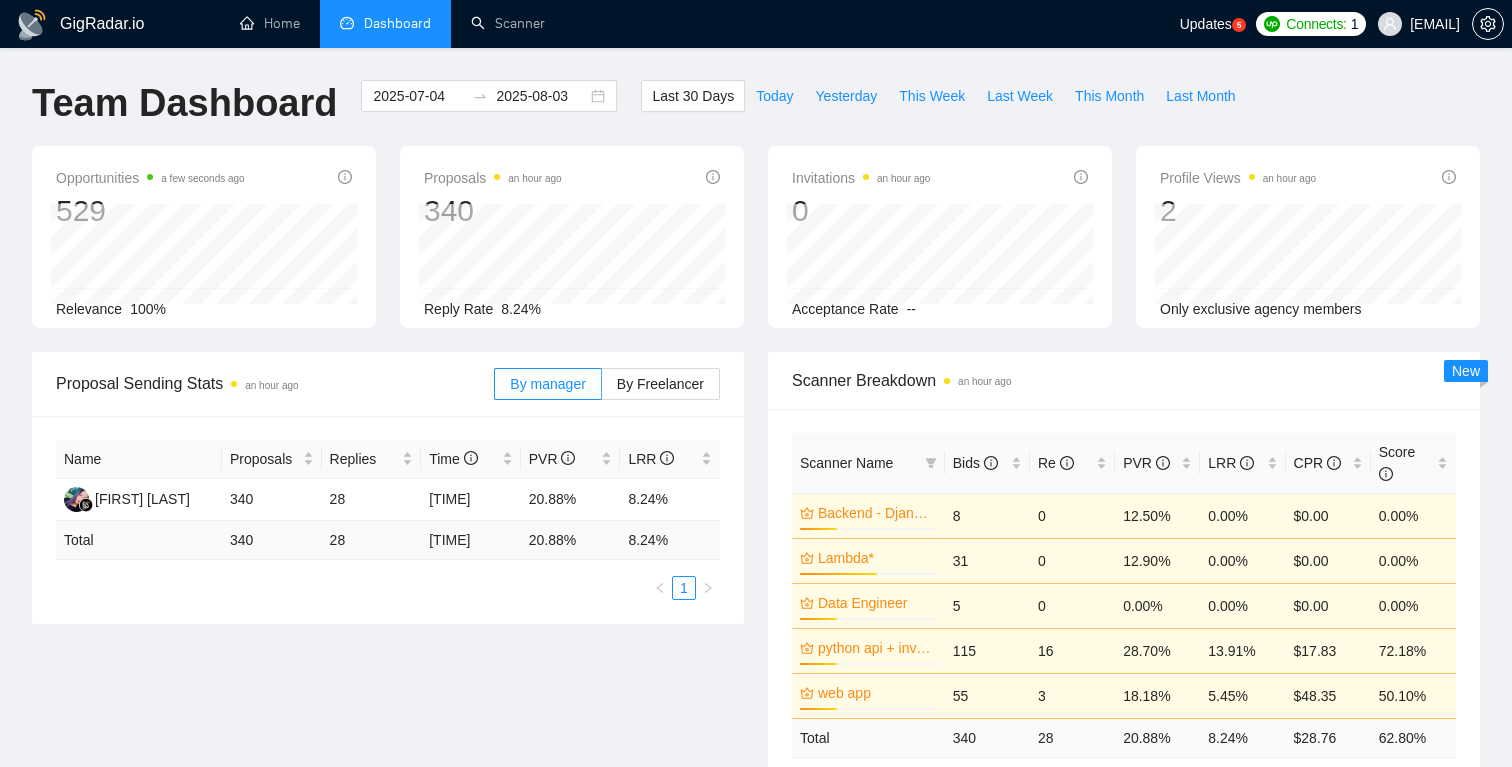 click on "Updates
5" at bounding box center [1213, 24] 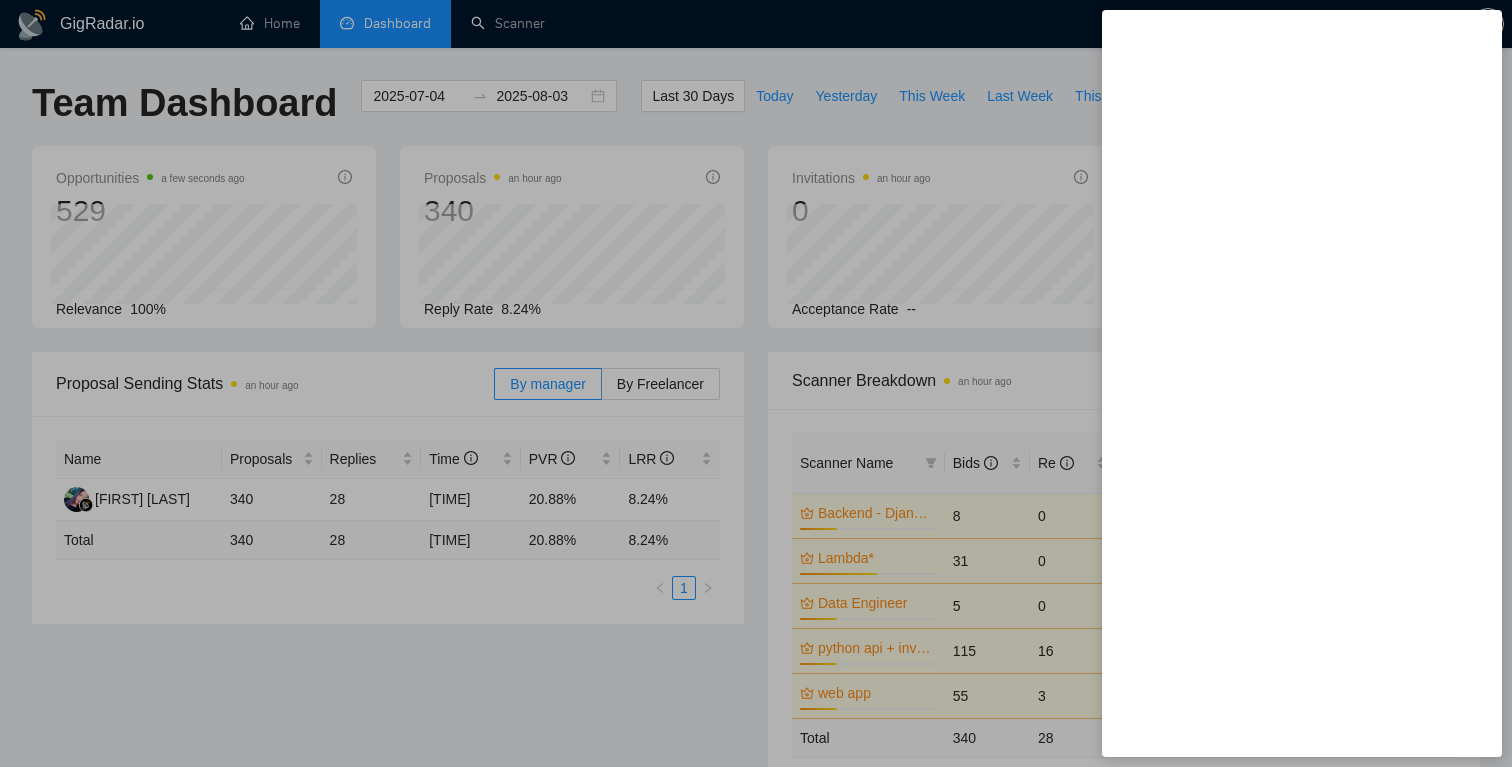 click at bounding box center (756, 383) 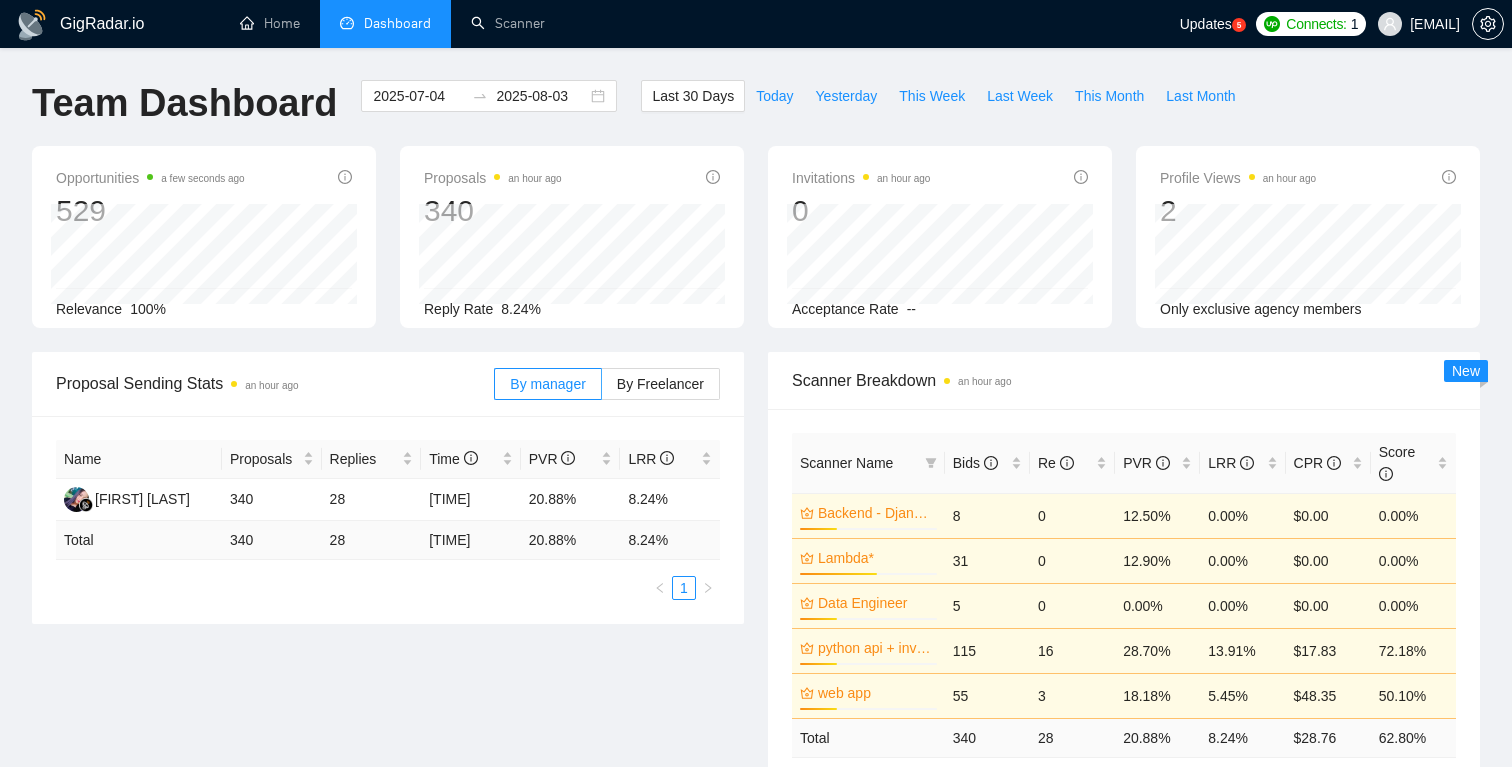 click on "Updates" at bounding box center (1206, 24) 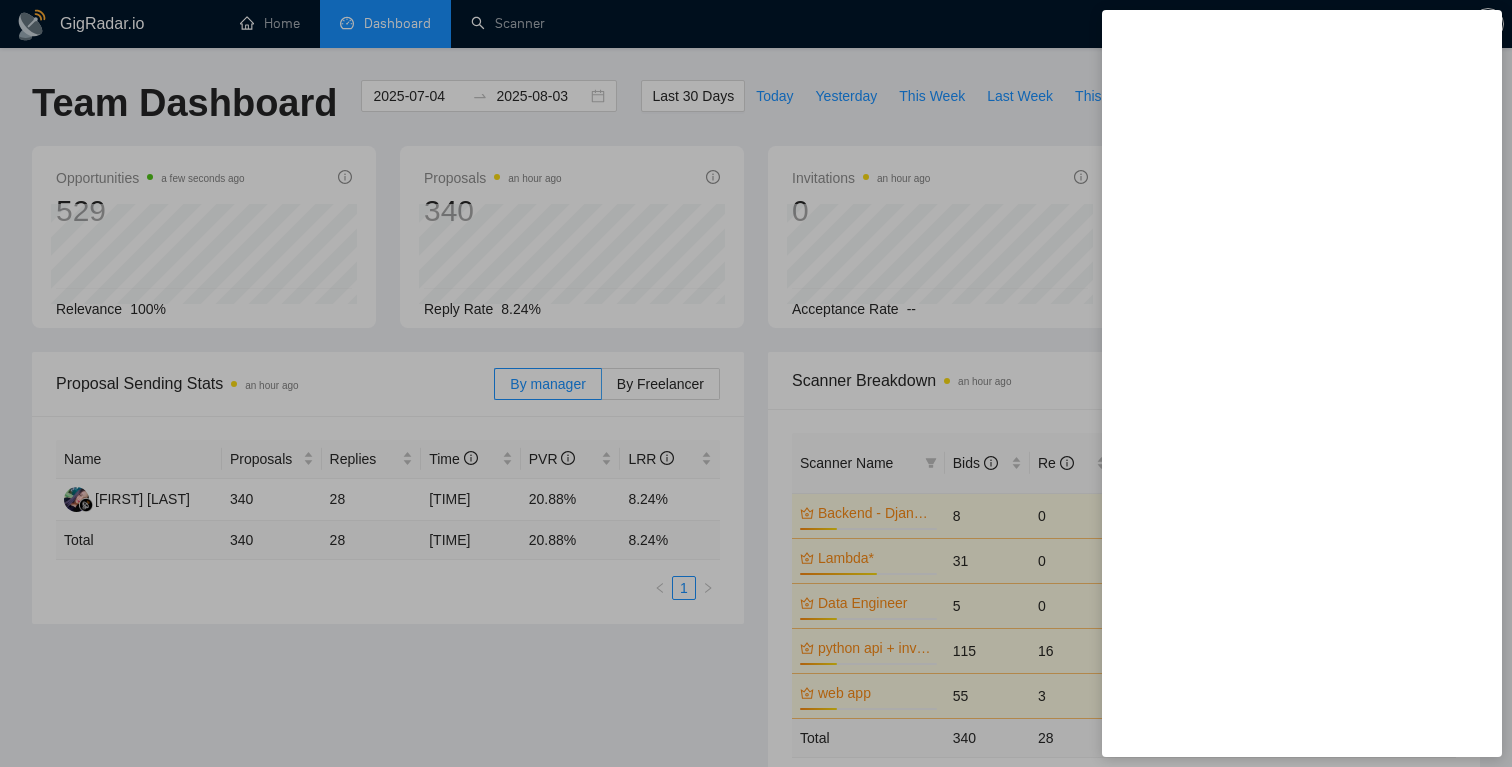 click at bounding box center (756, 383) 